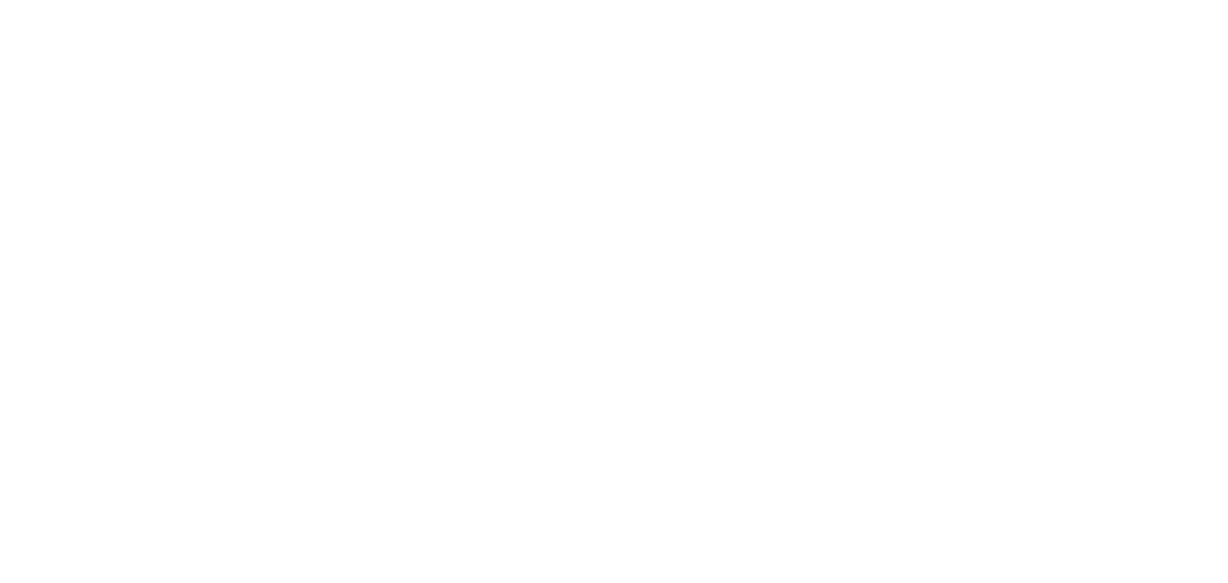 scroll, scrollTop: 0, scrollLeft: 0, axis: both 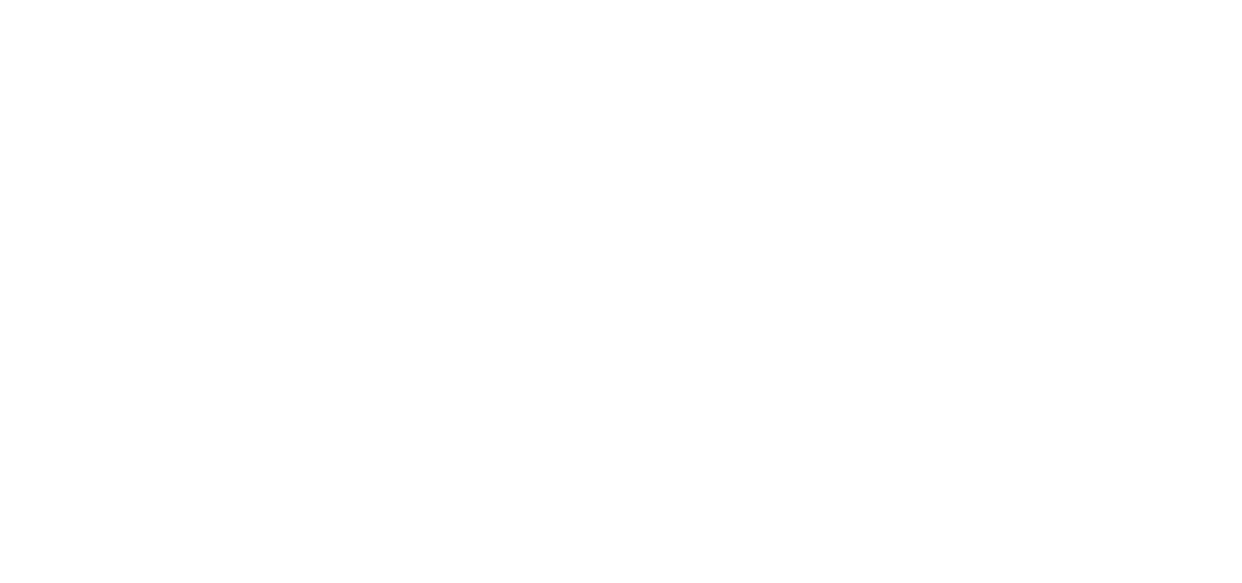 select on "message" 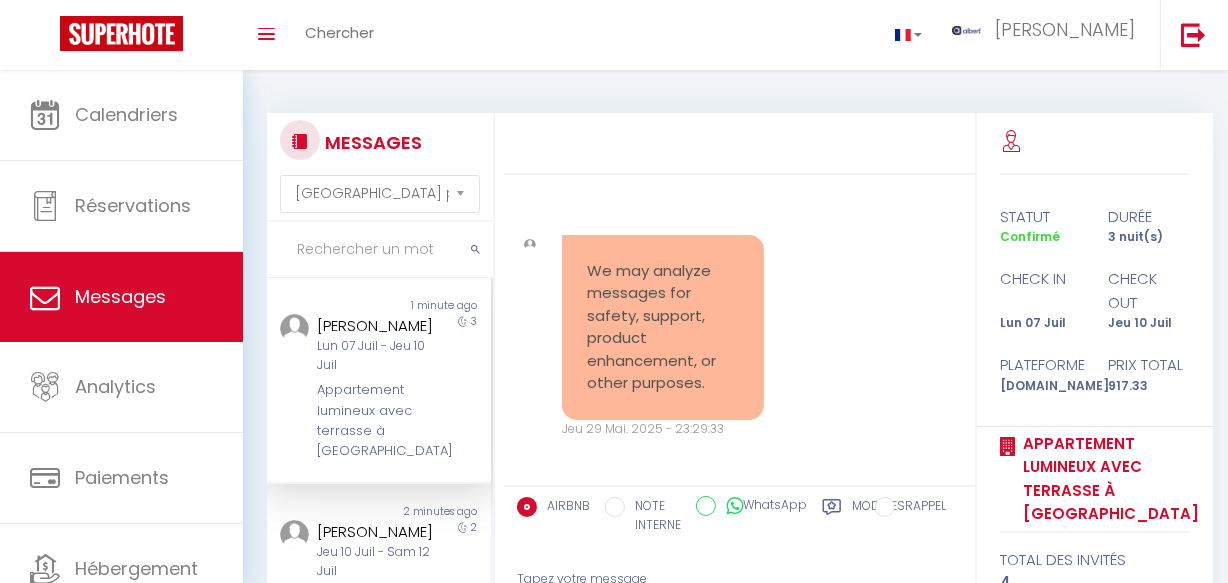 scroll, scrollTop: 9398, scrollLeft: 0, axis: vertical 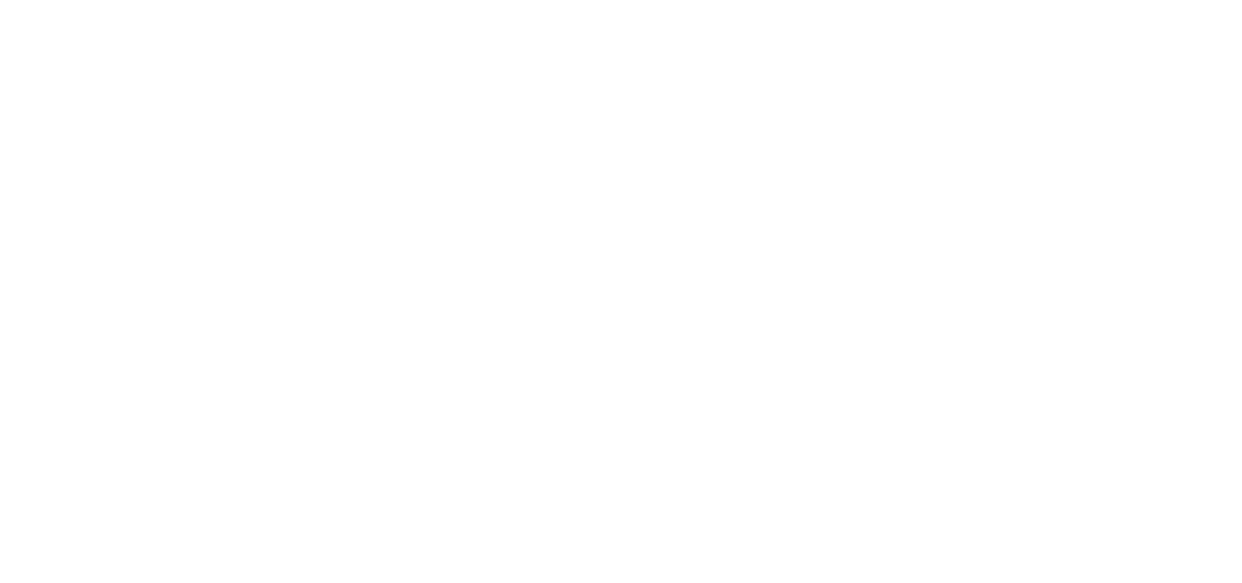 select on "message" 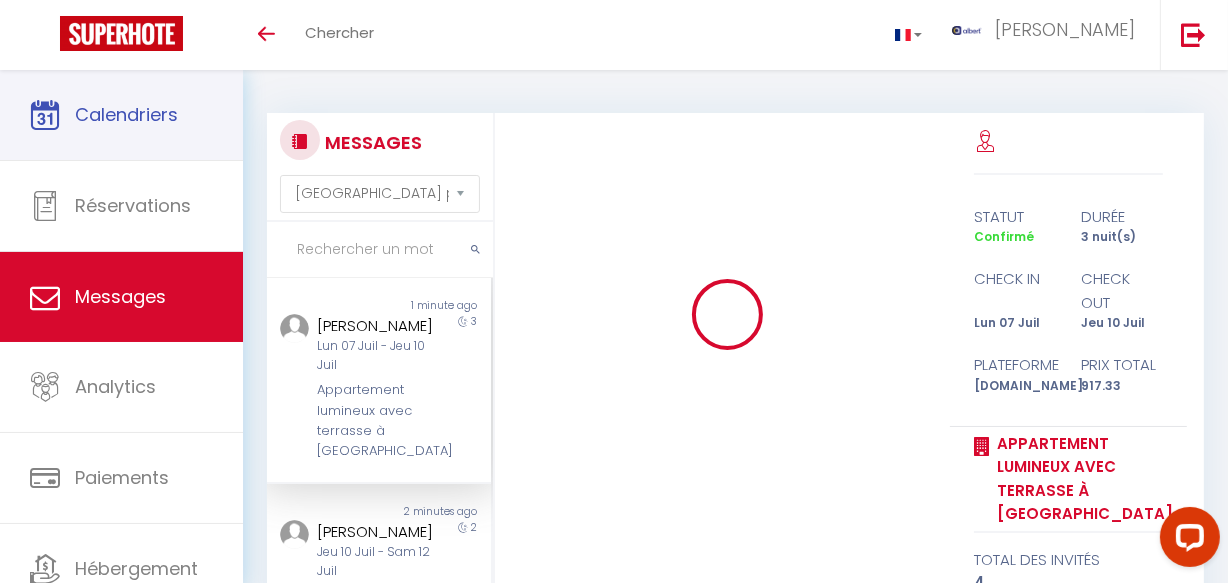 scroll, scrollTop: 0, scrollLeft: 0, axis: both 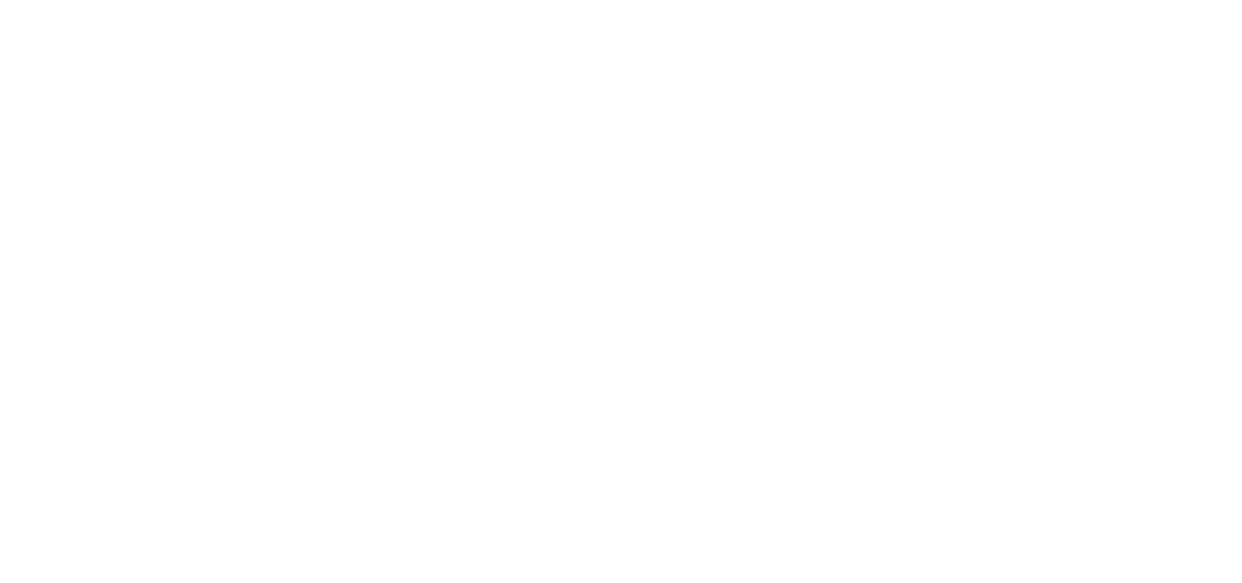 select on "message" 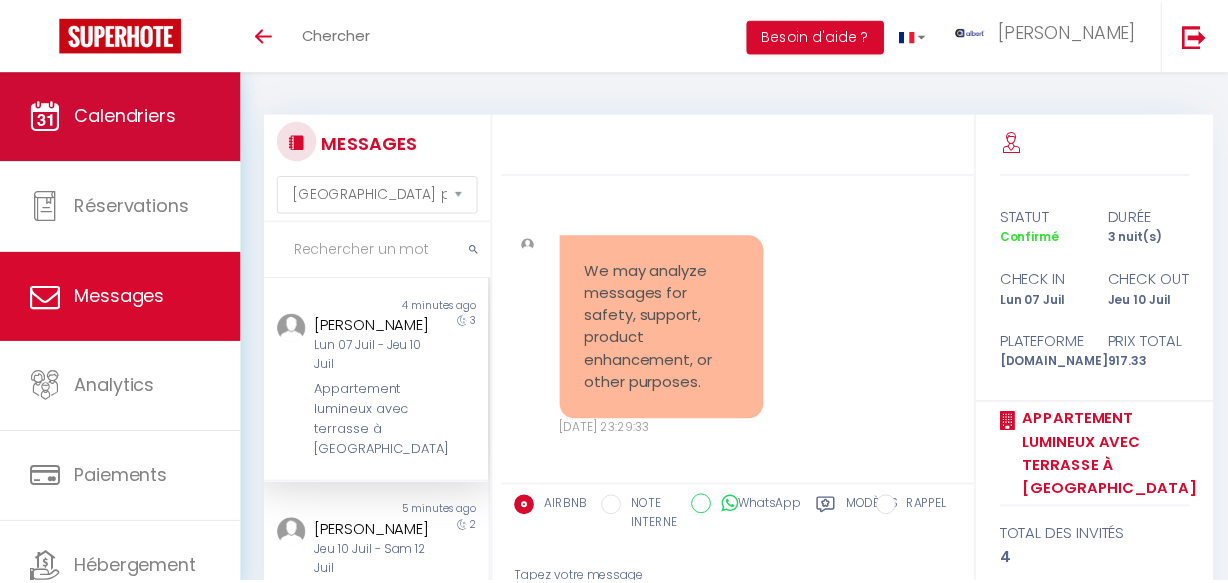 scroll, scrollTop: 0, scrollLeft: 0, axis: both 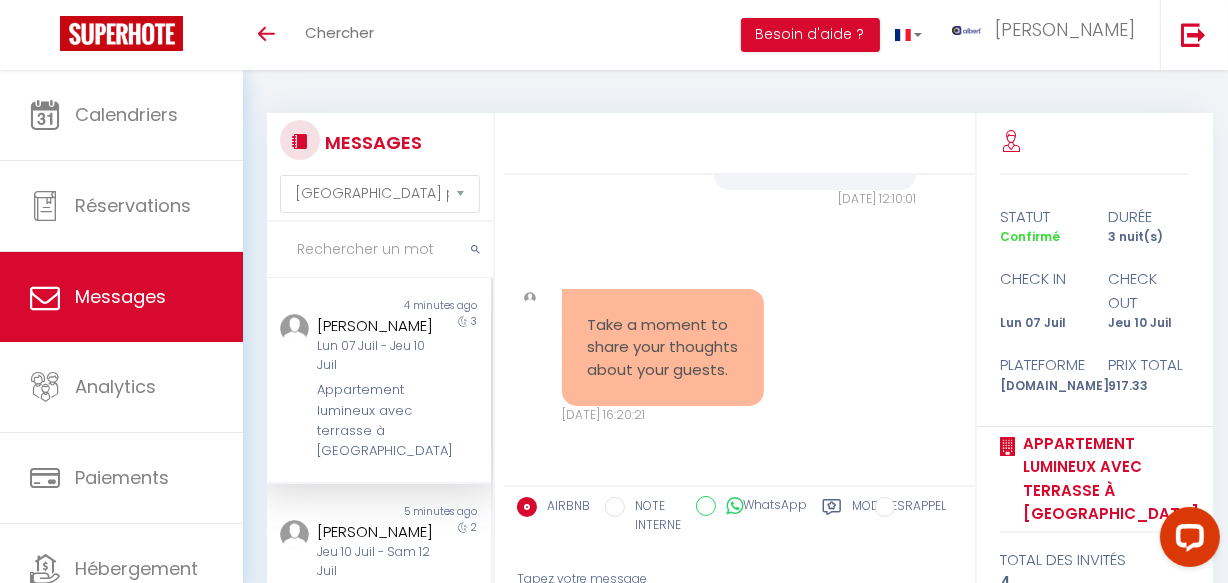 click at bounding box center [380, 250] 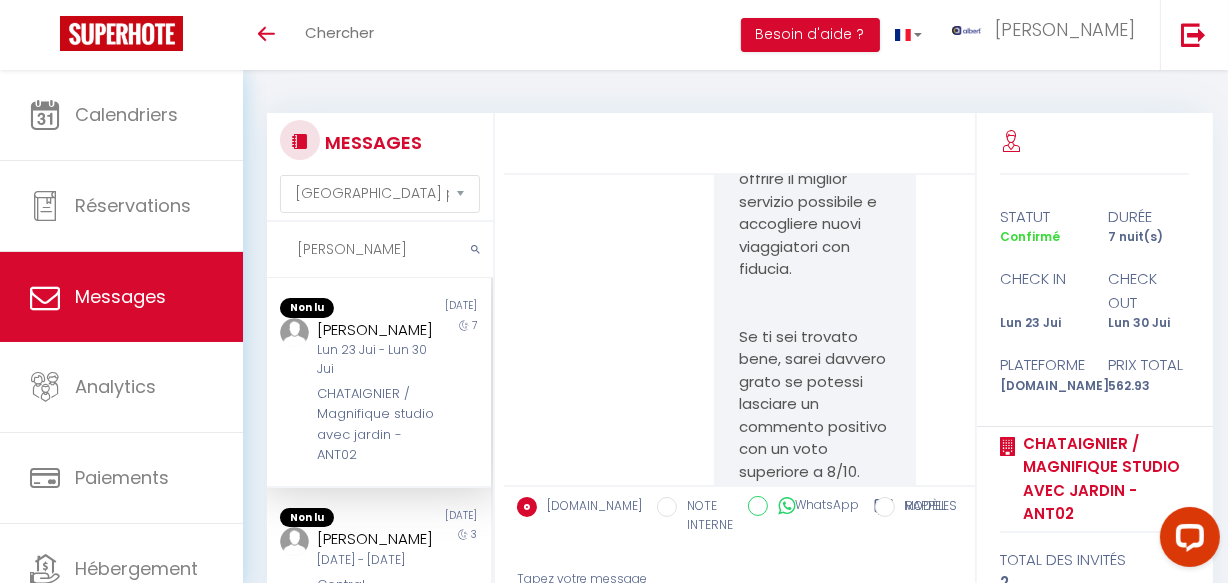 scroll, scrollTop: 11120, scrollLeft: 0, axis: vertical 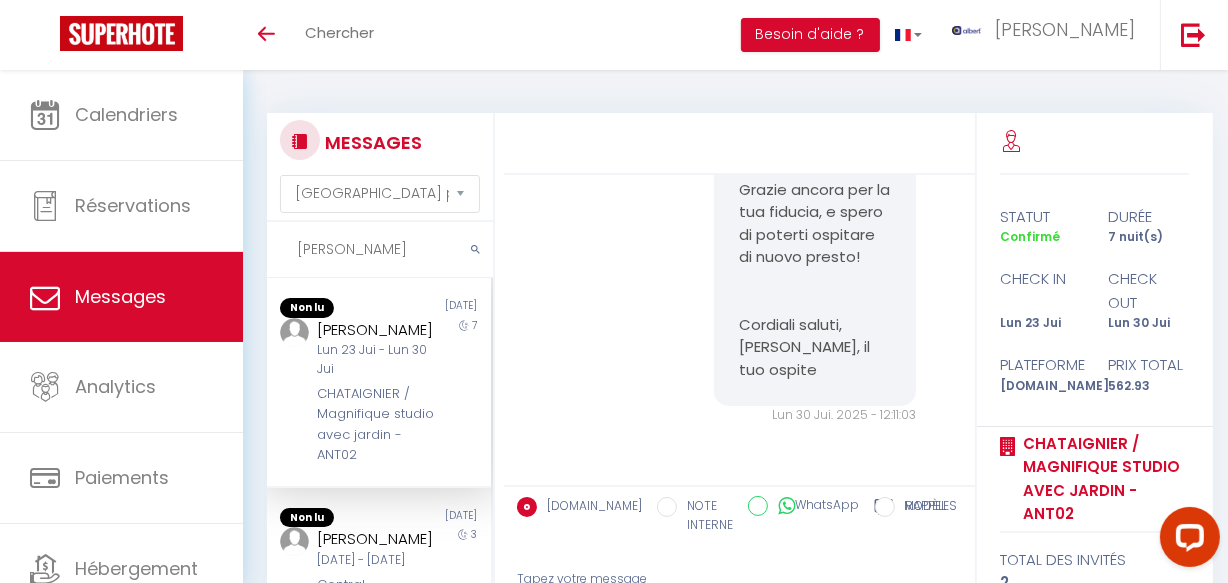 click on "Donato" at bounding box center (380, 250) 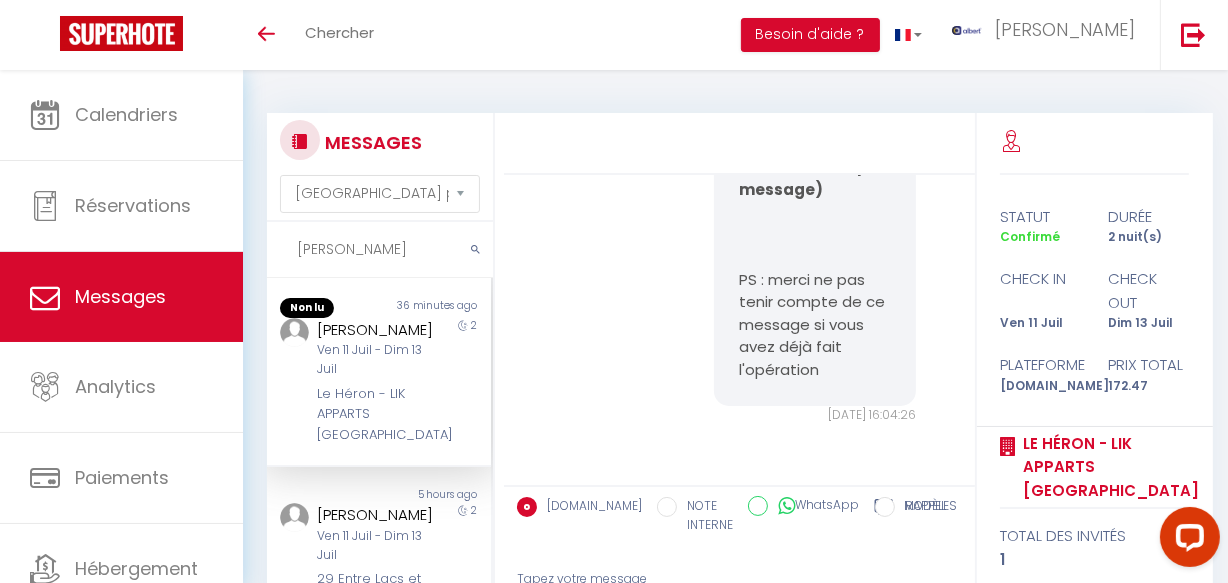 scroll, scrollTop: 11396, scrollLeft: 0, axis: vertical 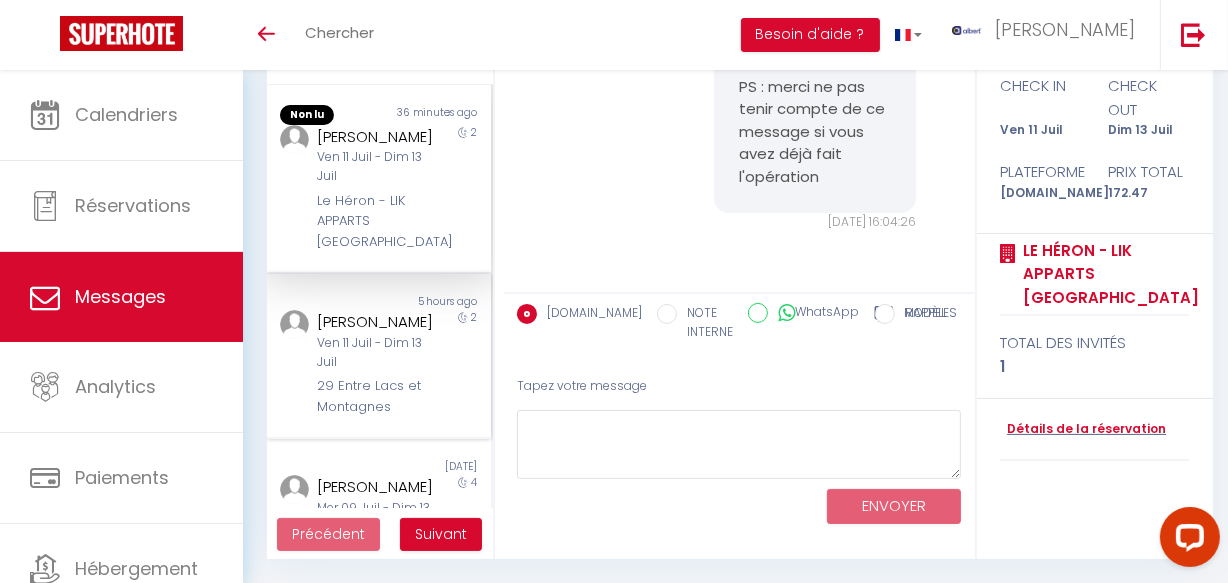 click on "Ven 11 Juil - Dim 13 Juil" at bounding box center [375, 353] 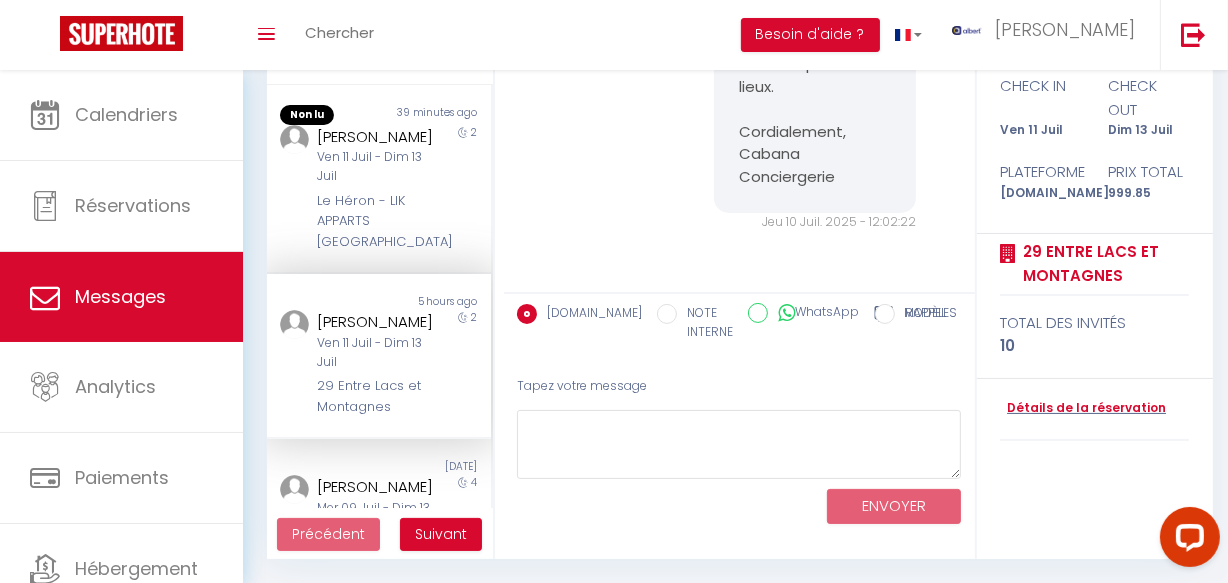 scroll, scrollTop: 3565, scrollLeft: 0, axis: vertical 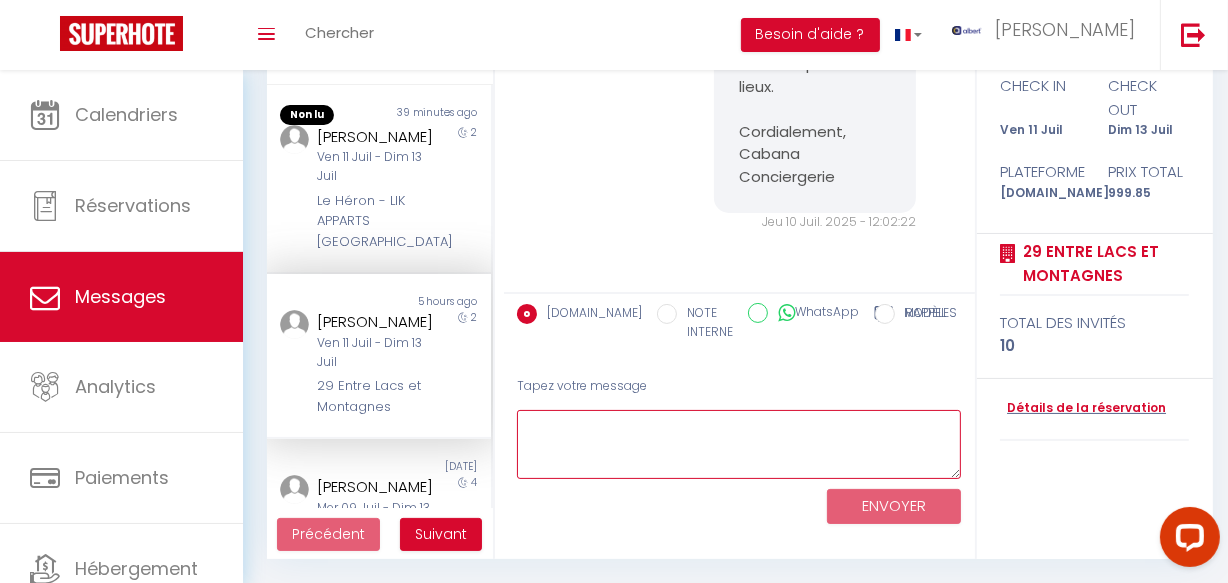 drag, startPoint x: 662, startPoint y: 450, endPoint x: 643, endPoint y: 447, distance: 19.235384 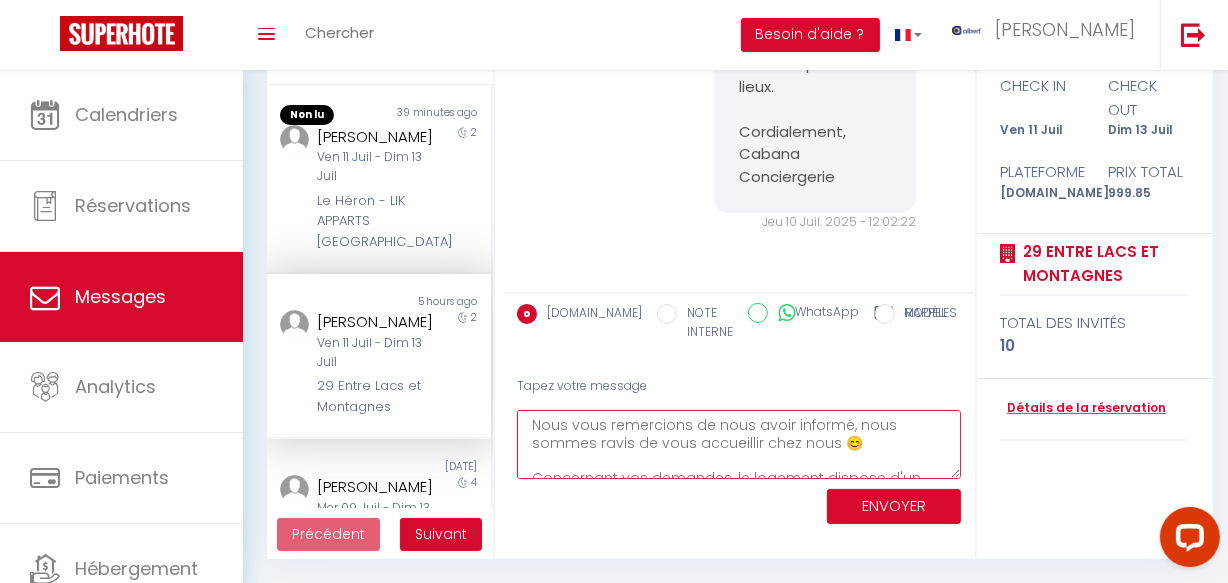 scroll, scrollTop: 0, scrollLeft: 0, axis: both 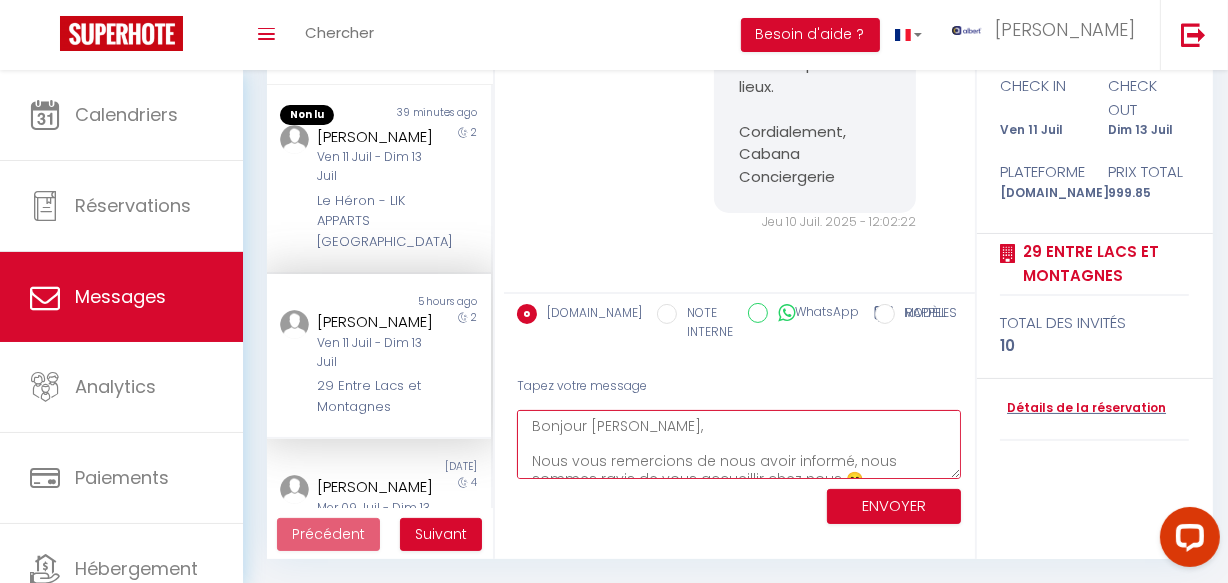 click on "Bonjour Carlos,
Nous vous remercions de nous avoir informé, nous sommes ravis de vous accueillir chez nous 😊
Concernant vos demandes, le logement dispose d'un Barbecue et d'une machine à café de type Nespresso.
N'hésitez pas à nous contacter si besoin 🍀" at bounding box center (739, 444) 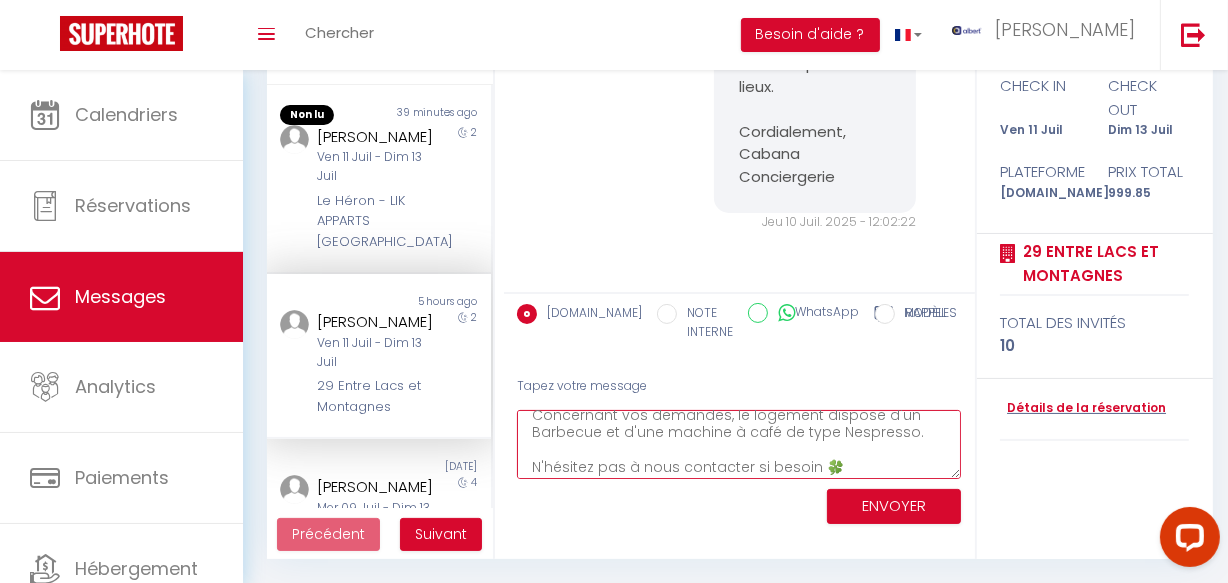 scroll, scrollTop: 0, scrollLeft: 0, axis: both 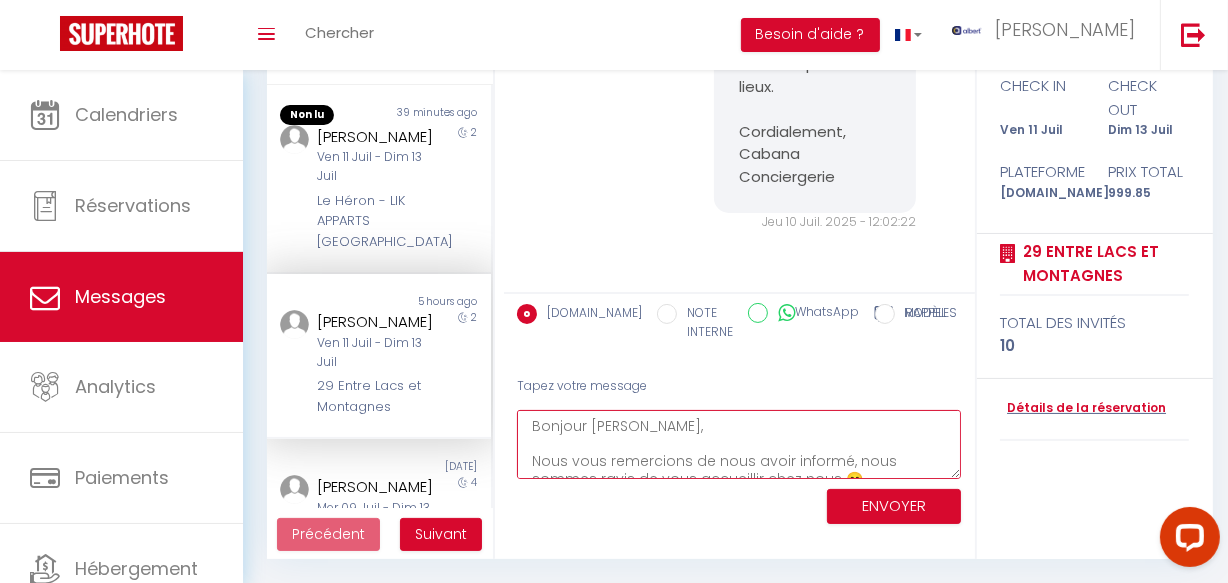 type on "Bonjour Carlos,
Nous vous remercions de nous avoir informé, nous sommes ravis de vous accueillir chez nous 😊
Concernant vos demandes, le logement dispose d'un Barbecue et d'une machine à café de type Nespresso.
N'hésitez pas à nous contacter si besoin 🍀" 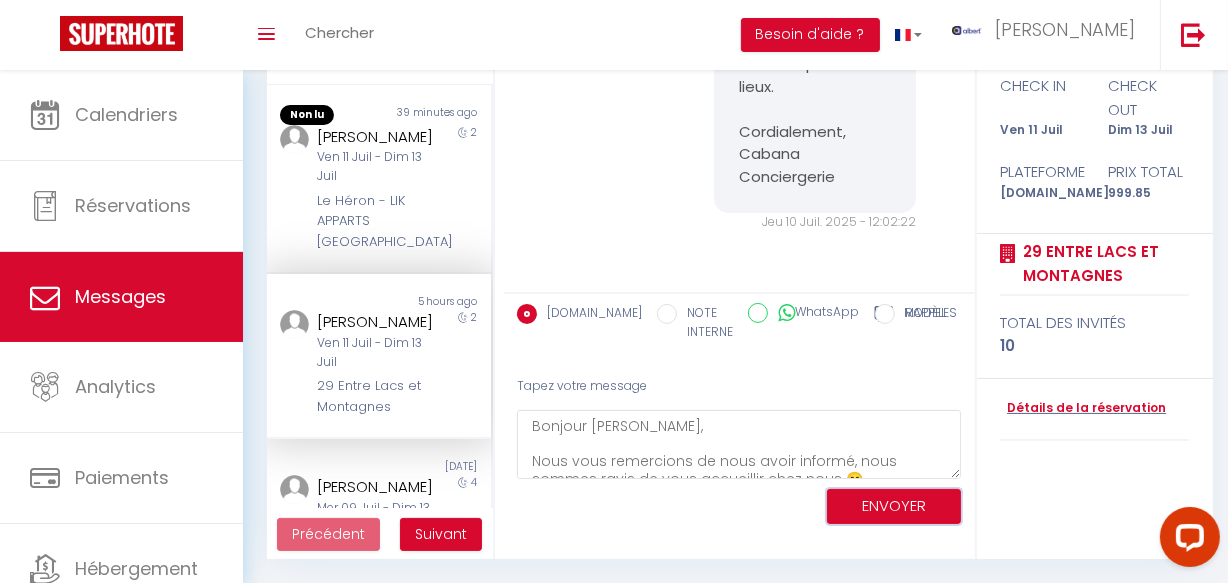 click on "ENVOYER" at bounding box center (894, 506) 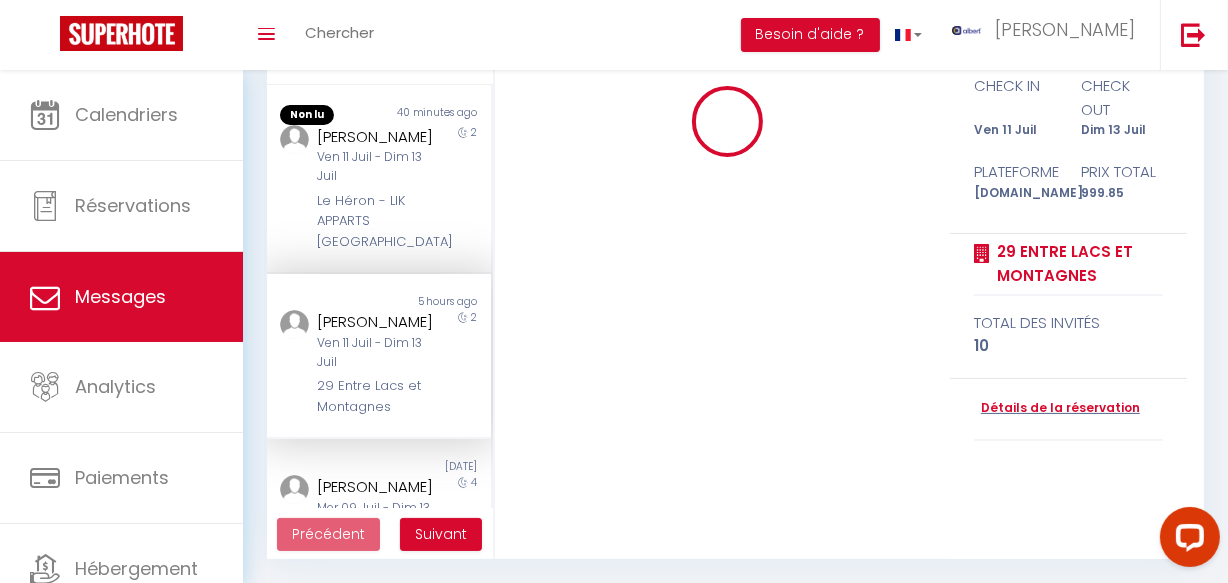 type 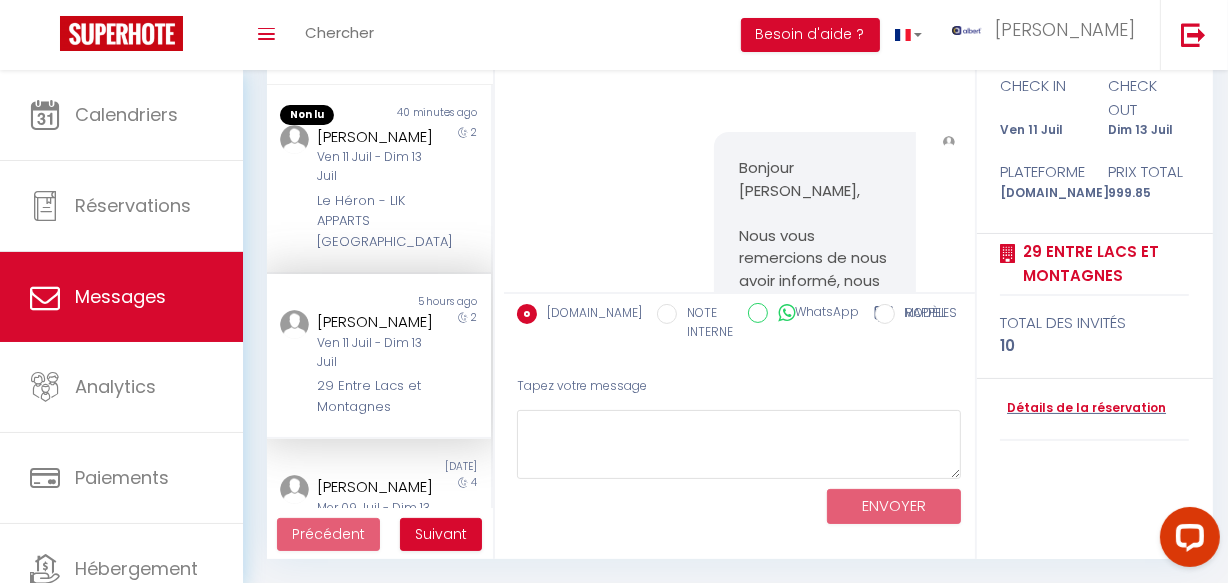 scroll, scrollTop: 4186, scrollLeft: 0, axis: vertical 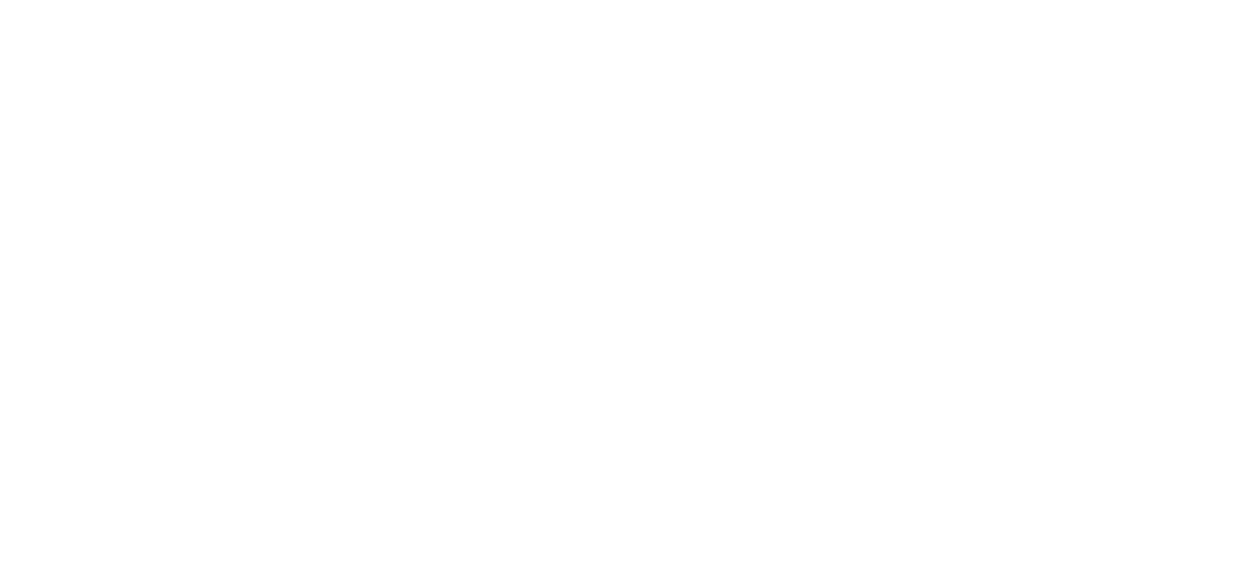select on "message" 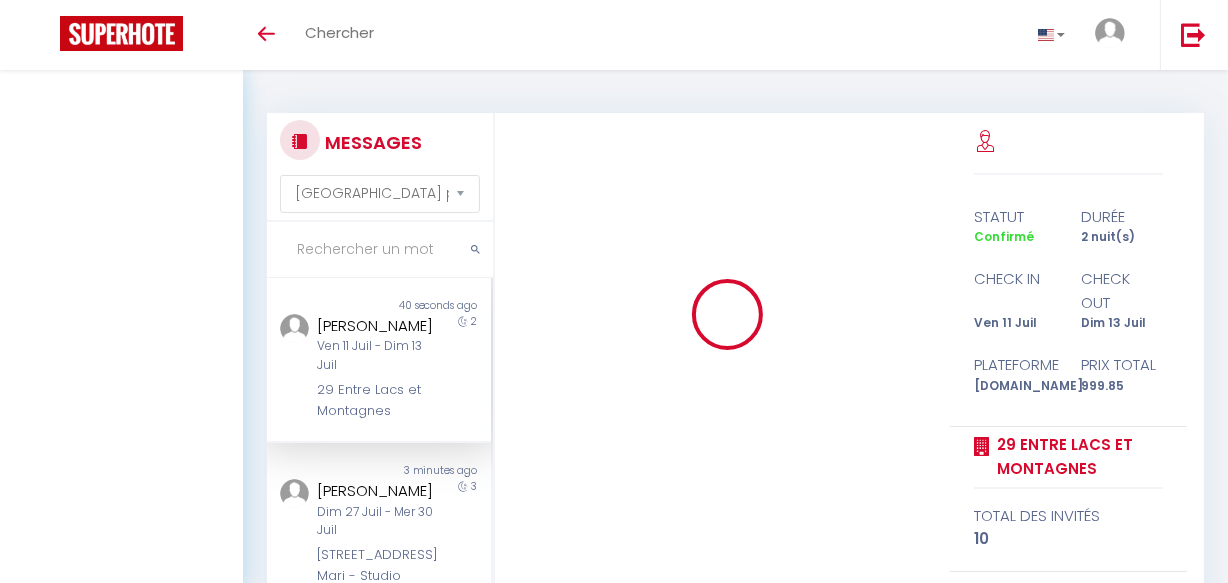 scroll, scrollTop: 193, scrollLeft: 0, axis: vertical 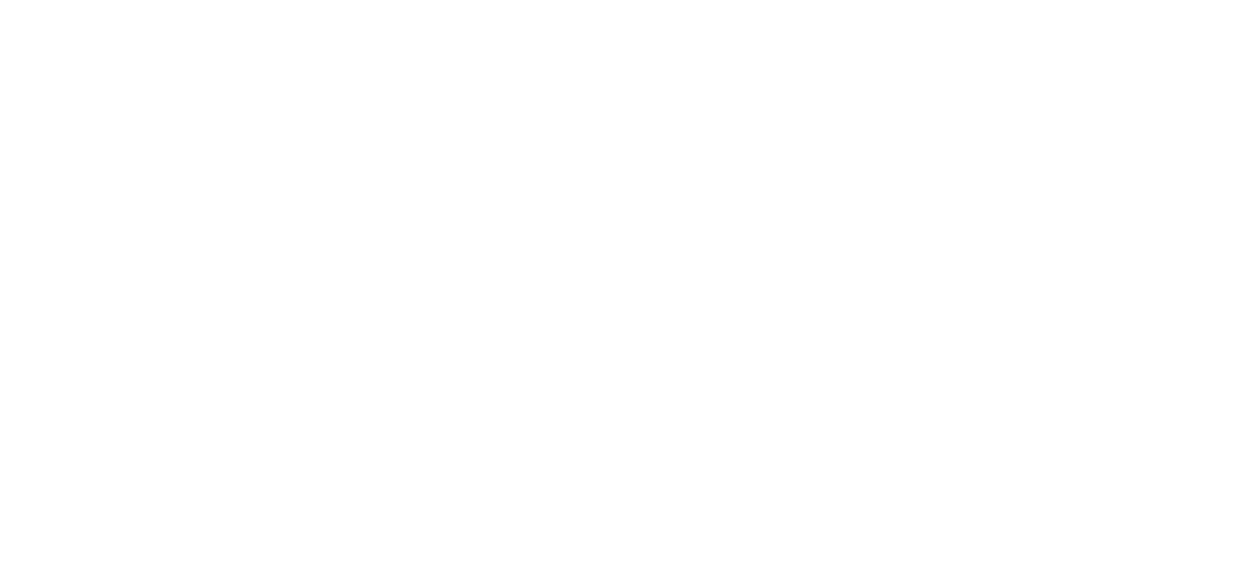 select on "message" 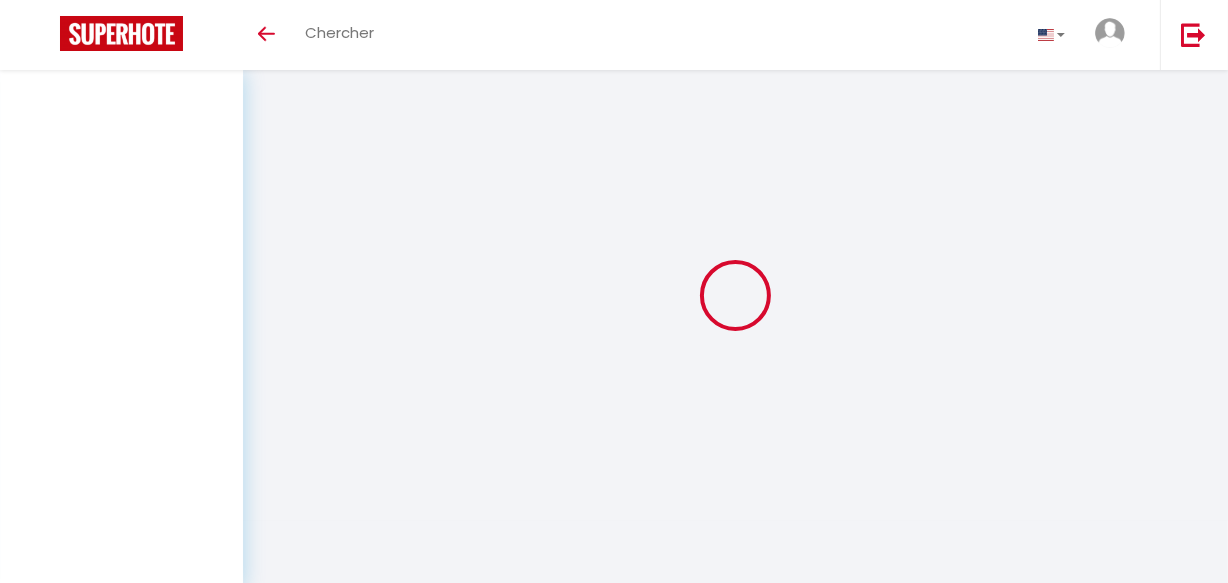 scroll, scrollTop: 193, scrollLeft: 0, axis: vertical 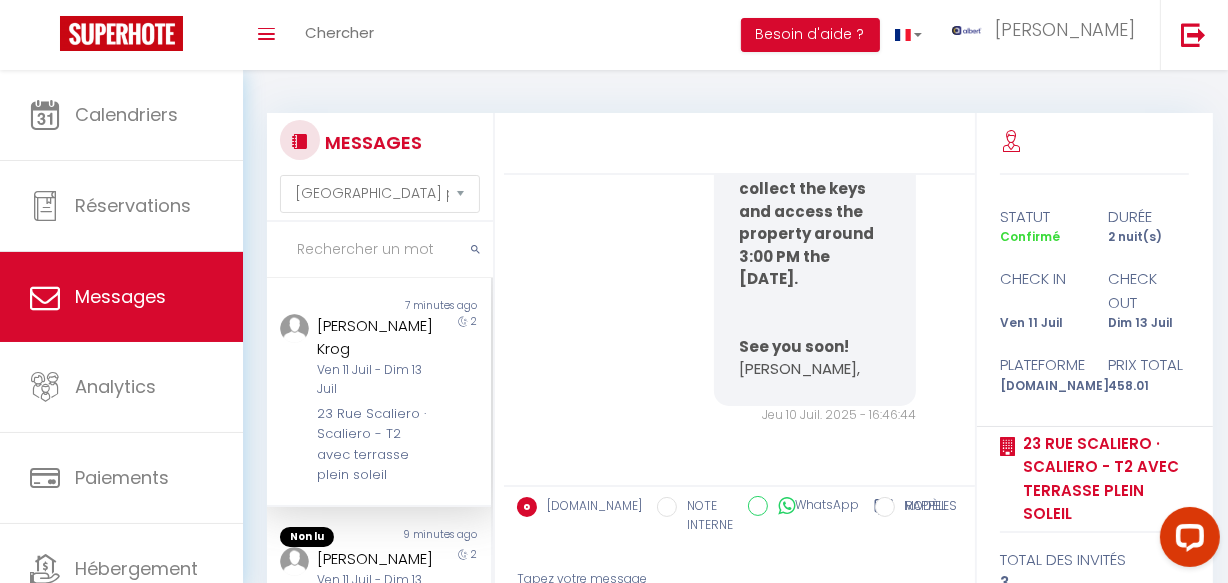click at bounding box center [380, 250] 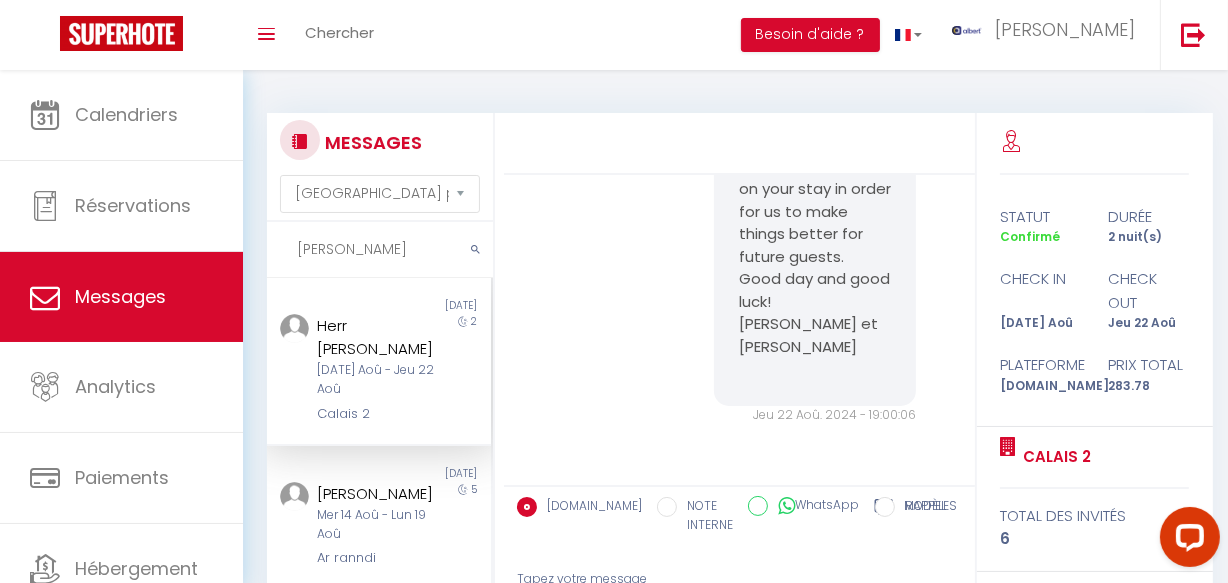scroll, scrollTop: 11073, scrollLeft: 0, axis: vertical 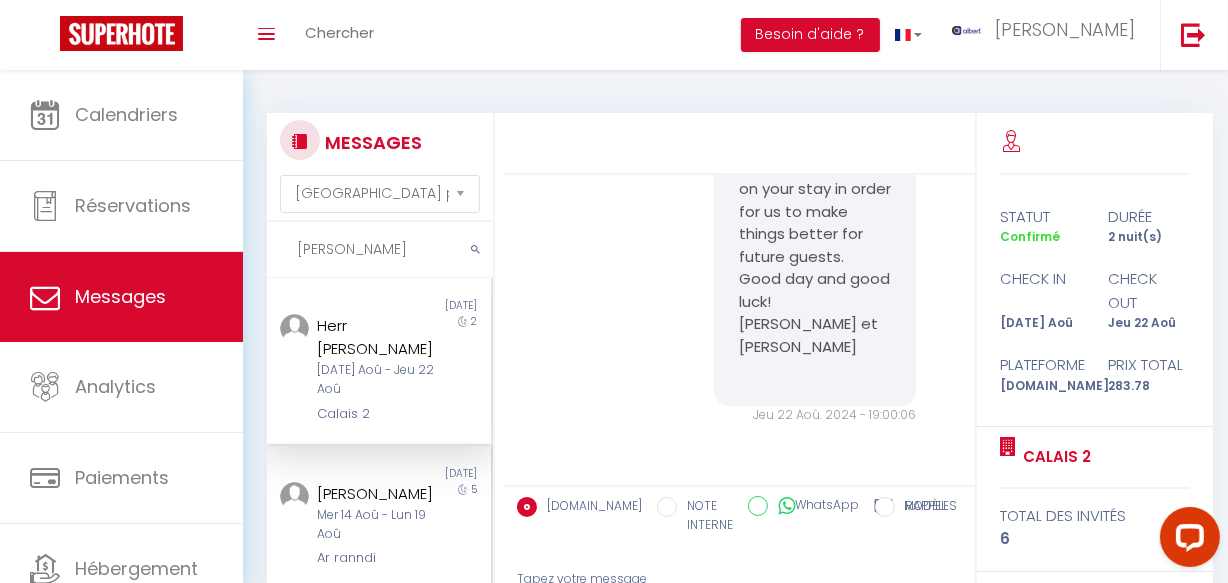 click on "Non lu
11 months ago
Günter Schiener   Mer 14 Aoû - Lun 19 Aoû   Ar ranndi     5" at bounding box center (379, 518) 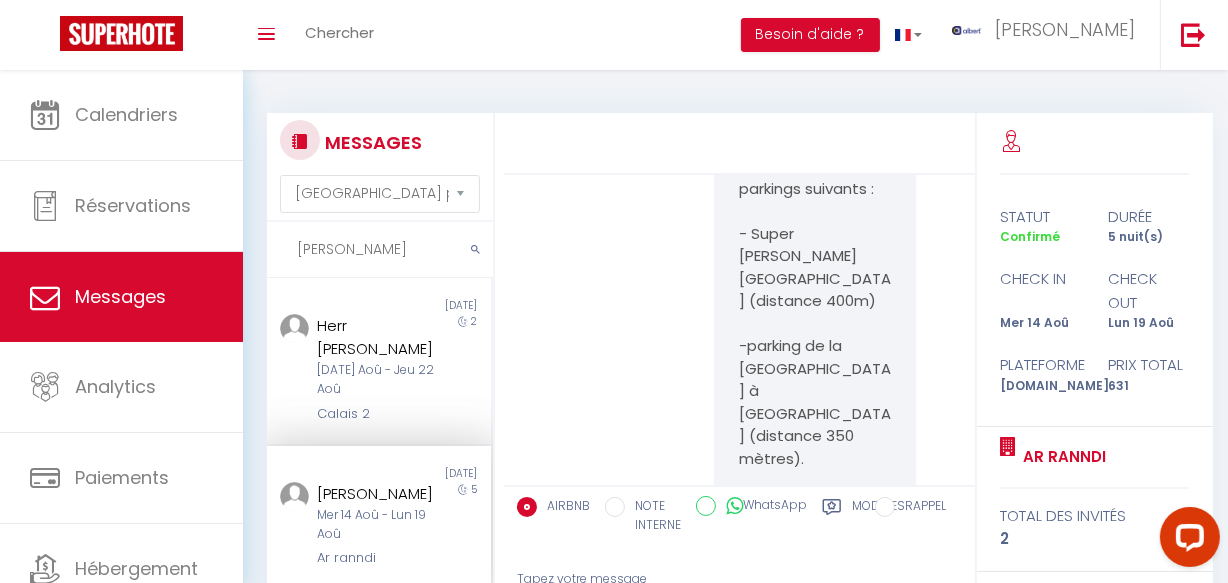 scroll, scrollTop: 21896, scrollLeft: 0, axis: vertical 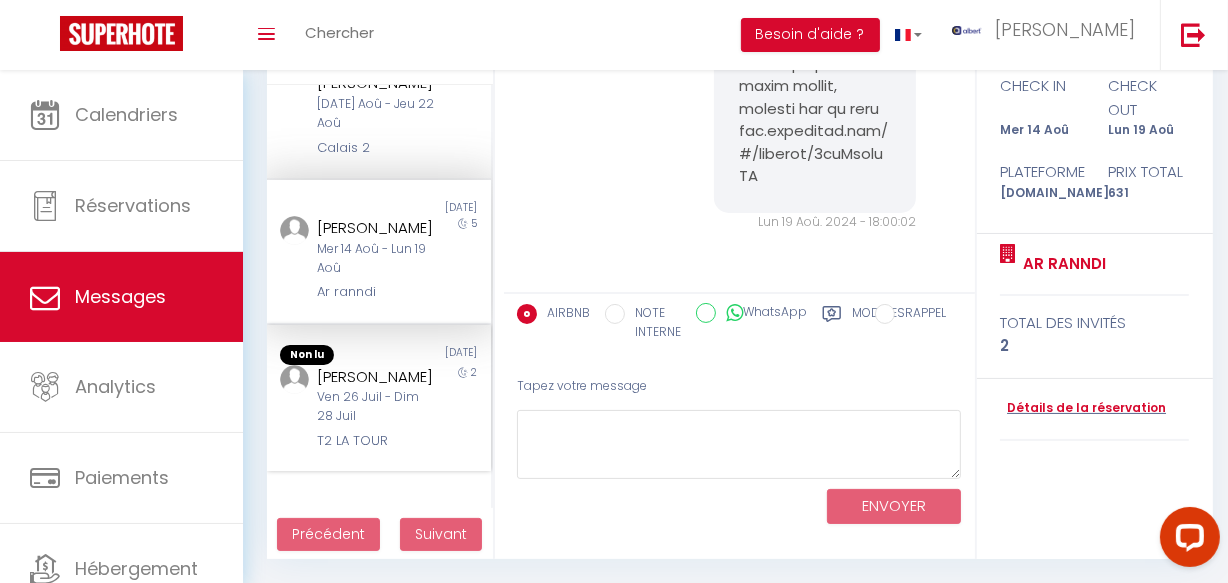 click on "Ven 26 Juil - Dim 28 Juil" at bounding box center (375, 407) 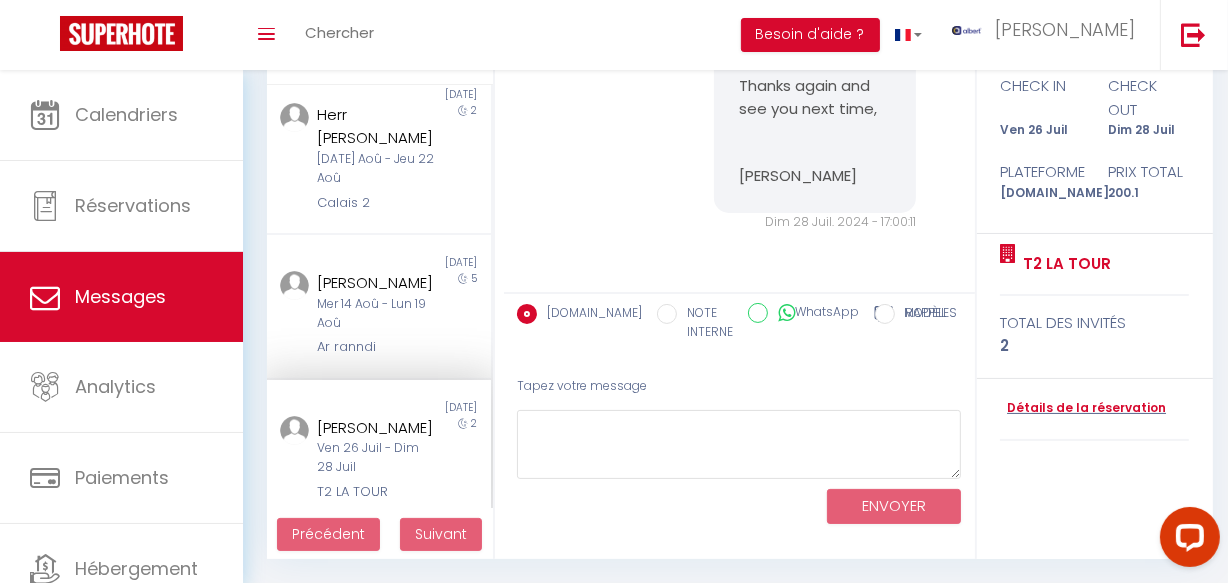 scroll, scrollTop: 0, scrollLeft: 0, axis: both 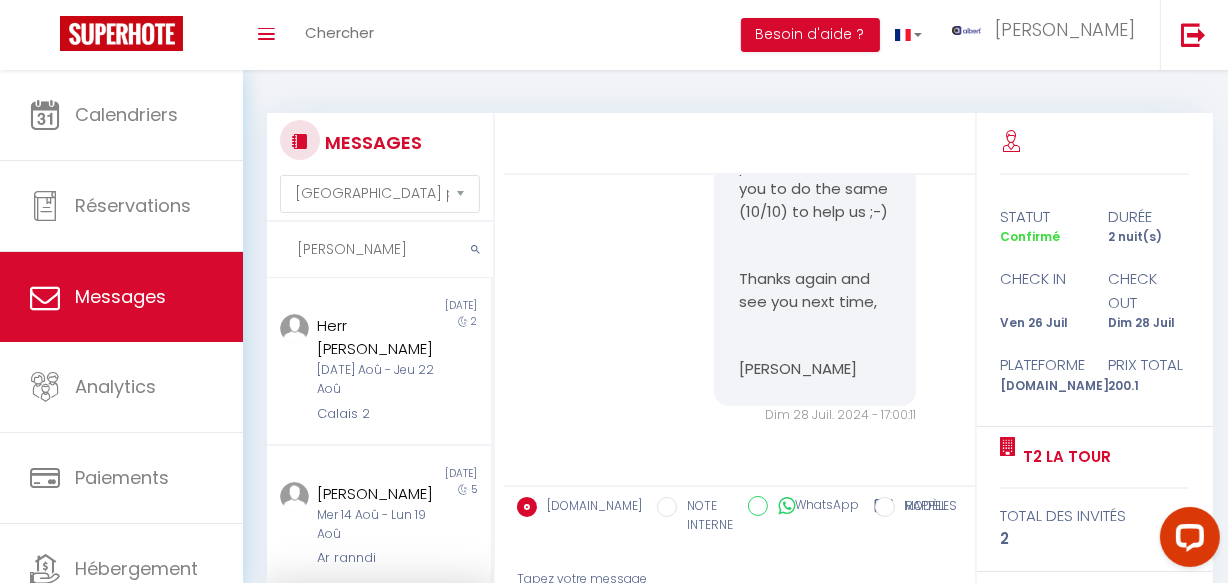 click on "Gunter" at bounding box center (380, 250) 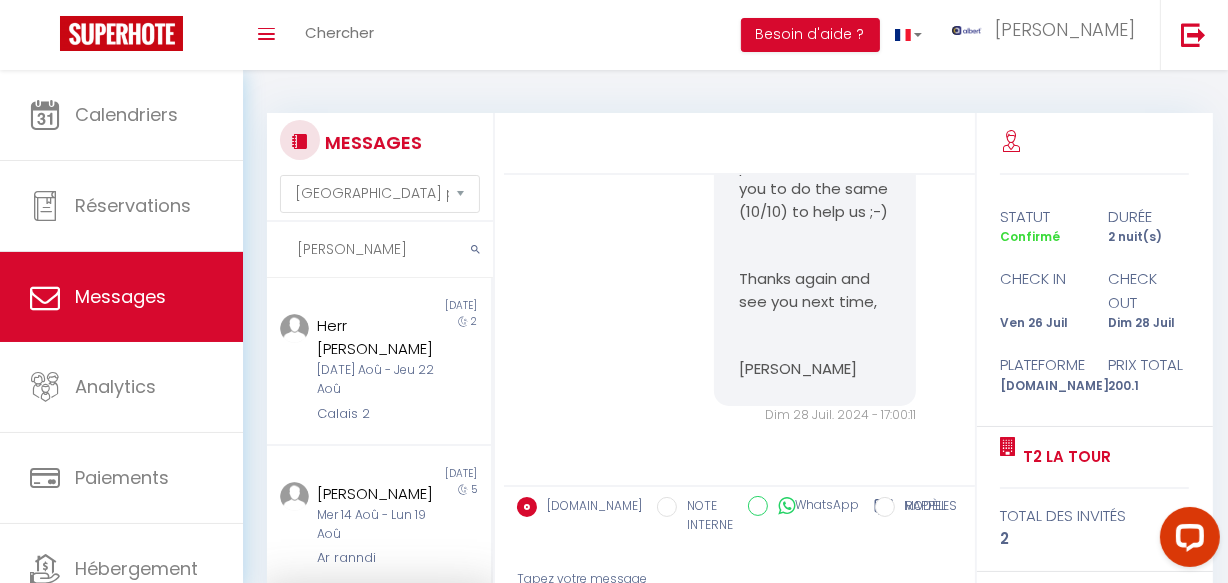 click on "Gunter" at bounding box center [380, 250] 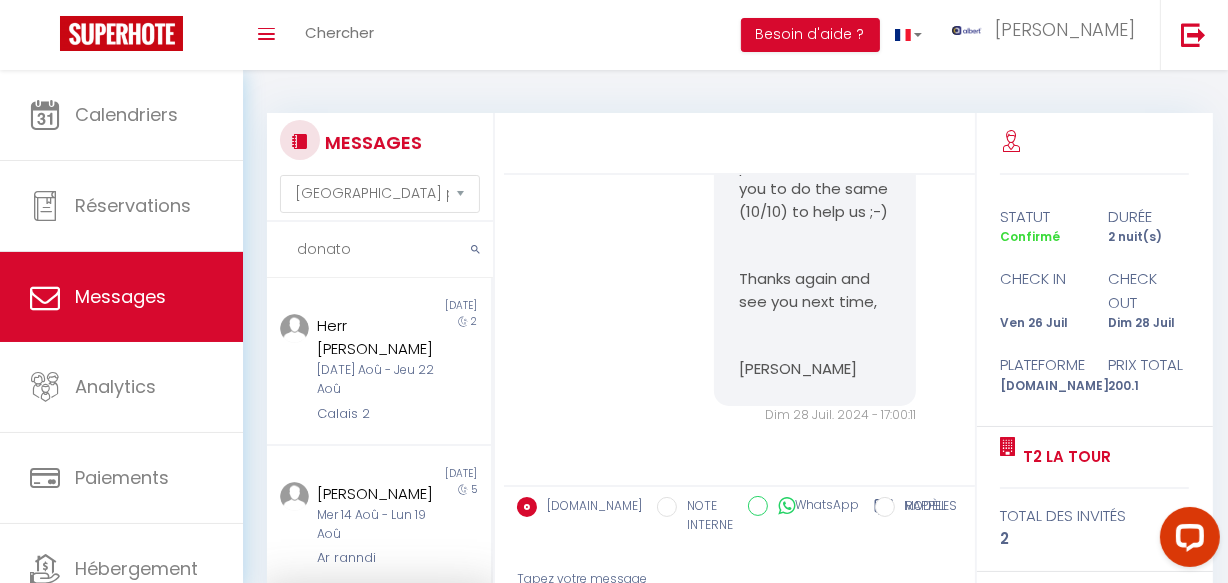 type on "donato" 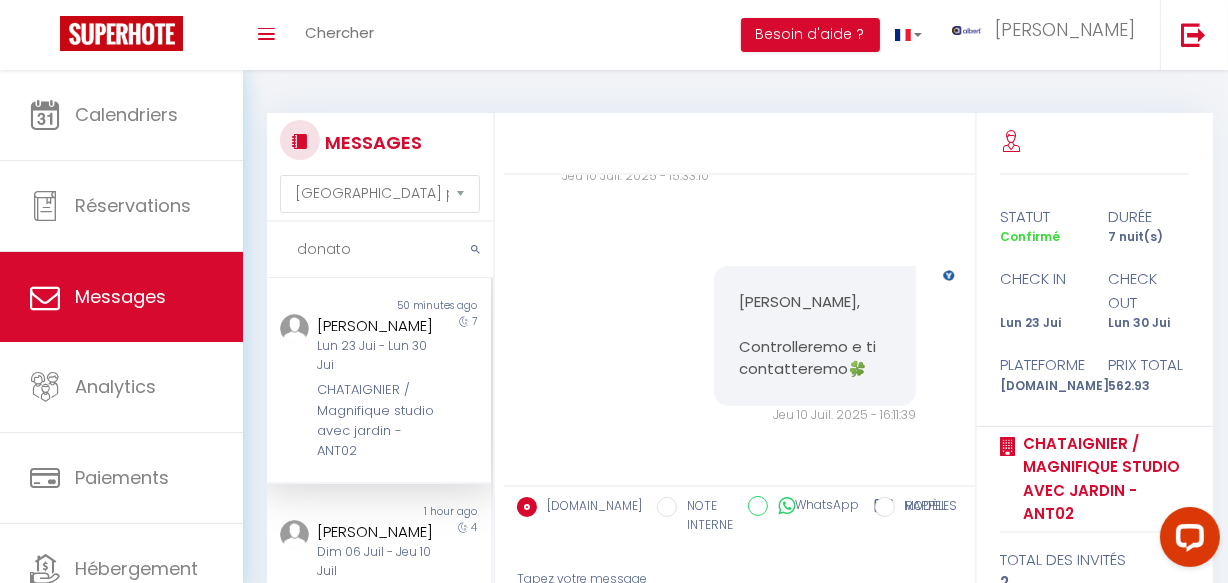 scroll, scrollTop: 11778, scrollLeft: 0, axis: vertical 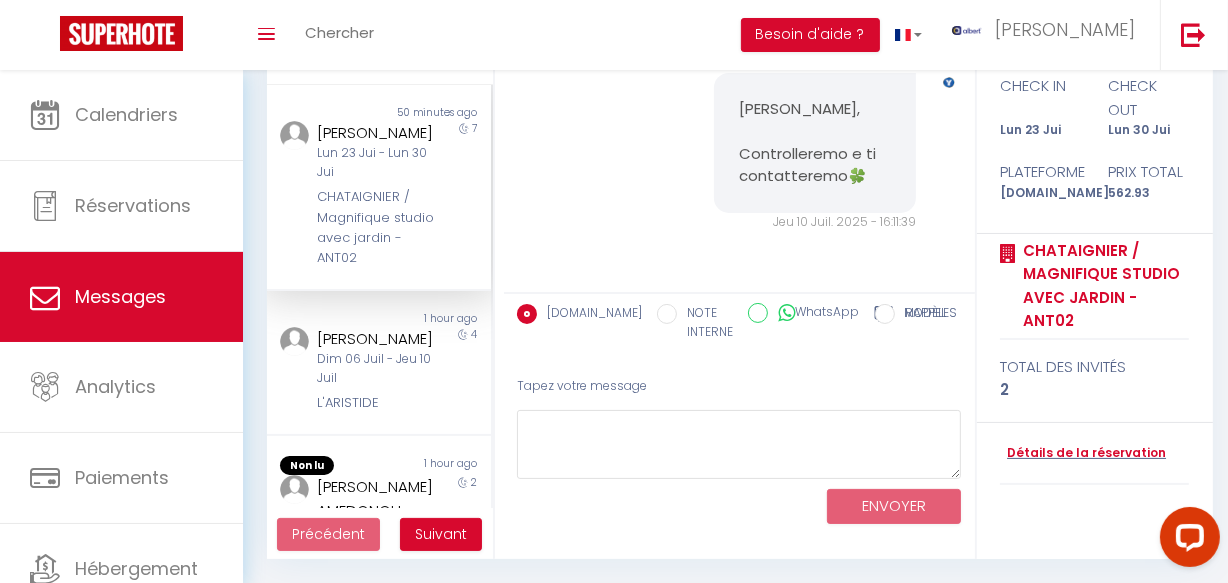 click on "Tapez votre message" at bounding box center (739, 386) 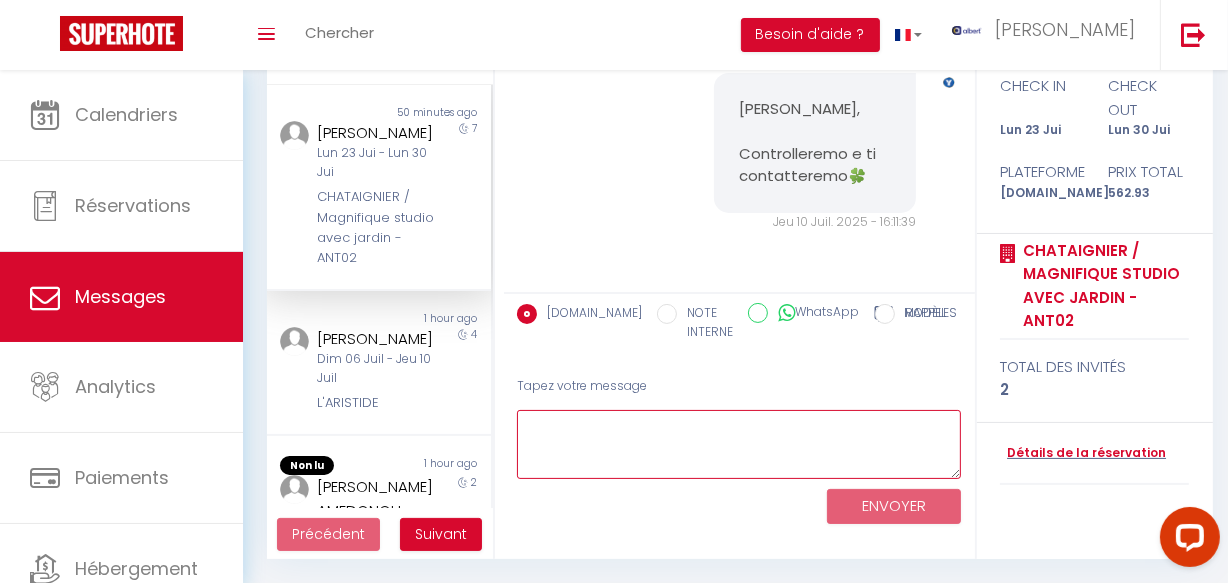 click at bounding box center [739, 444] 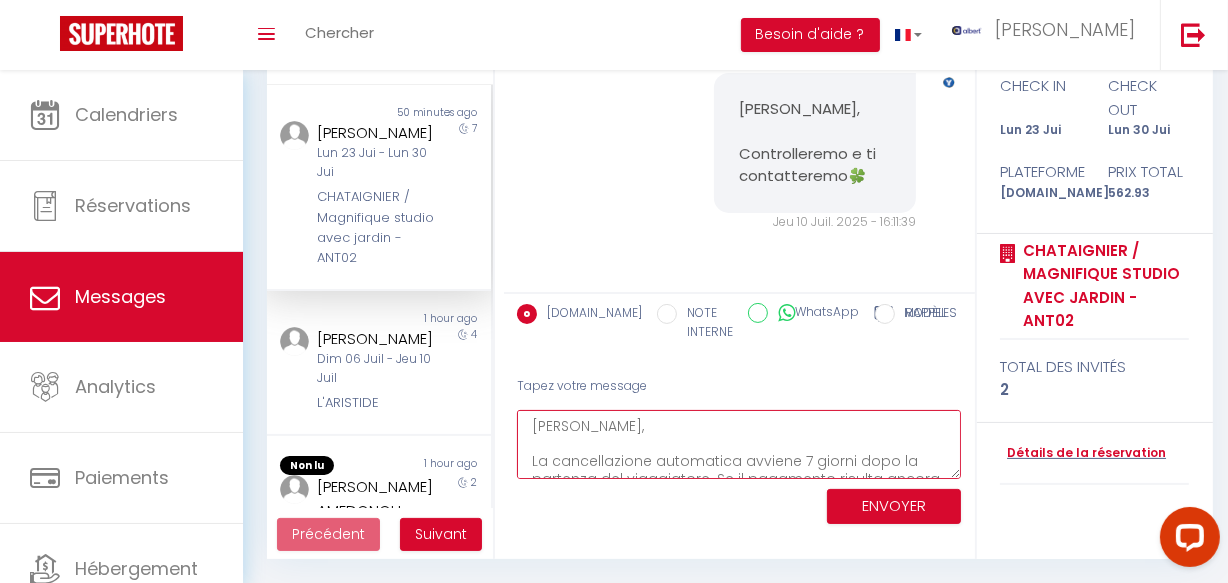scroll, scrollTop: 367, scrollLeft: 0, axis: vertical 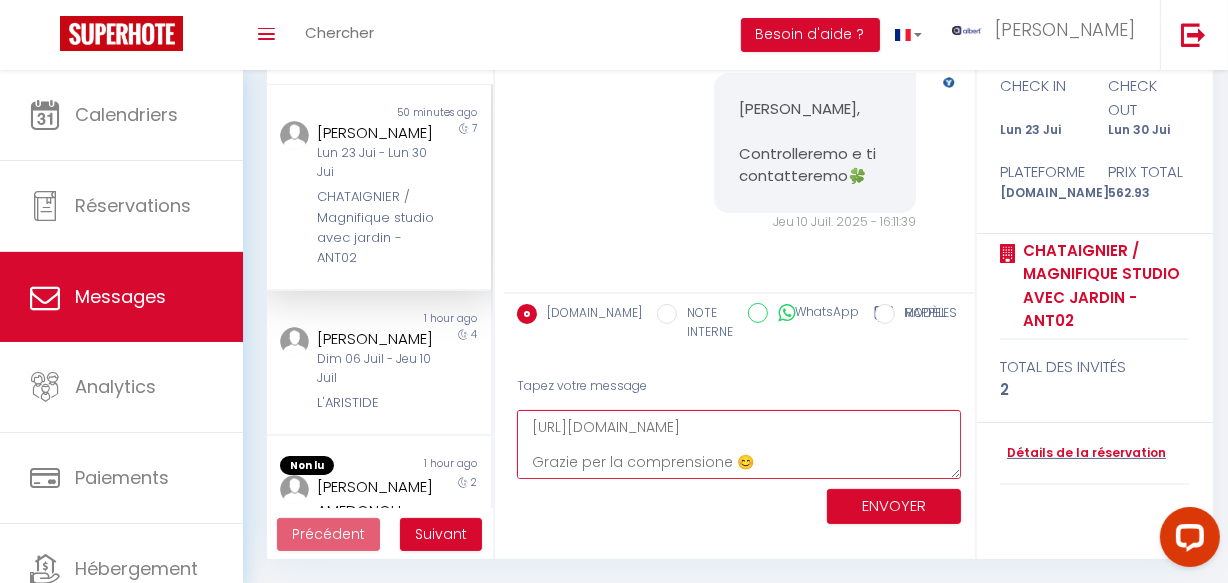 type on "Donato,
La cancellazione automatica avviene 7 giorni dopo la partenza del viaggiatore. Se il pagamento risulta ancora attivo, ecco cosa devi sapere: quando viene effettuato un annullamento, potresti non vedere alcun rimborso sul tuo estratto conto. In realtà, l'autorizzazione al pagamento iniziale viene cancellata automaticamente dopo pochi giorni. Ciò significa che non ci sono né addebiti né accrediti sul tuo conto. In breve, la transazione viene annullata, come se non fosse mai avvenuta. Per maggiore chiarezza, puoi verificare queste informazioni con la tua banca. A seconda dell'emittente della carta, il pagamento iniziale scomparirà dall'elenco delle transazioni in sospeso entro un lasso di tempo variabile.
Se nonostante tutto riscontri un problema persistente, ti invitiamo a compilare questo modulo affinché possiamo aiutarti:
https://docs.google.com/forms/d/e/1FAIpQLScq4SNDgPfG7gezEMt82FgyA9HIK9OL1lhWGFhB6pOmAI3_Pw/viewform
Grazie per la comprensione 😊" 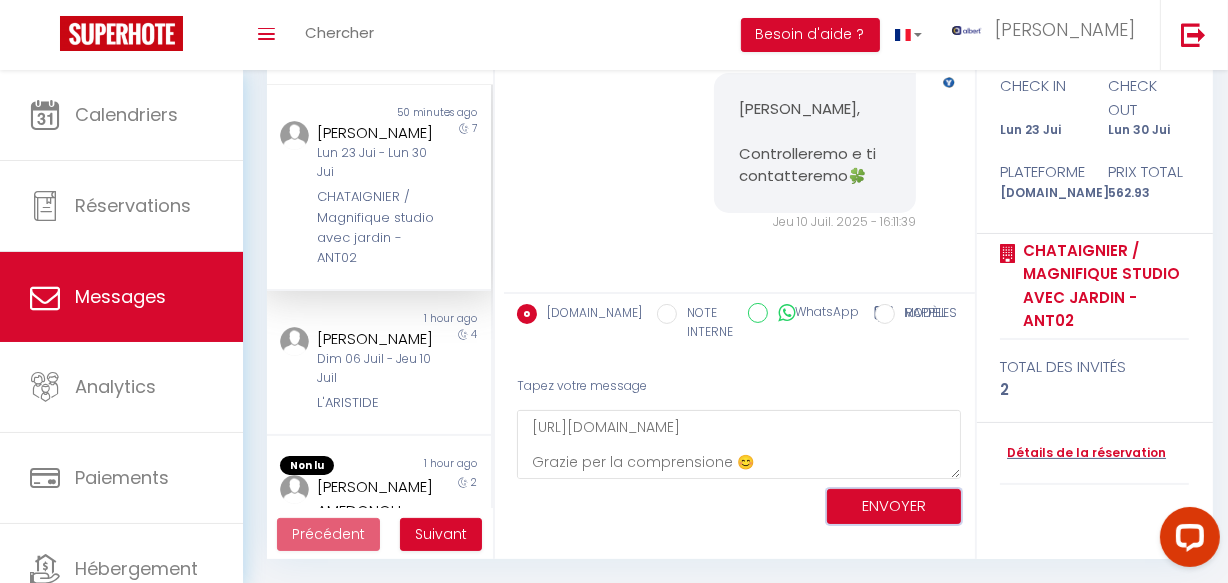click on "ENVOYER" at bounding box center [894, 506] 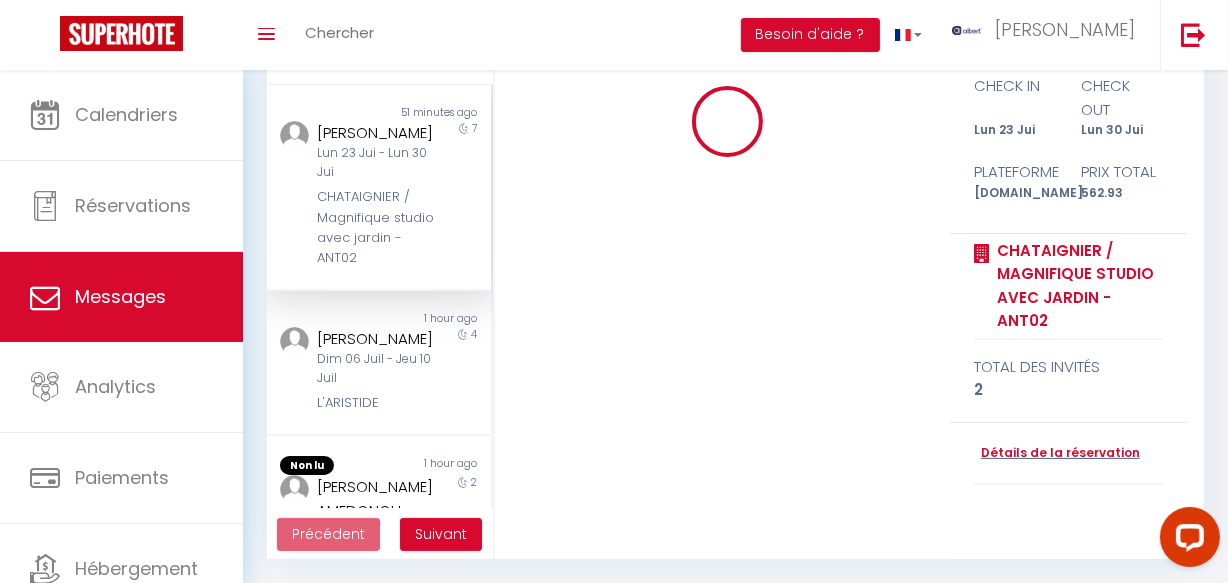 type 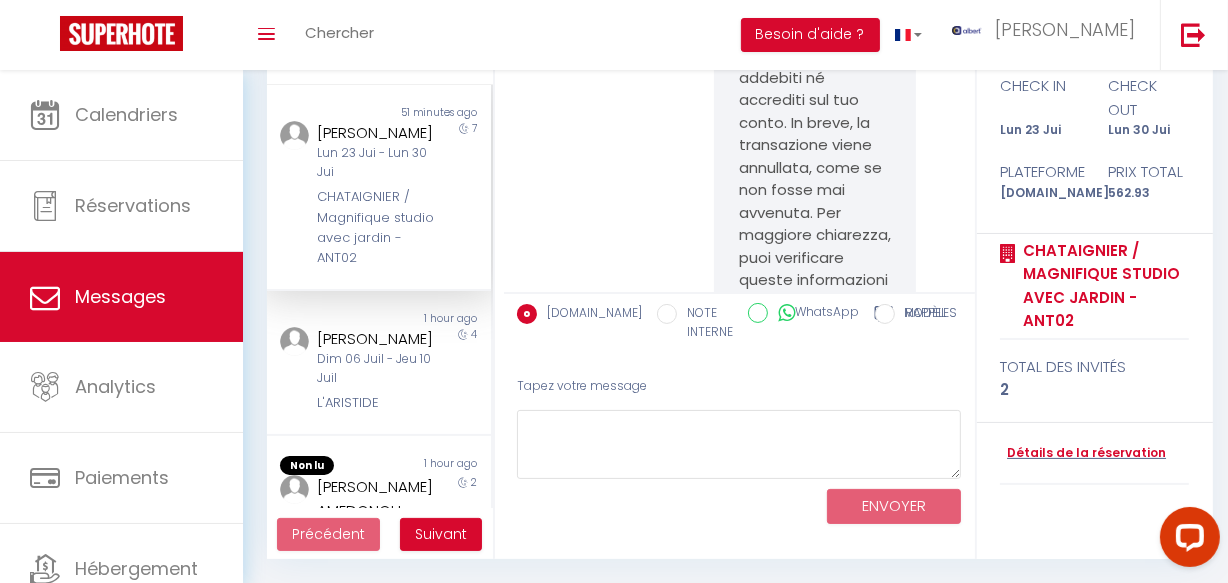 scroll, scrollTop: 0, scrollLeft: 0, axis: both 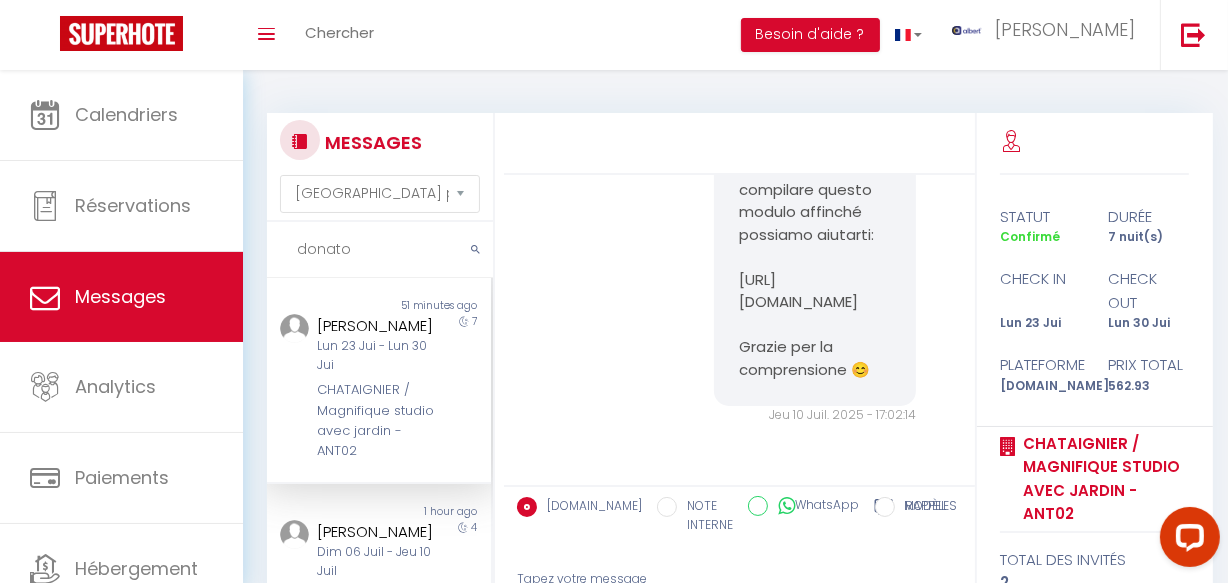 drag, startPoint x: 365, startPoint y: 256, endPoint x: 300, endPoint y: 242, distance: 66.4906 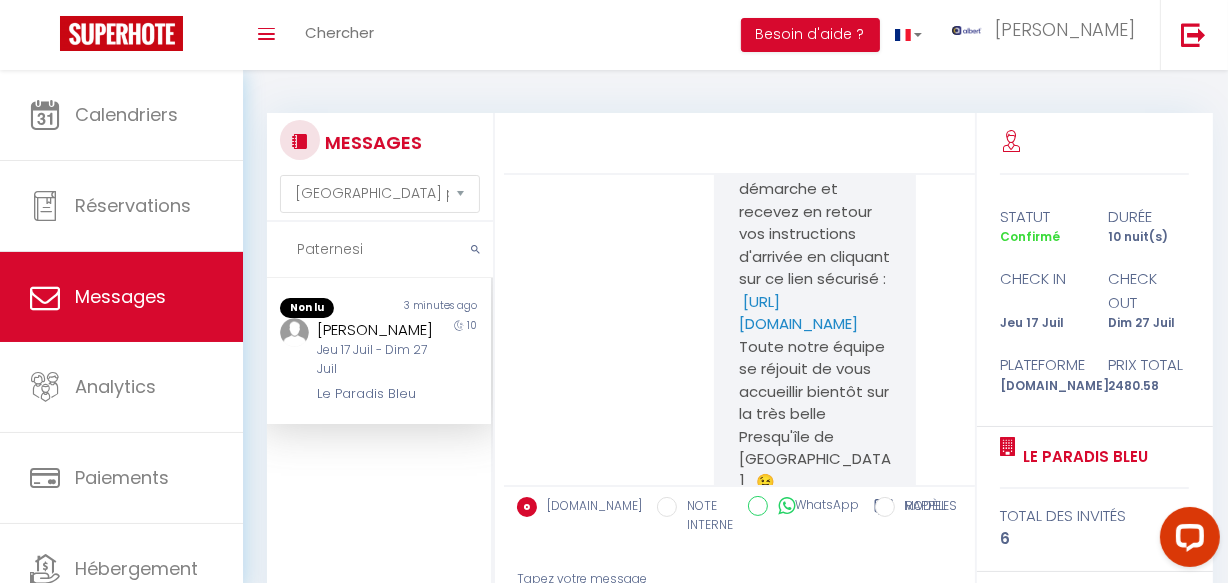 scroll, scrollTop: 8402, scrollLeft: 0, axis: vertical 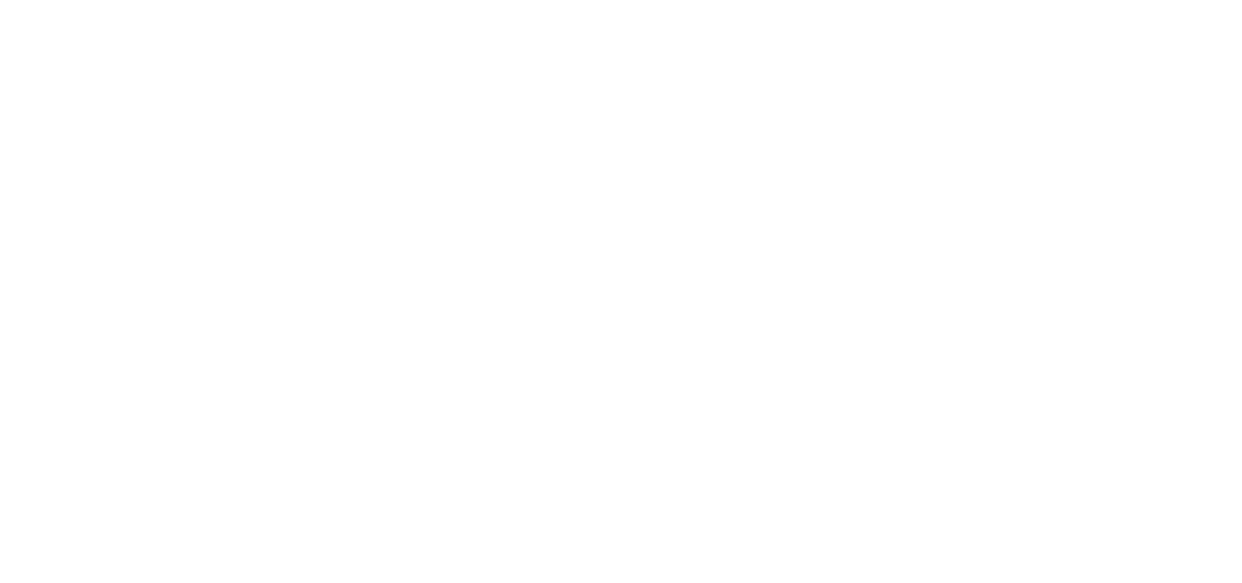 select on "message" 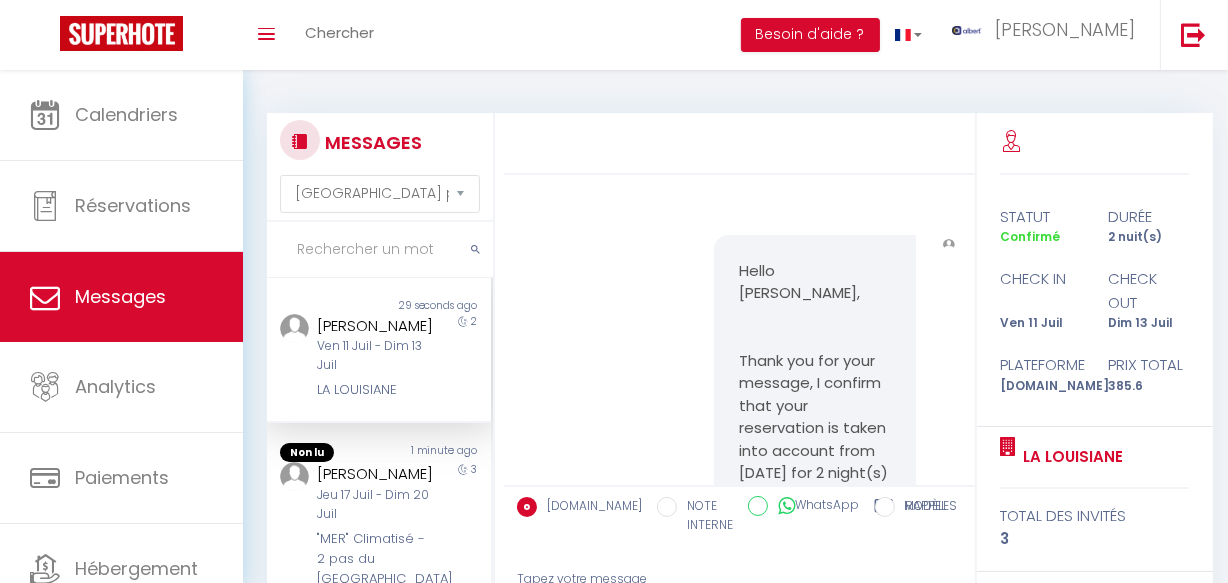 scroll, scrollTop: 7606, scrollLeft: 0, axis: vertical 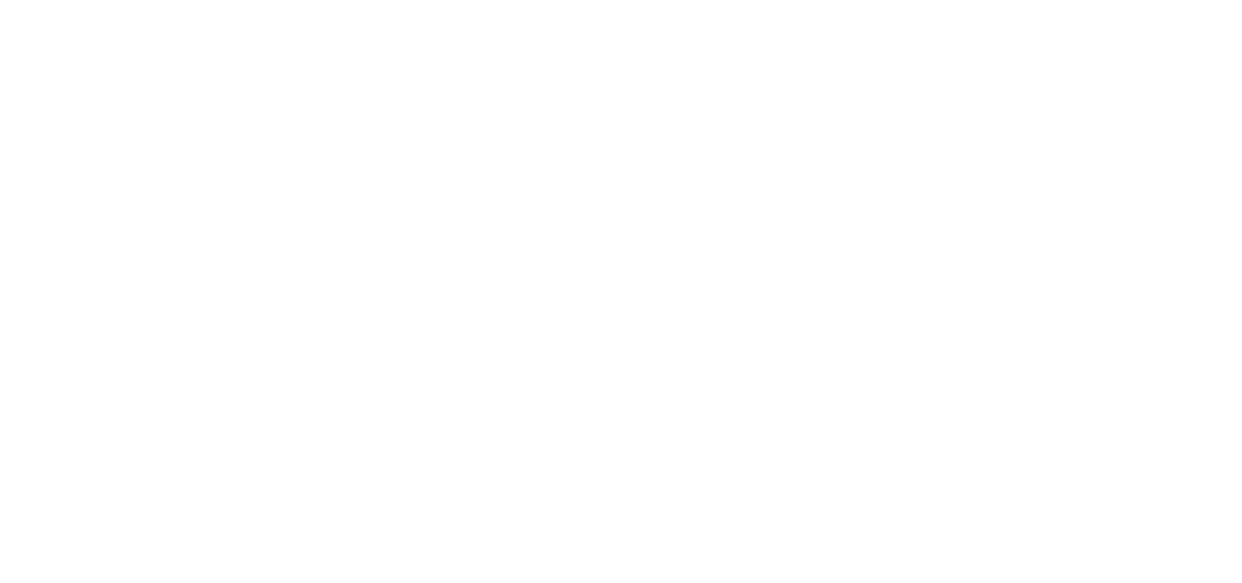 select on "message" 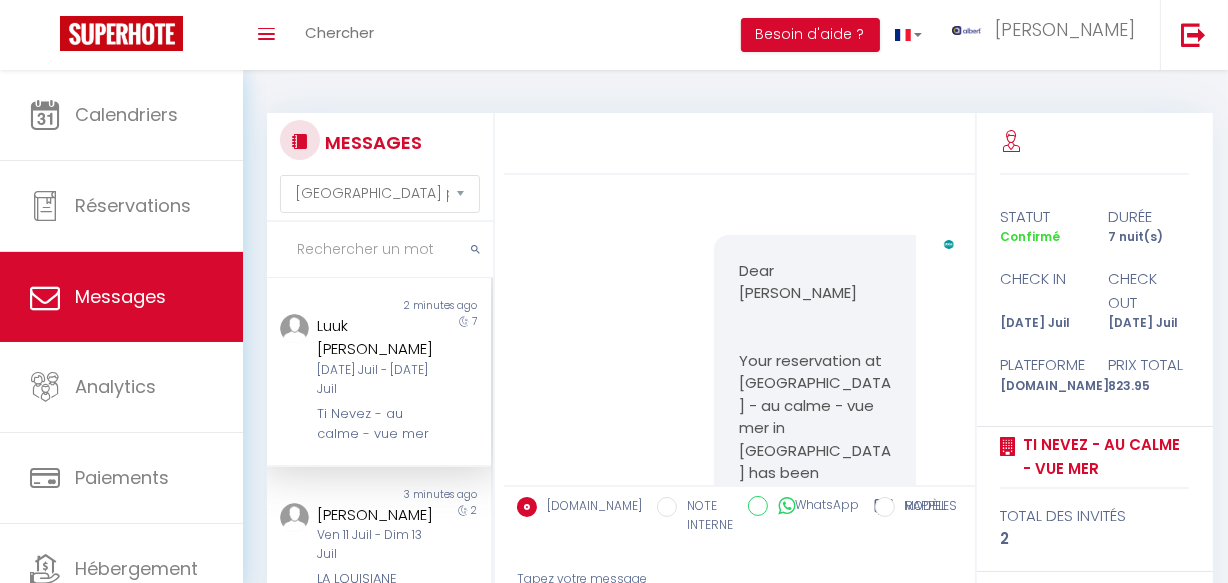 scroll, scrollTop: 8287, scrollLeft: 0, axis: vertical 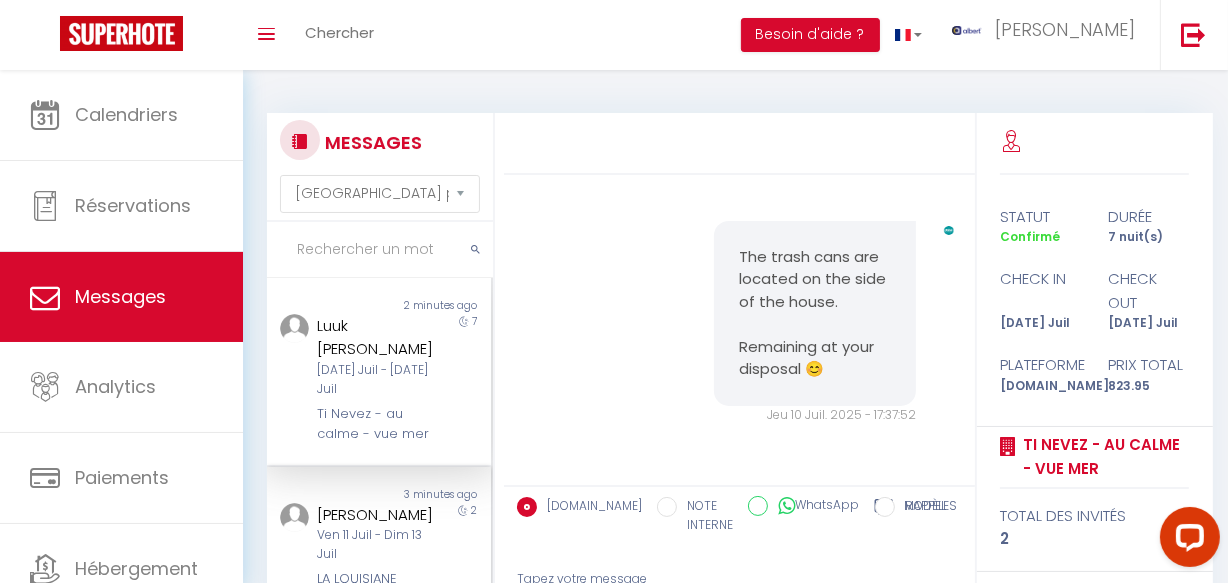 click on "3 minutes ago" at bounding box center (435, 495) 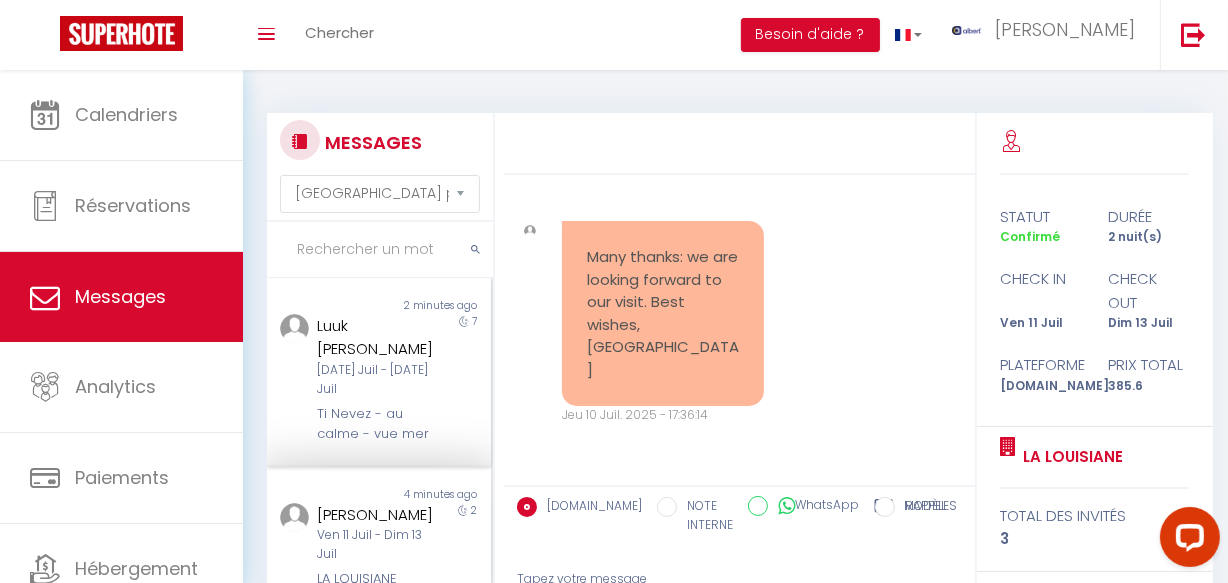 scroll, scrollTop: 8638, scrollLeft: 0, axis: vertical 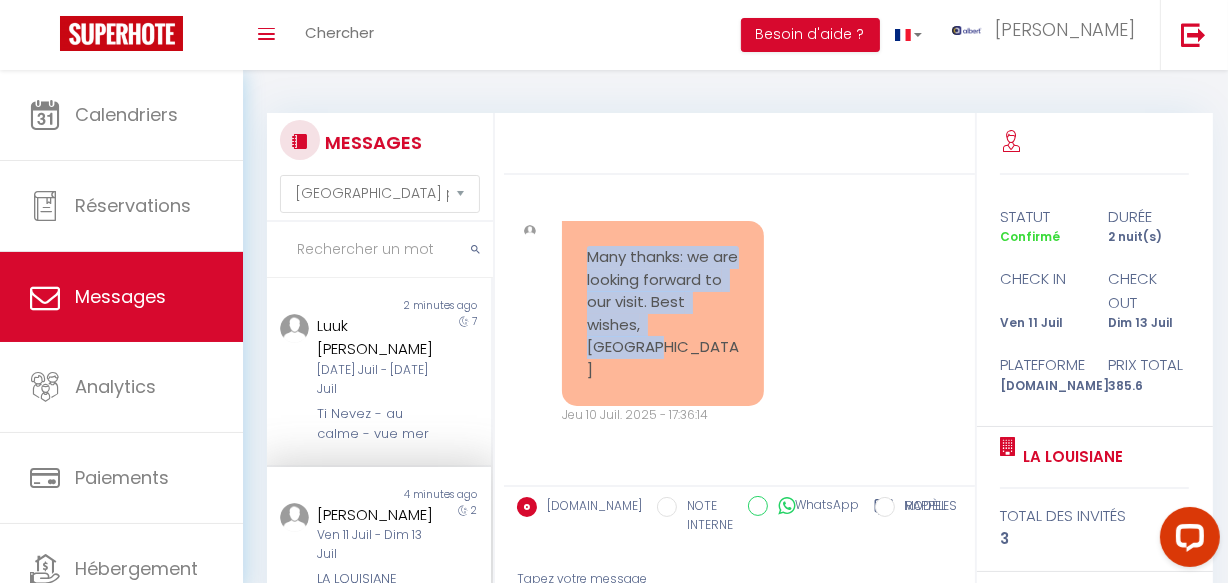 drag, startPoint x: 713, startPoint y: 368, endPoint x: 583, endPoint y: 309, distance: 142.76204 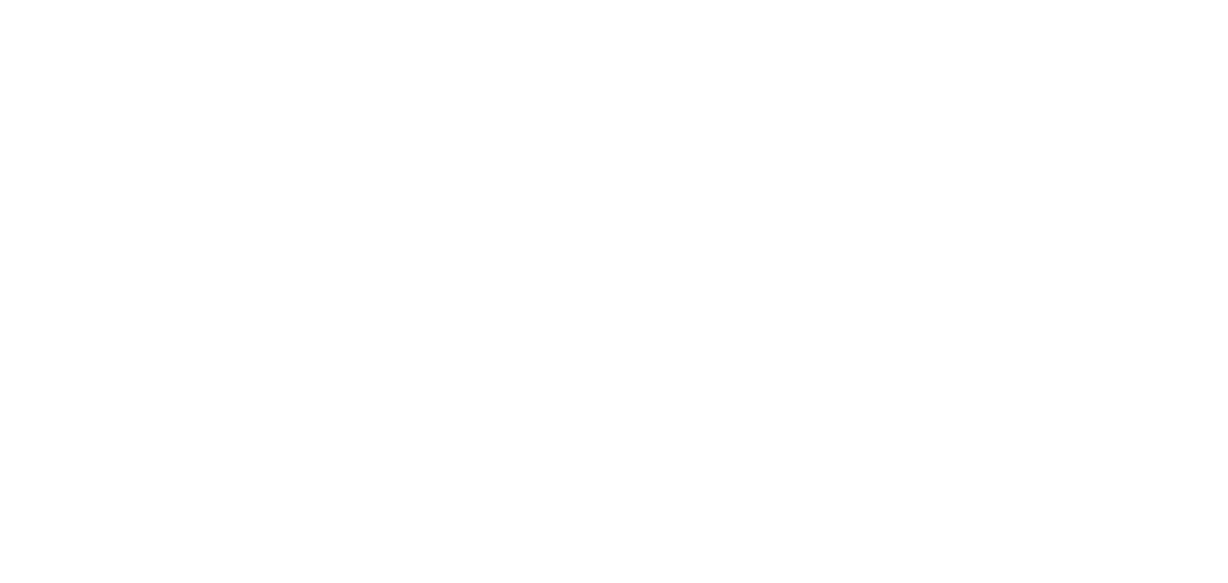 scroll, scrollTop: 0, scrollLeft: 0, axis: both 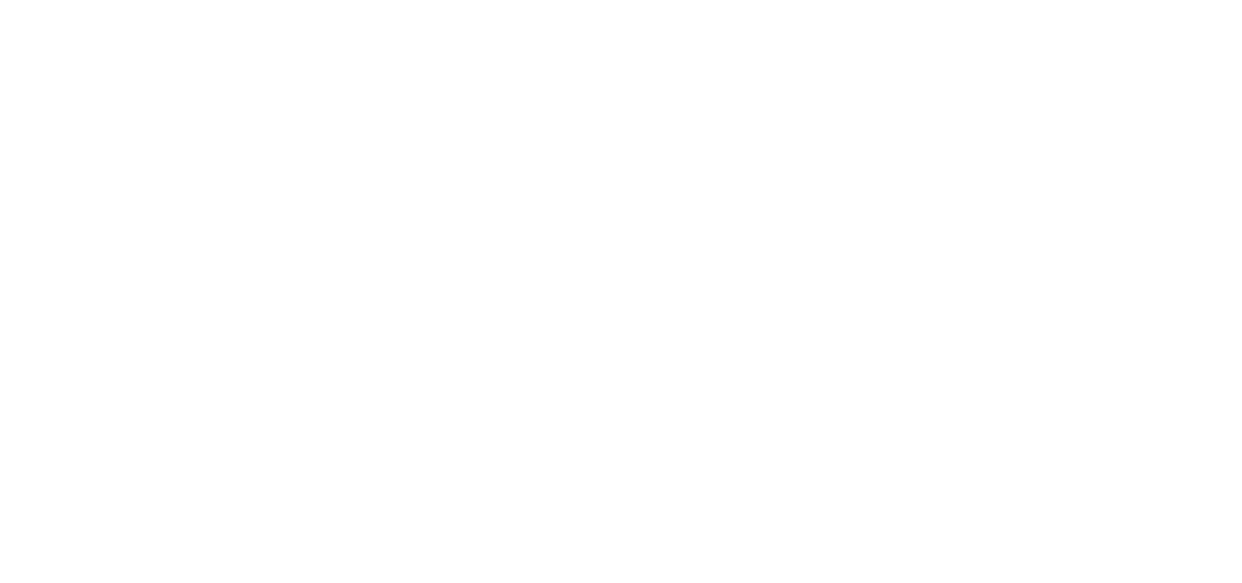 select on "message" 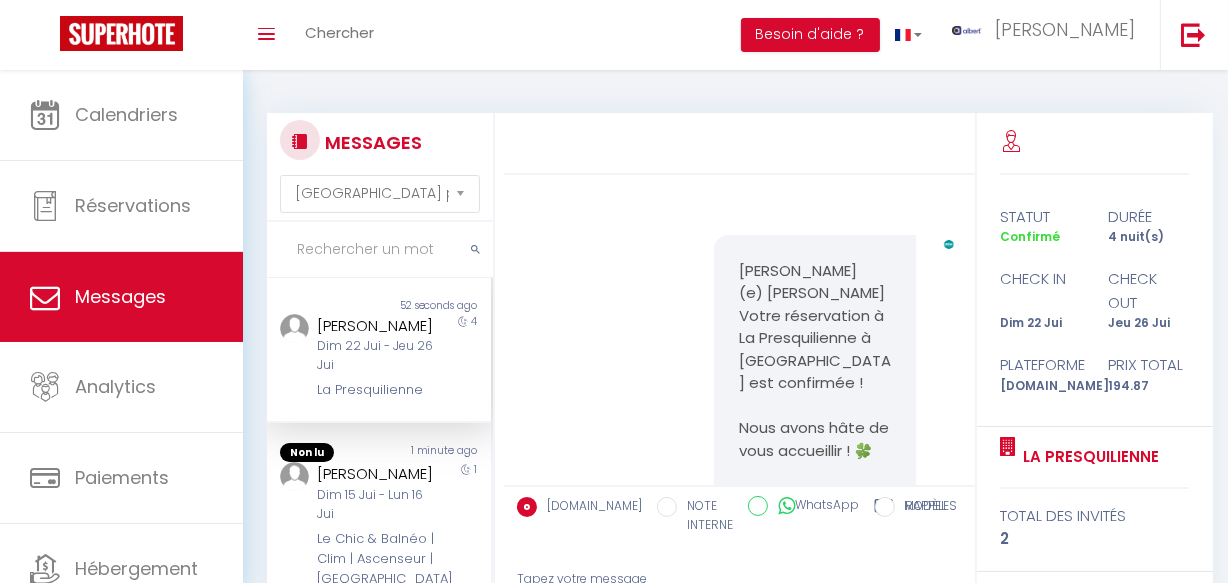 scroll, scrollTop: 17293, scrollLeft: 0, axis: vertical 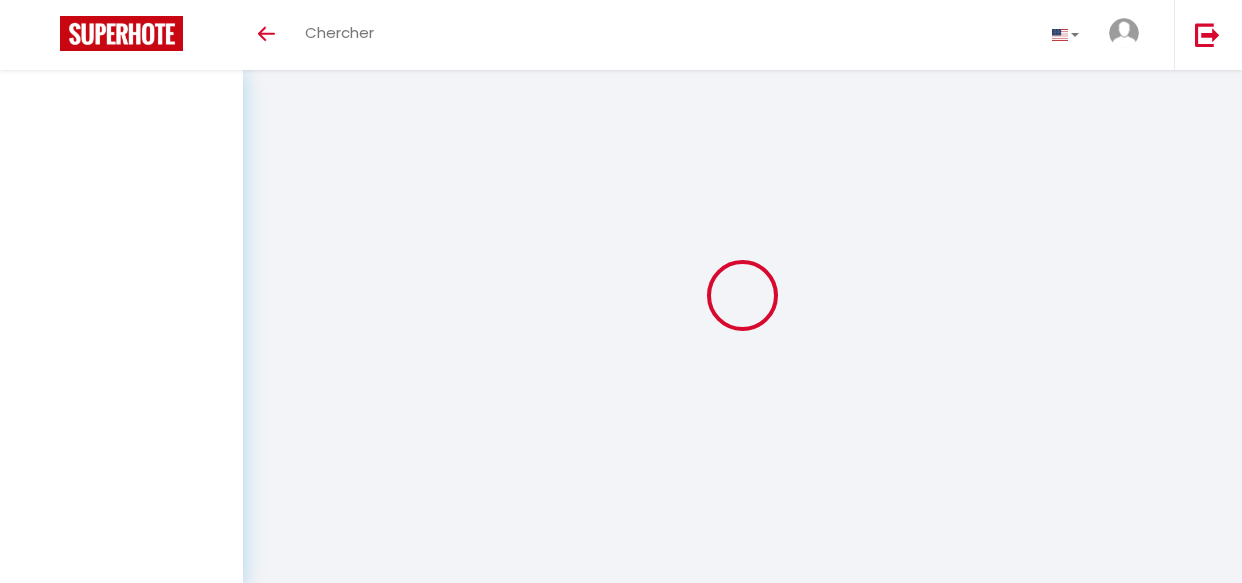 select on "message" 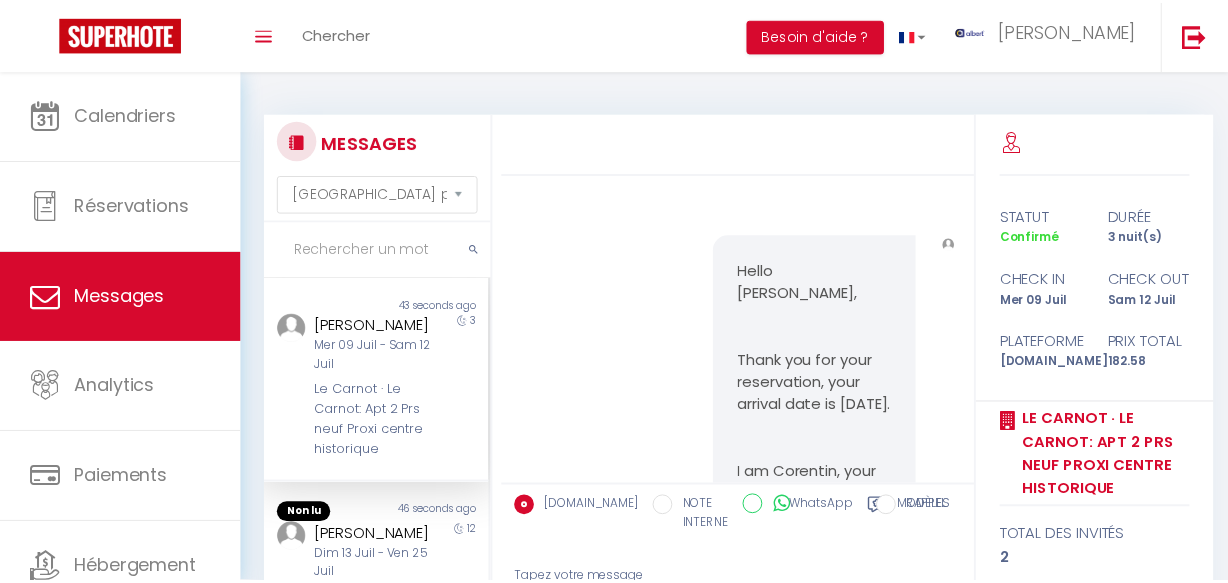 scroll, scrollTop: 0, scrollLeft: 0, axis: both 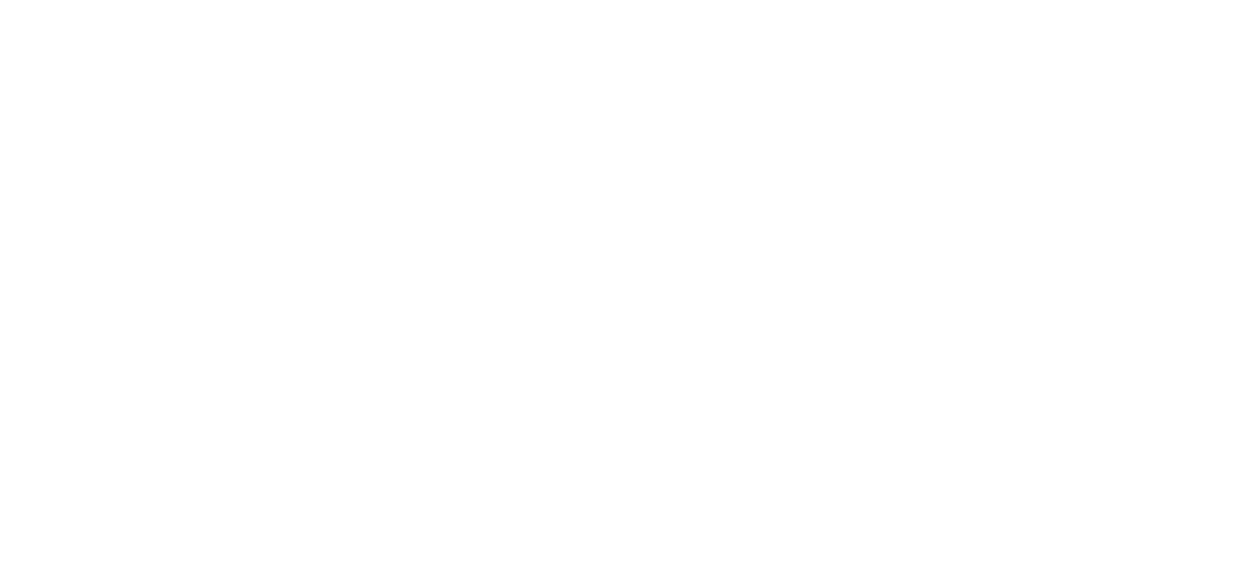 select on "message" 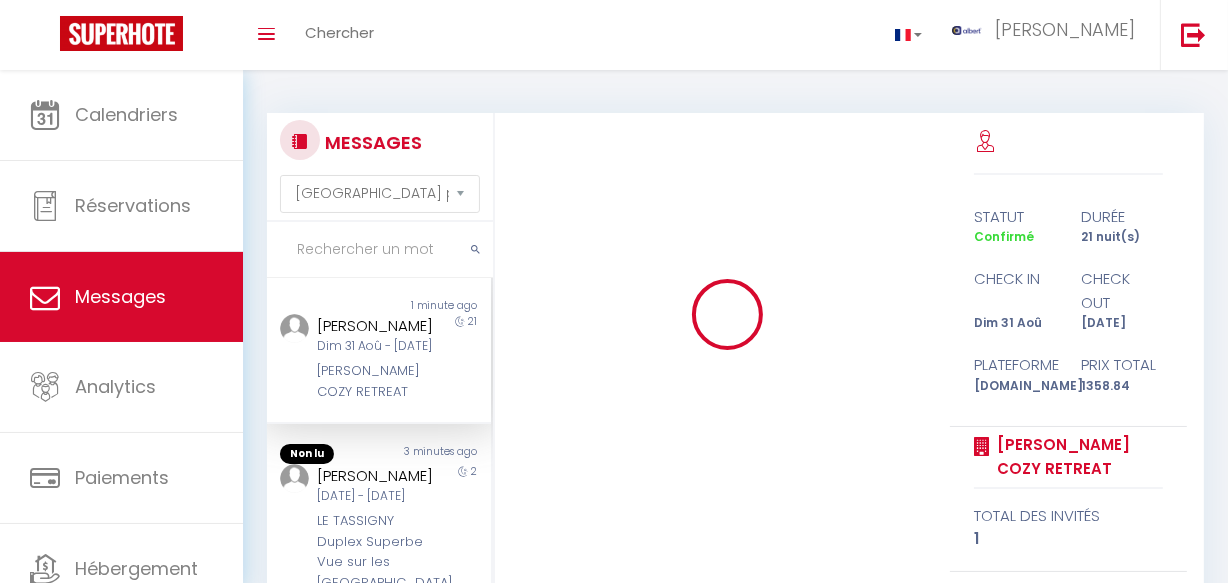 scroll, scrollTop: 666, scrollLeft: 0, axis: vertical 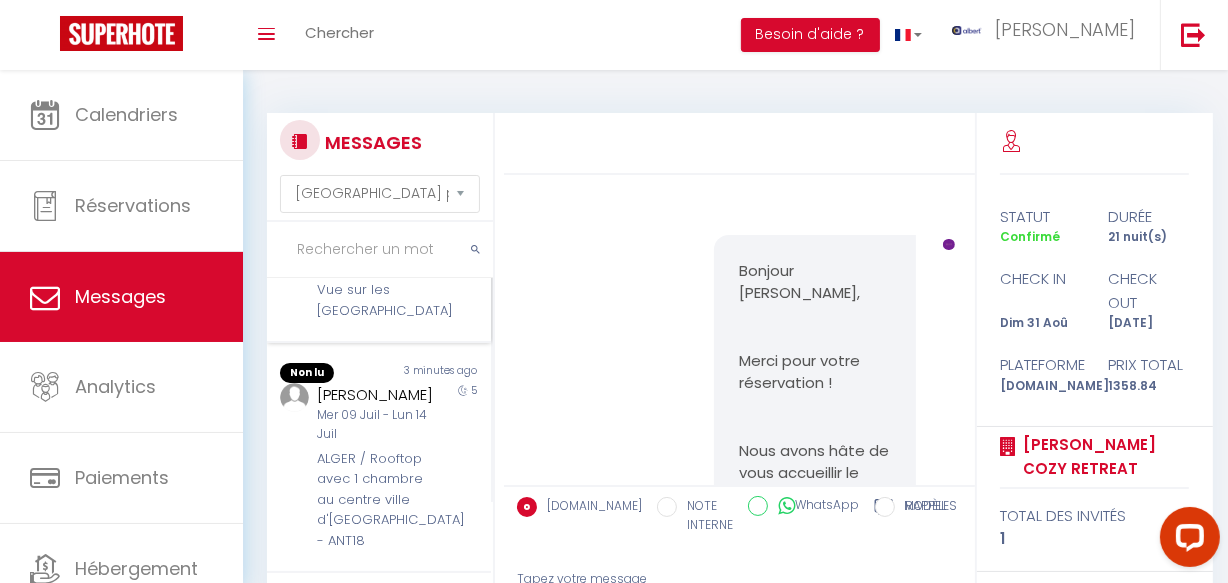 click on "LE TASSIGNY Duplex Superbe Vue sur les Quai Centre" at bounding box center [375, 280] 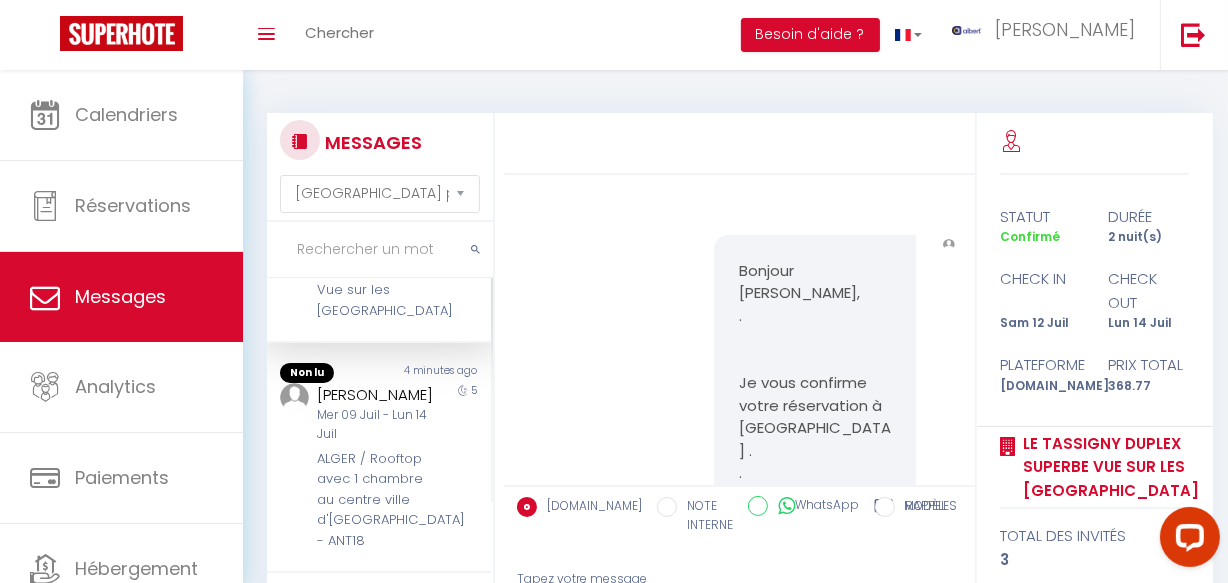 scroll, scrollTop: 5091, scrollLeft: 0, axis: vertical 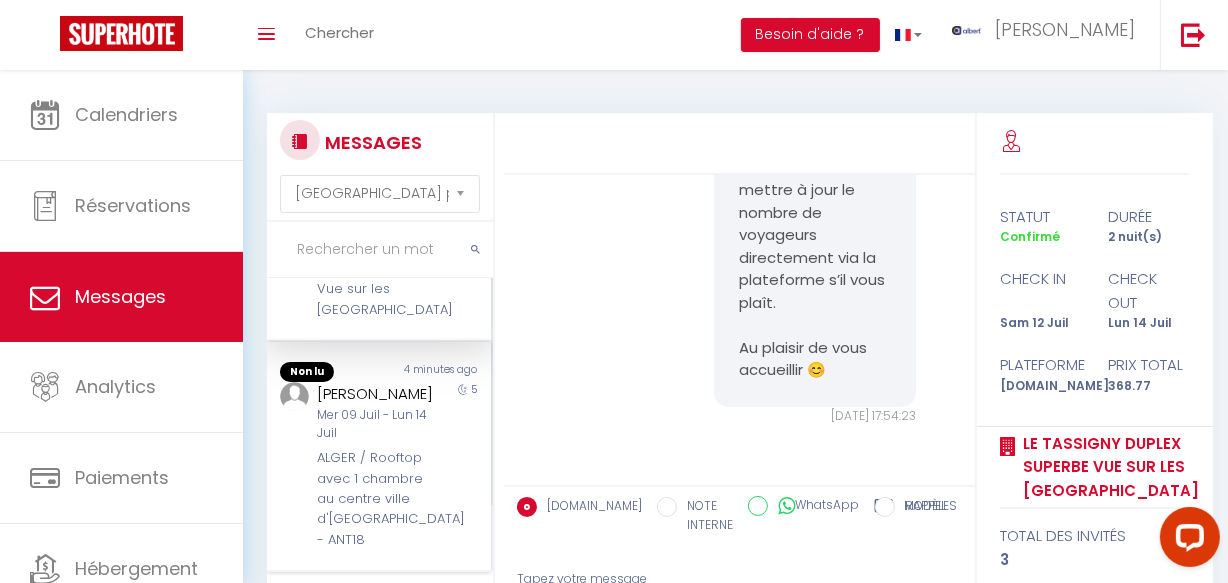 click on "Fredrik Svensson" at bounding box center [375, 394] 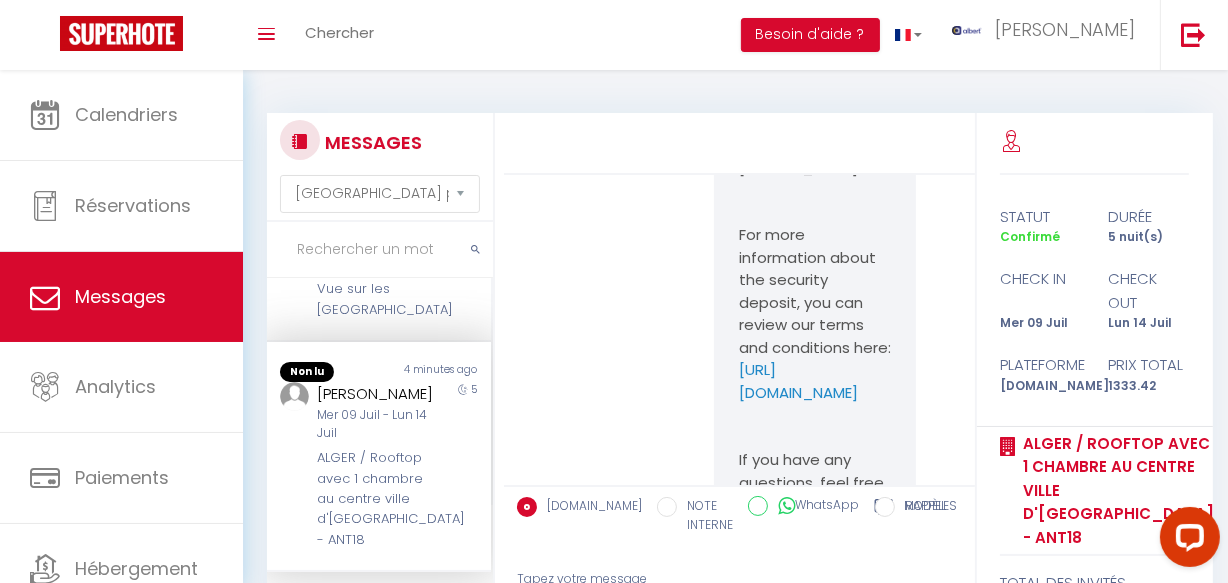 scroll, scrollTop: 10549, scrollLeft: 0, axis: vertical 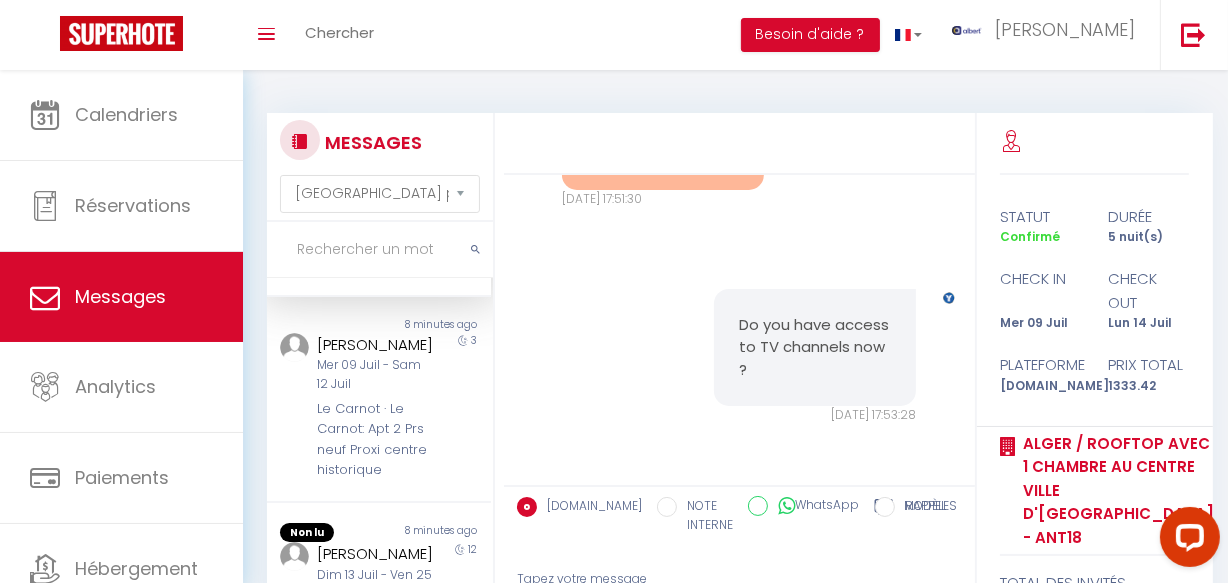 click on "Gianluca Moro" at bounding box center (375, 345) 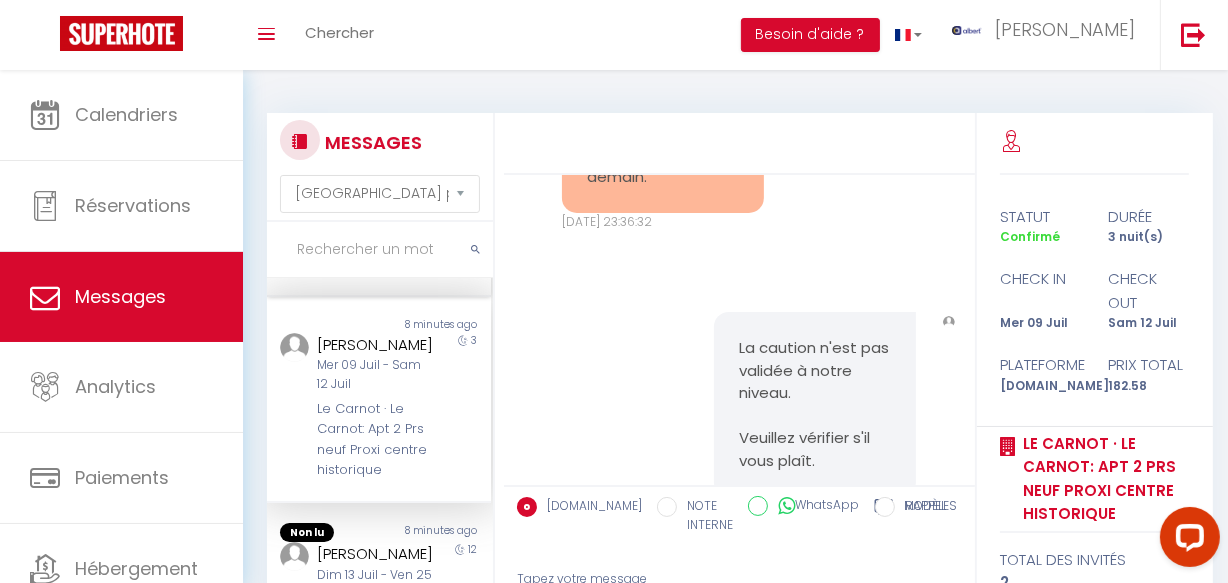 scroll, scrollTop: 23780, scrollLeft: 0, axis: vertical 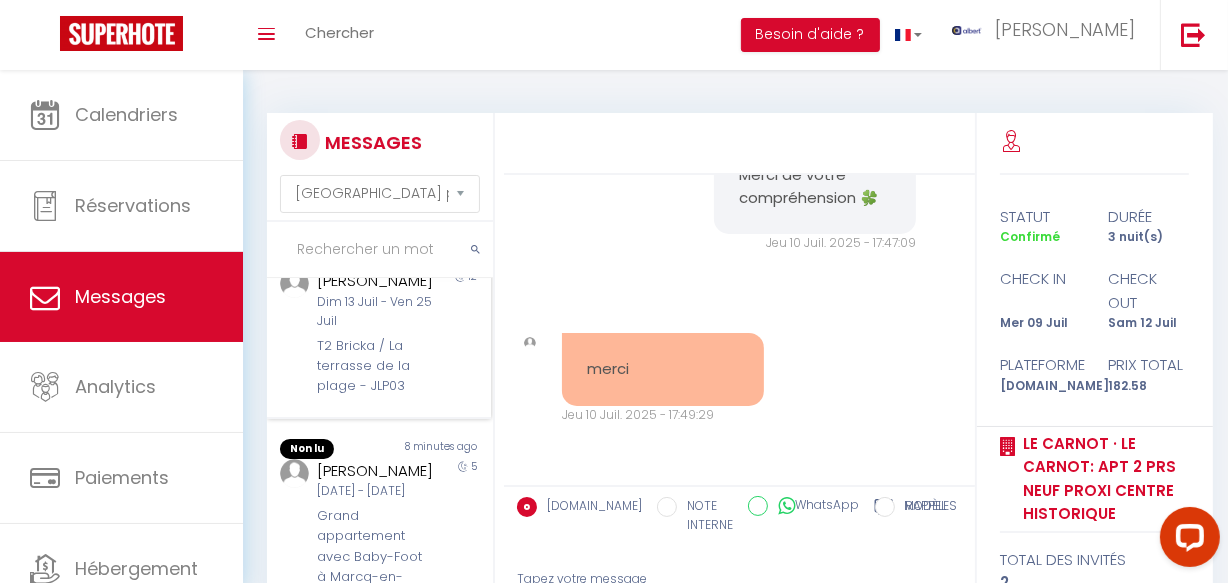 click on "T2 Bricka / La terrasse de la plage - JLP03" at bounding box center [375, 366] 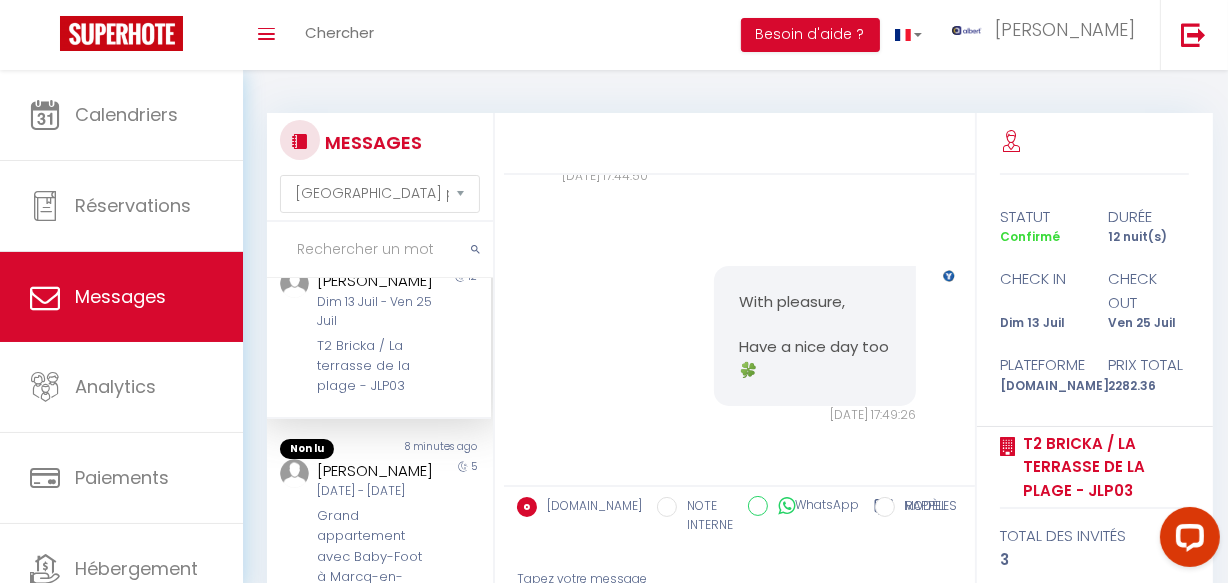 scroll, scrollTop: 7272, scrollLeft: 0, axis: vertical 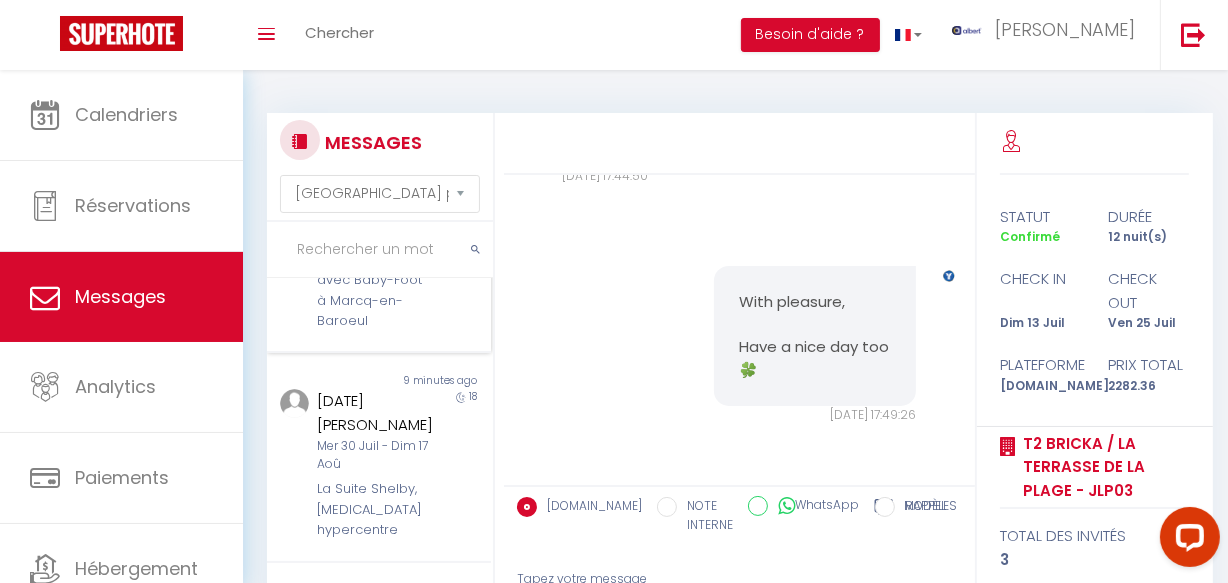 click on "Grand appartement avec Baby-Foot à Marcq-en-Baroeul" at bounding box center [375, 280] 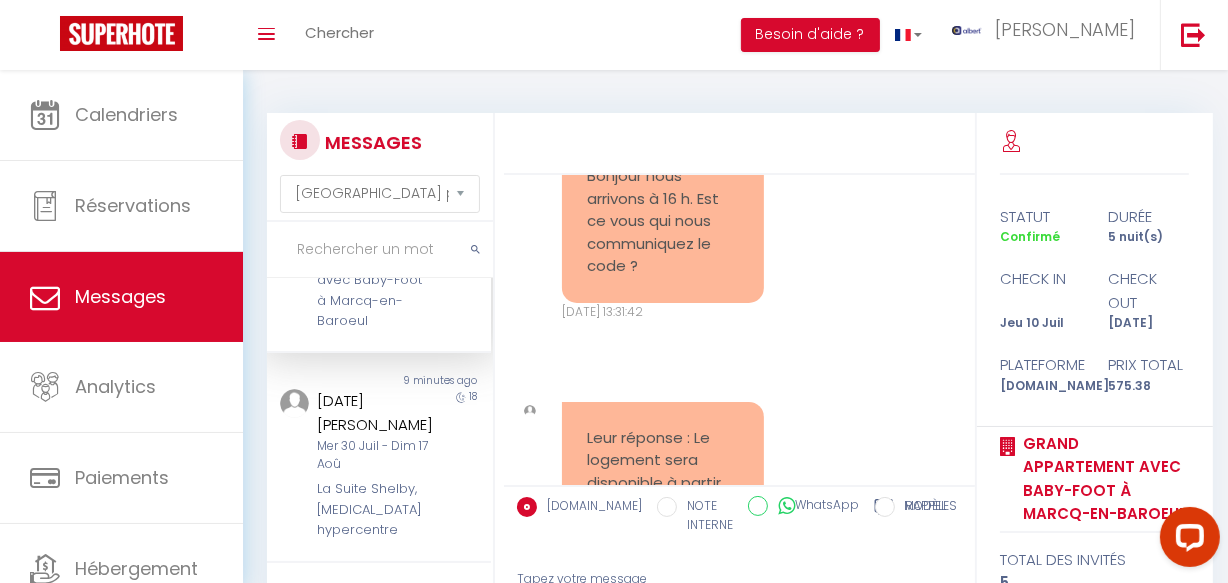 scroll, scrollTop: 12299, scrollLeft: 0, axis: vertical 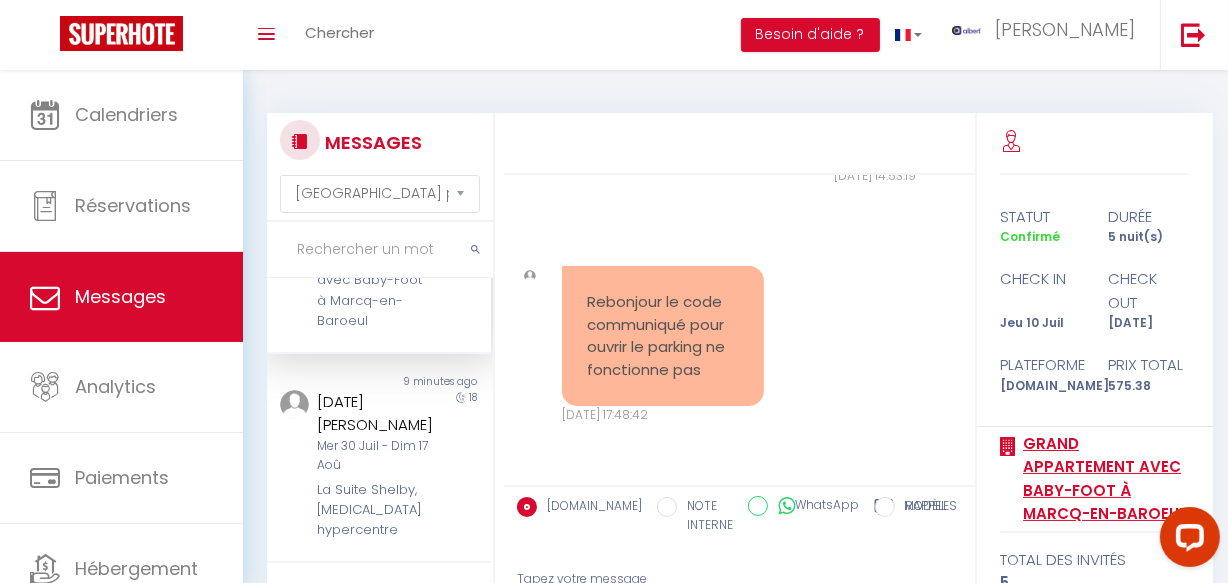 copy on "Baroeul" 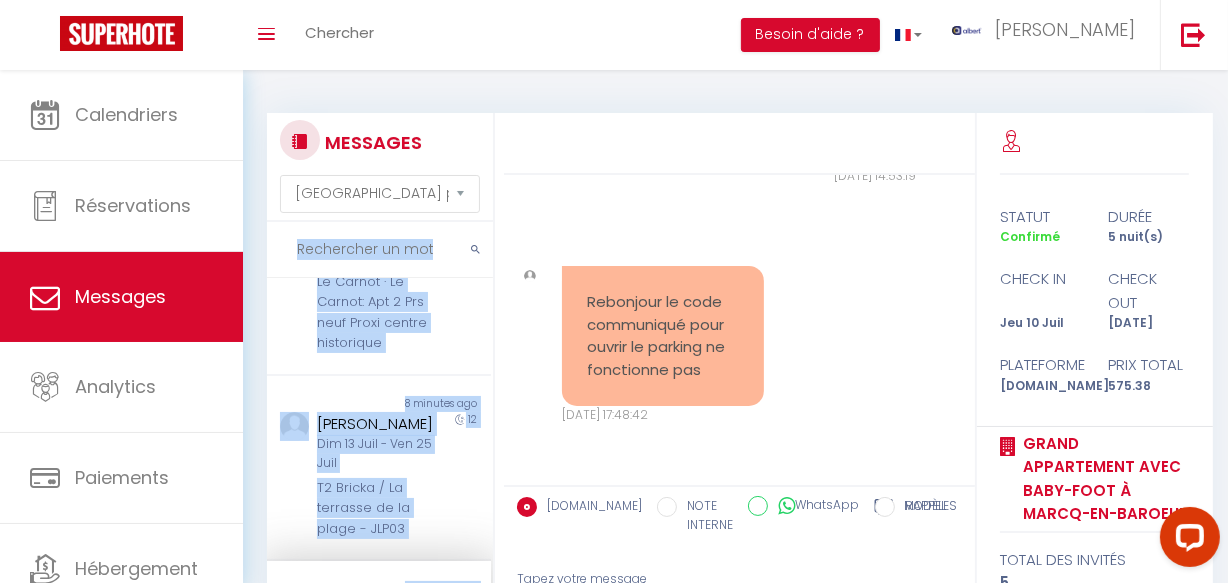 drag, startPoint x: 383, startPoint y: 284, endPoint x: 377, endPoint y: 307, distance: 23.769728 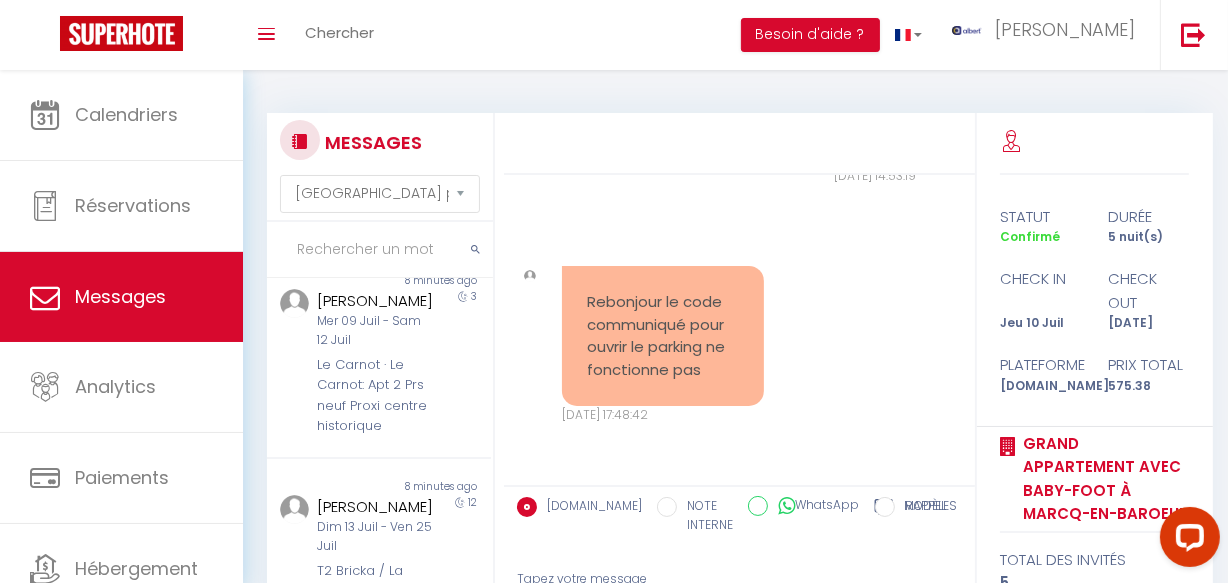 click on "Rebonjour le code communiqué pour ouvrir le parking ne fonctionne pas    Jeu 10 Juil. 2025 - 17:48:42     Note Sms     Rebonjour le code communiqué pour ouvrir le parking ne fonctionne pas    Jeu 10 Juil. 2025 - 17:48:42" at bounding box center (739, 345) 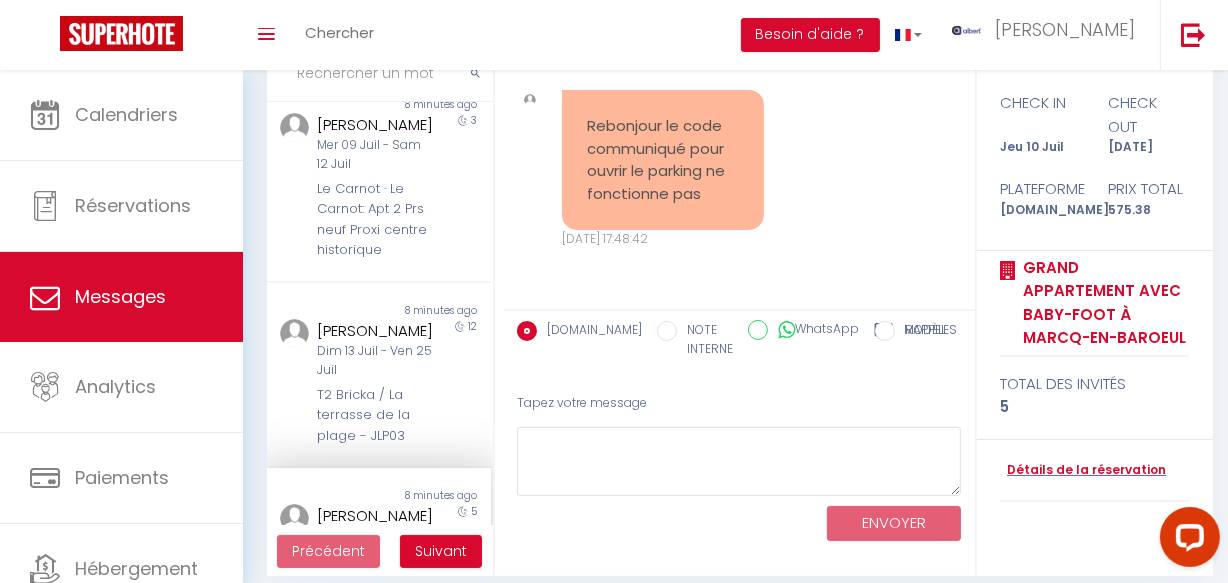 scroll, scrollTop: 193, scrollLeft: 0, axis: vertical 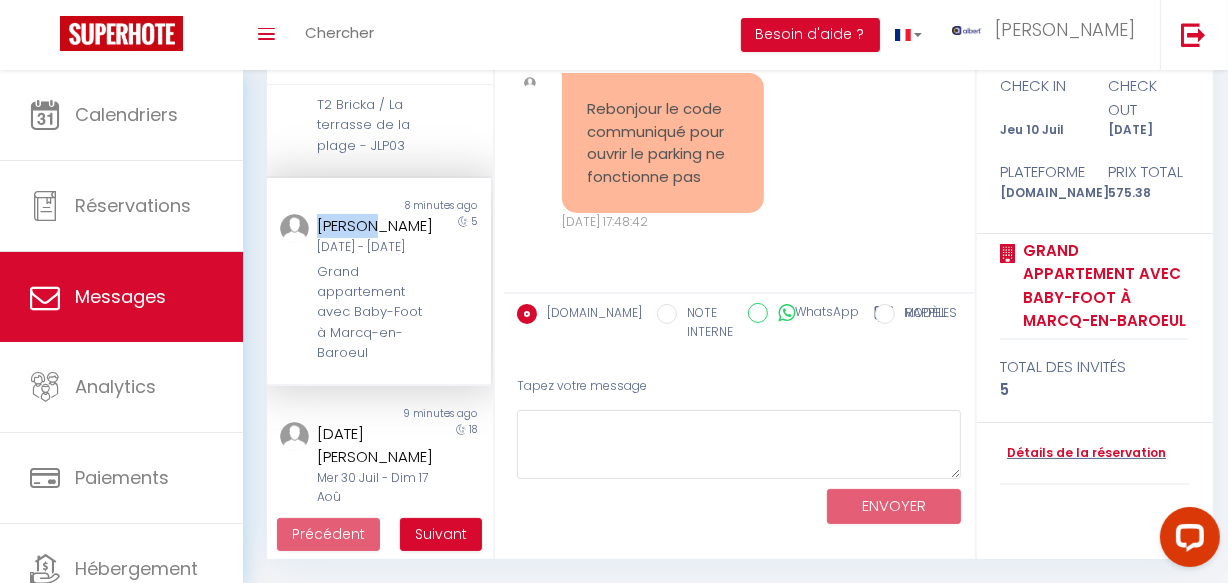 copy on "Lysiane" 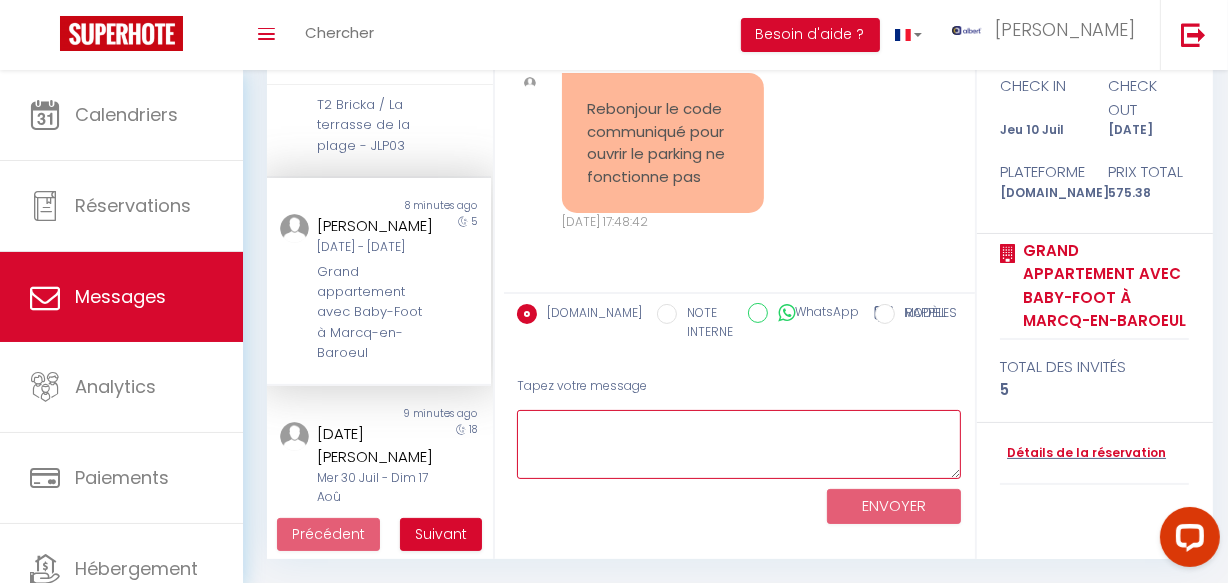 click at bounding box center [739, 444] 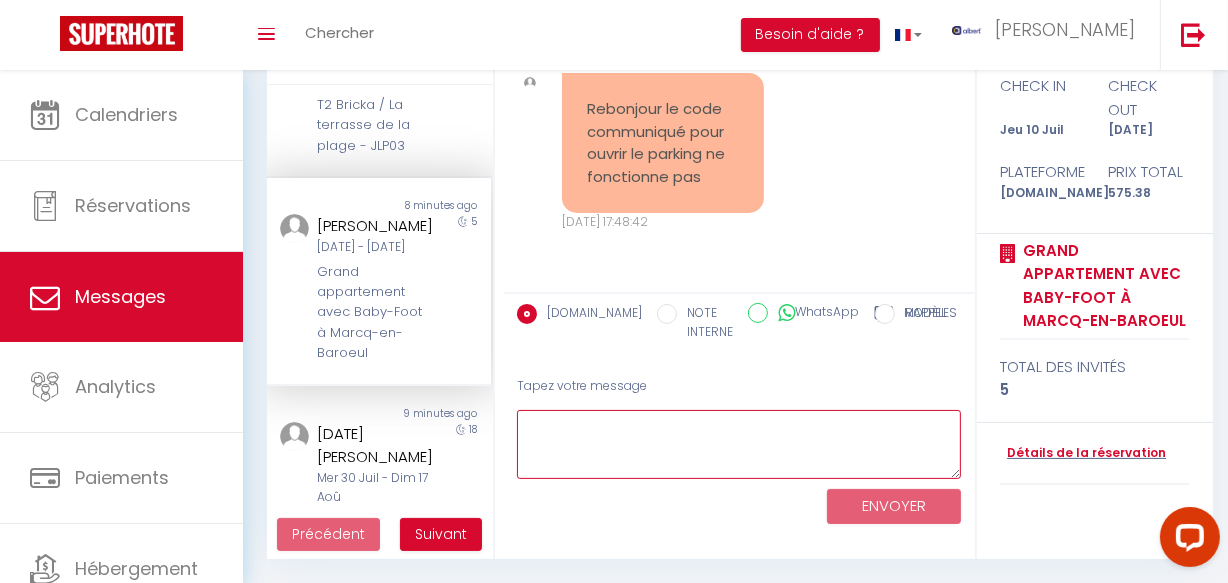 paste on "Lysiane" 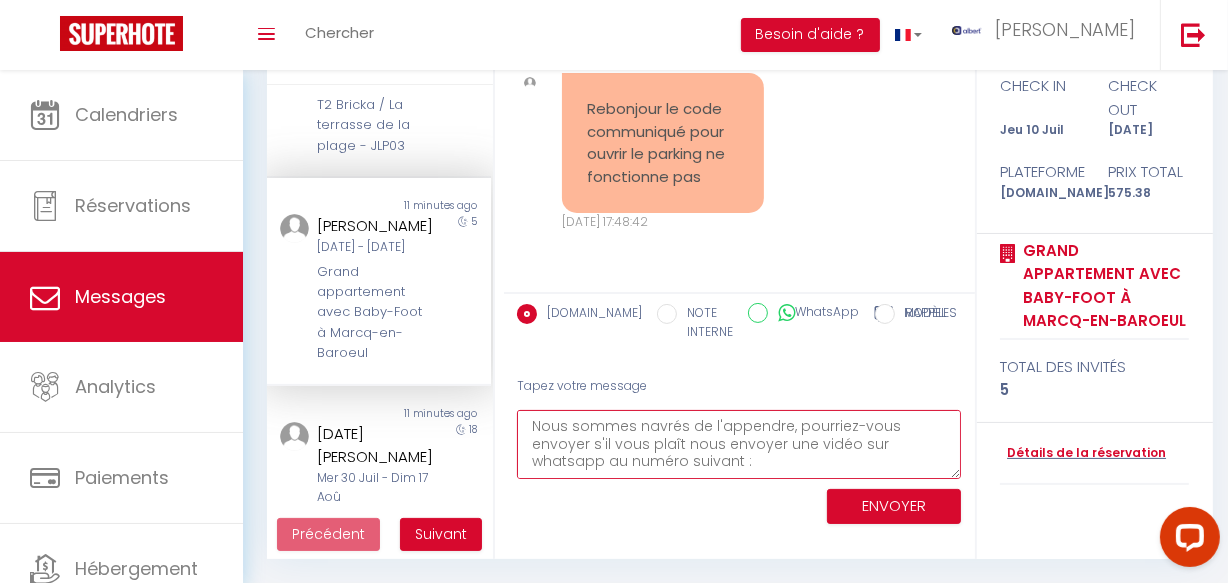 scroll, scrollTop: 63, scrollLeft: 0, axis: vertical 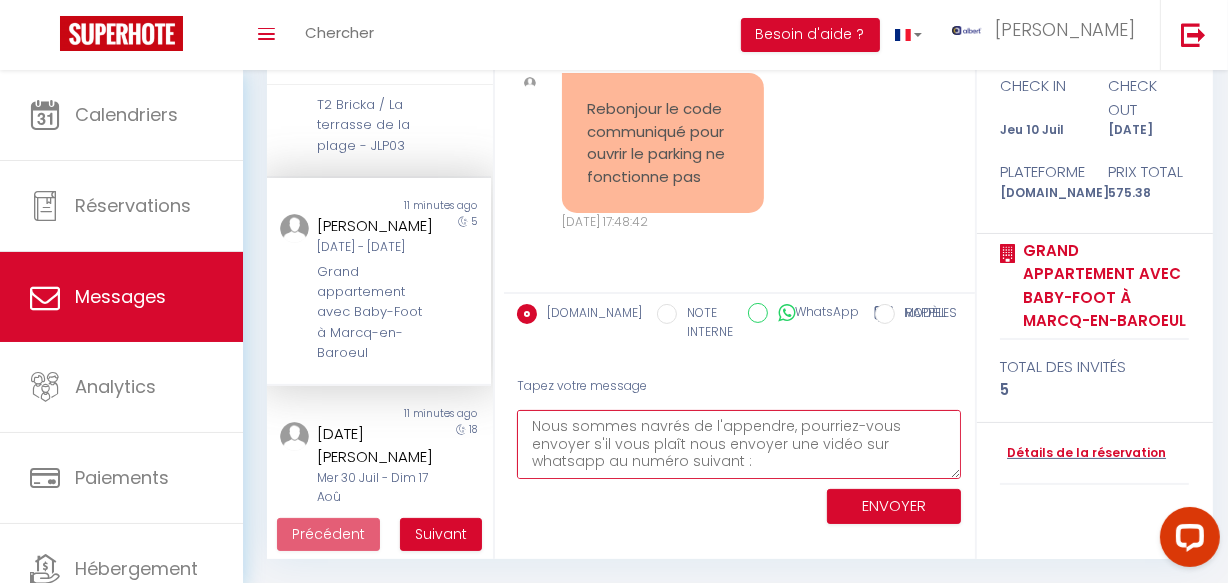click on "Lysiane,
Nous sommes navrés de l'appendre, pourriez-vous envoyer s'il vous plaît nous envoyer une vidéo sur whatsapp au numéro suivant :" at bounding box center [739, 444] 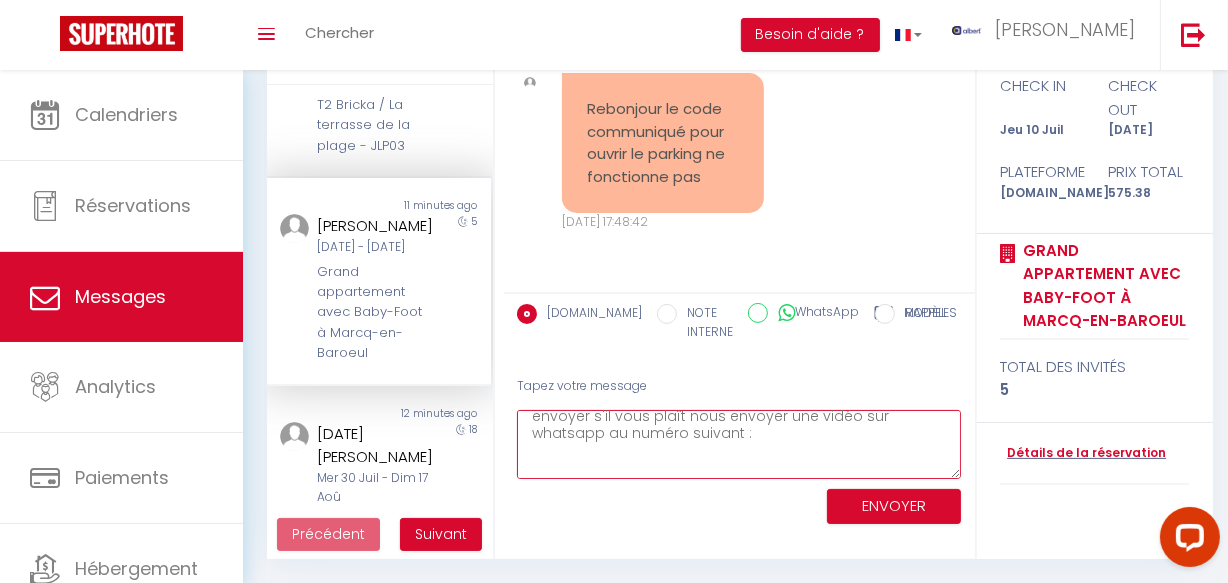 scroll, scrollTop: 81, scrollLeft: 0, axis: vertical 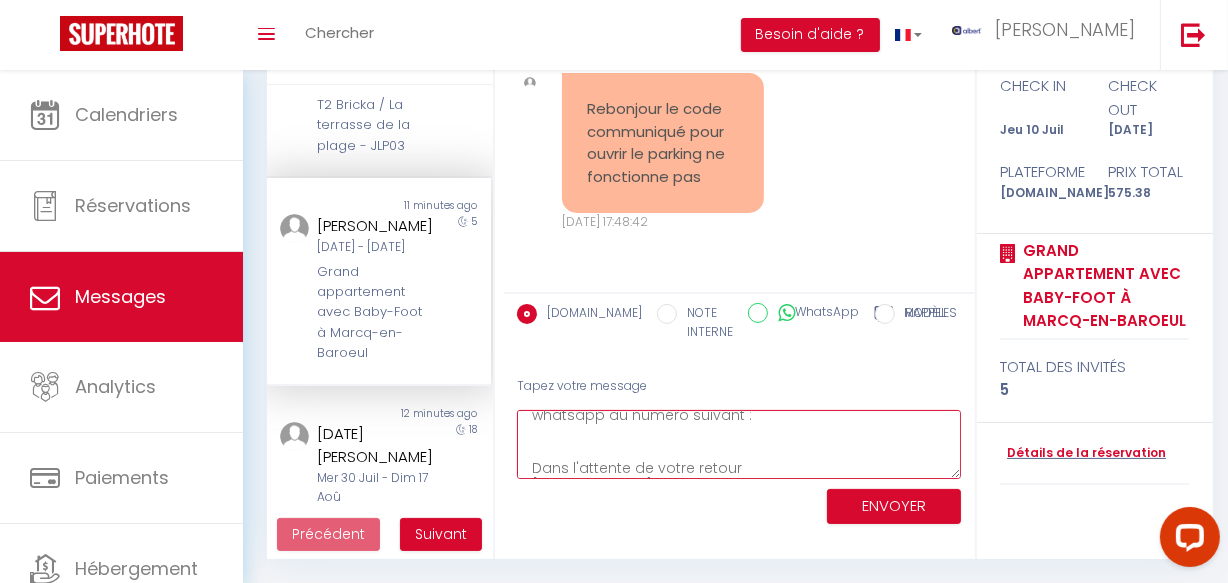 click on "Lysiane,
Nous sommes navrés de l'appendre, pourriez-vous envoyer s'il vous plaît nous envoyer une vidéo sur whatsapp au numéro suivant :
Dans l'attente de votre retour
+33 7 68 61 01 30" at bounding box center (739, 444) 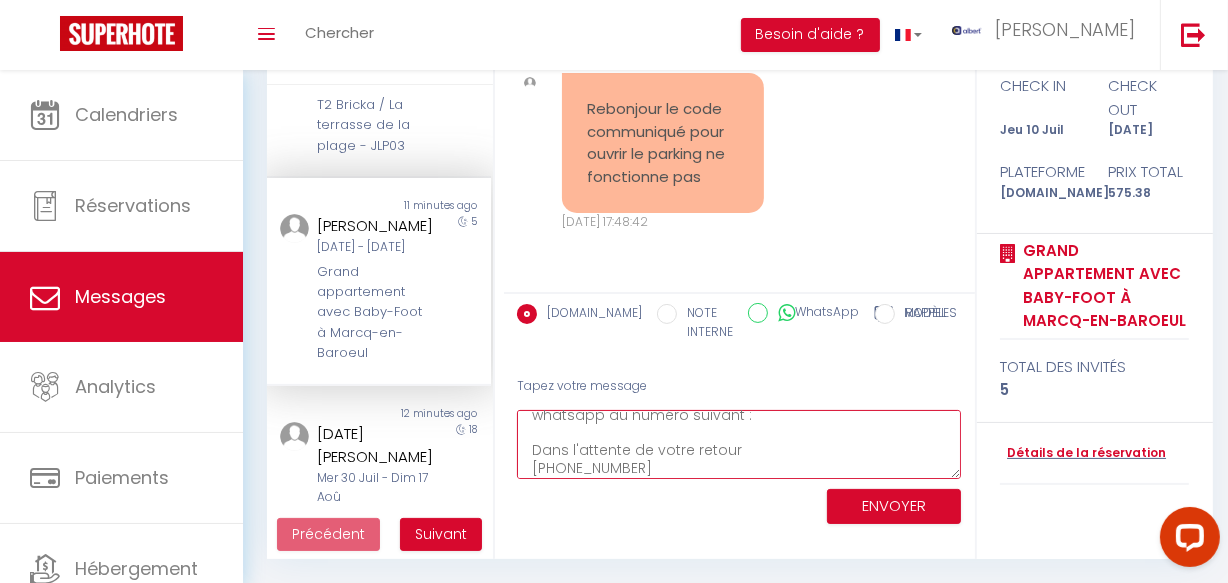 scroll, scrollTop: 104, scrollLeft: 0, axis: vertical 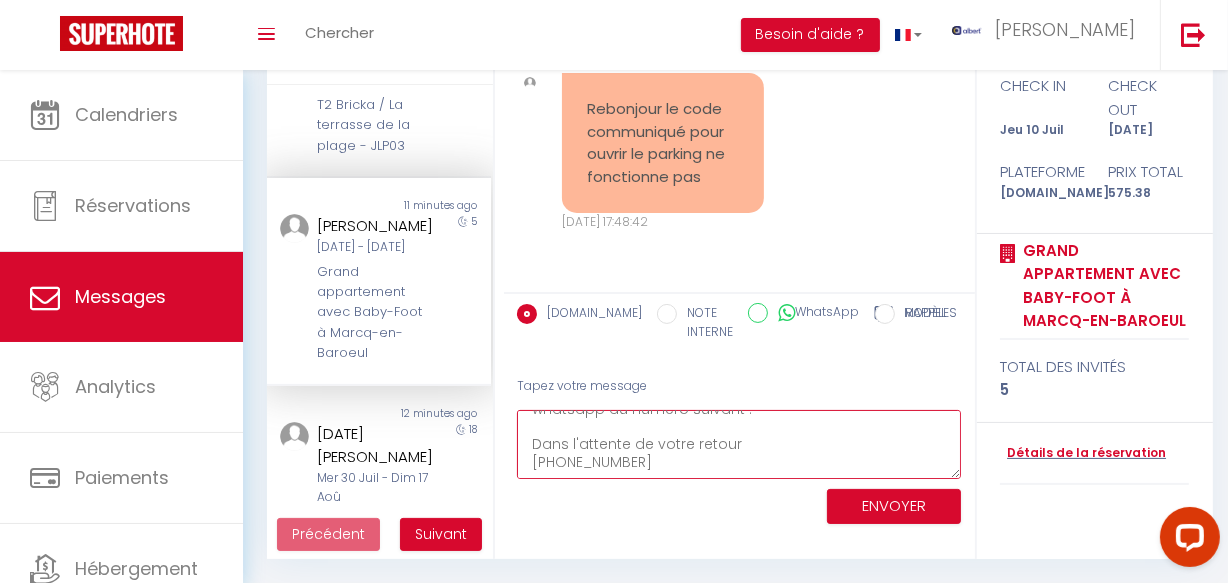 click on "Lysiane,
Nous sommes navrés de l'appendre, pourriez-vous envoyer s'il vous plaît nous envoyer une vidéo sur whatsapp au numéro suivant :
Dans l'attente de votre retour
+33 7 68 61 01 30" at bounding box center [739, 444] 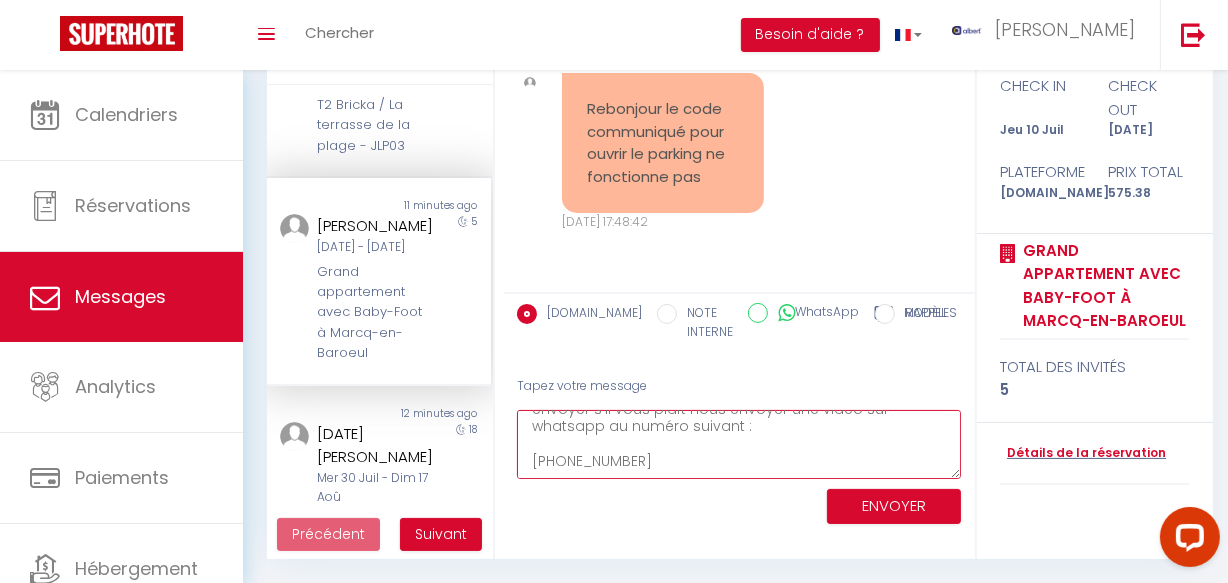 scroll, scrollTop: 87, scrollLeft: 0, axis: vertical 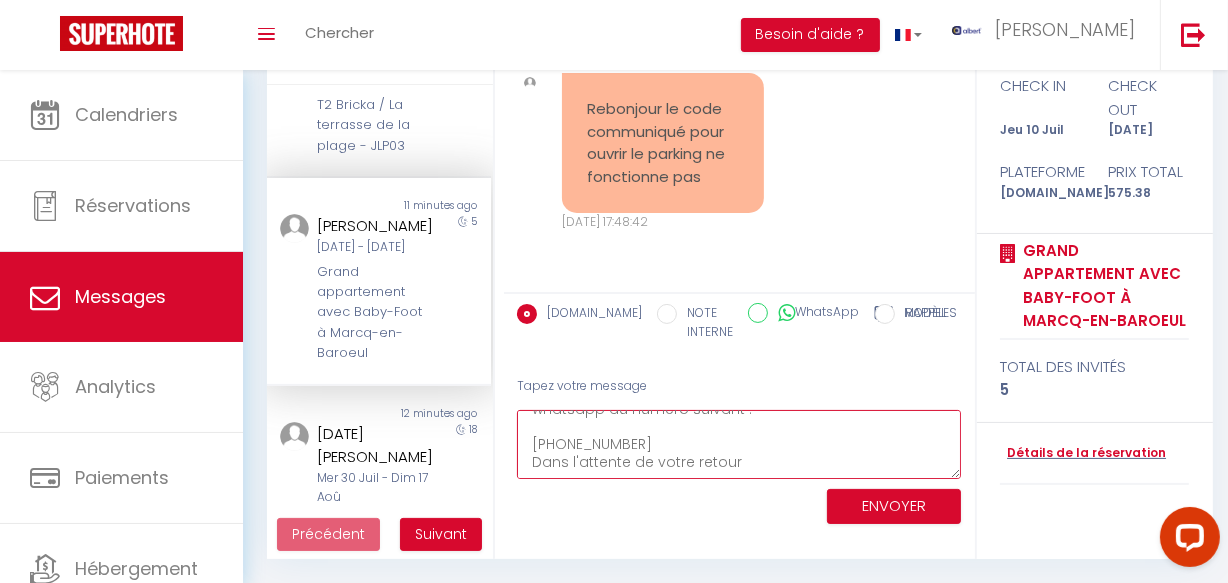 click on "Lysiane,
Nous sommes navrés de l'appendre, pourriez-vous envoyer s'il vous plaît nous envoyer une vidéo sur whatsapp au numéro suivant :
+33 7 68 61 01 30
Dans l'attente de votre retour" at bounding box center (739, 444) 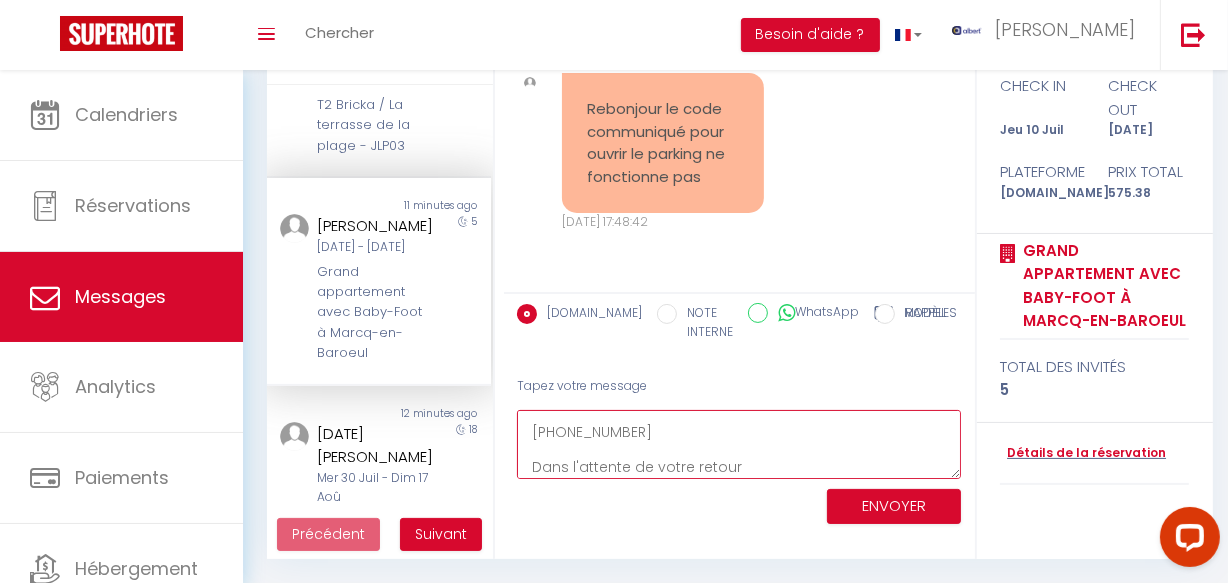 scroll, scrollTop: 116, scrollLeft: 0, axis: vertical 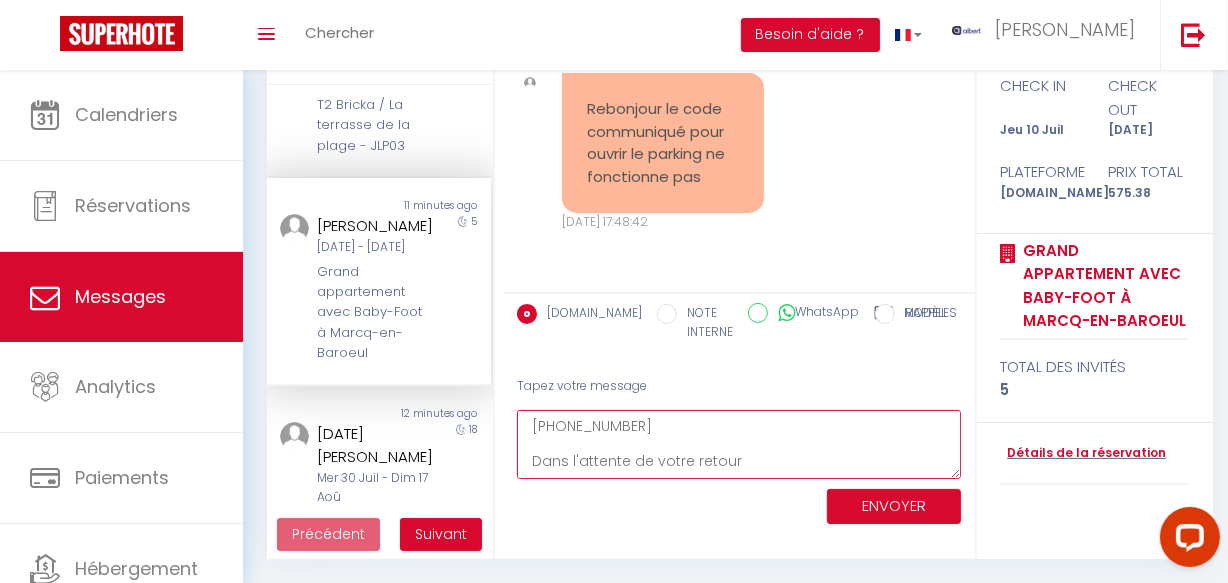 click on "Lysiane,
Nous sommes navrés de l'appendre, pourriez-vous envoyer s'il vous plaît nous envoyer une vidéo sur whatsapp au numéro suivant :
+33 7 68 61 01 30
Dans l'attente de votre retour" at bounding box center (739, 444) 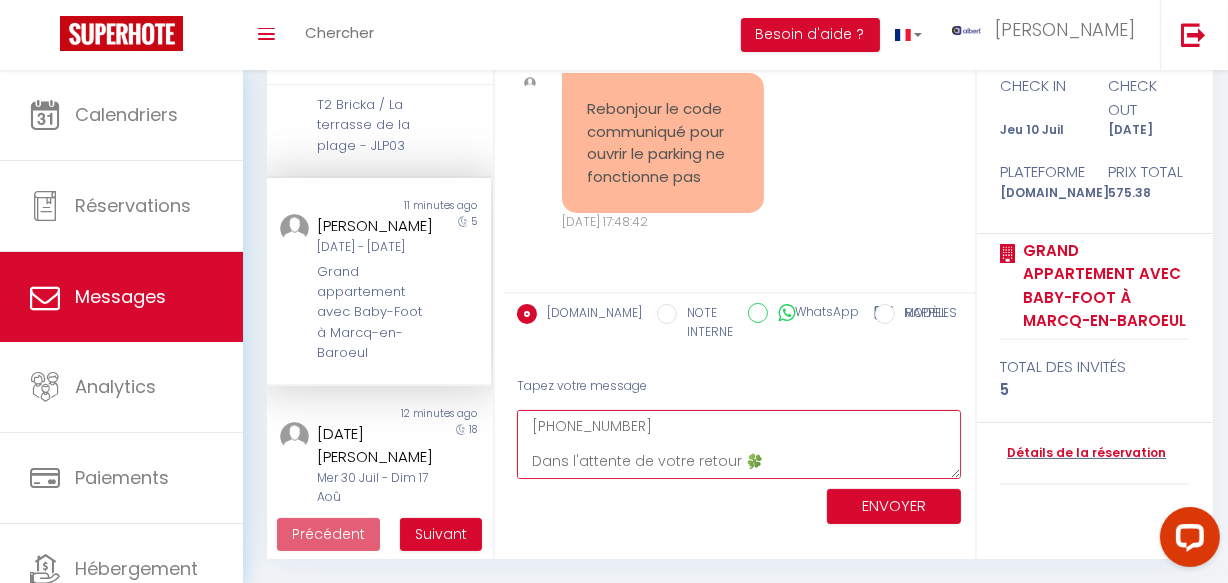 scroll, scrollTop: 0, scrollLeft: 0, axis: both 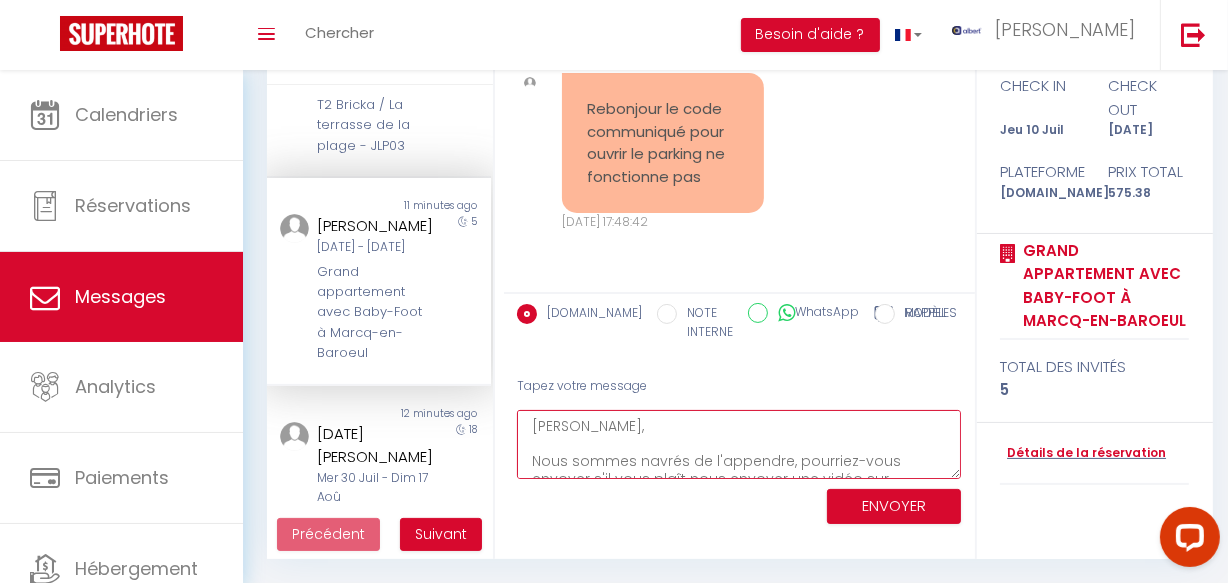 click on "Lysiane,
Nous sommes navrés de l'appendre, pourriez-vous envoyer s'il vous plaît nous envoyer une vidéo sur whatsapp au numéro suivant :
+33 7 68 61 01 30
Dans l'attente de votre retour 🍀" at bounding box center [739, 444] 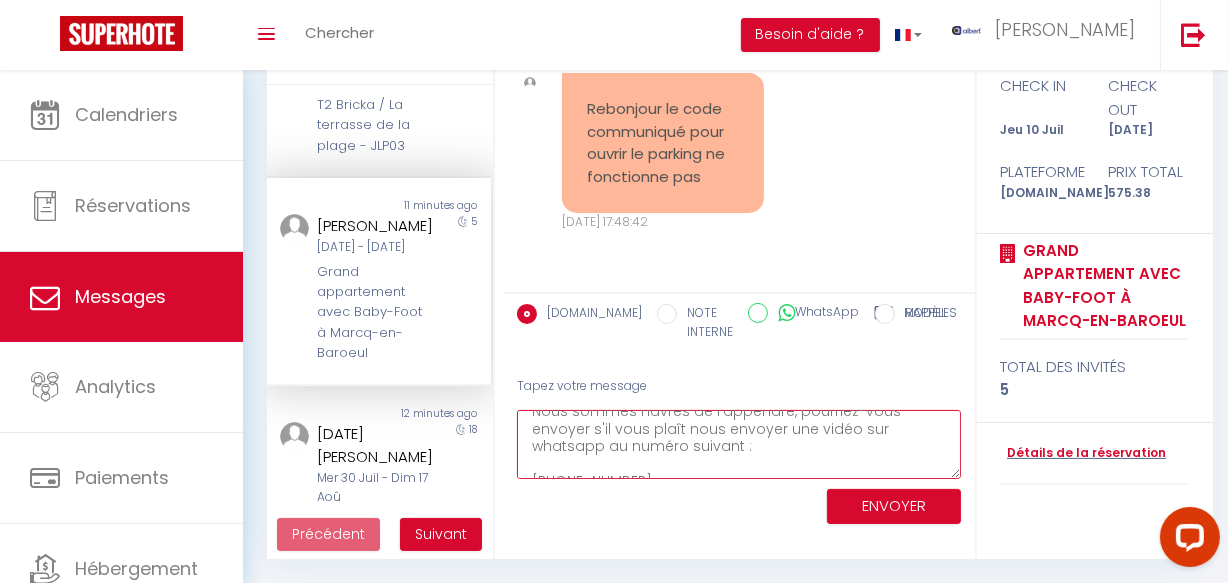 scroll, scrollTop: 0, scrollLeft: 0, axis: both 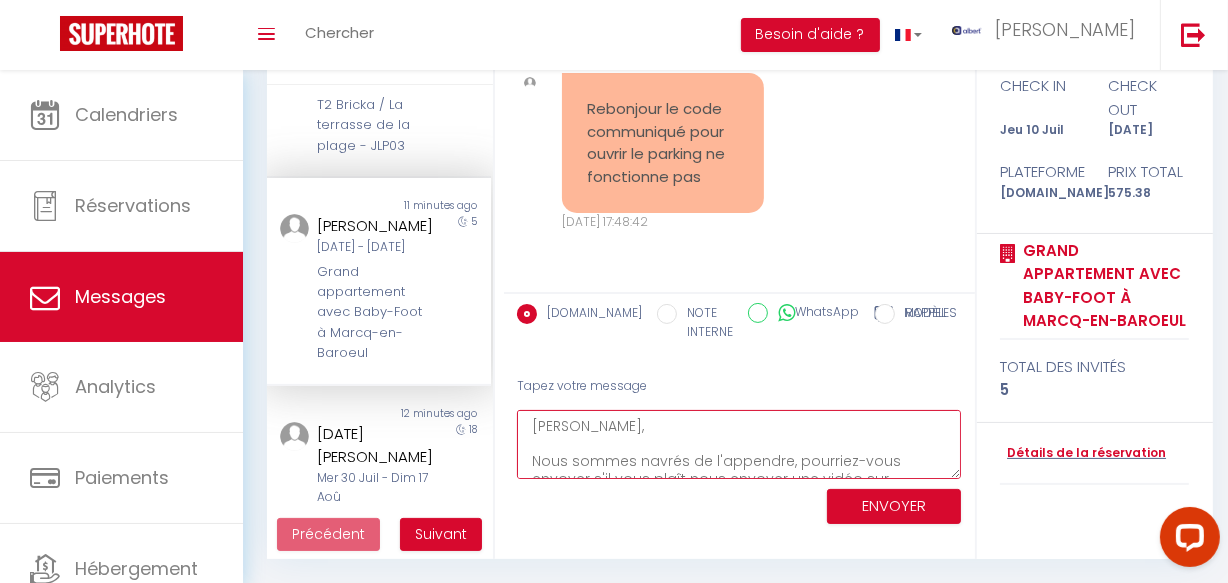 type on "Lysiane,
Nous sommes navrés de l'appendre, pourriez-vous envoyer s'il vous plaît nous envoyer une vidéo sur whatsapp au numéro suivant :
+33 7 68 61 01 30
Dans l'attente de votre retour 🍀" 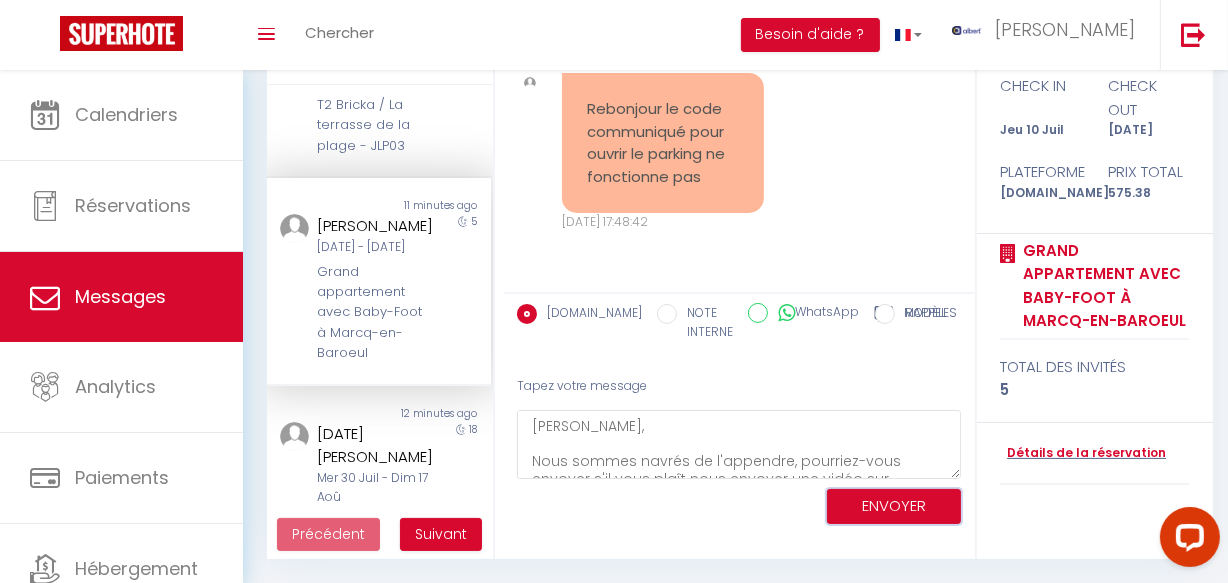 click on "ENVOYER" at bounding box center [894, 506] 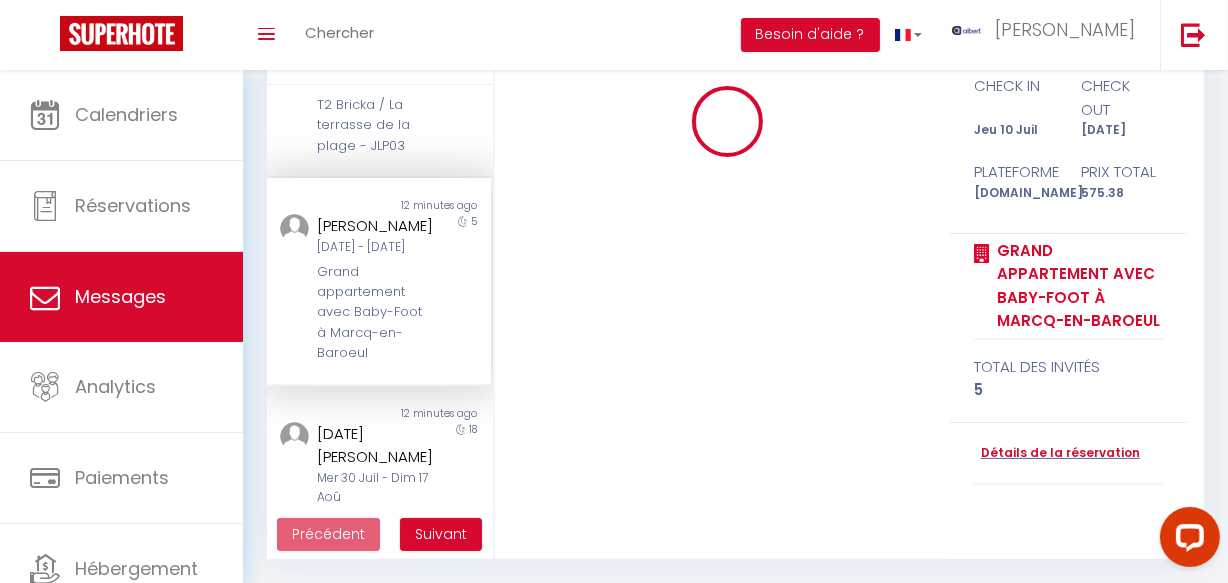 type 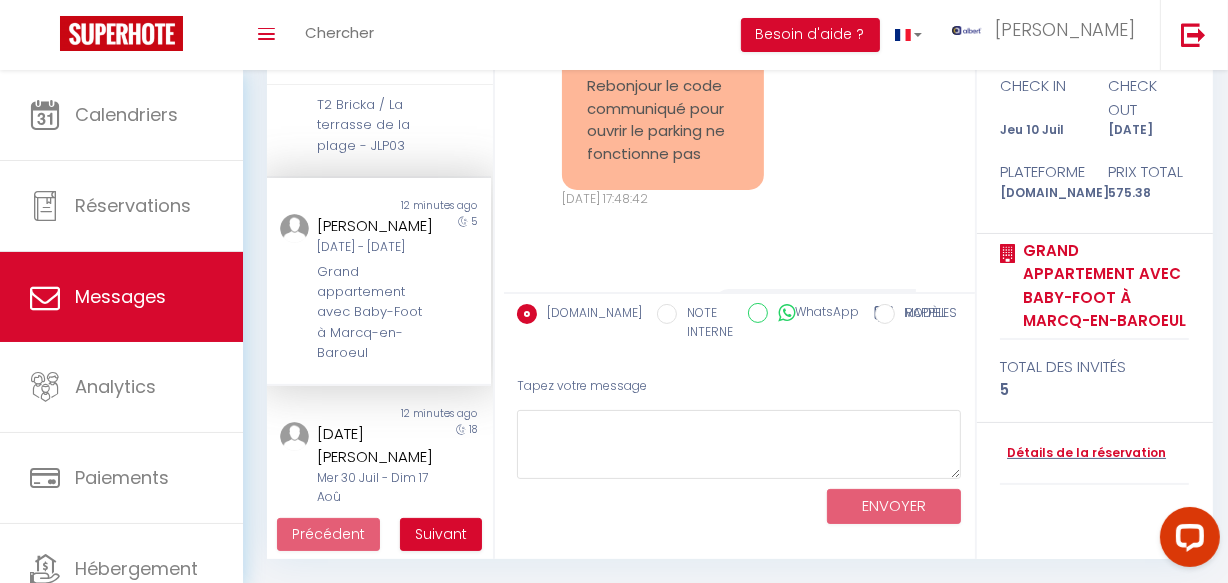 scroll, scrollTop: 12808, scrollLeft: 0, axis: vertical 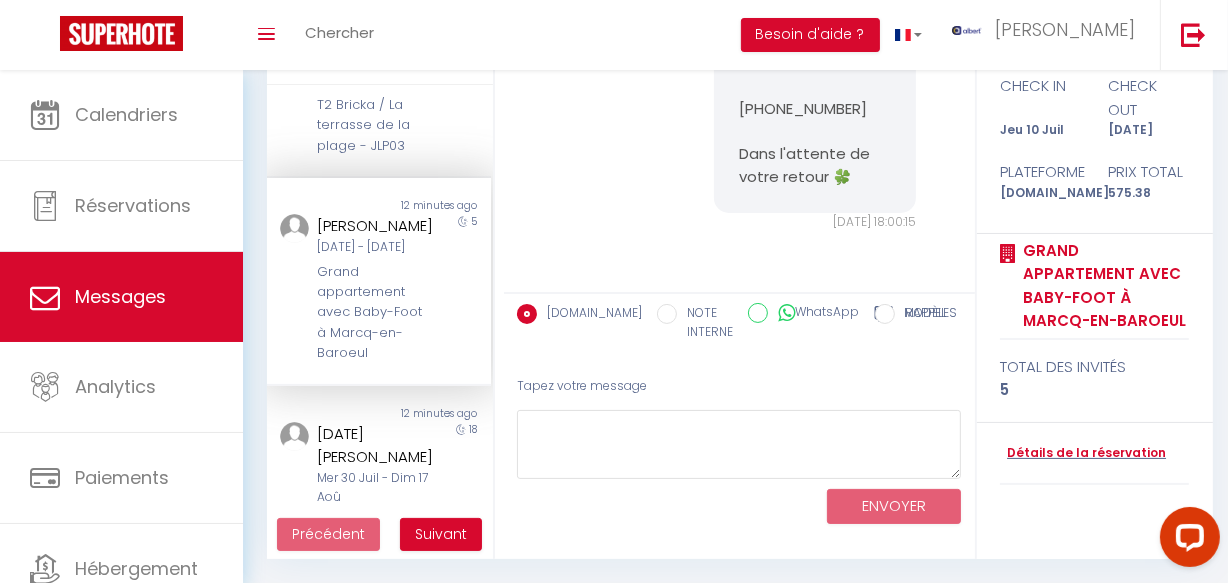 copy on "Lysiane Mazeas" 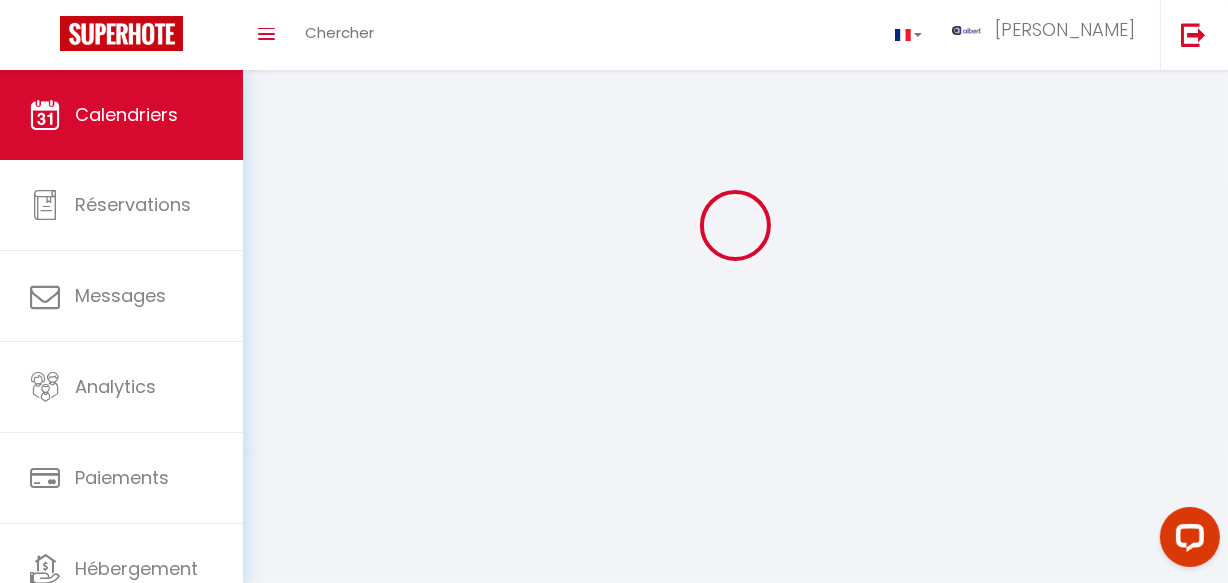 scroll, scrollTop: 0, scrollLeft: 0, axis: both 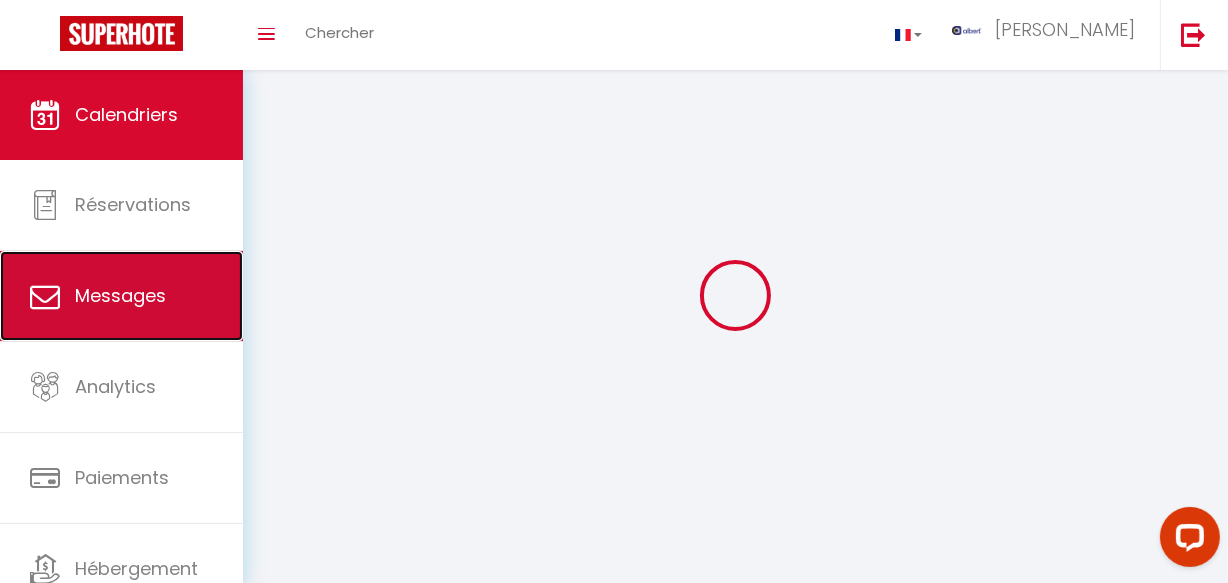 click on "Messages" at bounding box center (121, 296) 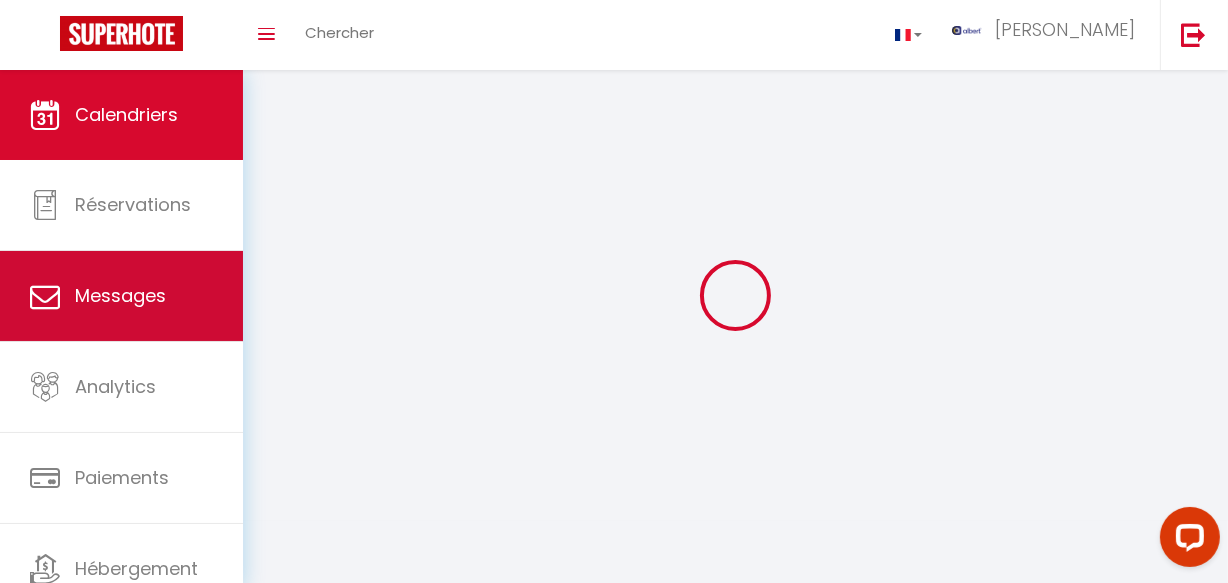 select on "message" 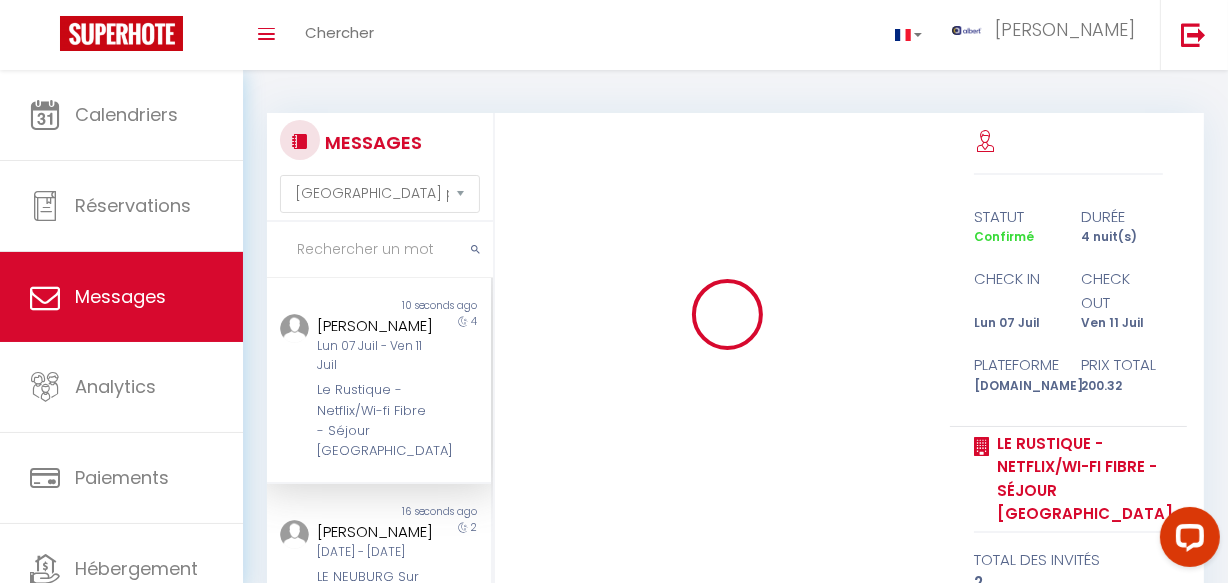 scroll, scrollTop: 5874, scrollLeft: 0, axis: vertical 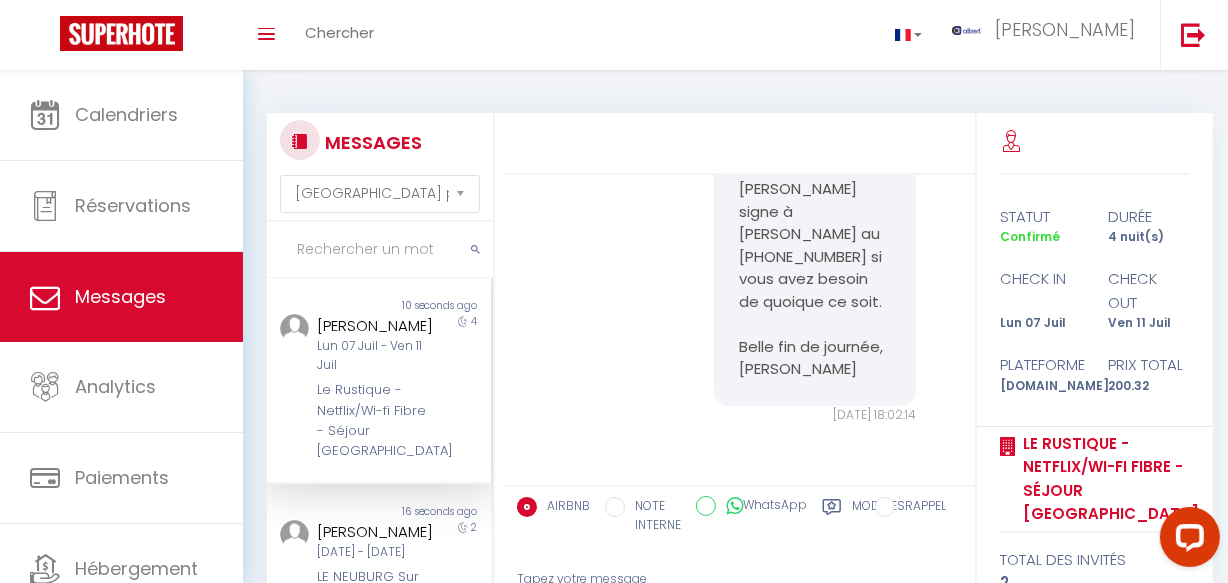 click at bounding box center (380, 250) 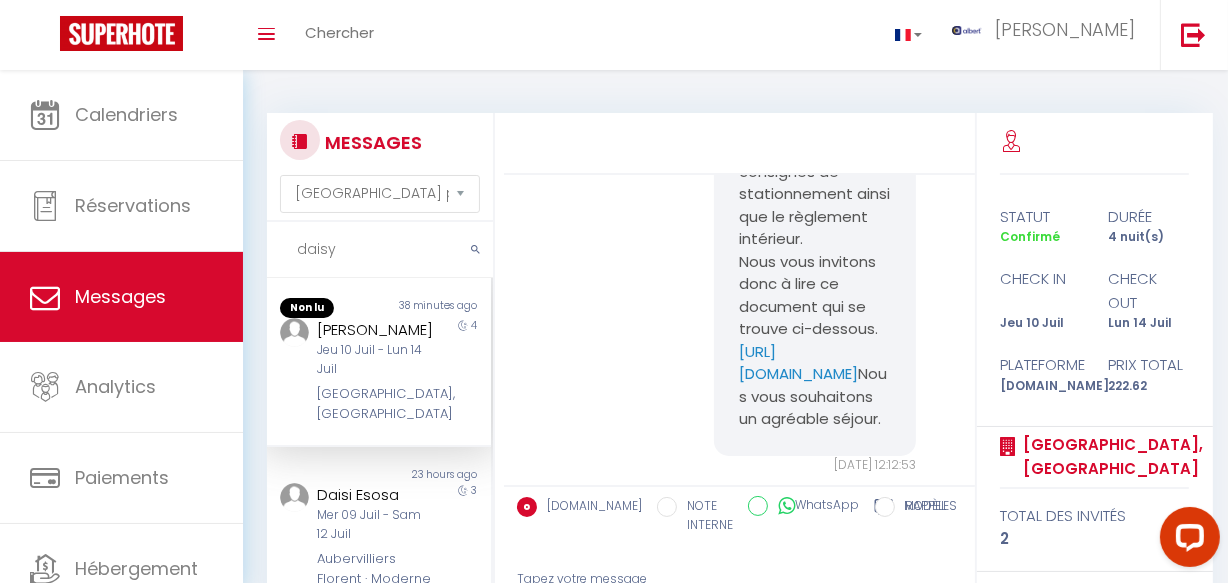 scroll, scrollTop: 7416, scrollLeft: 0, axis: vertical 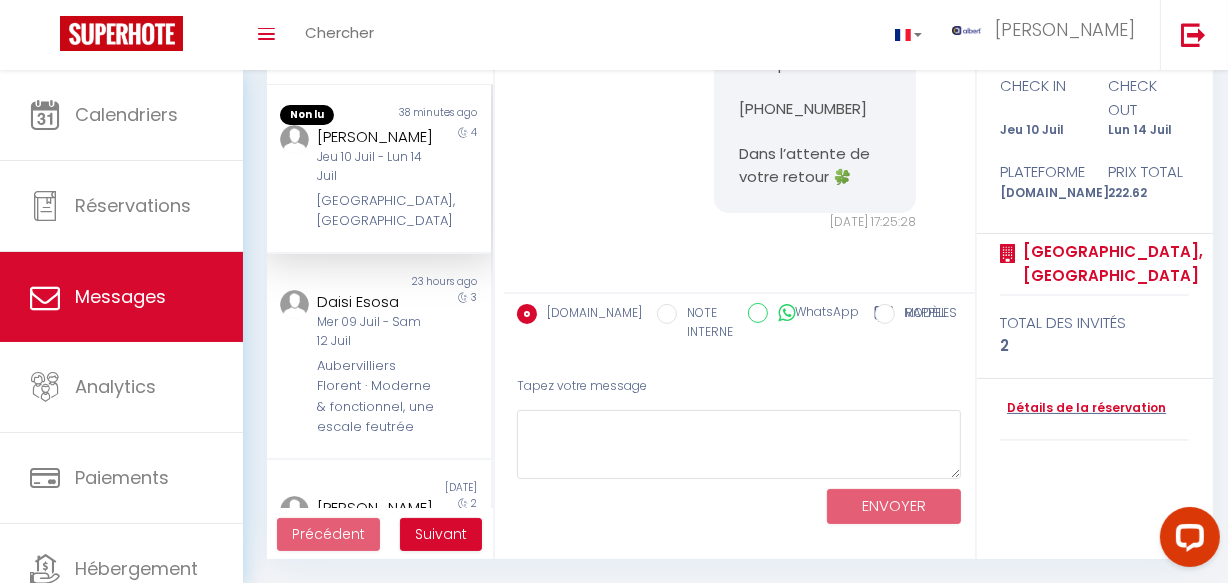 type on "daisy" 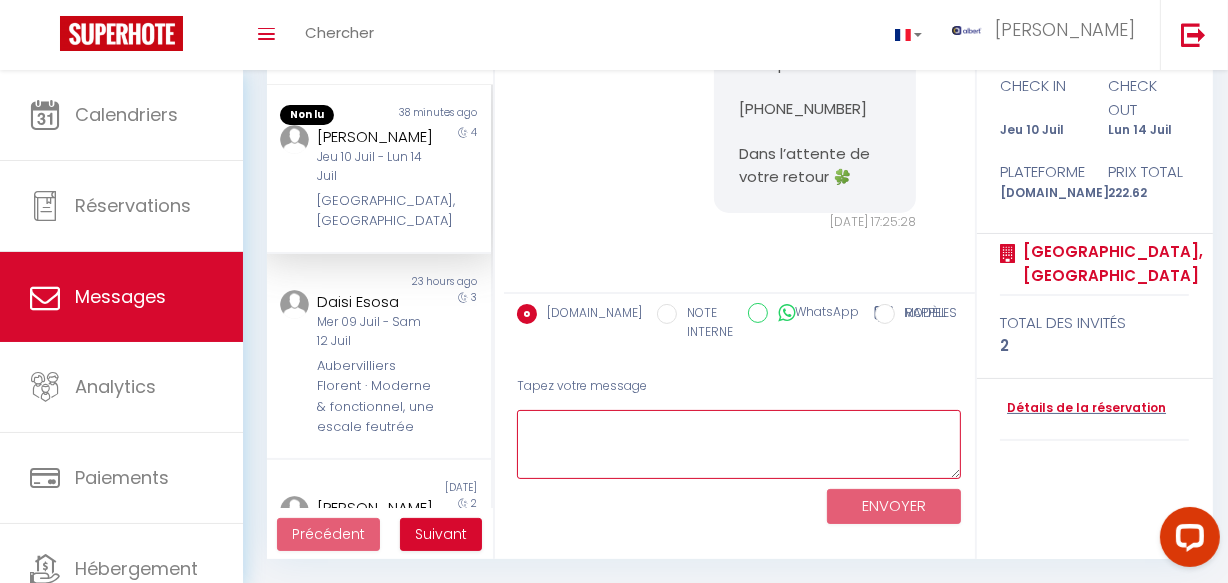 click at bounding box center [739, 444] 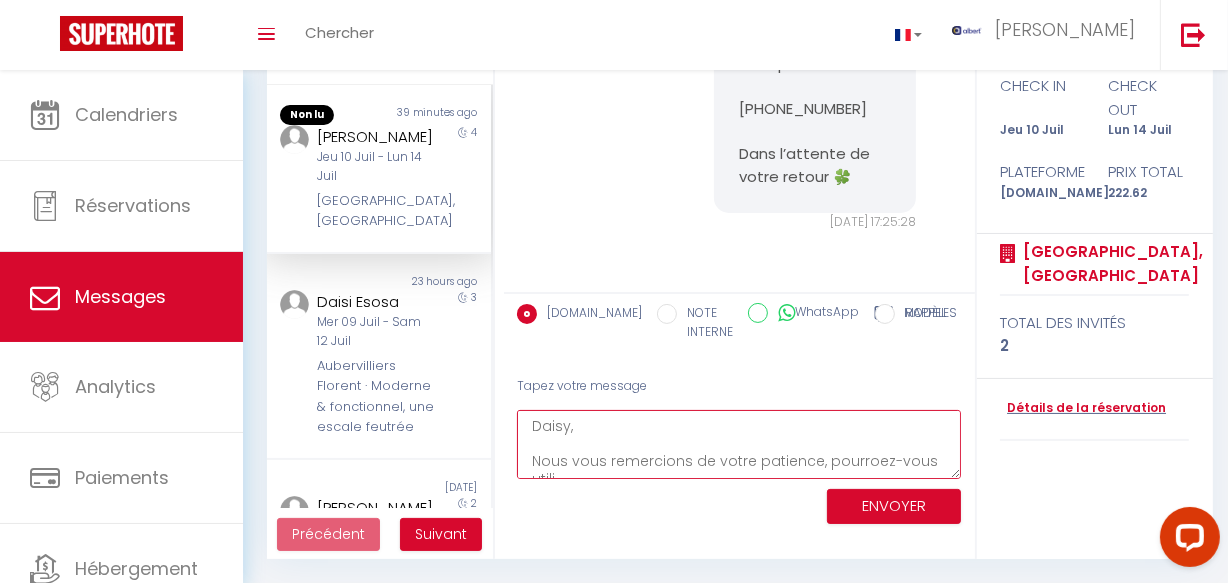 scroll, scrollTop: 11, scrollLeft: 0, axis: vertical 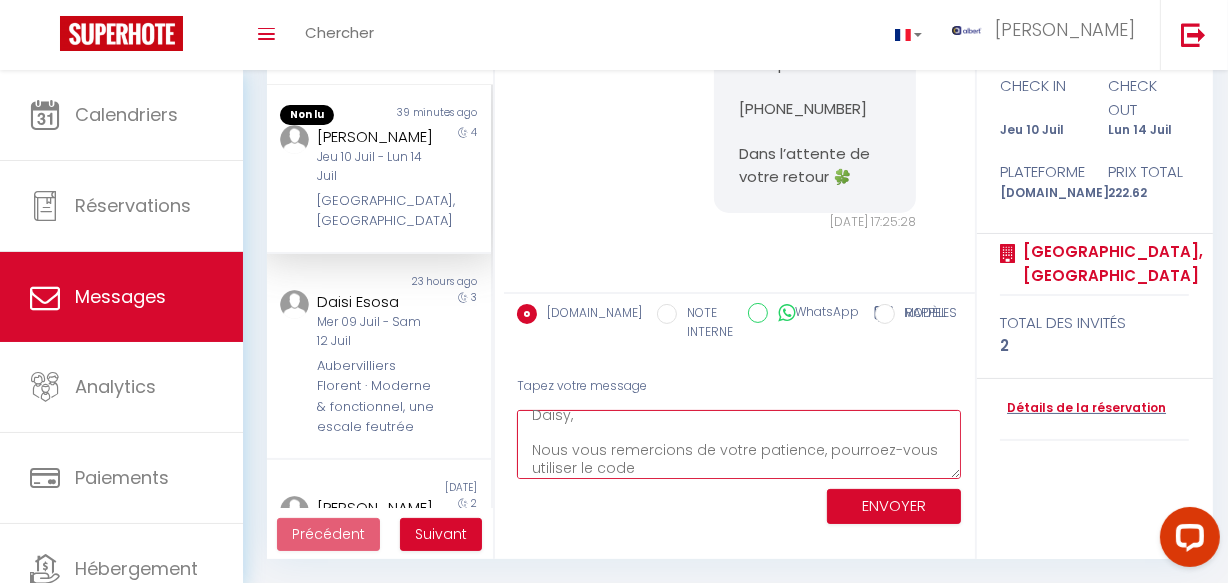 paste on "2659" 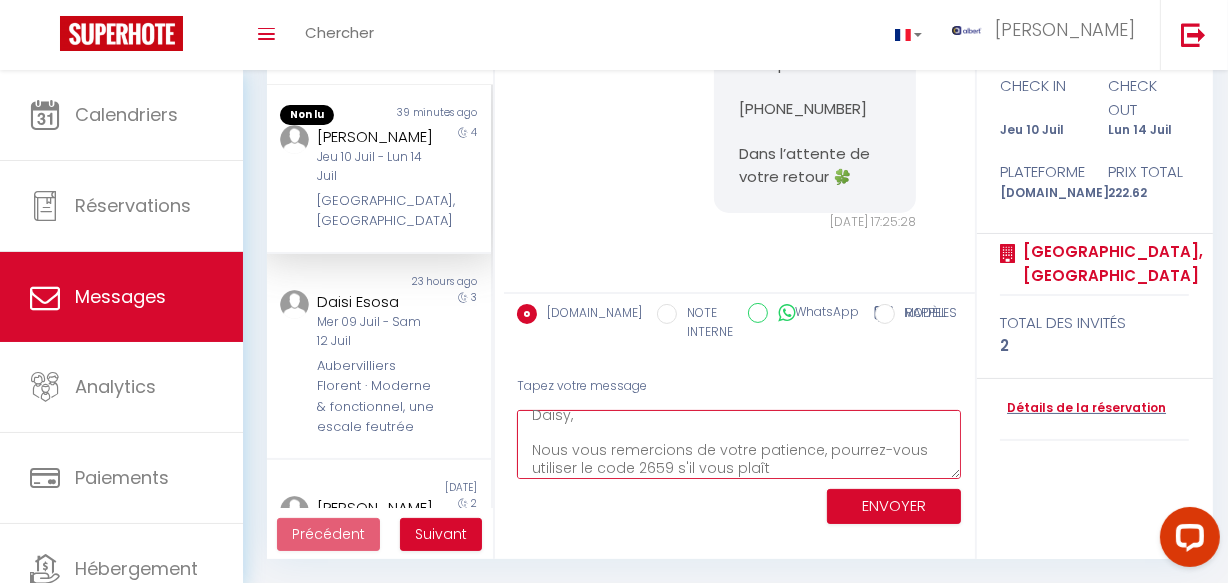 click on "Daisy,
Nous vous remercions de votre patience, pourrez-vous utiliser le code 2659 s'il vous plaît" at bounding box center (739, 444) 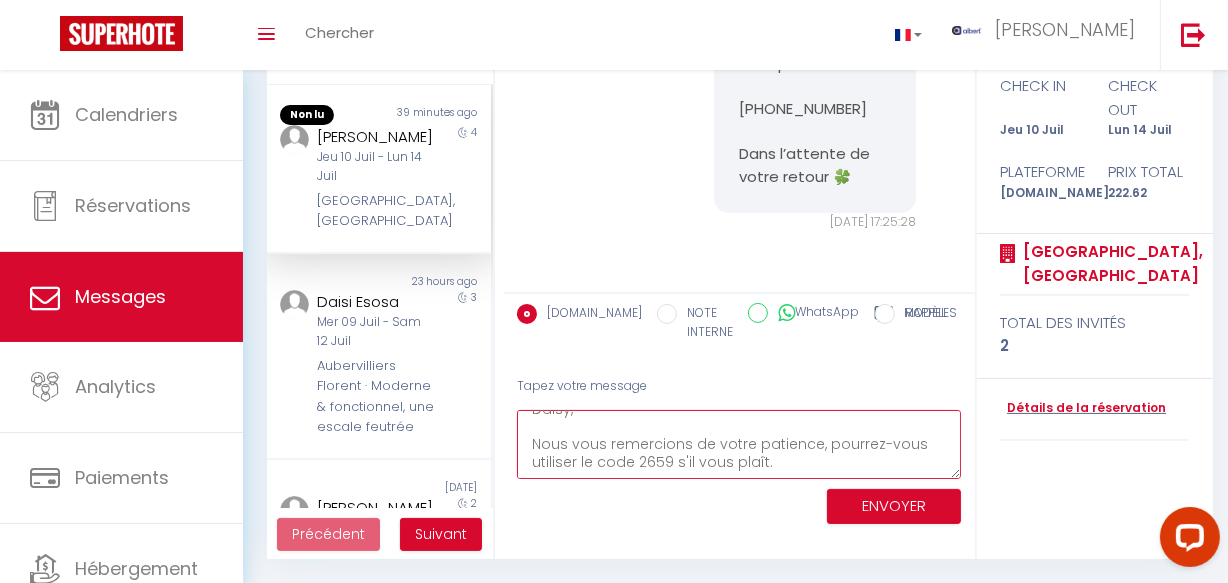 scroll, scrollTop: 46, scrollLeft: 0, axis: vertical 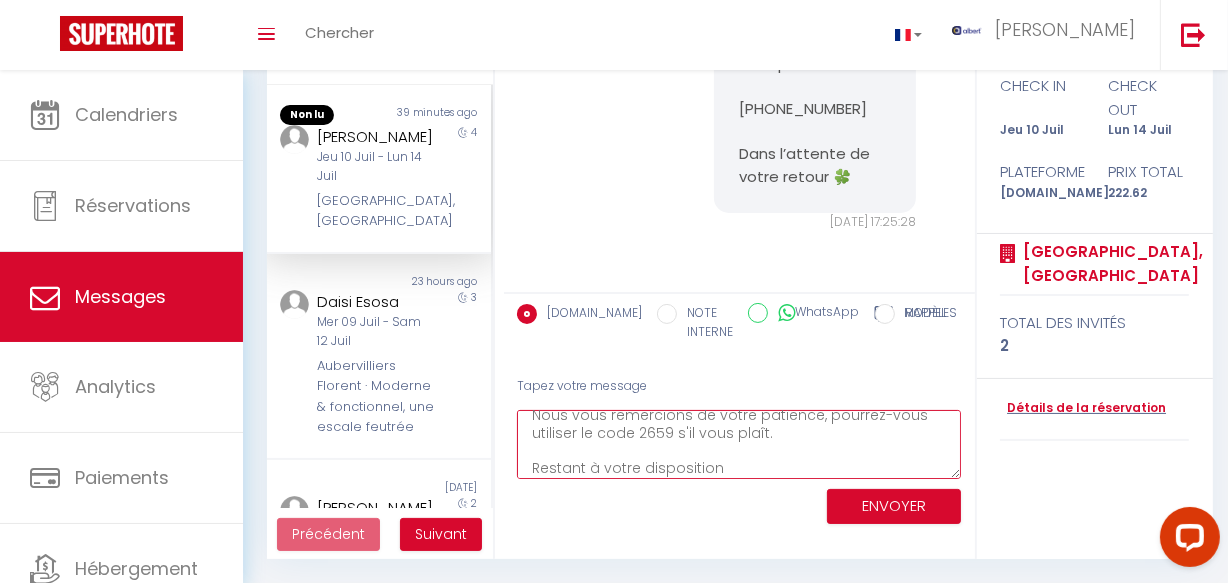 click on "Daisy,
Nous vous remercions de votre patience, pourrez-vous utiliser le code 2659 s'il vous plaît.
Restant à votre disposition" at bounding box center [739, 444] 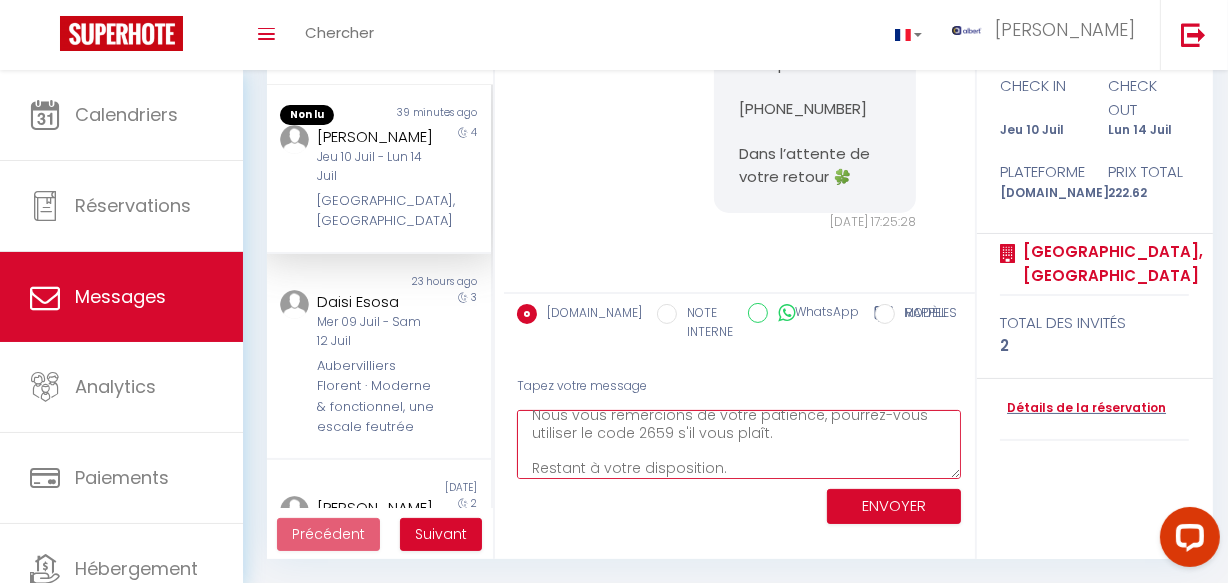 click on "Daisy,
Nous vous remercions de votre patience, pourrez-vous utiliser le code 2659 s'il vous plaît.
Restant à votre disposition." at bounding box center (739, 444) 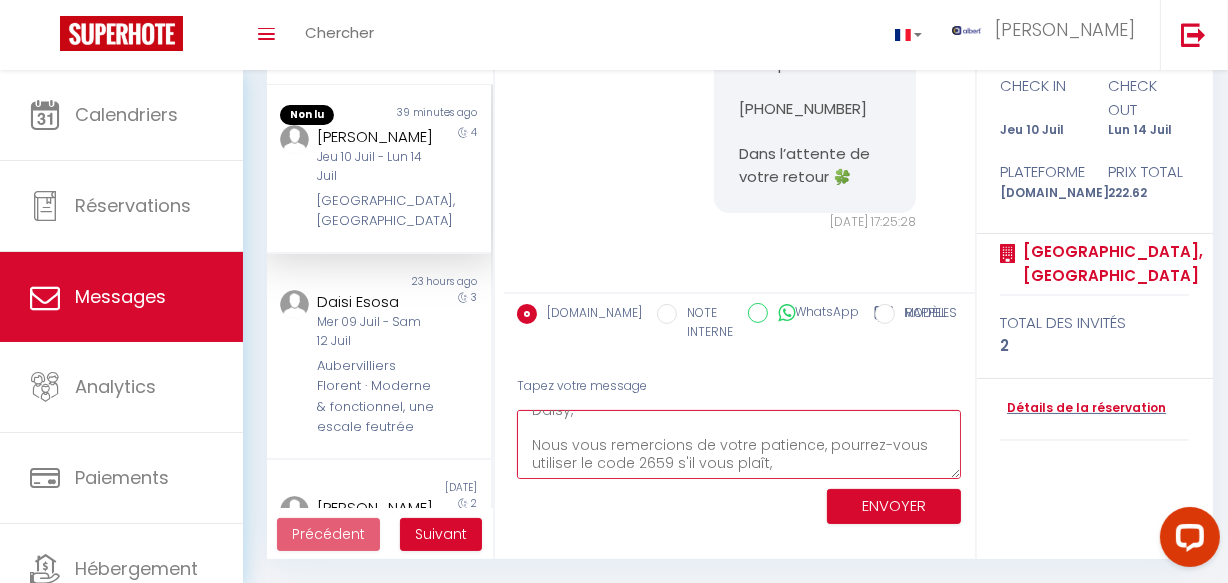 scroll, scrollTop: 0, scrollLeft: 0, axis: both 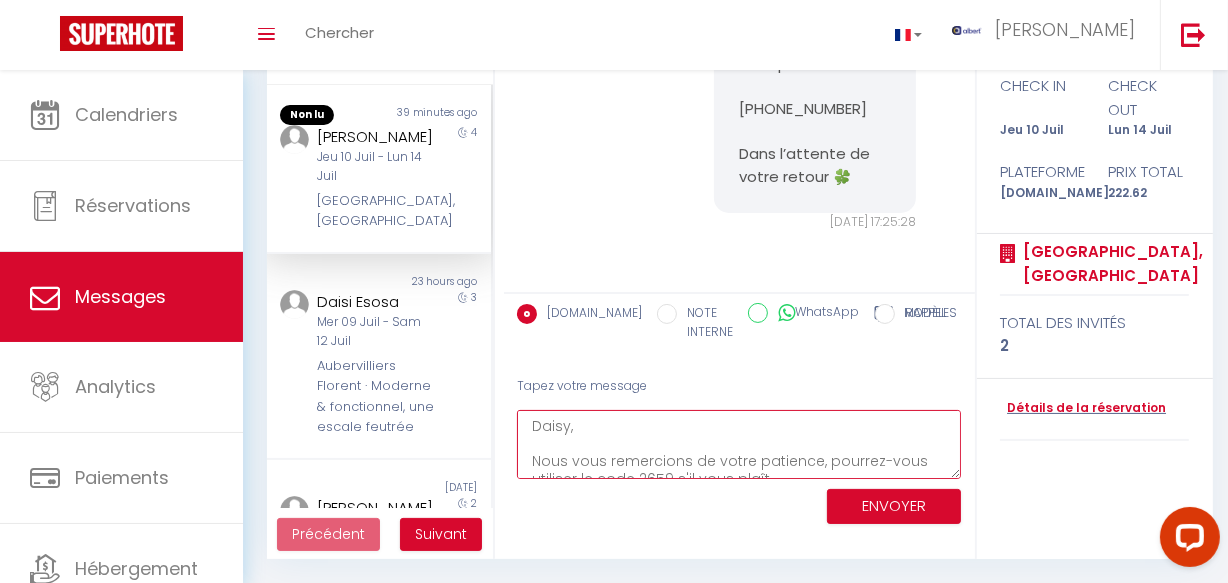 type on "Daisy,
Nous vous remercions de votre patience, pourrez-vous utiliser le code 2659 s'il vous plaît,
Restant à votre disposition." 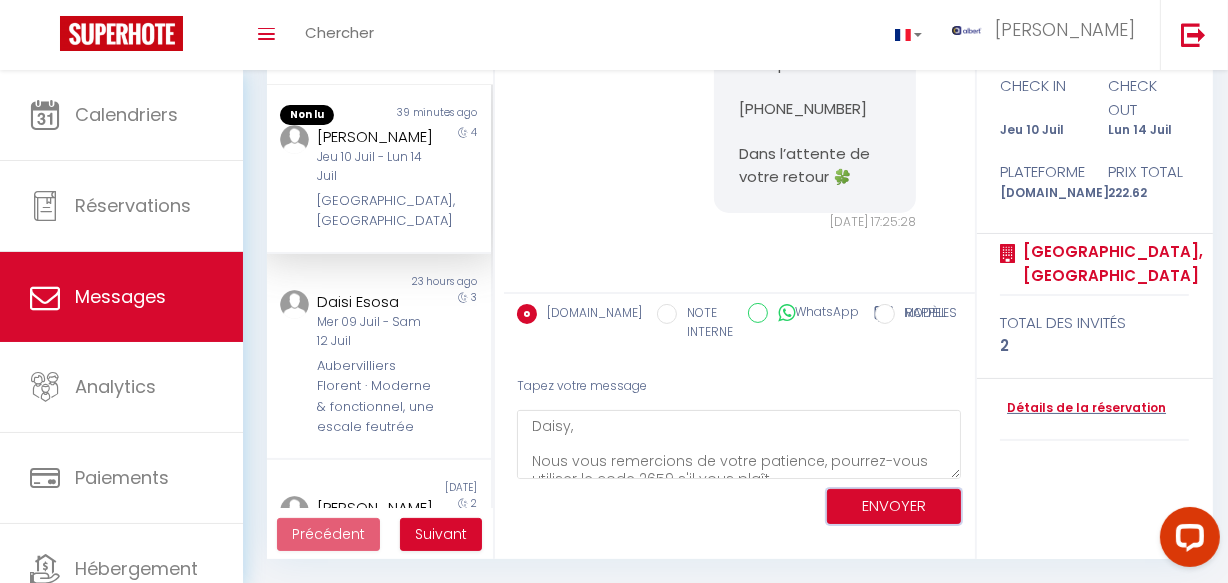 click on "ENVOYER" at bounding box center (894, 506) 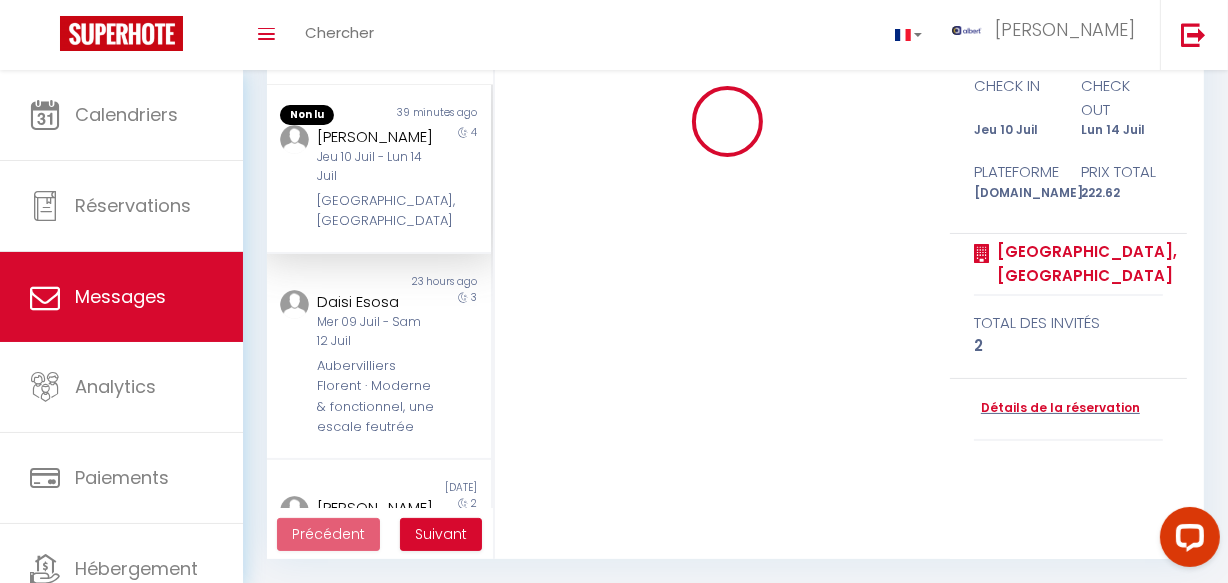 type 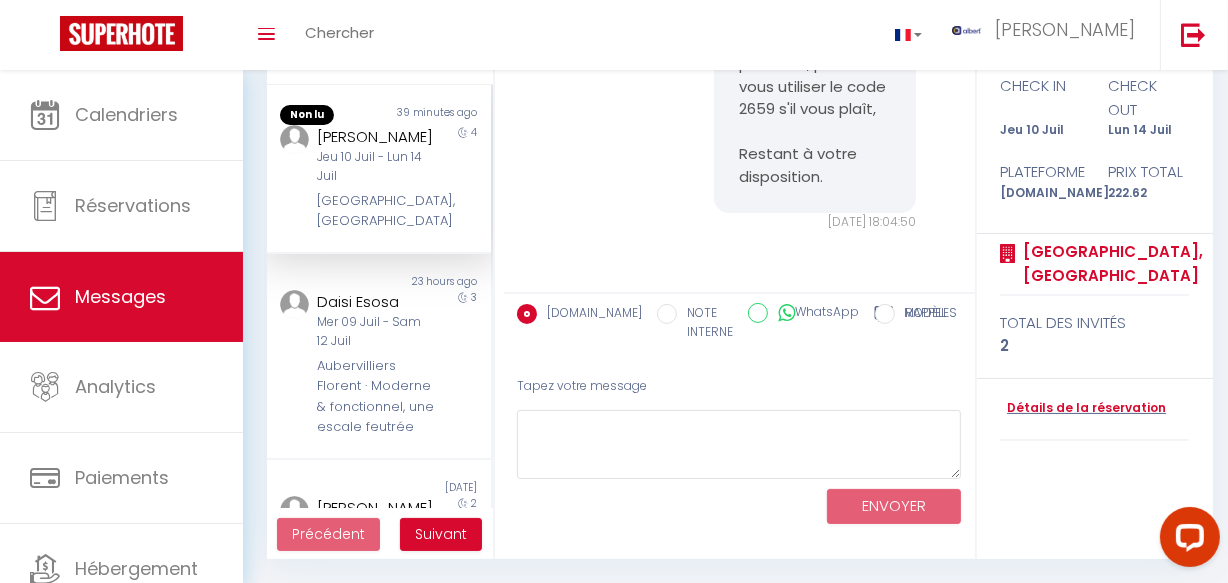 scroll, scrollTop: 7812, scrollLeft: 0, axis: vertical 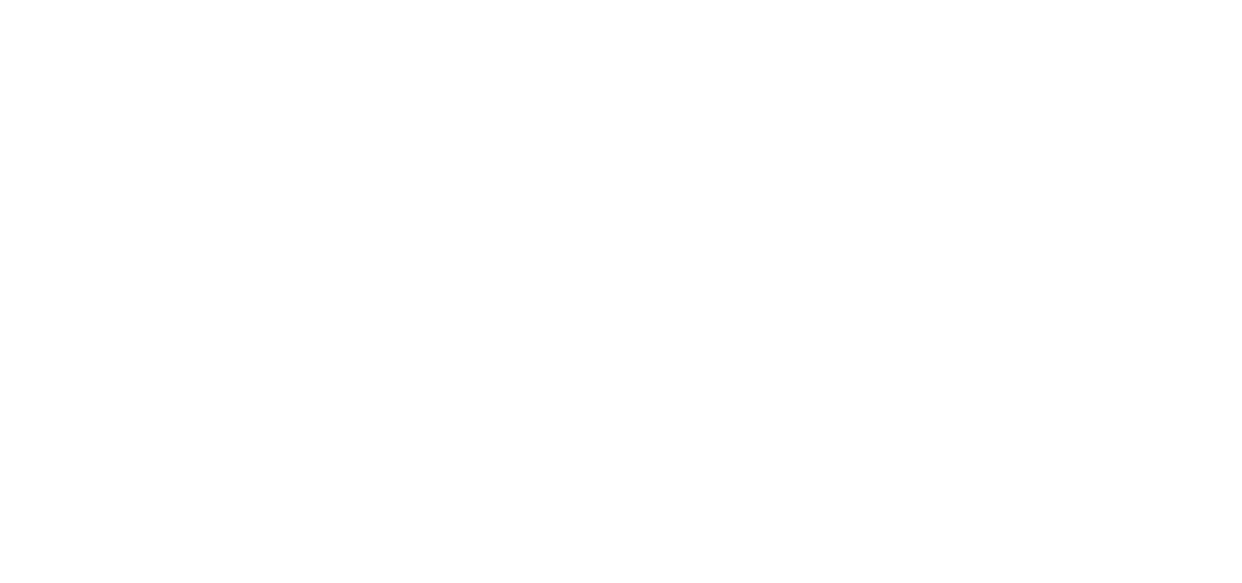 select on "message" 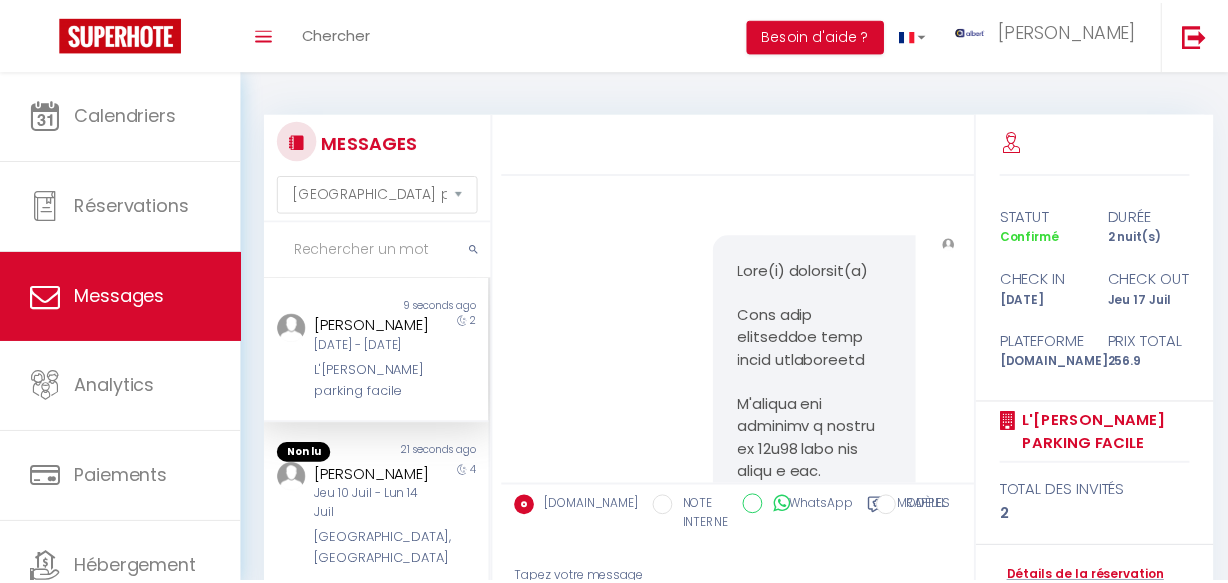 scroll, scrollTop: 193, scrollLeft: 0, axis: vertical 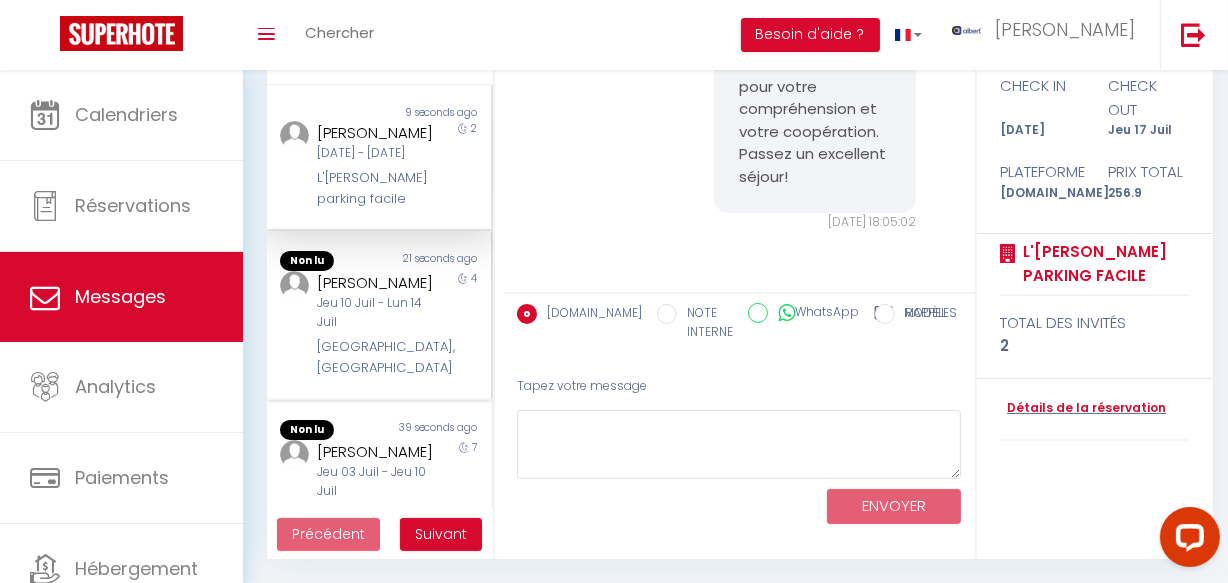 click on "Jeu 10 Juil - Lun 14 Juil" at bounding box center (375, 313) 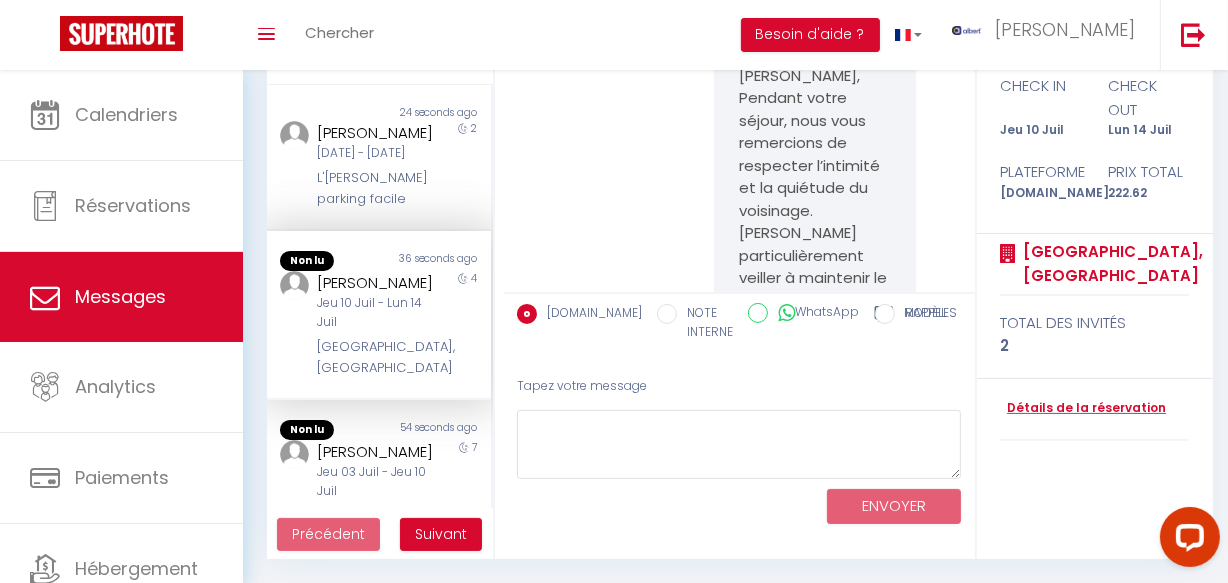 scroll, scrollTop: 7812, scrollLeft: 0, axis: vertical 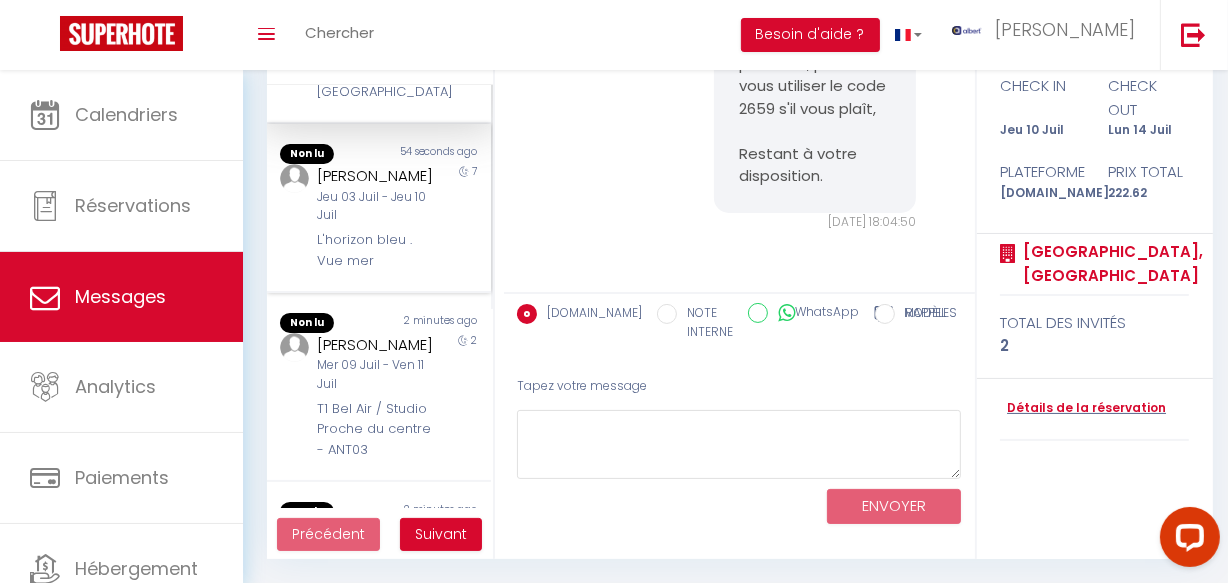 click on "Jeu 03 Juil - Jeu 10 Juil" at bounding box center (375, 207) 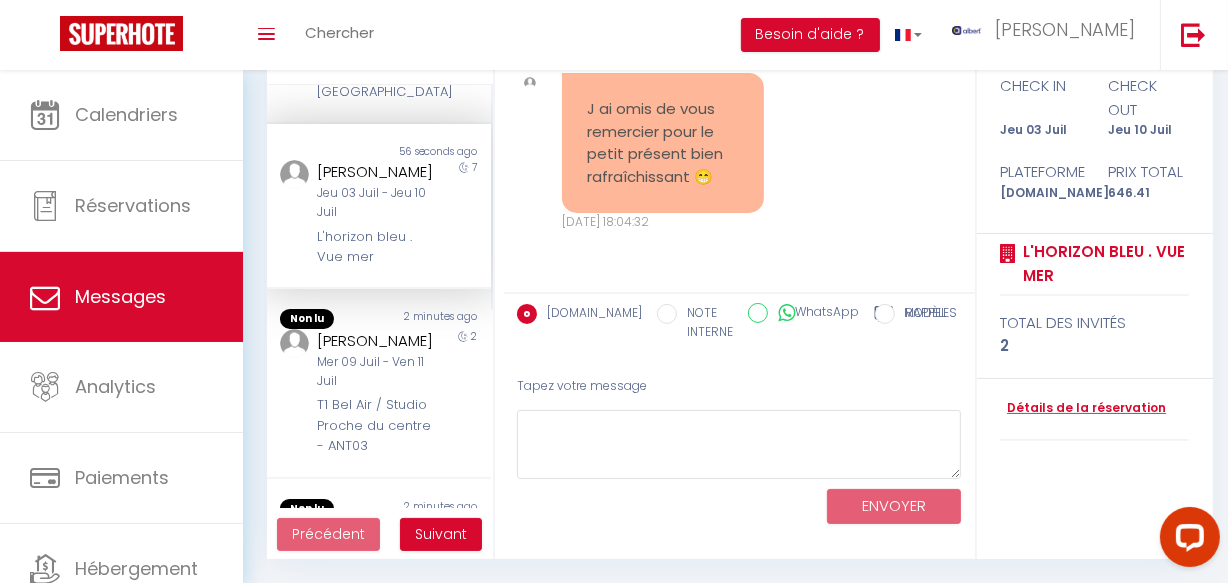 scroll, scrollTop: 12839, scrollLeft: 0, axis: vertical 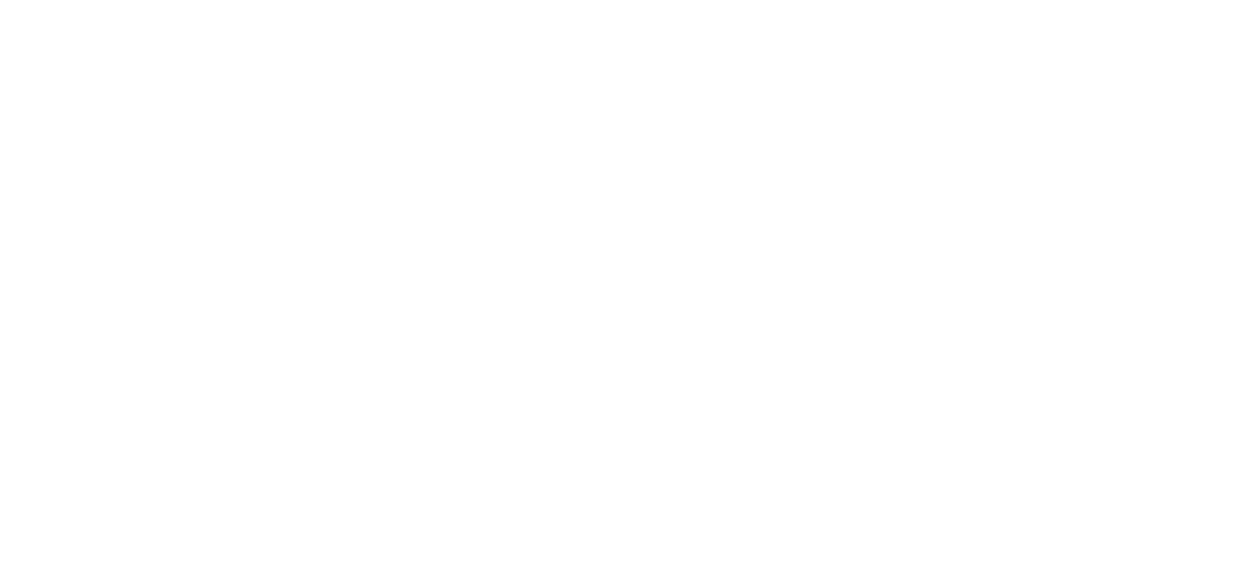 select on "message" 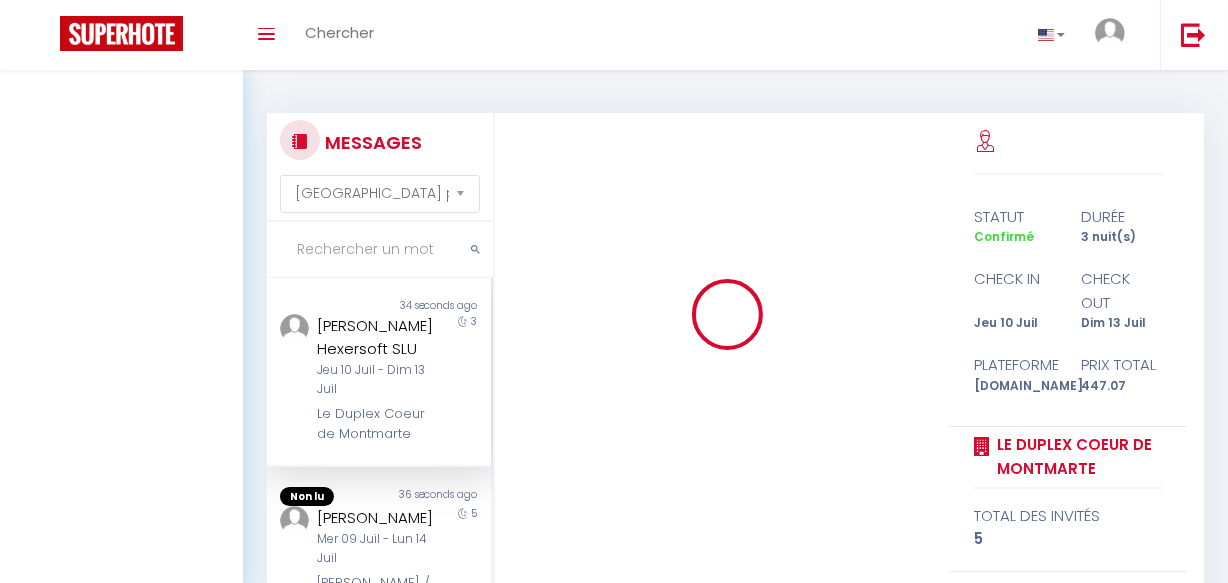 scroll, scrollTop: 193, scrollLeft: 0, axis: vertical 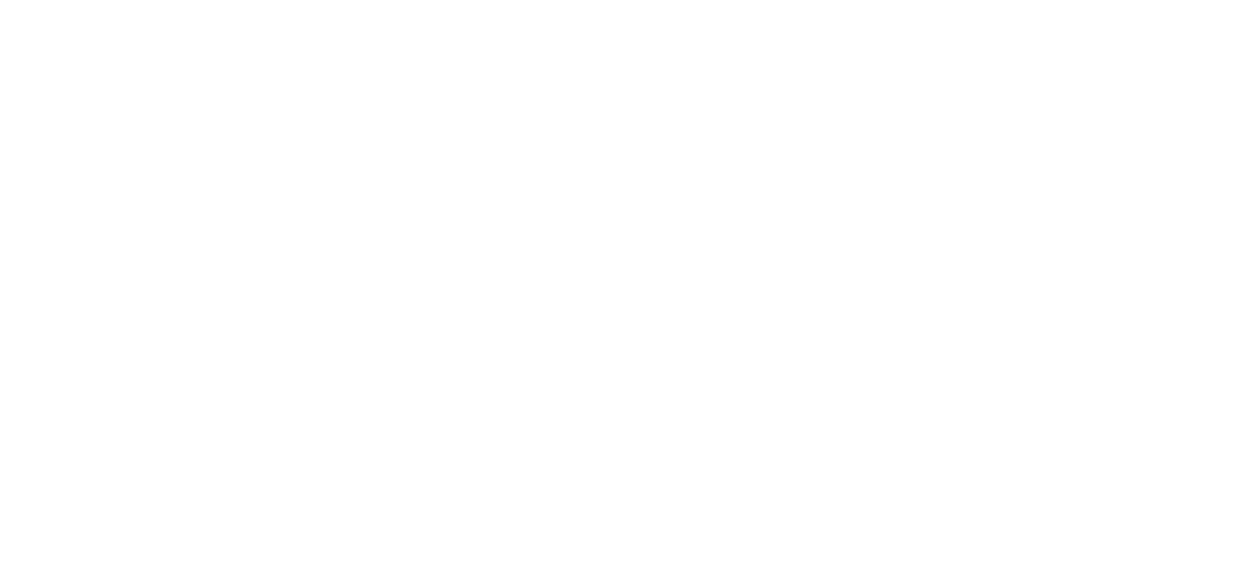 select on "message" 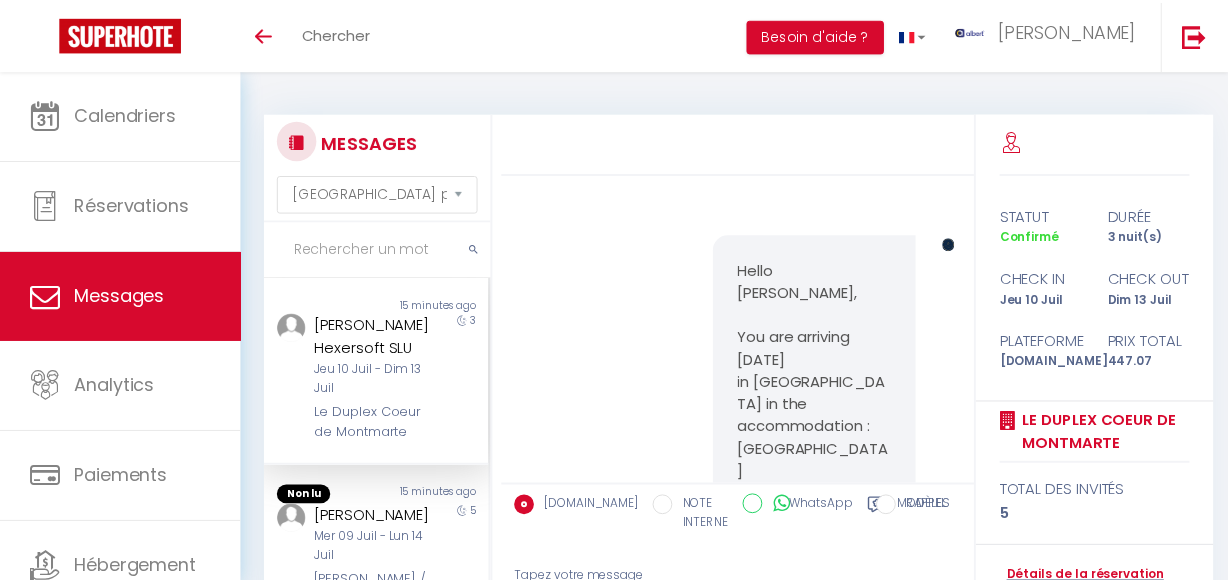 scroll, scrollTop: 193, scrollLeft: 0, axis: vertical 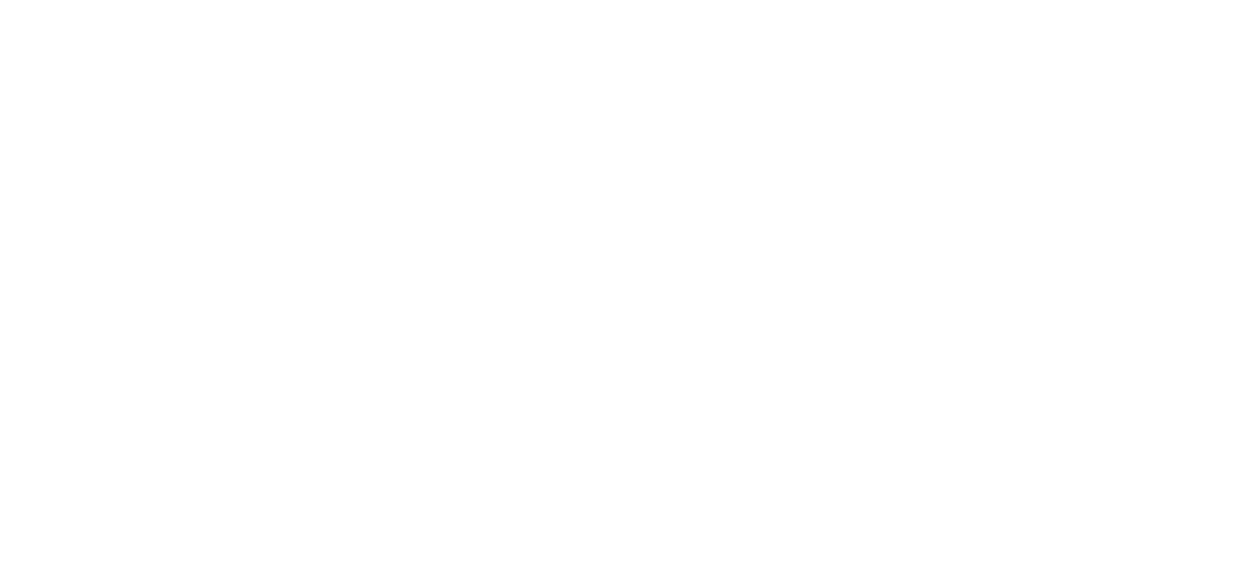 select on "message" 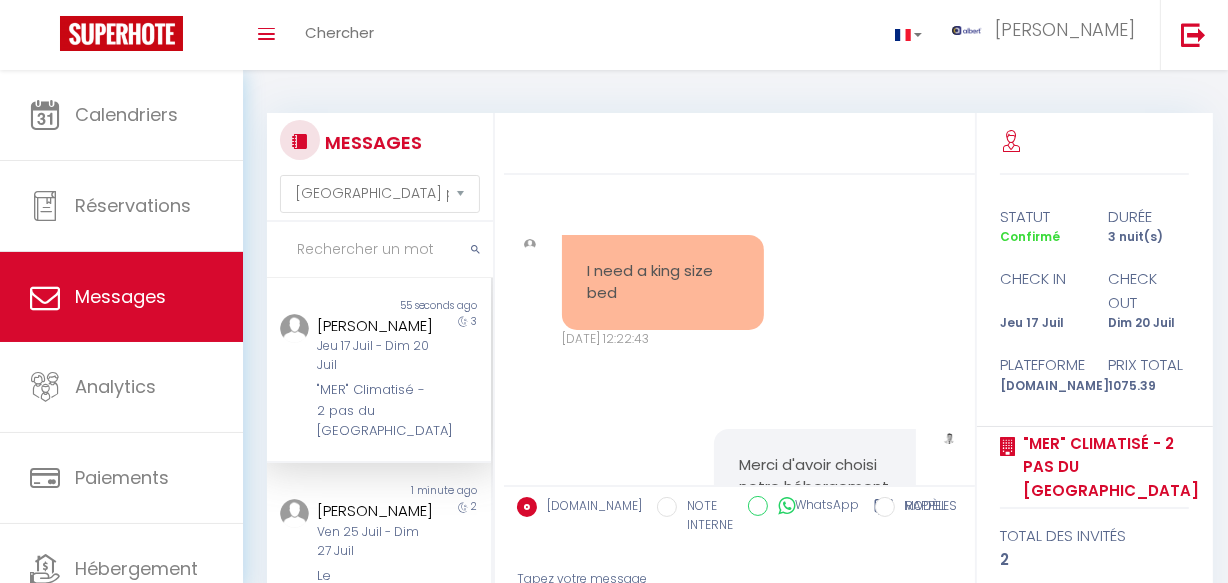 scroll, scrollTop: 9469, scrollLeft: 0, axis: vertical 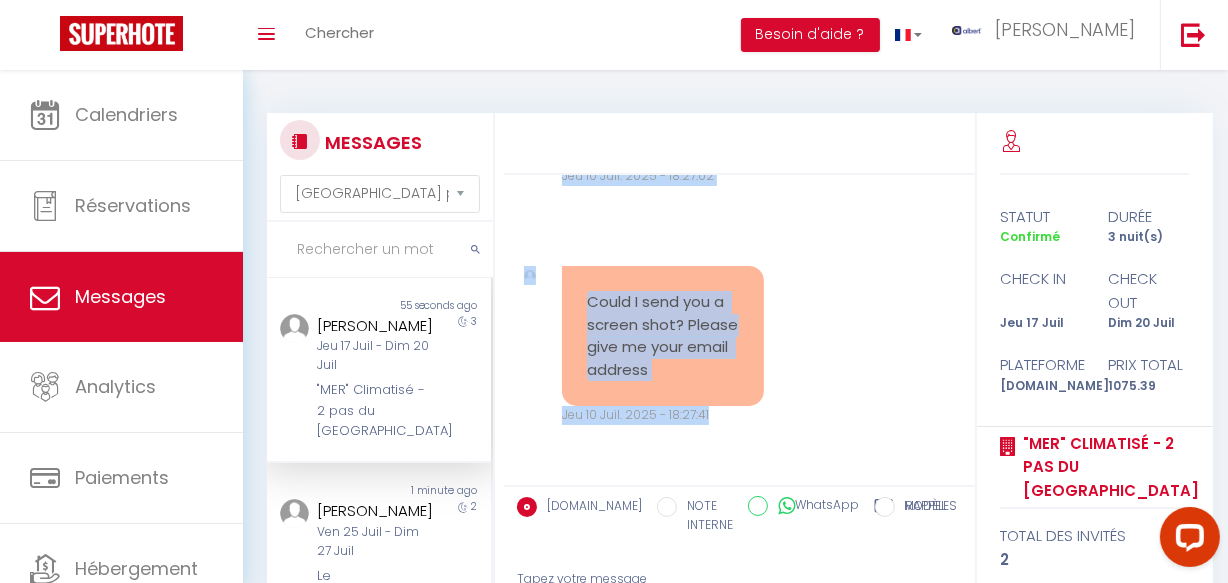 drag, startPoint x: 580, startPoint y: 331, endPoint x: 704, endPoint y: 435, distance: 161.83943 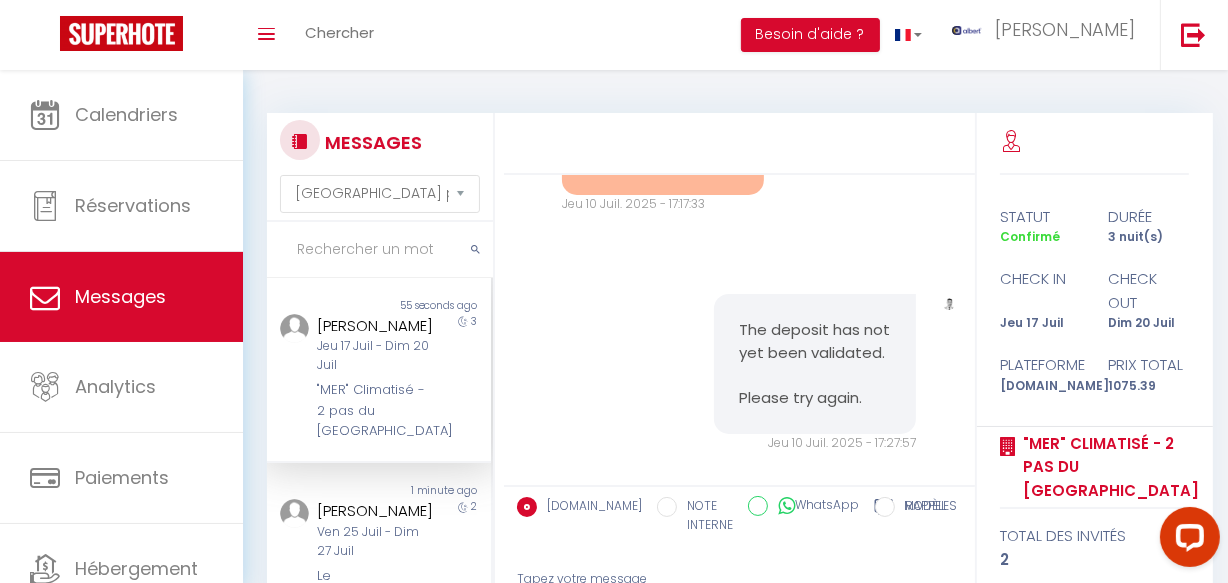 scroll, scrollTop: 8650, scrollLeft: 0, axis: vertical 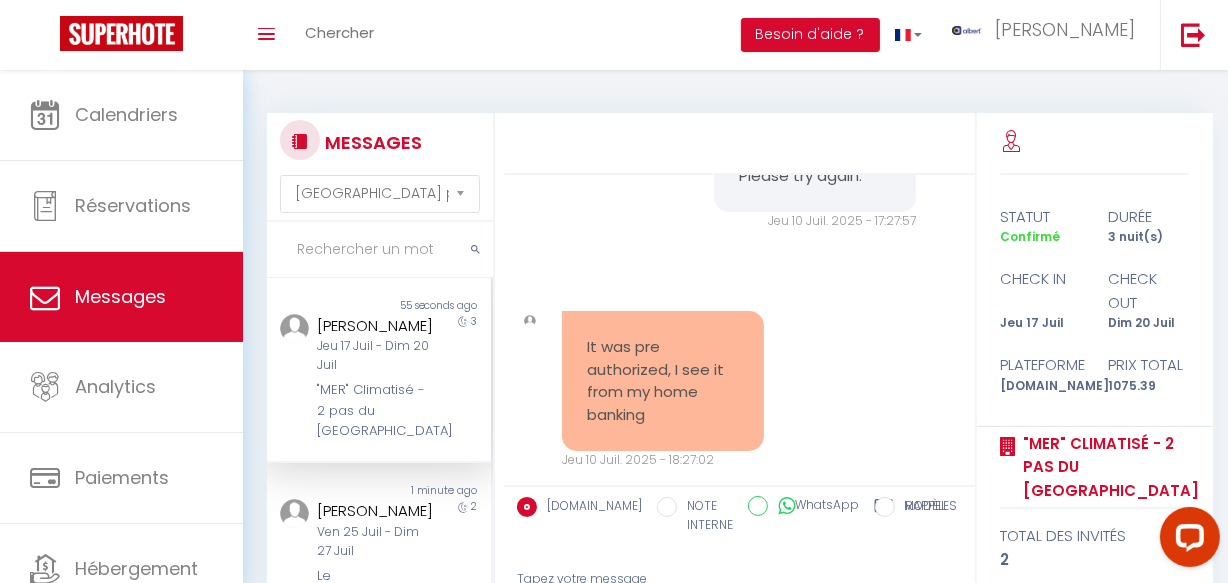 copy on "https://app.superhote.com/#/p/hkUyi2IJ" 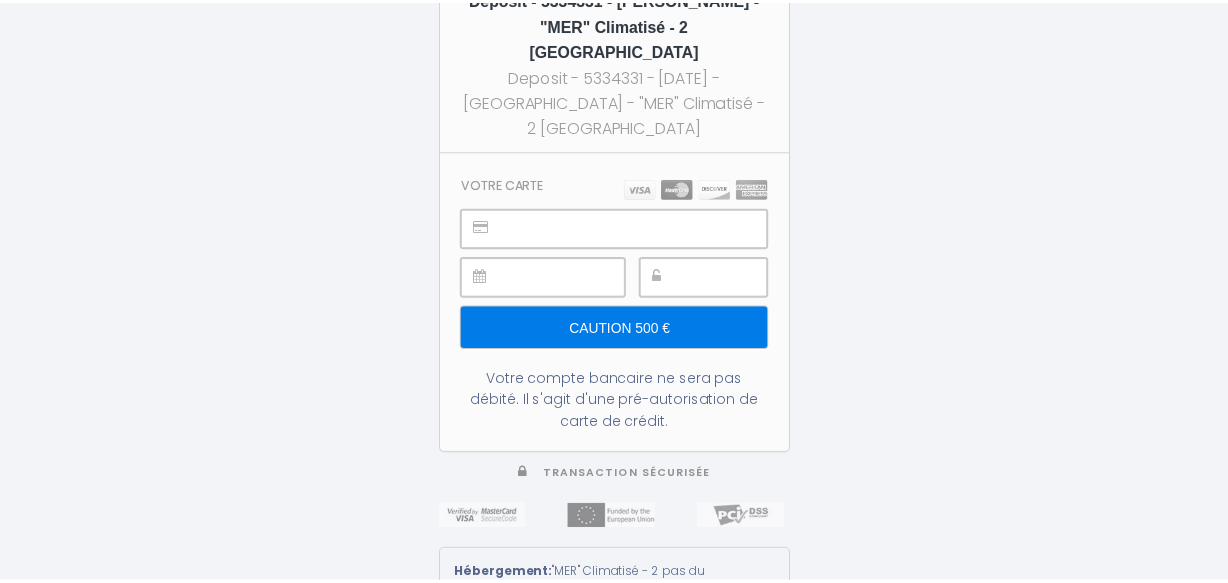 scroll, scrollTop: 0, scrollLeft: 0, axis: both 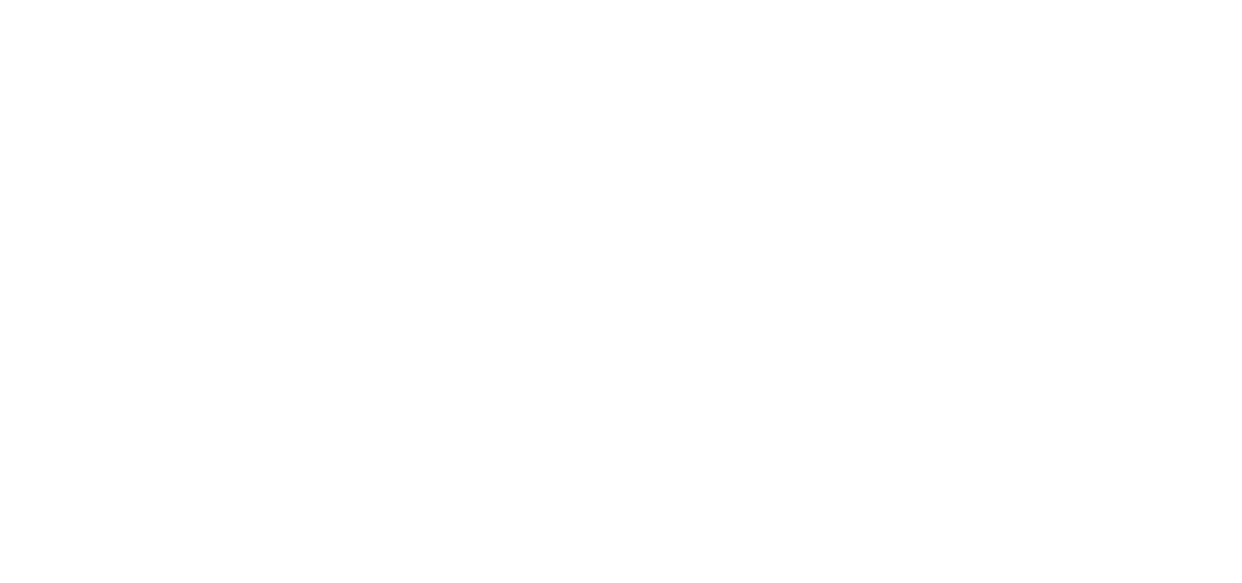 select on "message" 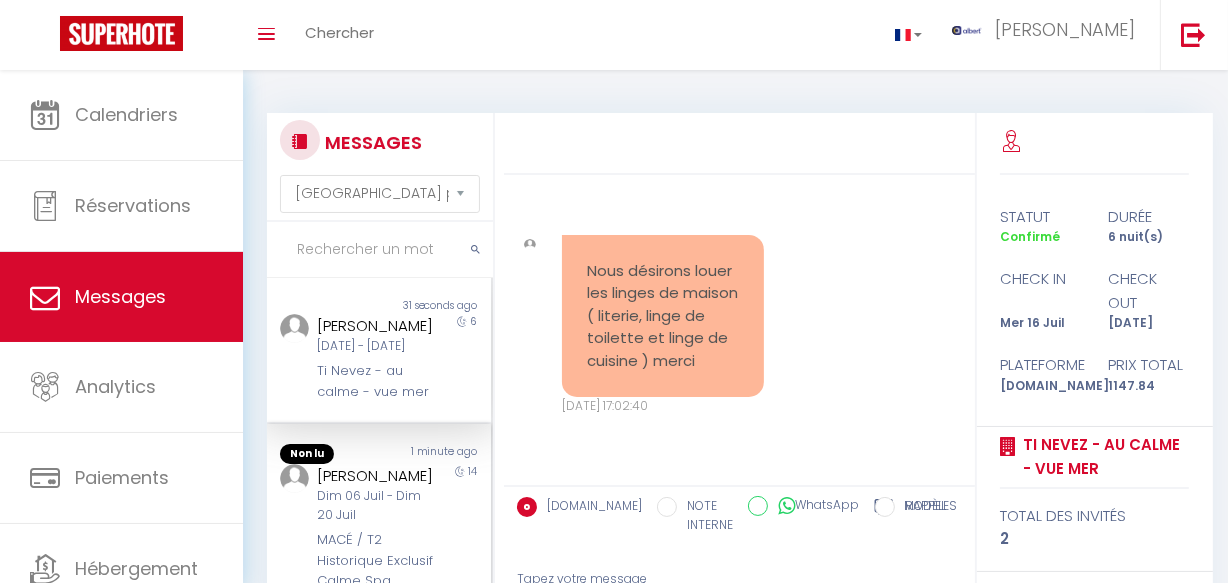 scroll, scrollTop: 11196, scrollLeft: 0, axis: vertical 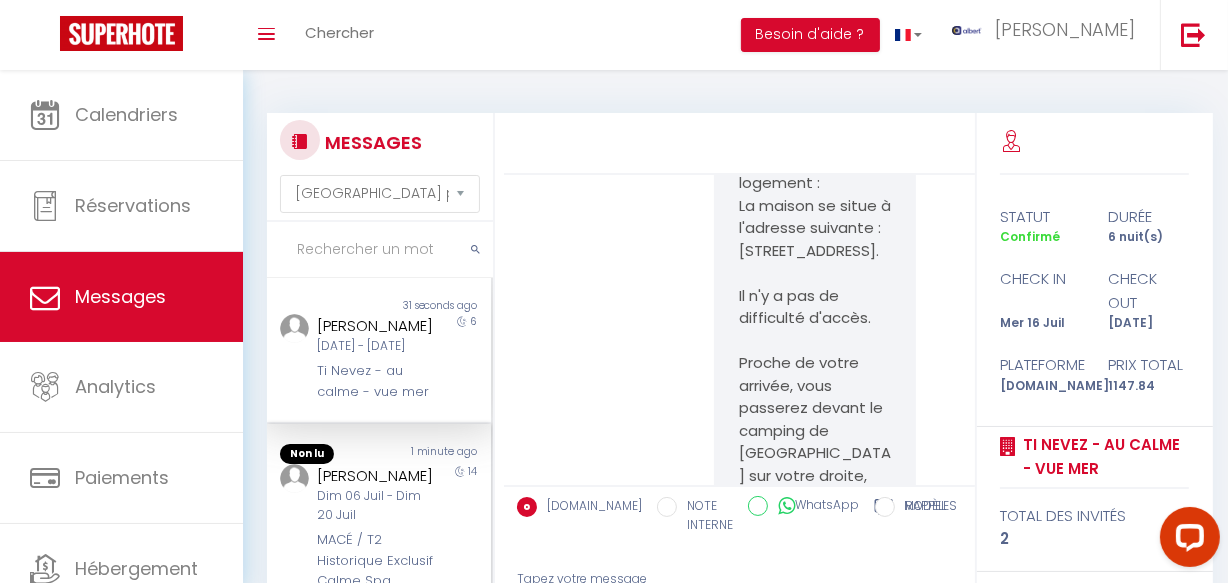 click on "[PERSON_NAME]" at bounding box center (375, 476) 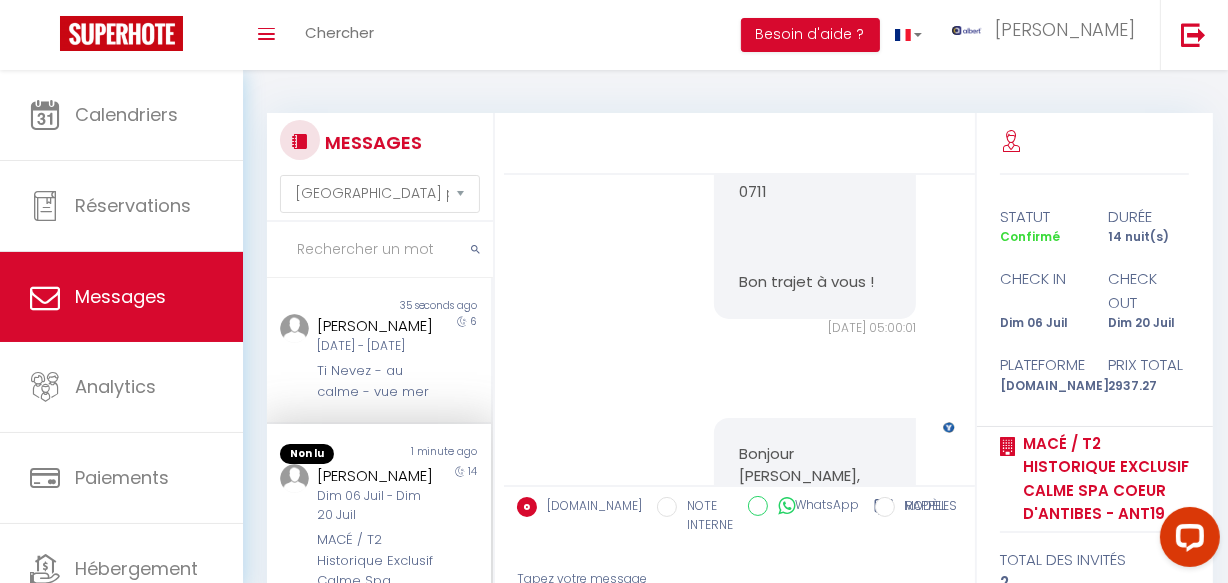 scroll, scrollTop: 12515, scrollLeft: 0, axis: vertical 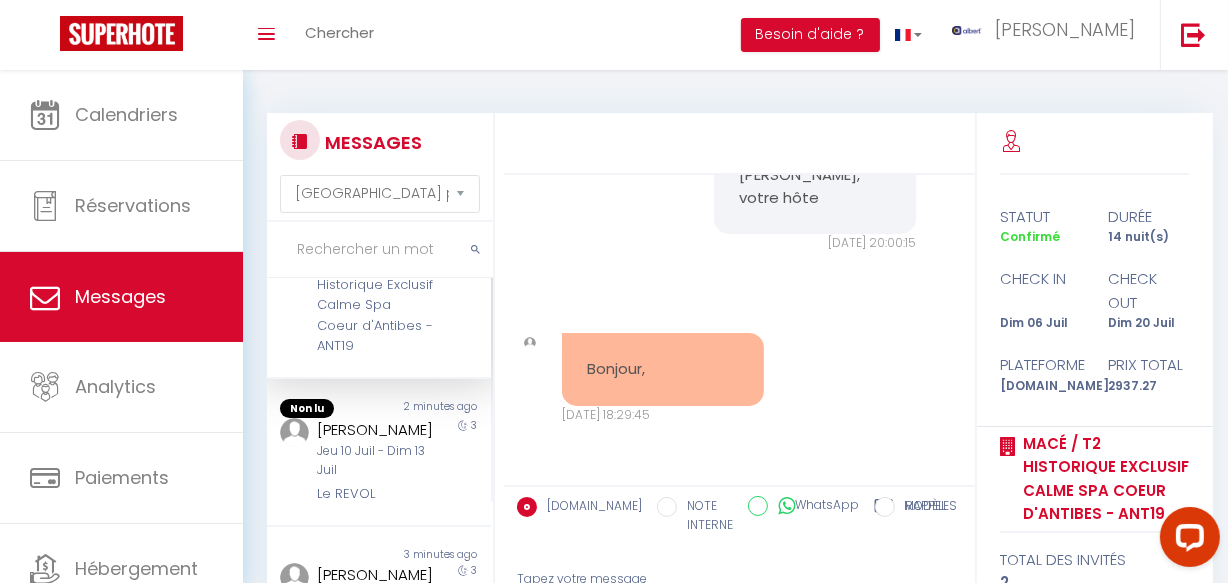 click on "Jeu 10 Juil - Dim 13 Juil" at bounding box center (375, 461) 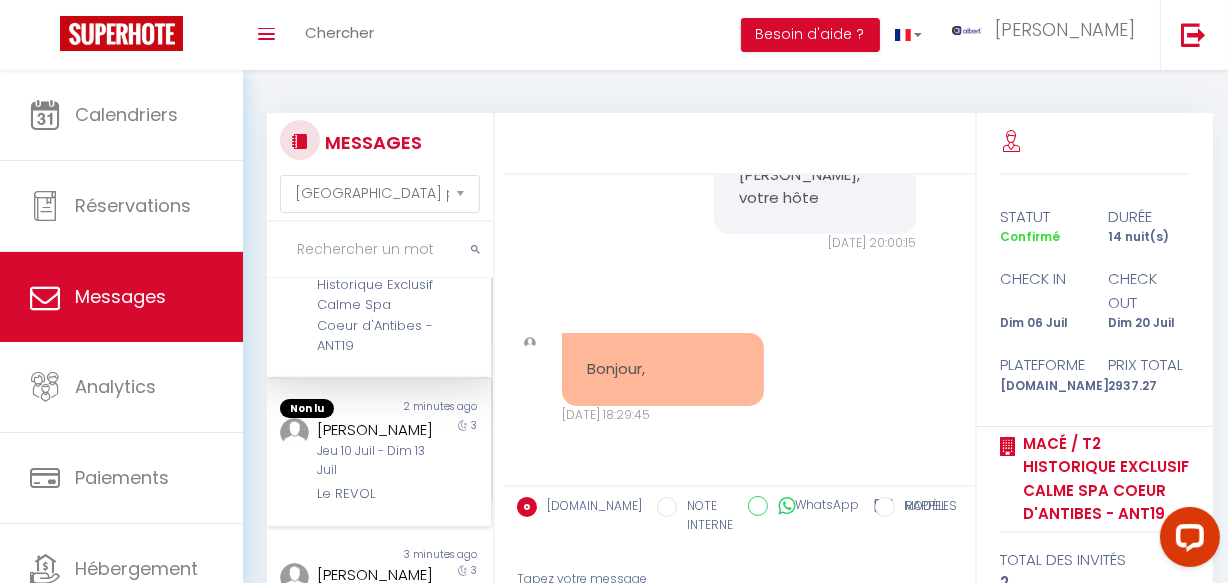 scroll, scrollTop: 5020, scrollLeft: 0, axis: vertical 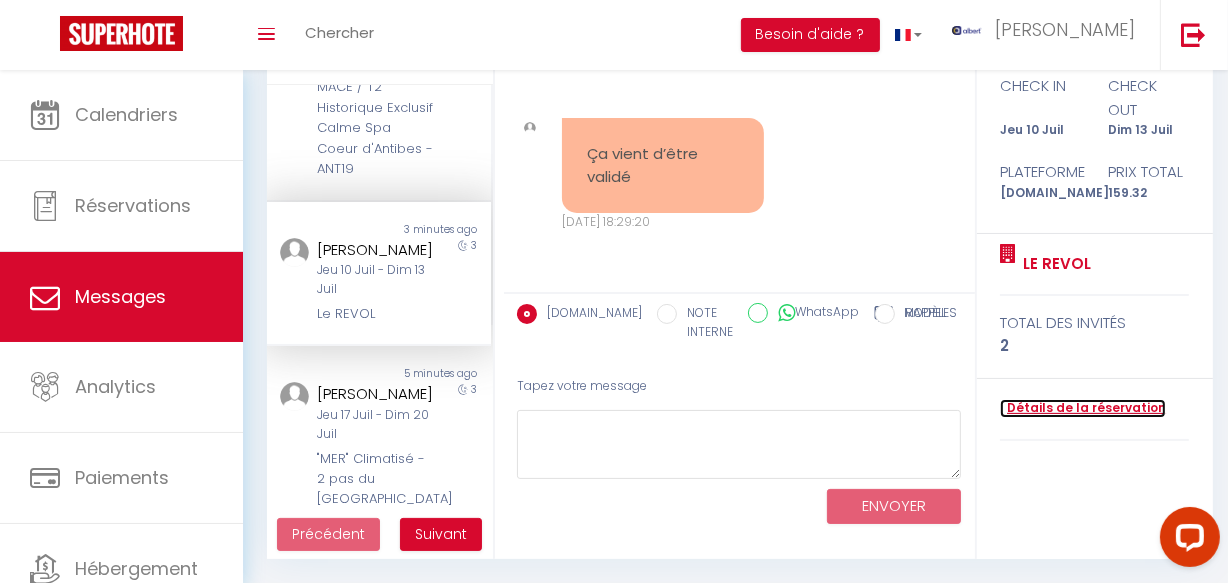 click on "Détails de la réservation" at bounding box center (1083, 408) 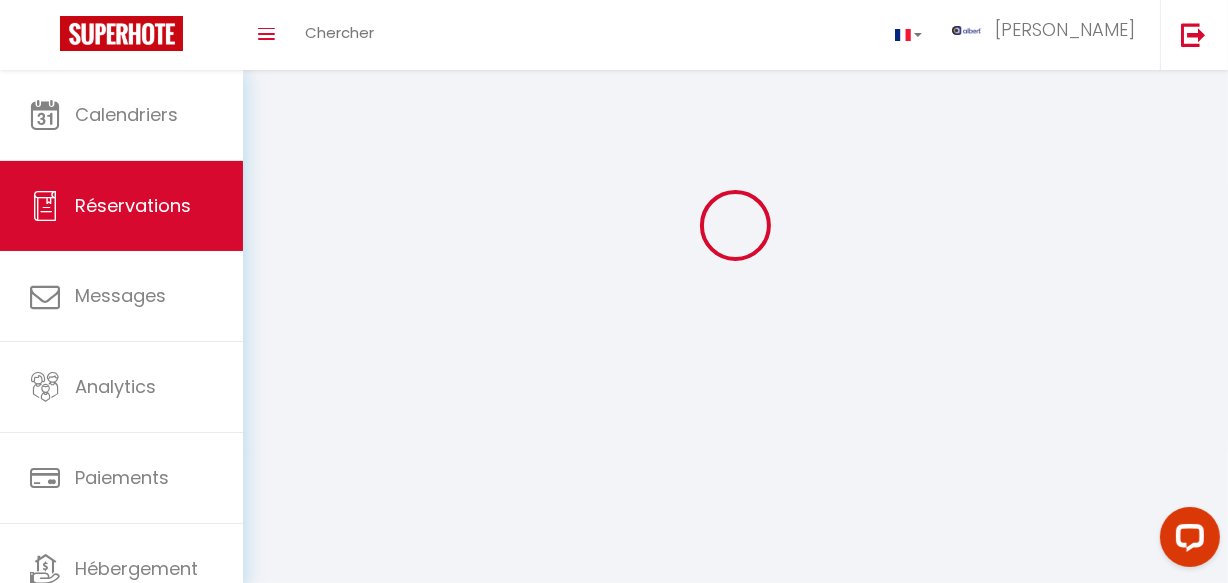 scroll, scrollTop: 0, scrollLeft: 0, axis: both 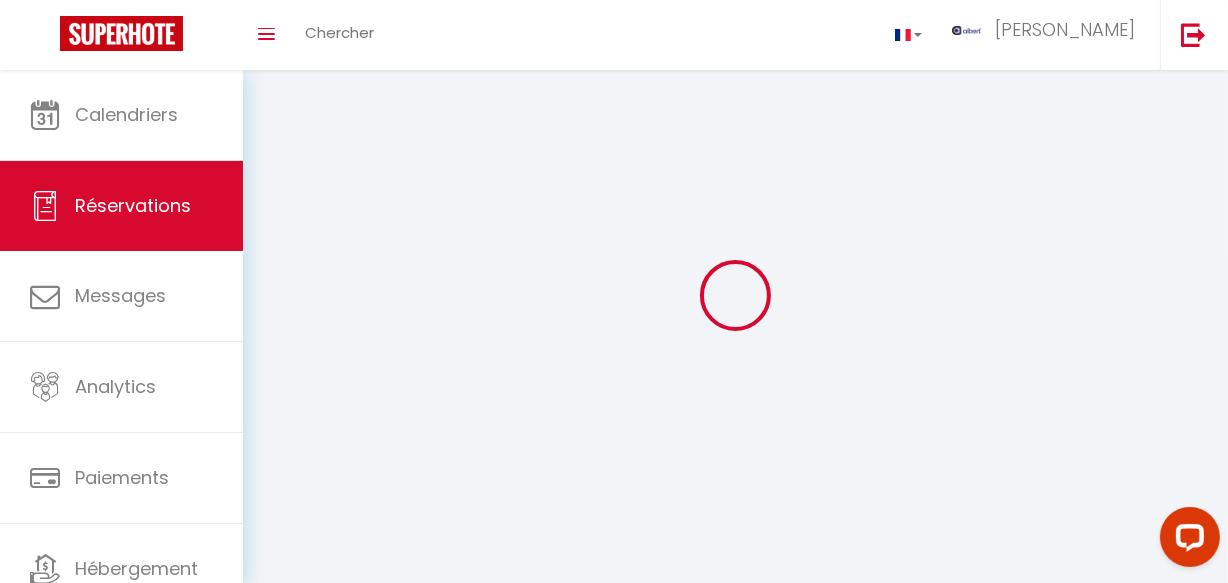 select 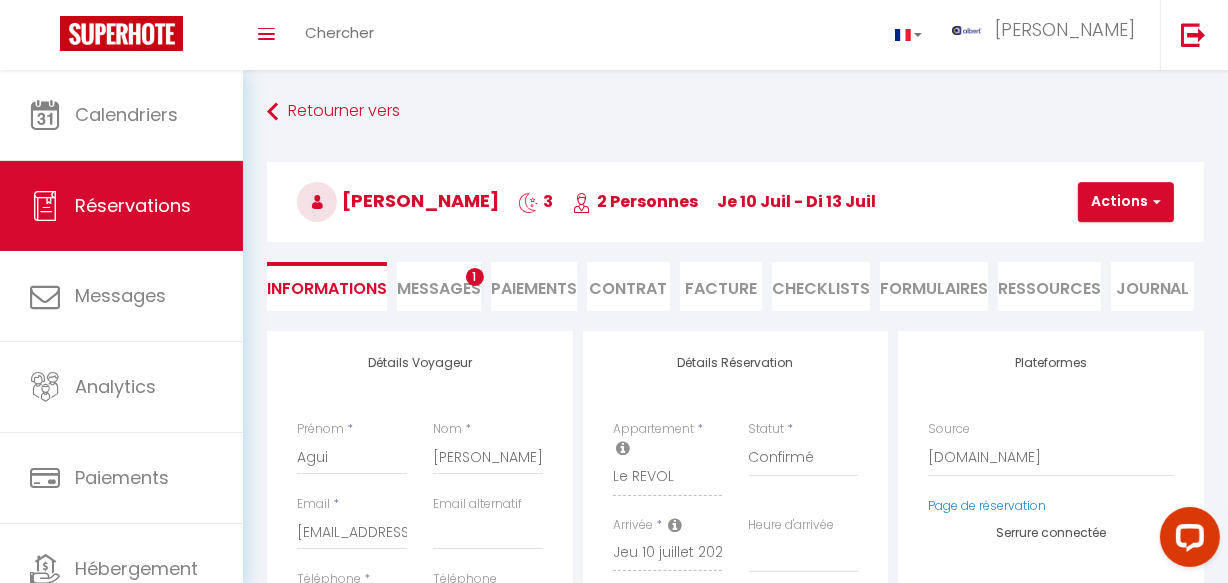 select 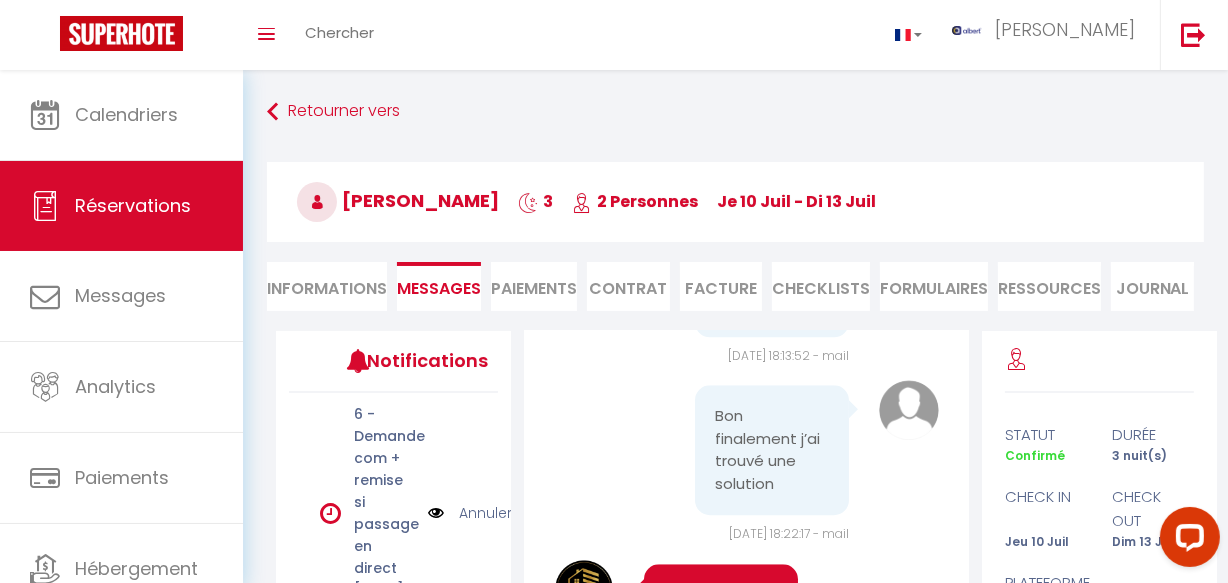 scroll, scrollTop: 6542, scrollLeft: 0, axis: vertical 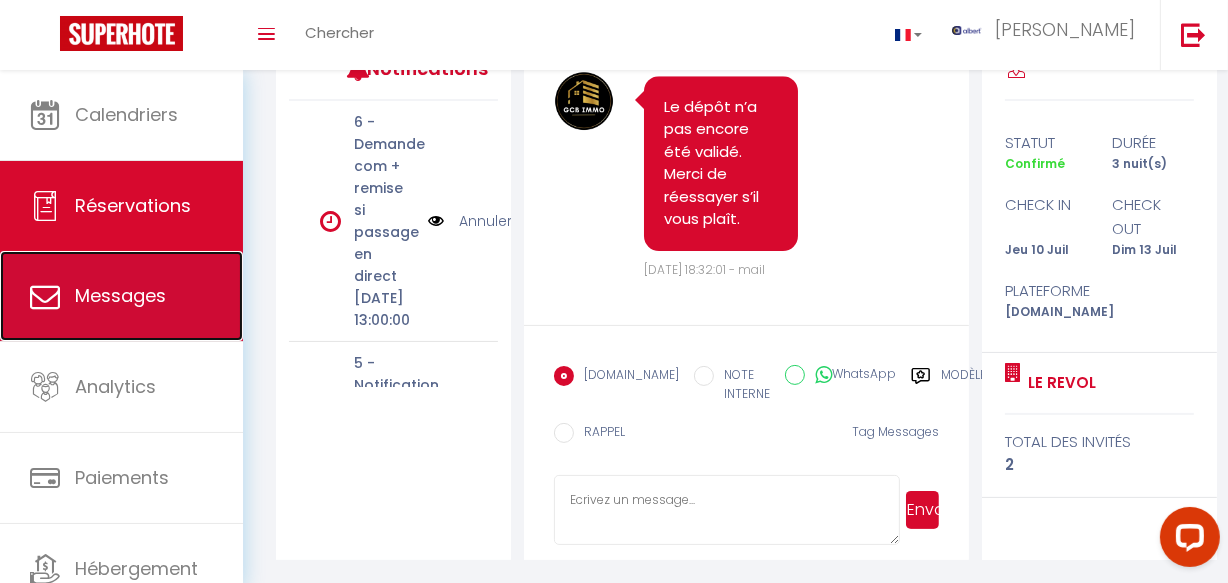 click on "Messages" at bounding box center [120, 295] 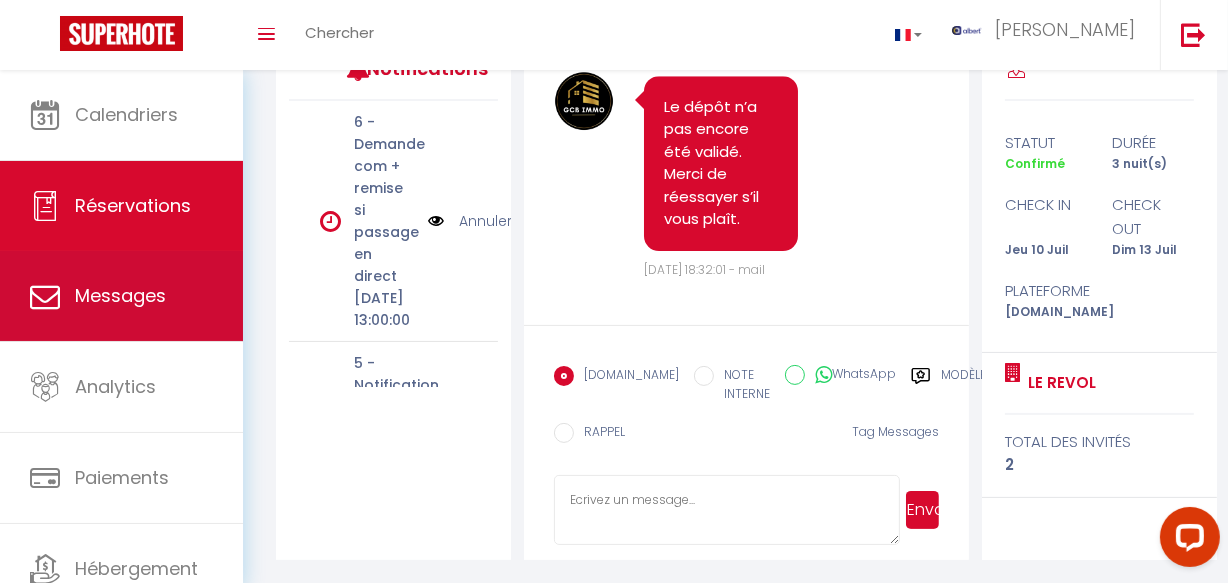 scroll, scrollTop: 0, scrollLeft: 0, axis: both 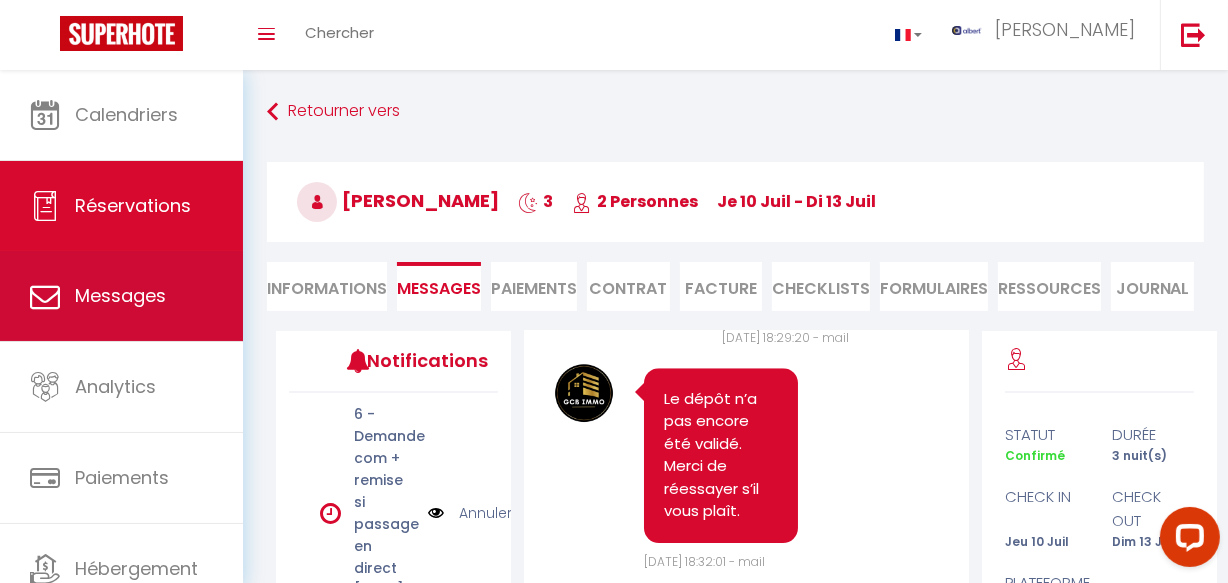 select on "message" 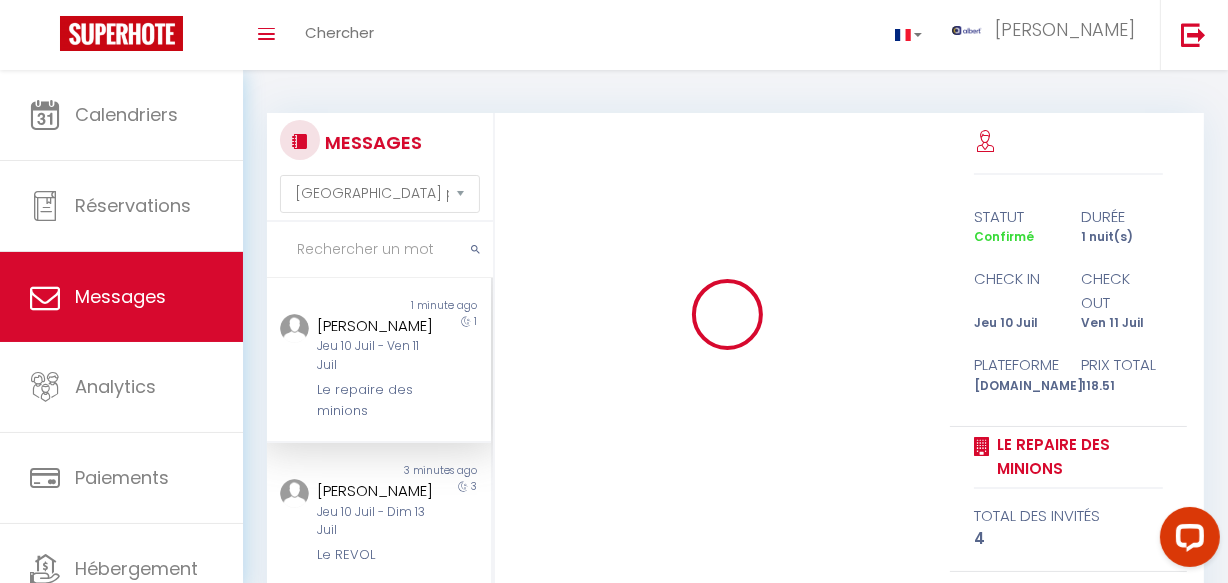 scroll, scrollTop: 599, scrollLeft: 0, axis: vertical 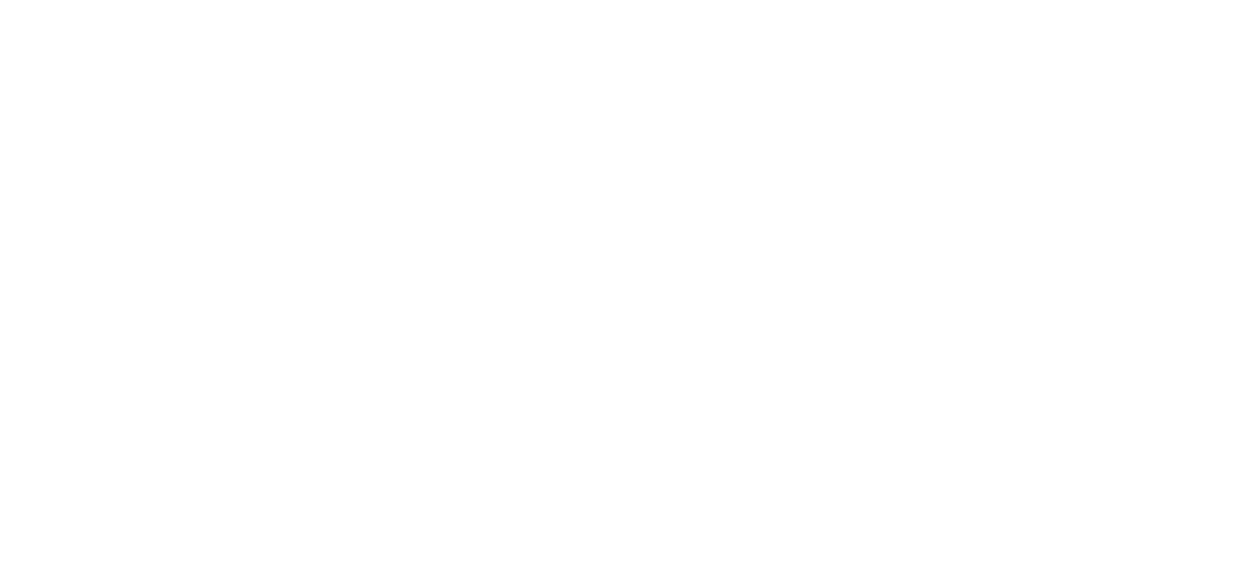 select on "message" 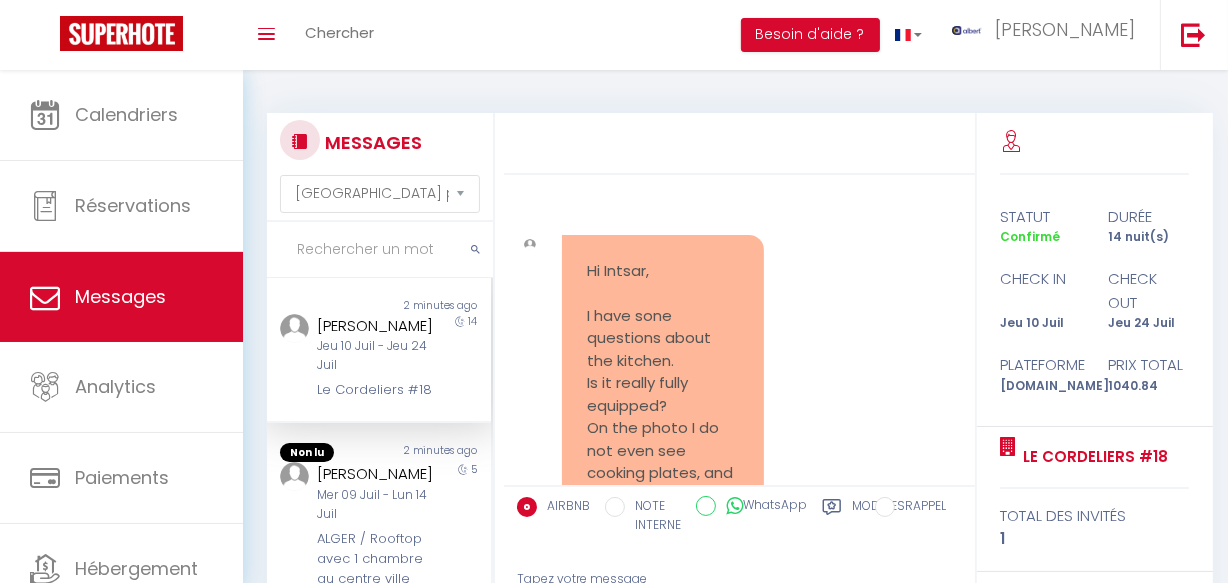 scroll, scrollTop: 41150, scrollLeft: 0, axis: vertical 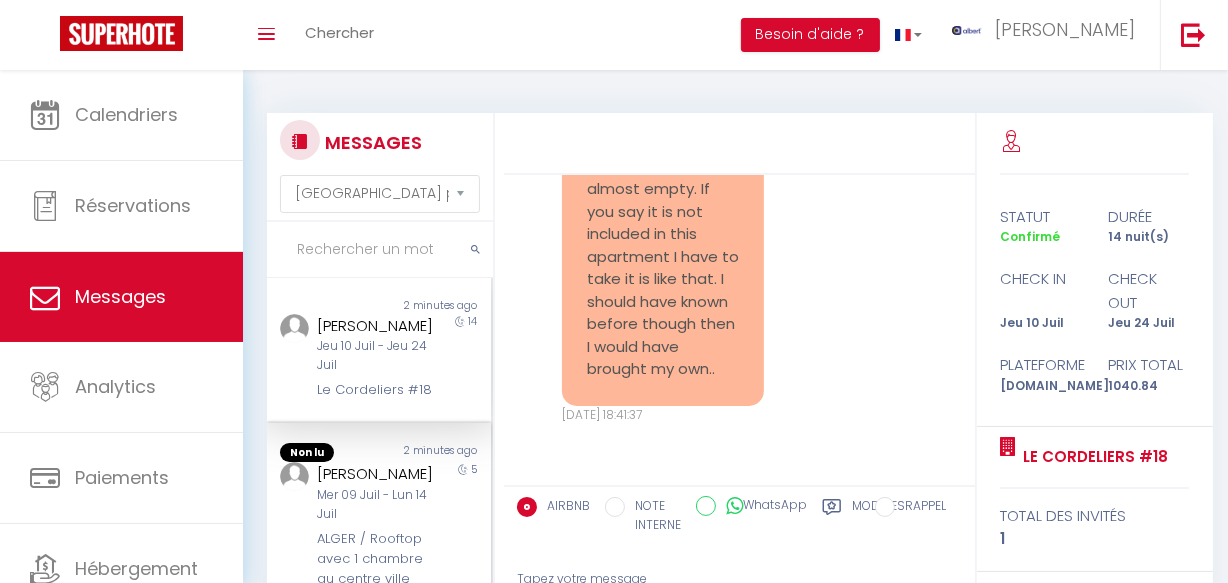 click on "[PERSON_NAME]" at bounding box center [375, 474] 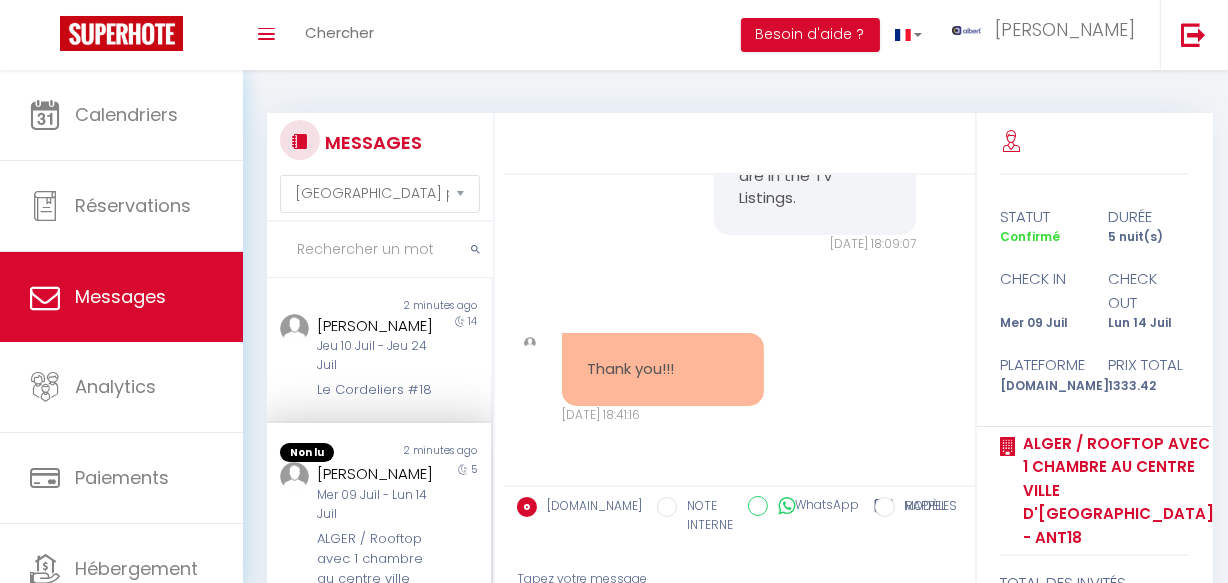 scroll, scrollTop: 11707, scrollLeft: 0, axis: vertical 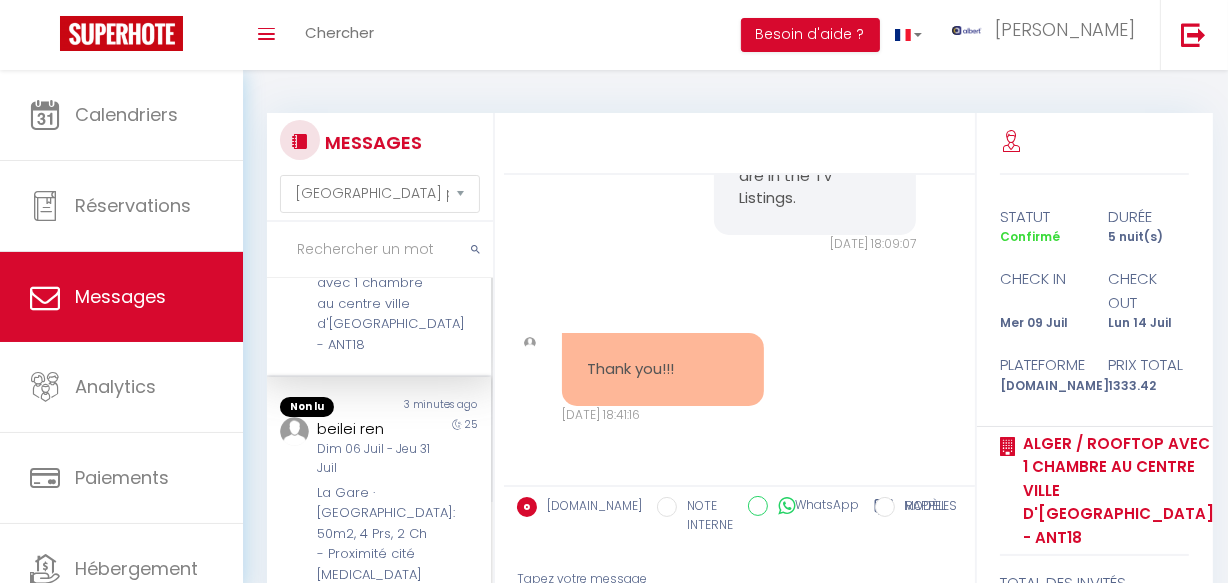 click on "beilei ren" at bounding box center [375, 429] 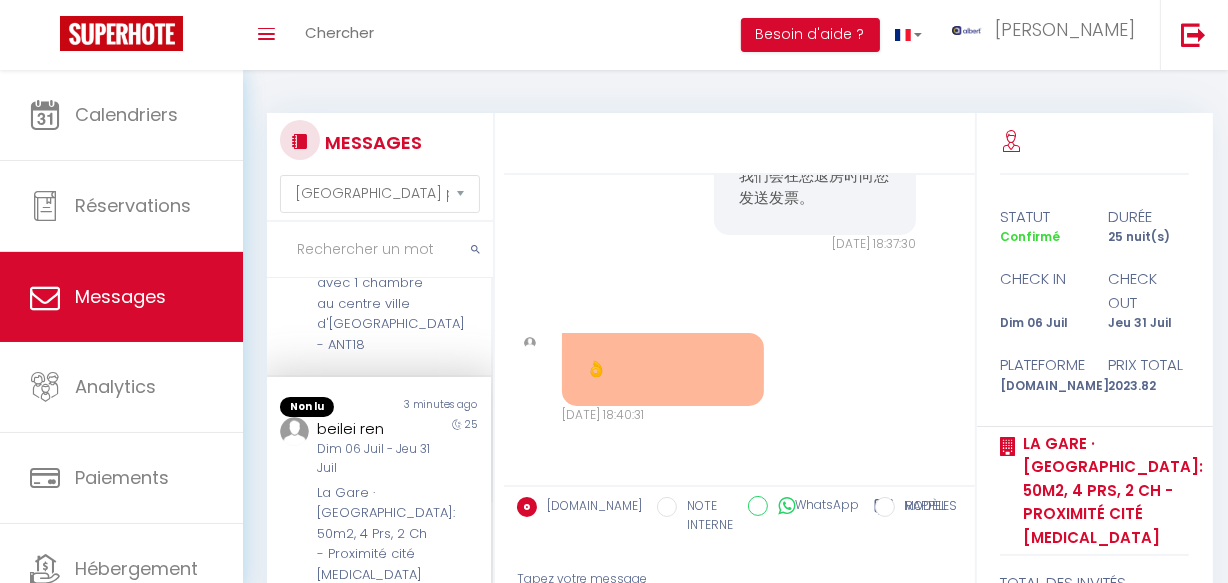 scroll, scrollTop: 9408, scrollLeft: 0, axis: vertical 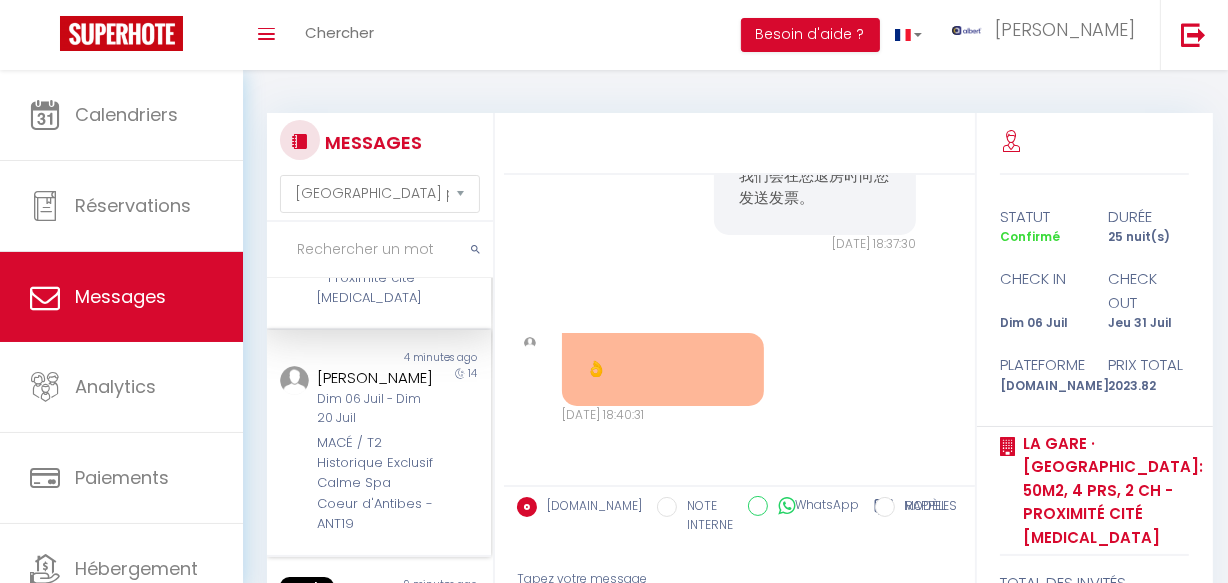click on "Dim 06 Juil - Dim 20 Juil" at bounding box center (375, 409) 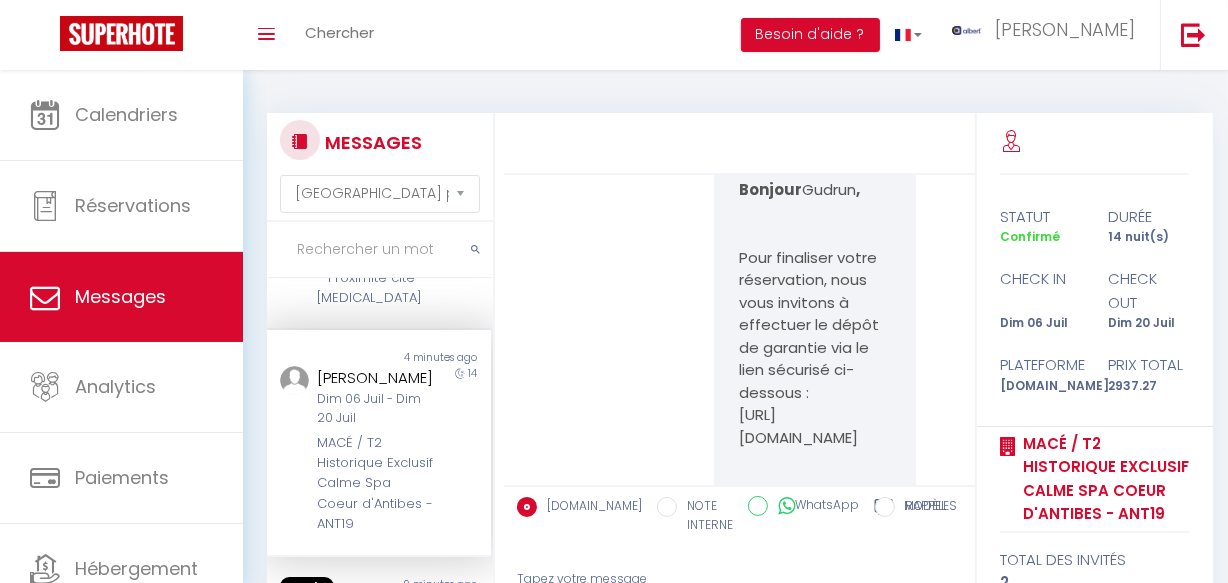 scroll, scrollTop: 13321, scrollLeft: 0, axis: vertical 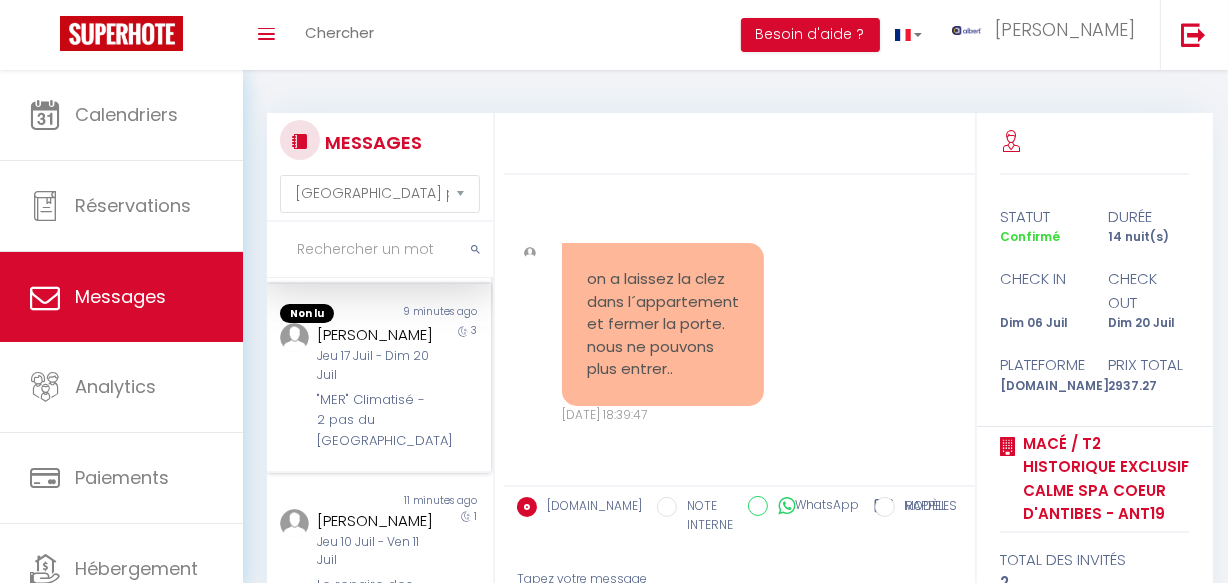 click on ""MER" Climatisé - 2 pas du [GEOGRAPHIC_DATA]" at bounding box center [375, 420] 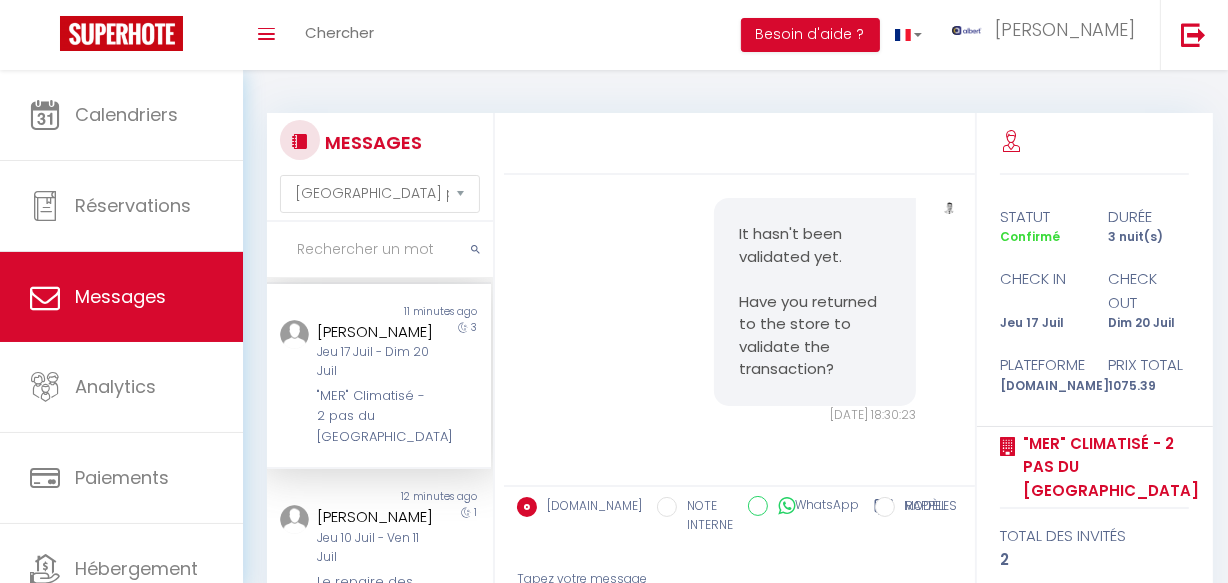 scroll, scrollTop: 9775, scrollLeft: 0, axis: vertical 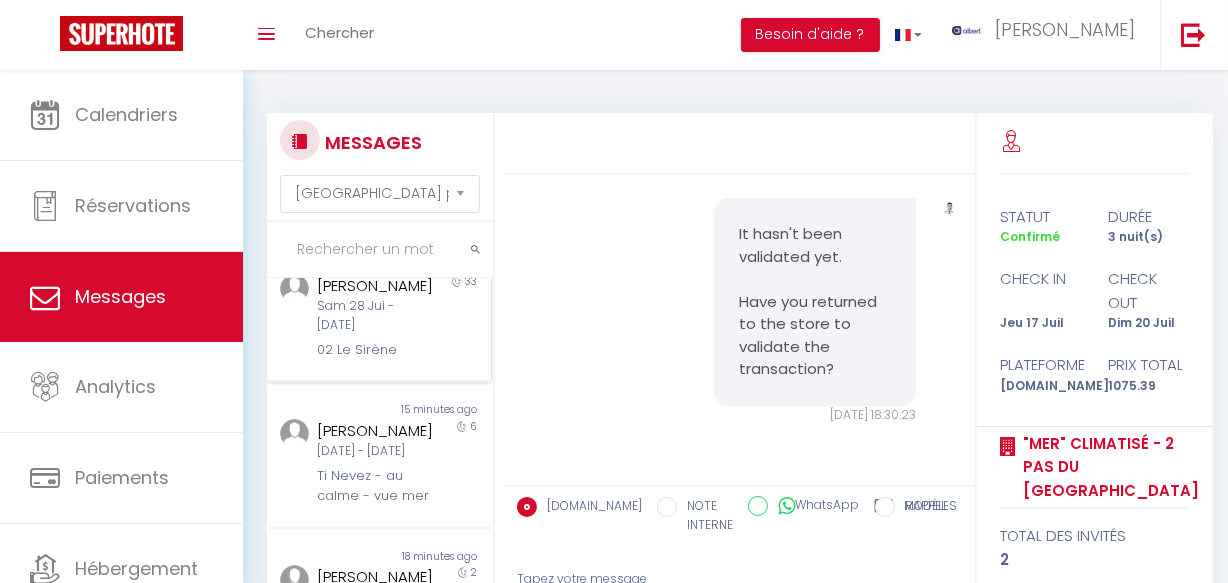 click on "Sam 28 Jui - Jeu 31 Juil" at bounding box center [375, 316] 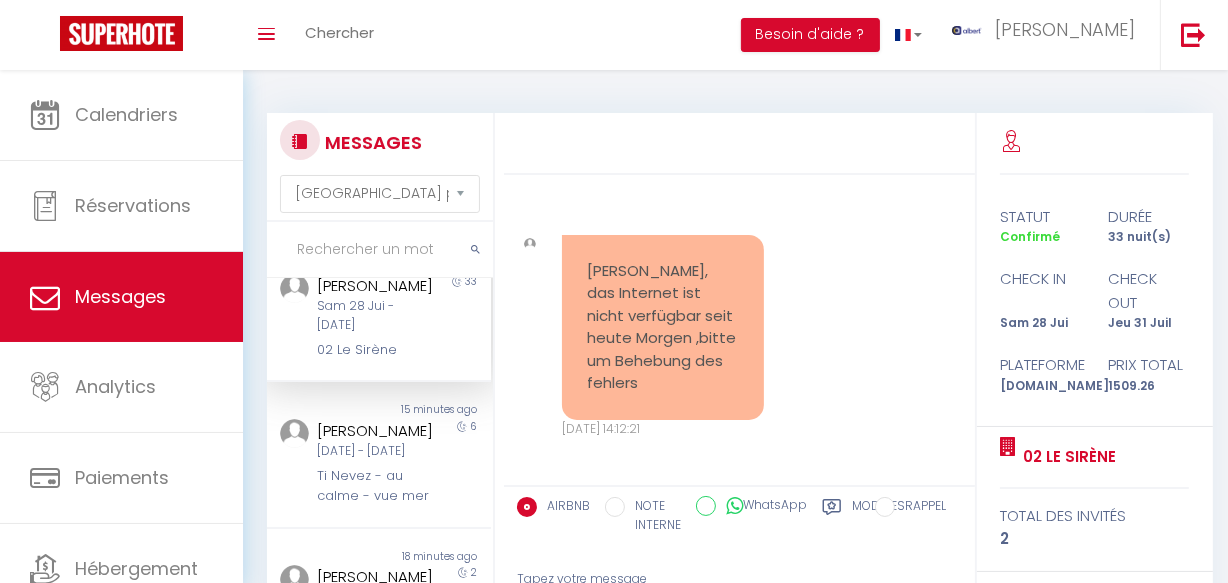 scroll, scrollTop: 18920, scrollLeft: 0, axis: vertical 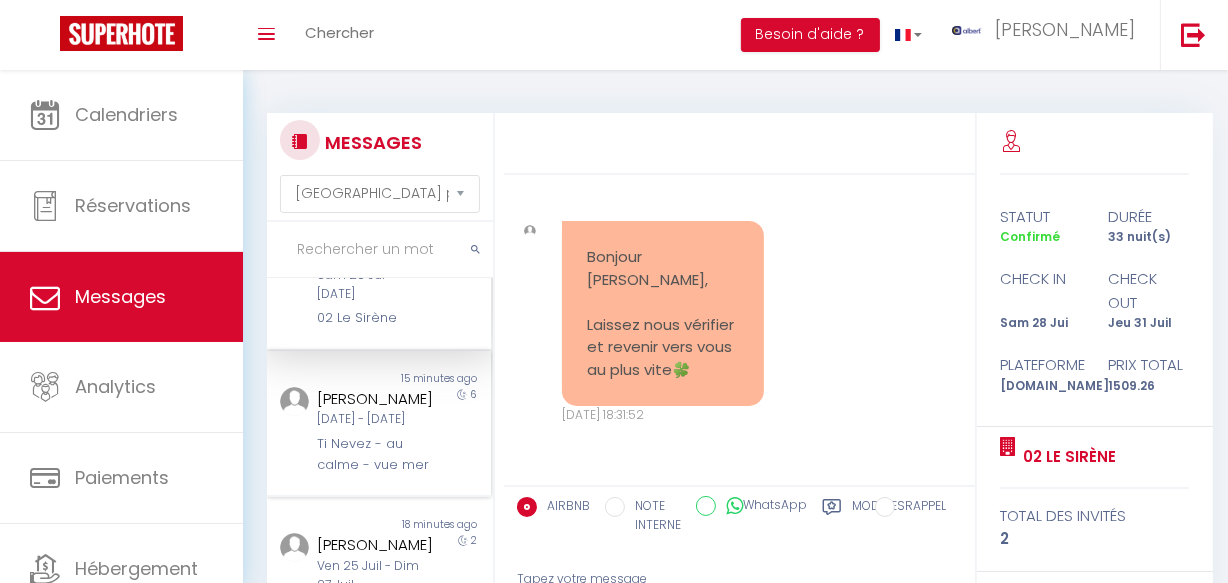 click on "Mer 16 Juil - Mar 22 Juil" at bounding box center [375, 419] 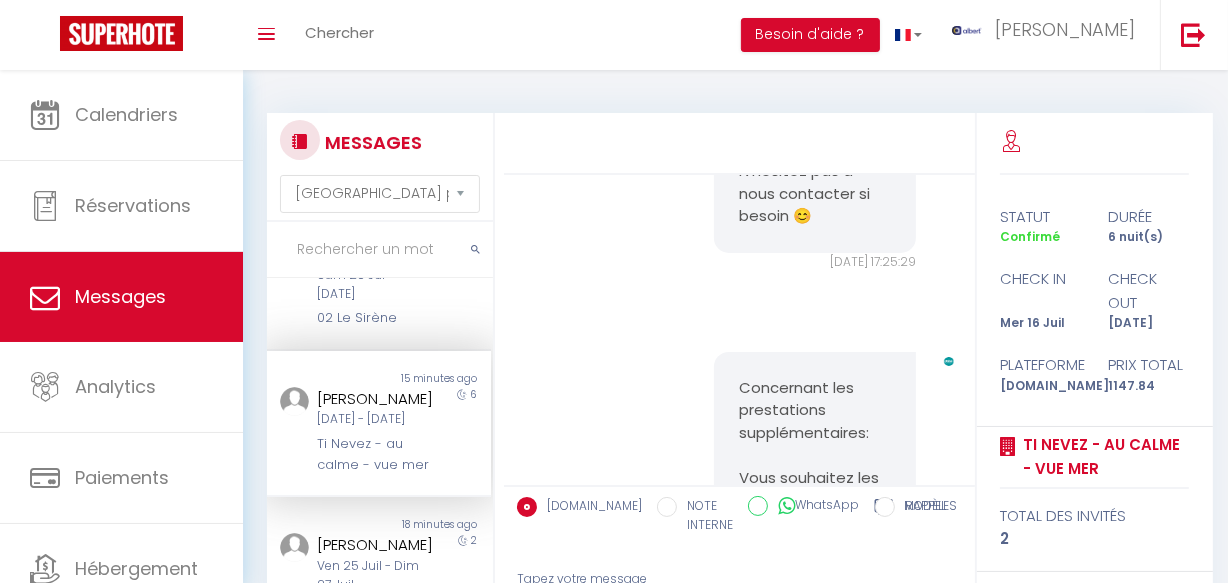 scroll, scrollTop: 6560, scrollLeft: 0, axis: vertical 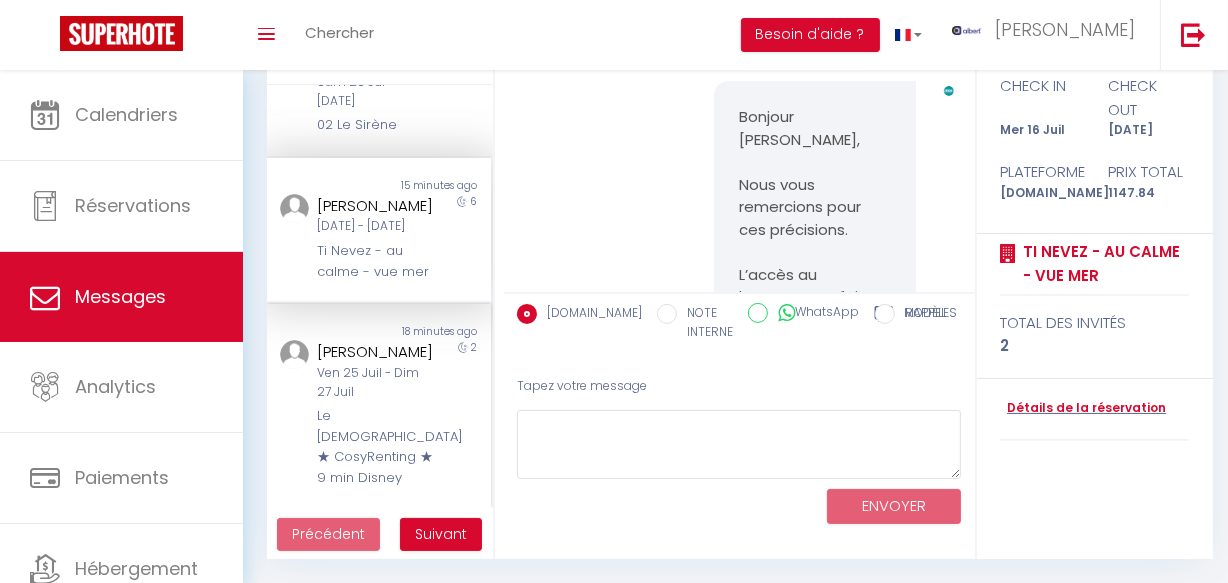 click on "Ven 25 Juil - Dim 27 Juil" at bounding box center [375, 383] 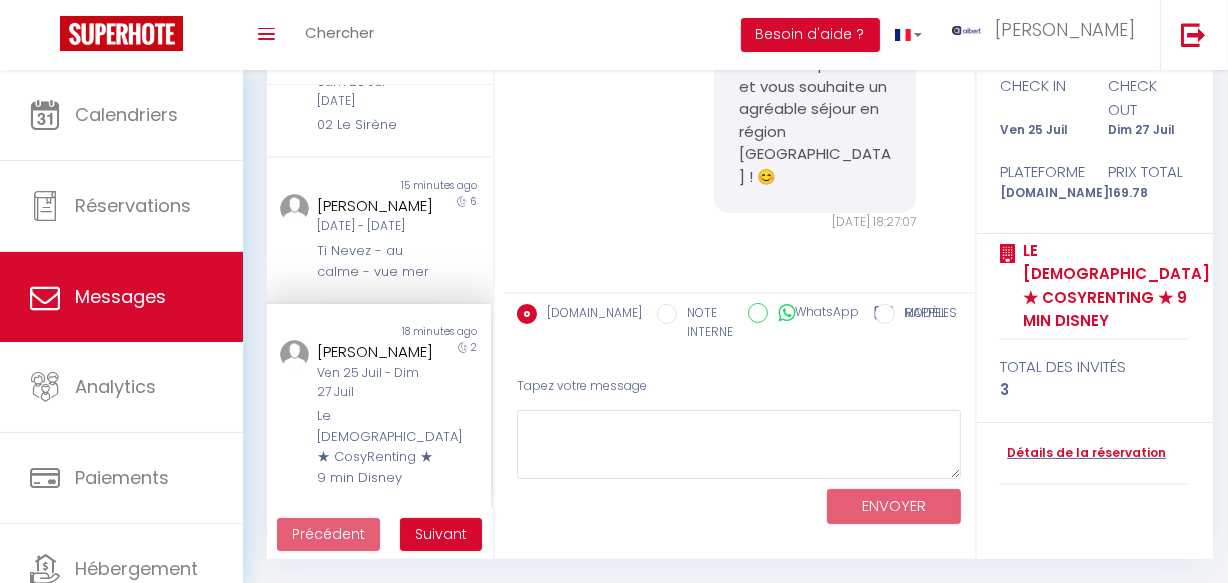scroll, scrollTop: 1656, scrollLeft: 0, axis: vertical 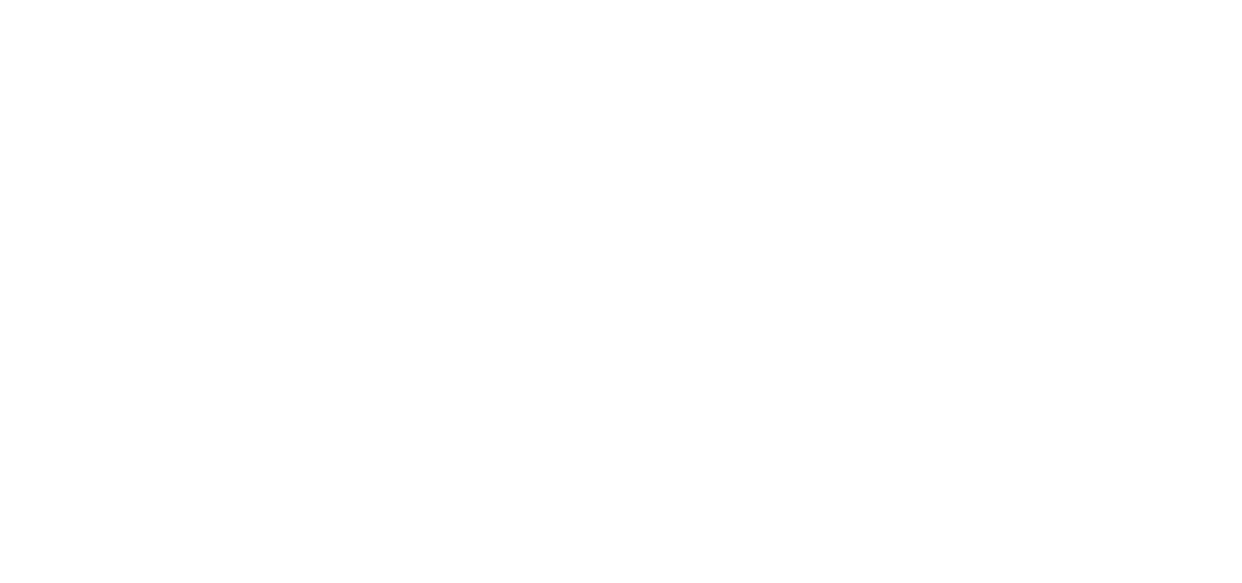select on "message" 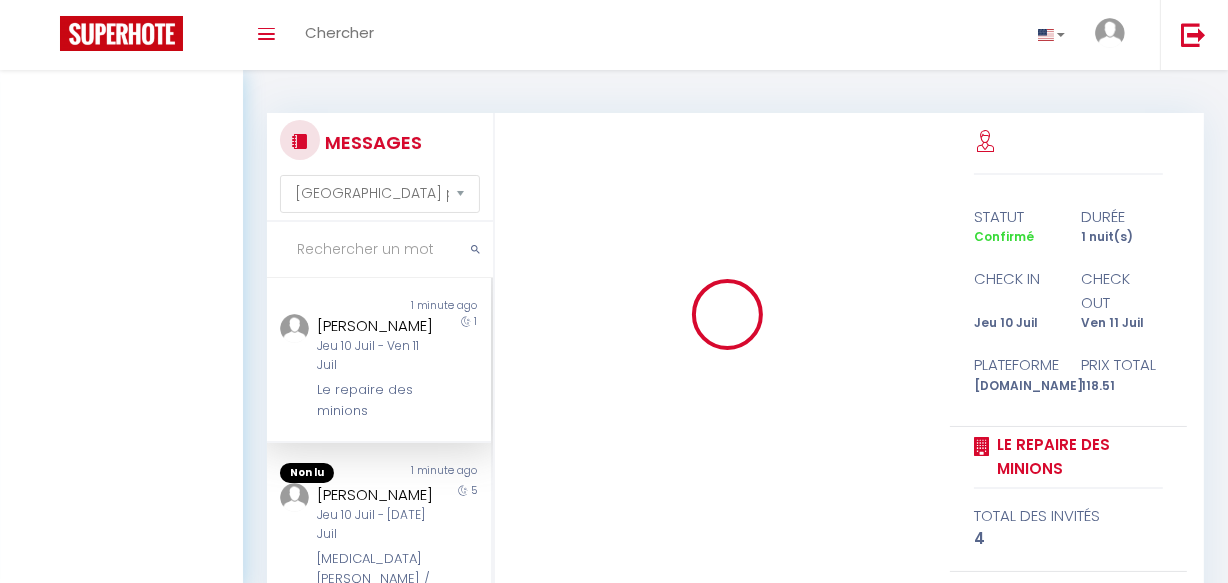 scroll, scrollTop: 193, scrollLeft: 0, axis: vertical 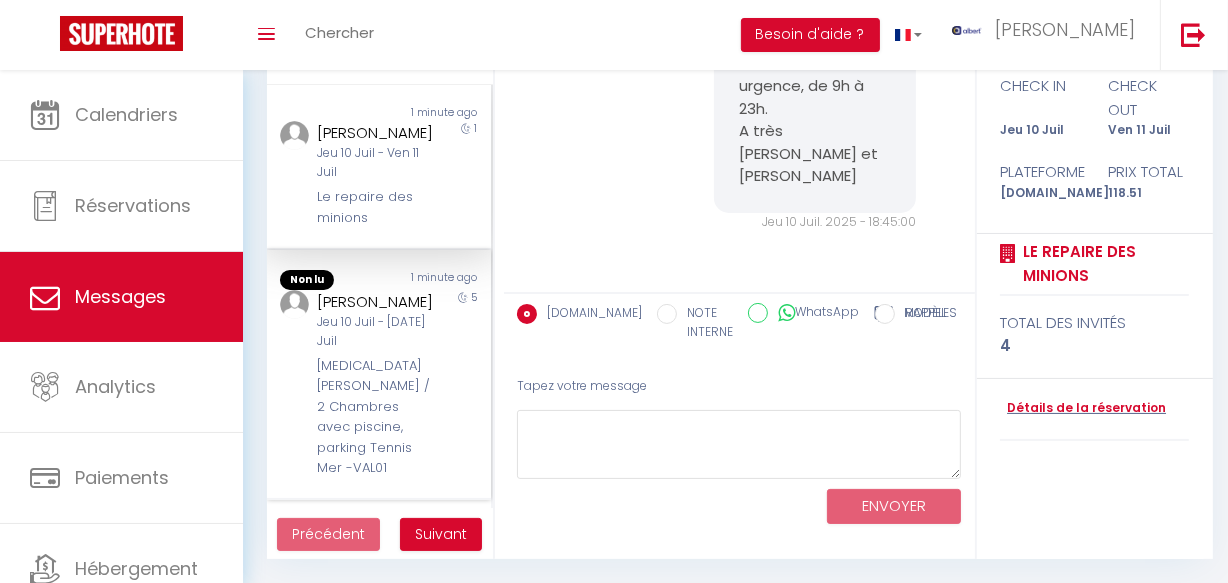 click on "Jeu 10 Juil - [DATE] Juil" at bounding box center [375, 332] 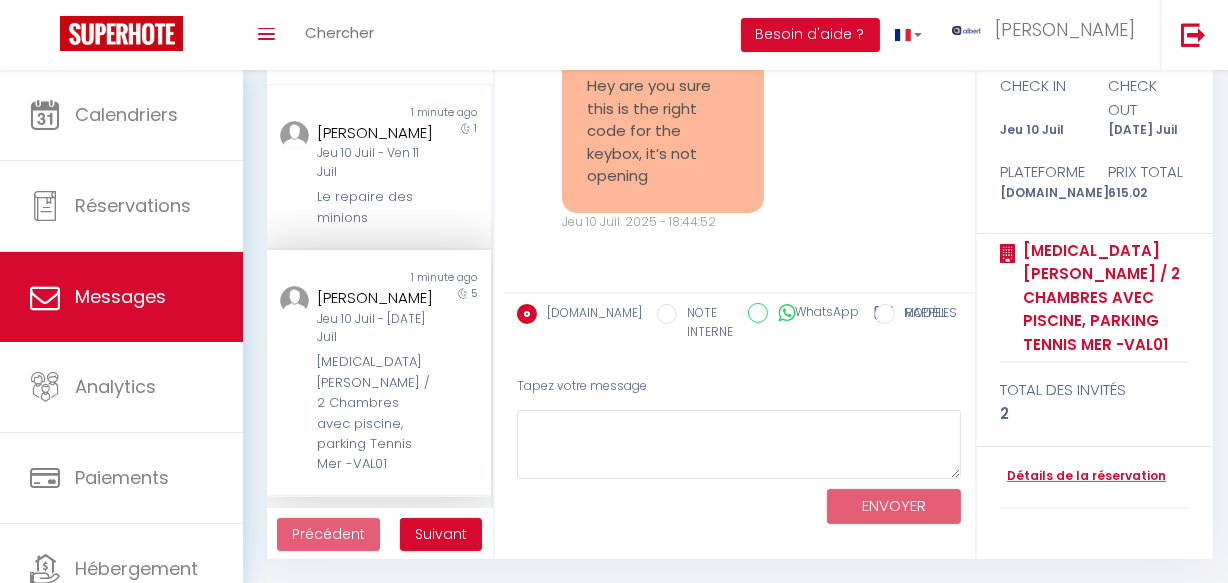 scroll, scrollTop: 8805, scrollLeft: 0, axis: vertical 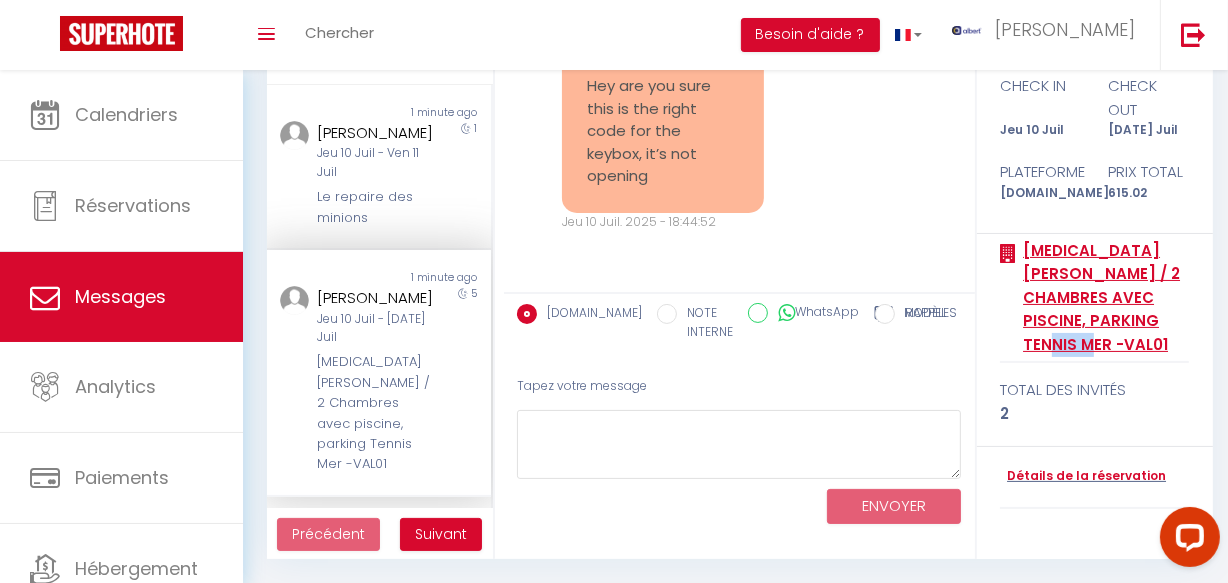 copy on "VAL01" 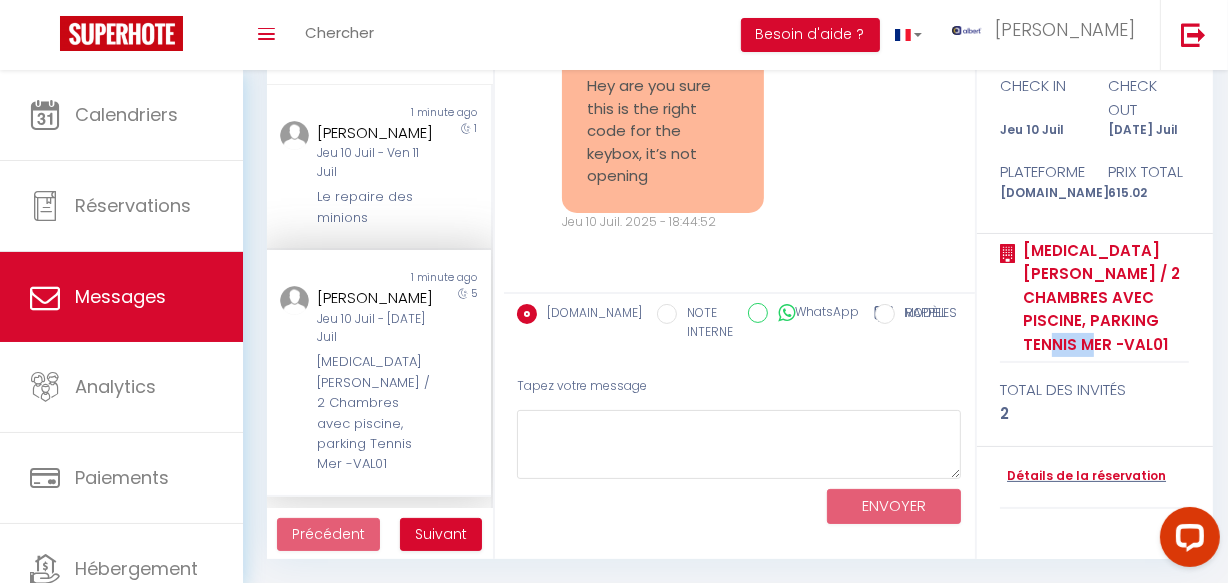 scroll, scrollTop: 9078, scrollLeft: 0, axis: vertical 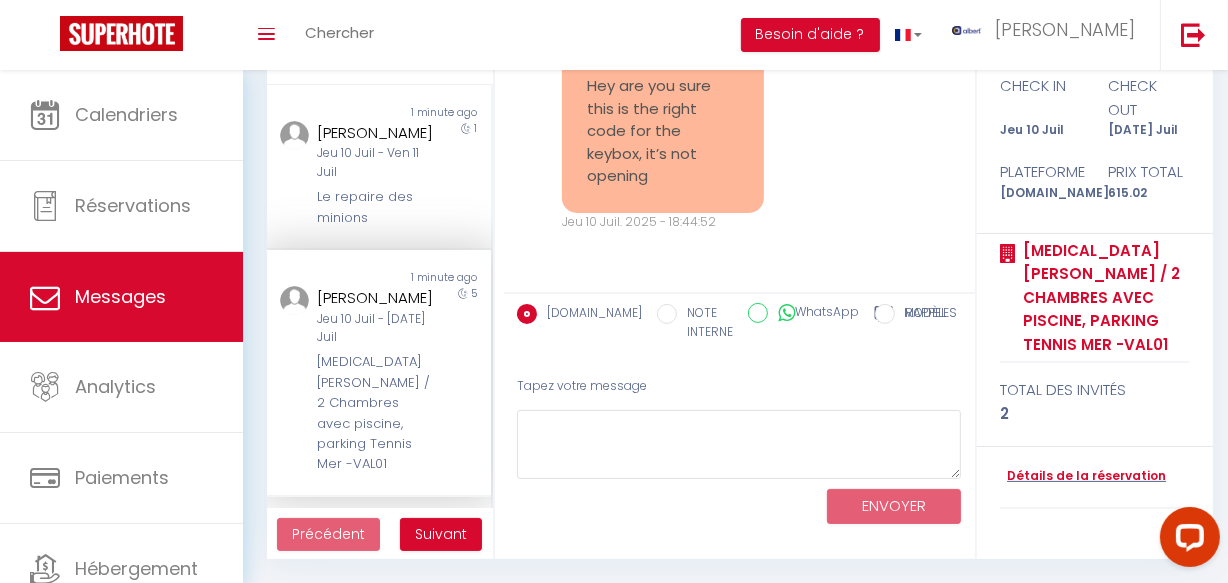click on "With pleasure 😊   [PERSON_NAME] 10 Juil. 2025 - 15:07:48     Note Sms     With pleasure 😊   Jeu 10 Juil. 2025 - 15:07:48" at bounding box center (739, -76) 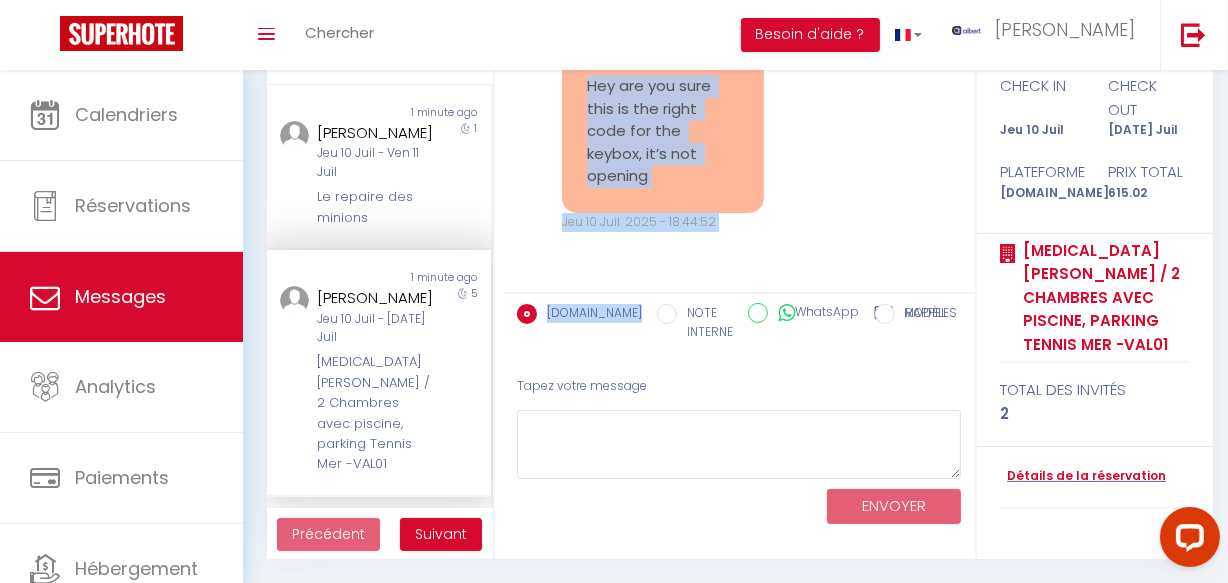 scroll, scrollTop: 9078, scrollLeft: 0, axis: vertical 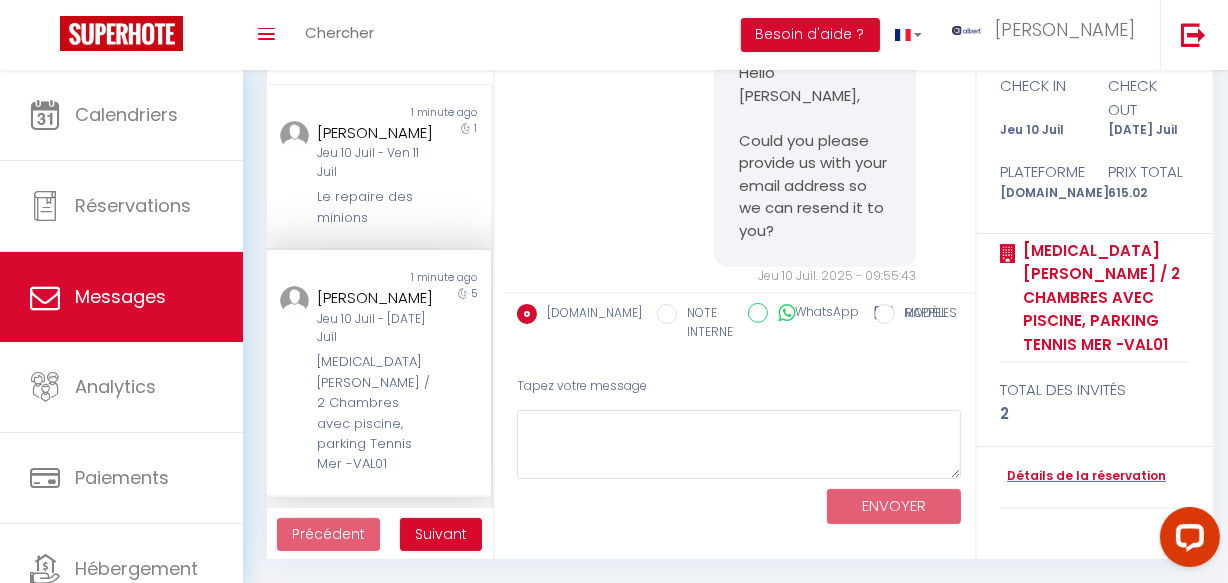 click on "Boite a clés (Keybox) :  0305" at bounding box center [815, -439] 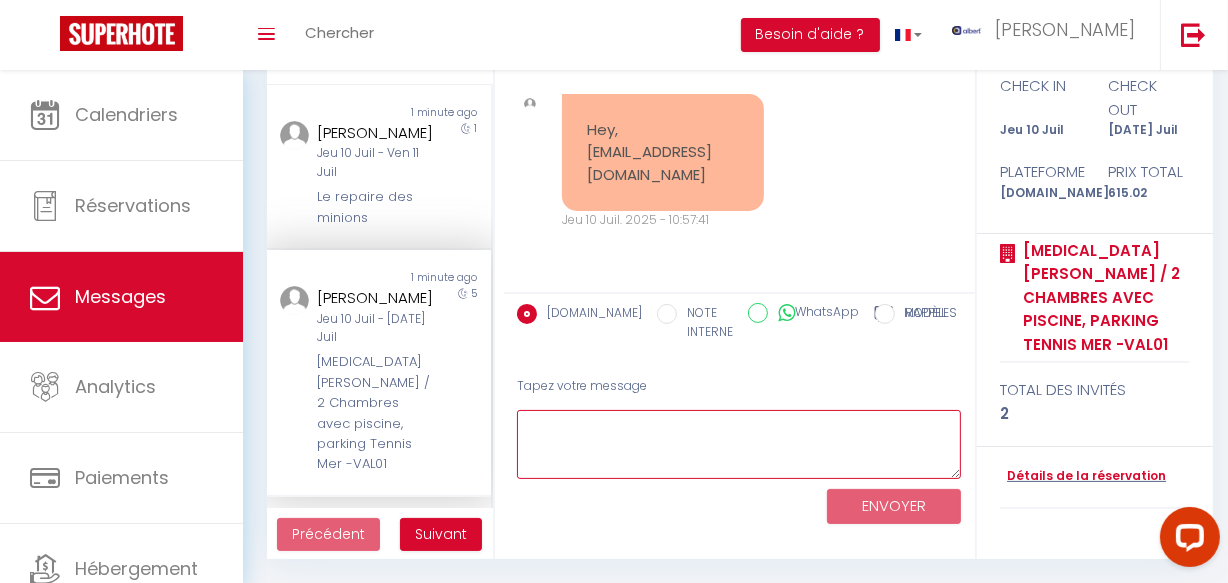 click at bounding box center (739, 444) 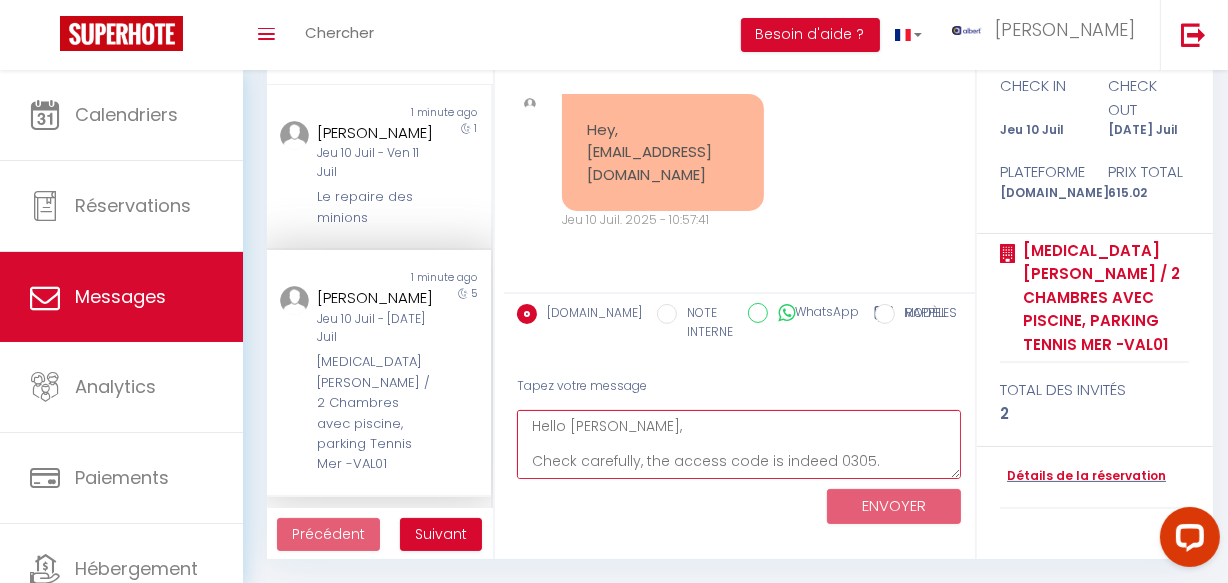scroll, scrollTop: 81, scrollLeft: 0, axis: vertical 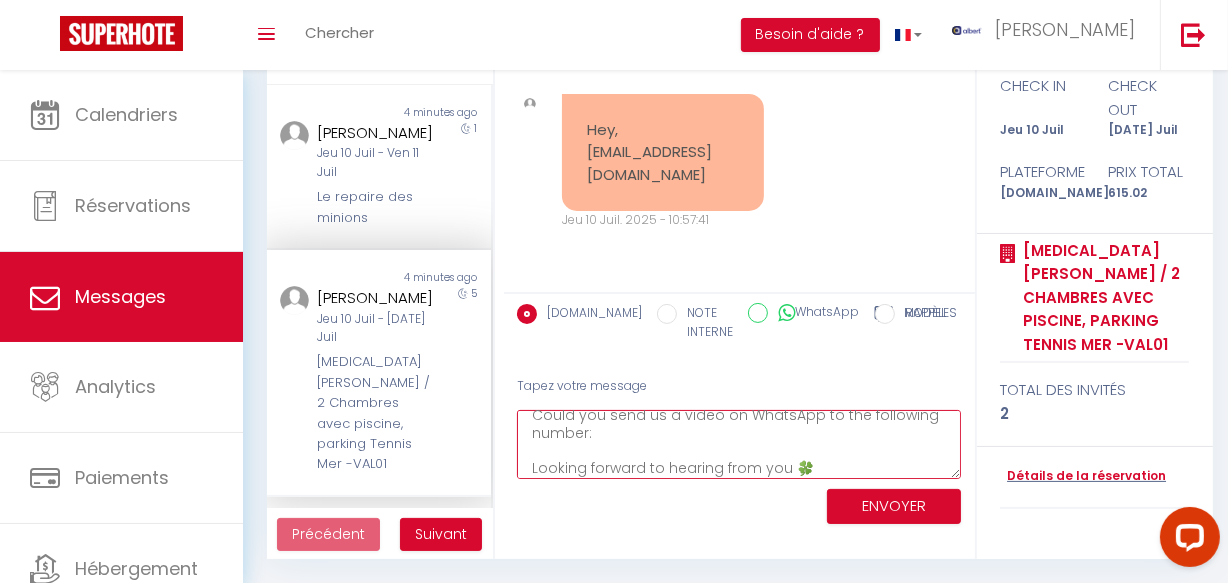 click on "Hello Youssef,
Check carefully, the access code is indeed 0305.
Could you send us a video on WhatsApp to the following number:
Looking forward to hearing from you 🍀" at bounding box center (739, 444) 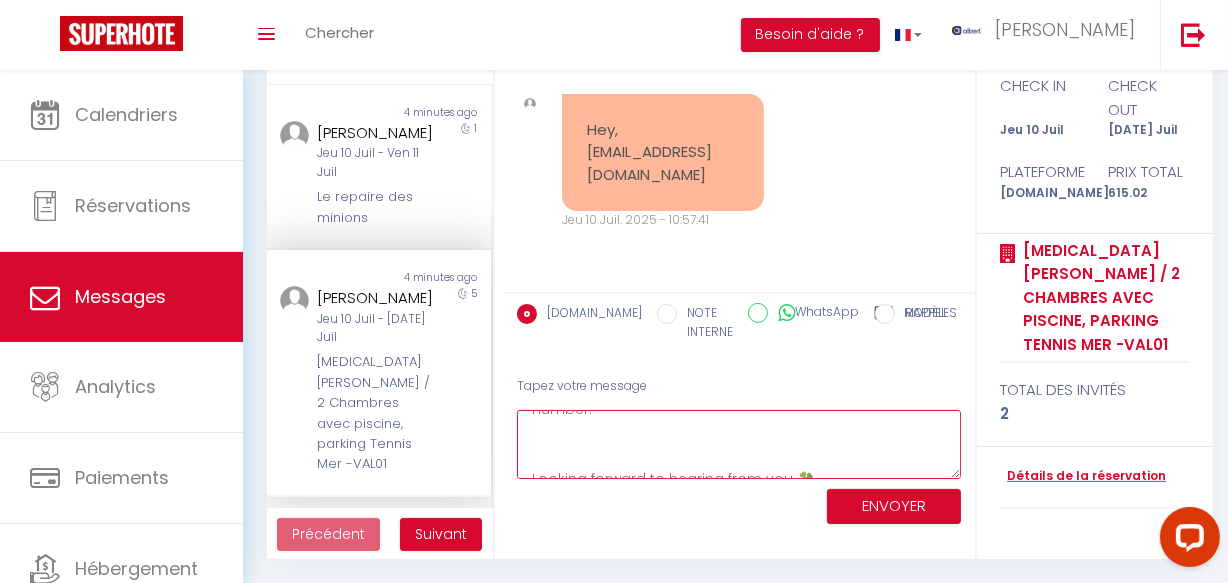 scroll, scrollTop: 122, scrollLeft: 0, axis: vertical 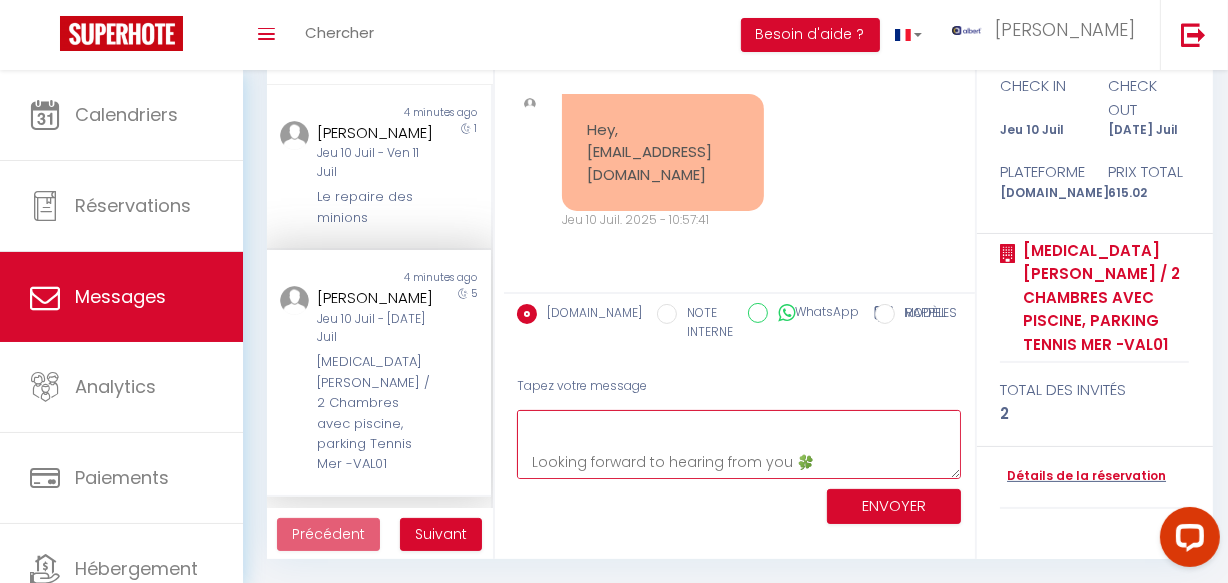click on "Hello Youssef,
Check carefully, the access code is indeed 0305.
Could you send us a video on WhatsApp to the following number:
Looking forward to hearing from you 🍀" at bounding box center [739, 444] 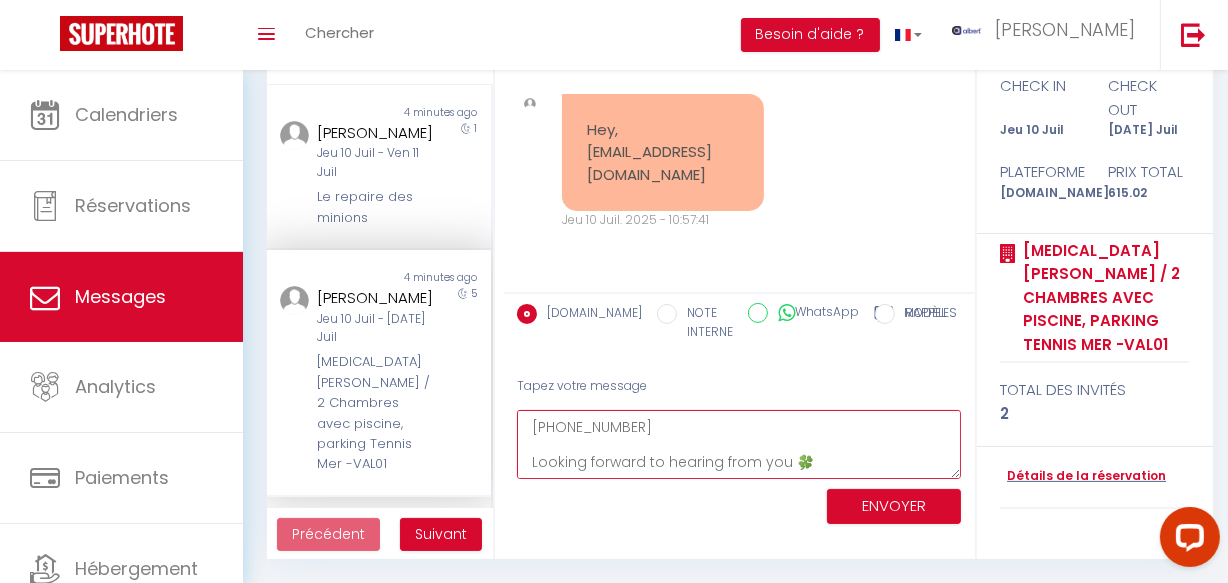 scroll, scrollTop: 0, scrollLeft: 0, axis: both 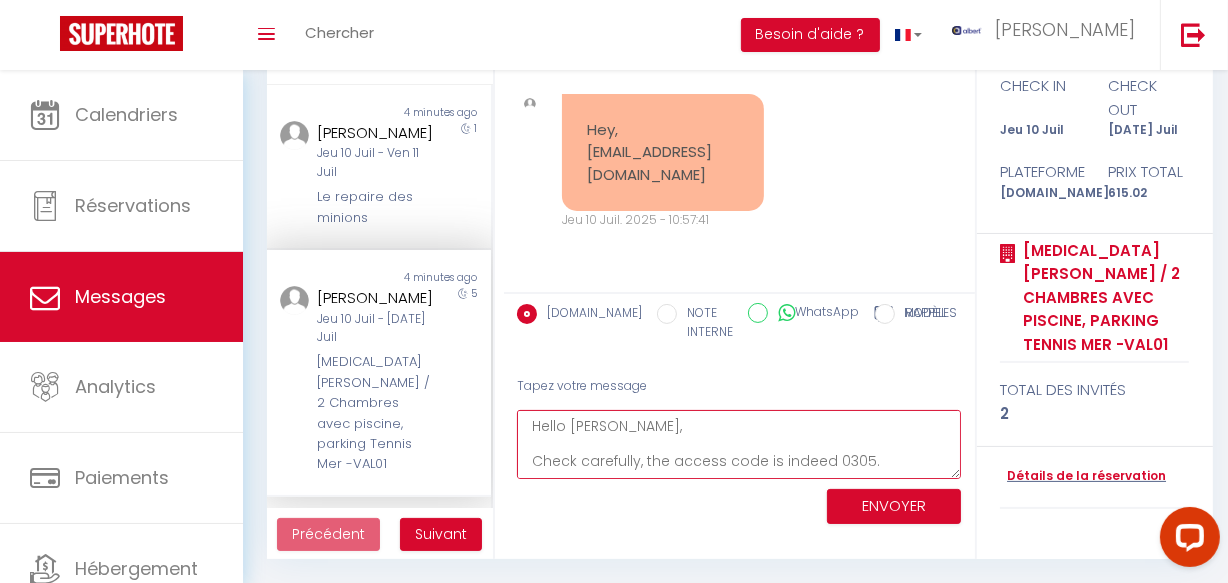 click on "Hello [PERSON_NAME],
Check carefully, the access code is indeed 0305.
Could you send us a video on WhatsApp to the following number:
[PHONE_NUMBER]
Looking forward to hearing from you 🍀" at bounding box center (739, 444) 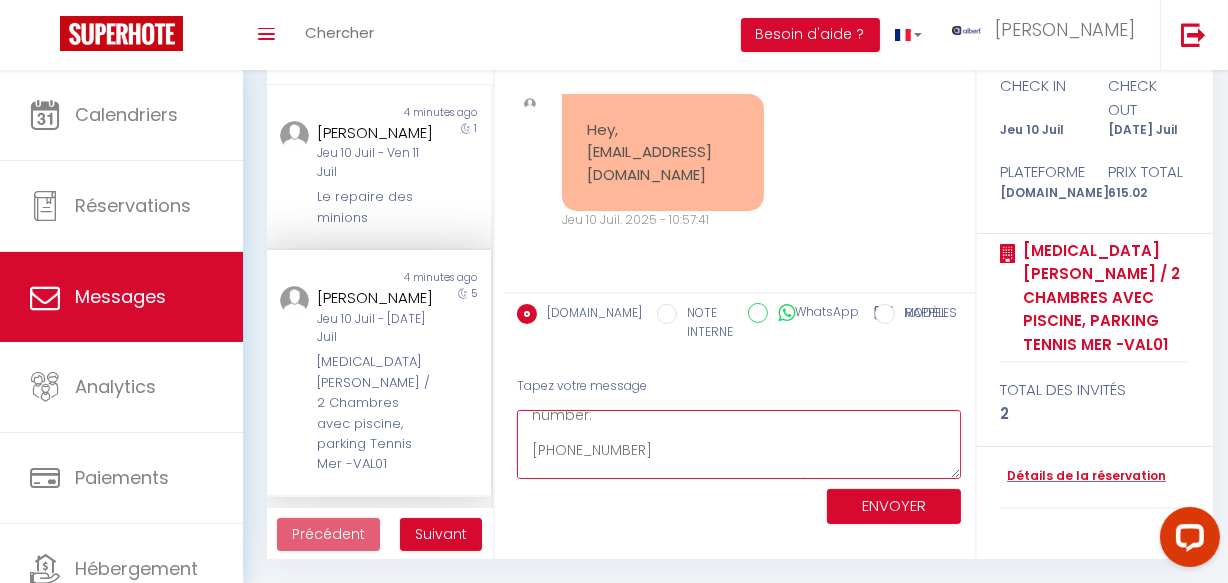 scroll, scrollTop: 116, scrollLeft: 0, axis: vertical 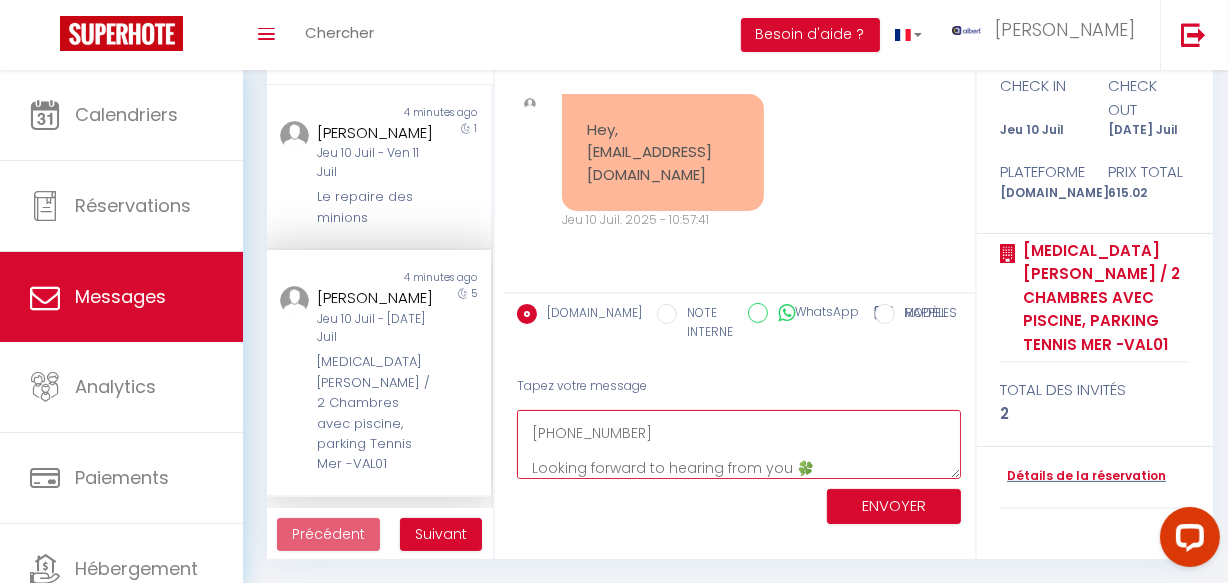 type on "Hello [PERSON_NAME],
Check carefully, the access code is indeed 0305.
Could you send us a video on WhatsApp to the following number:
[PHONE_NUMBER]
Looking forward to hearing from you 🍀" 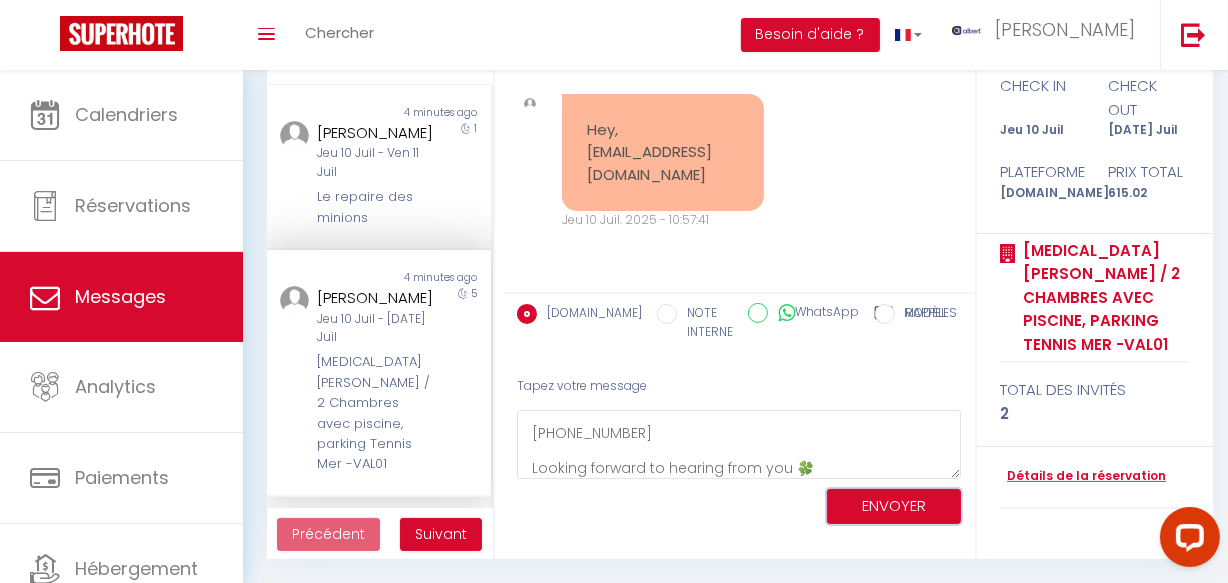 click on "ENVOYER" at bounding box center [894, 506] 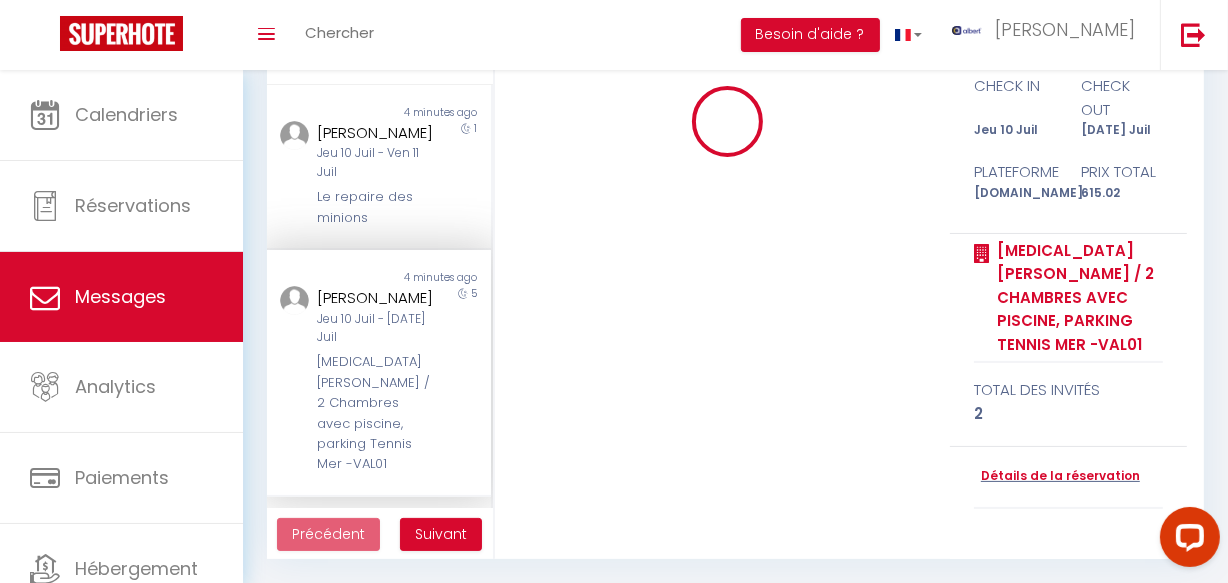 type 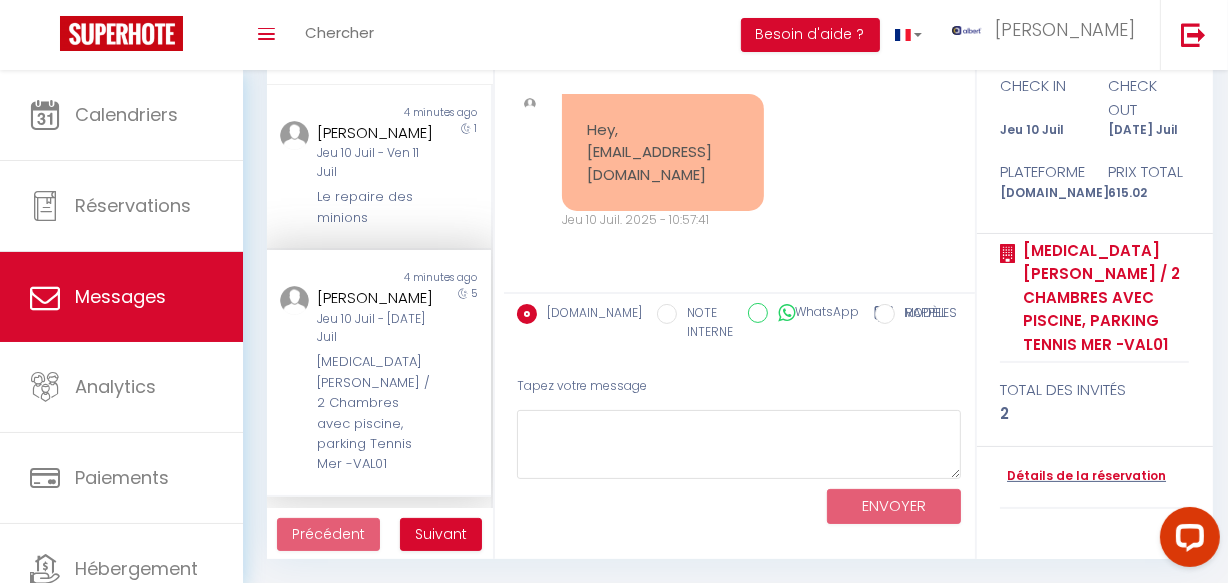 scroll, scrollTop: 9586, scrollLeft: 0, axis: vertical 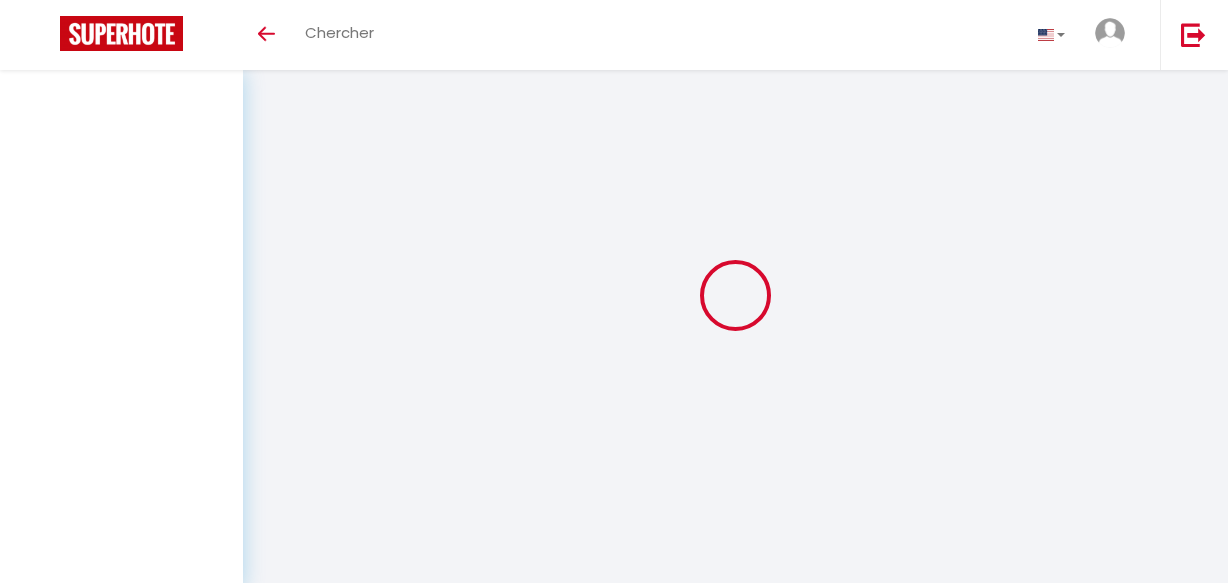 select on "message" 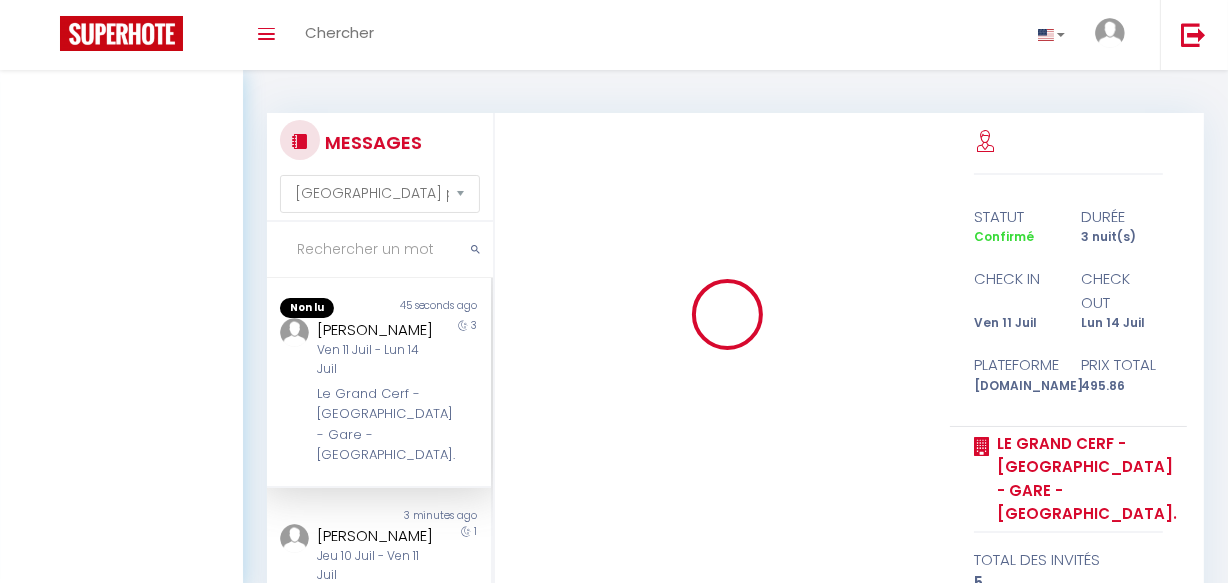 scroll, scrollTop: 193, scrollLeft: 0, axis: vertical 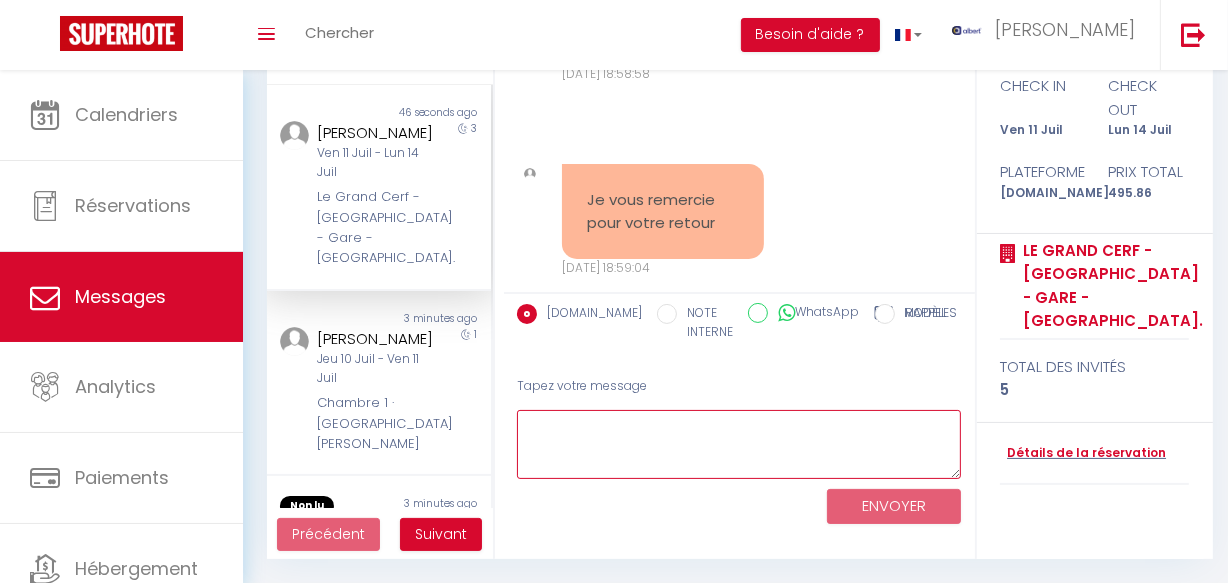 click at bounding box center [739, 444] 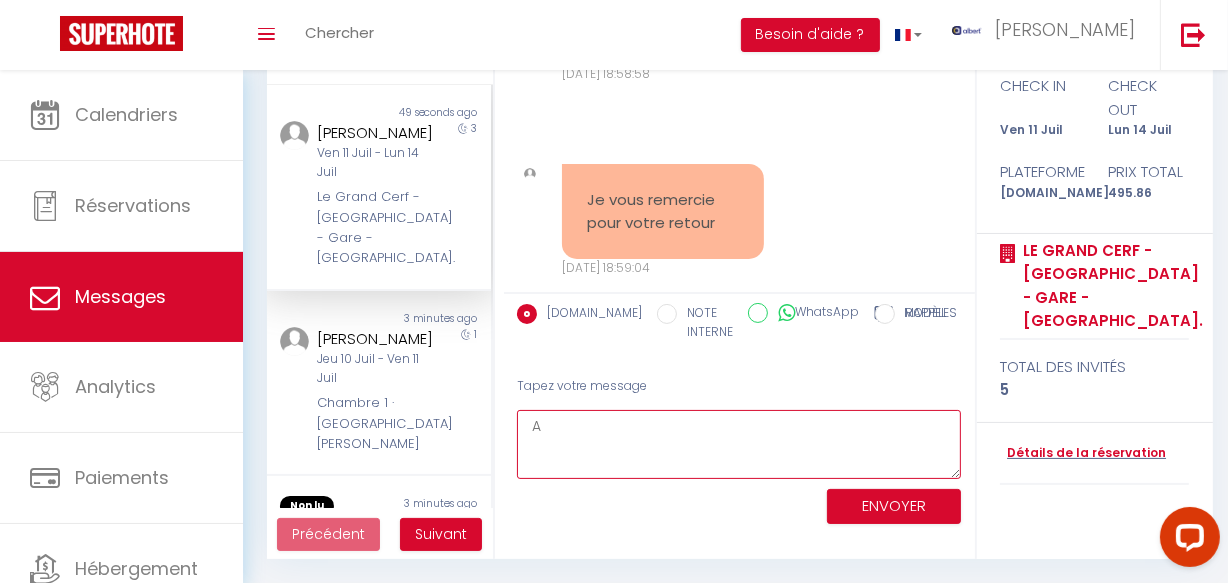 scroll, scrollTop: 0, scrollLeft: 0, axis: both 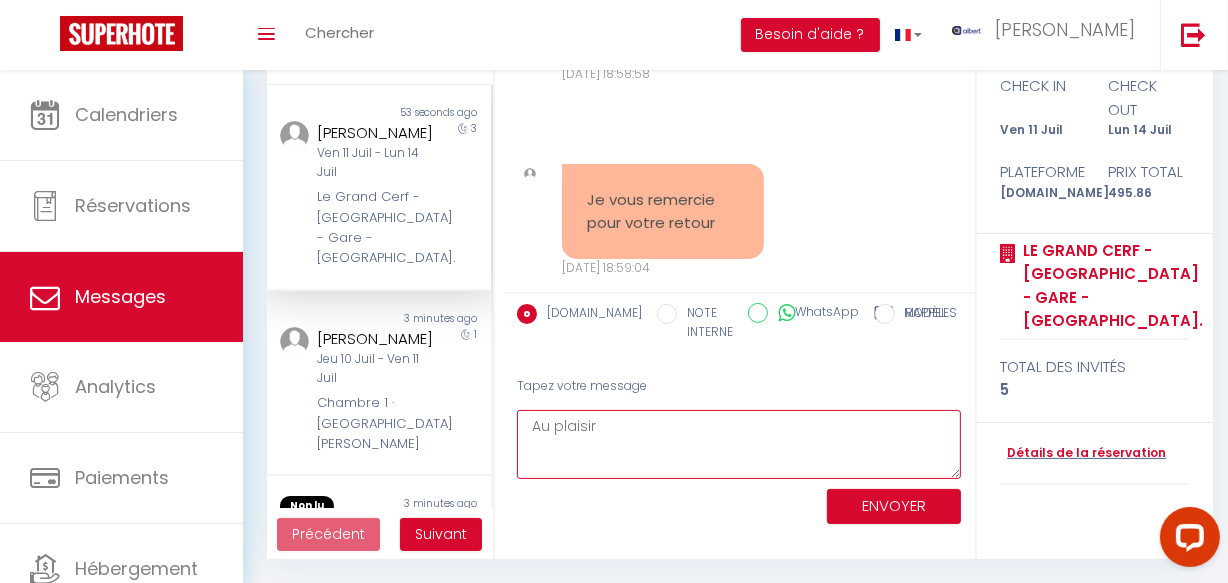 drag, startPoint x: 657, startPoint y: 415, endPoint x: 655, endPoint y: 431, distance: 16.124516 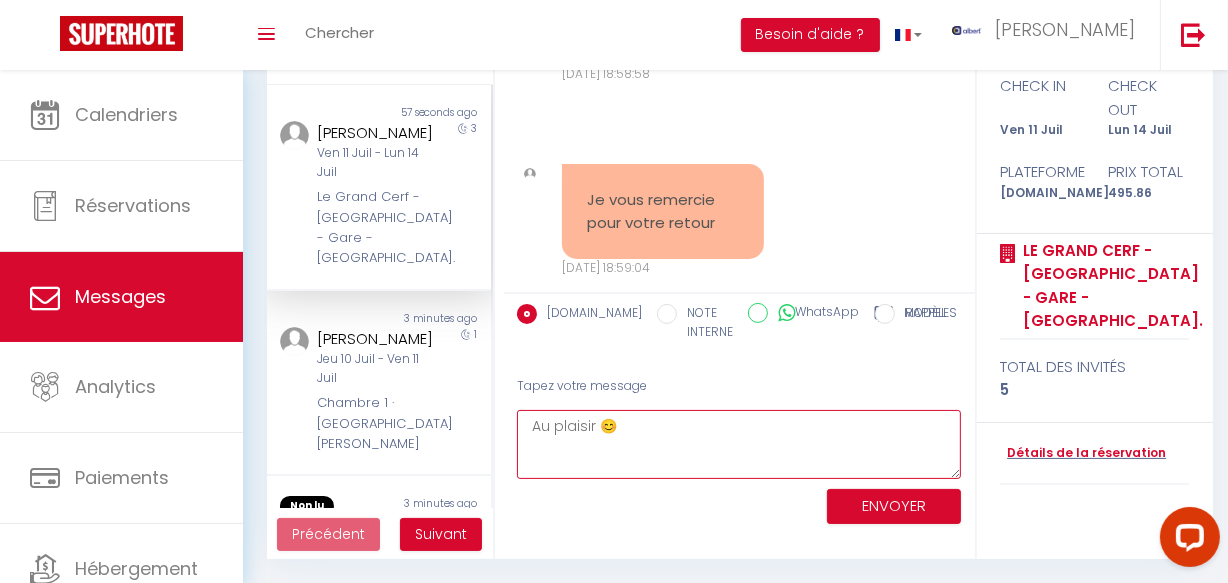 type on "Au plaisir 😊" 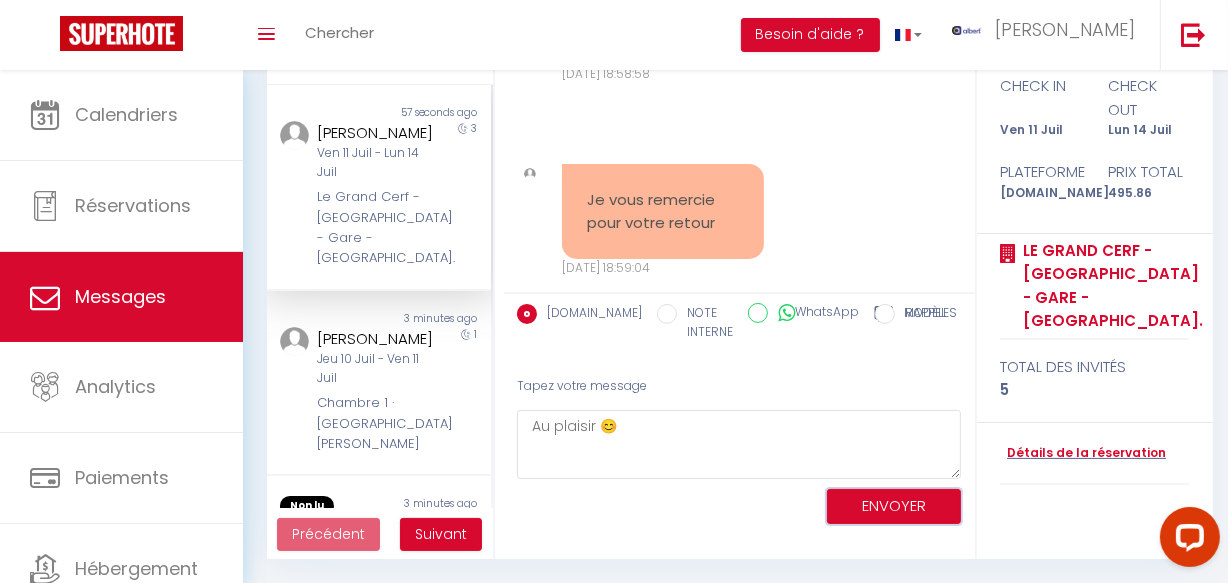 click on "ENVOYER" at bounding box center [894, 506] 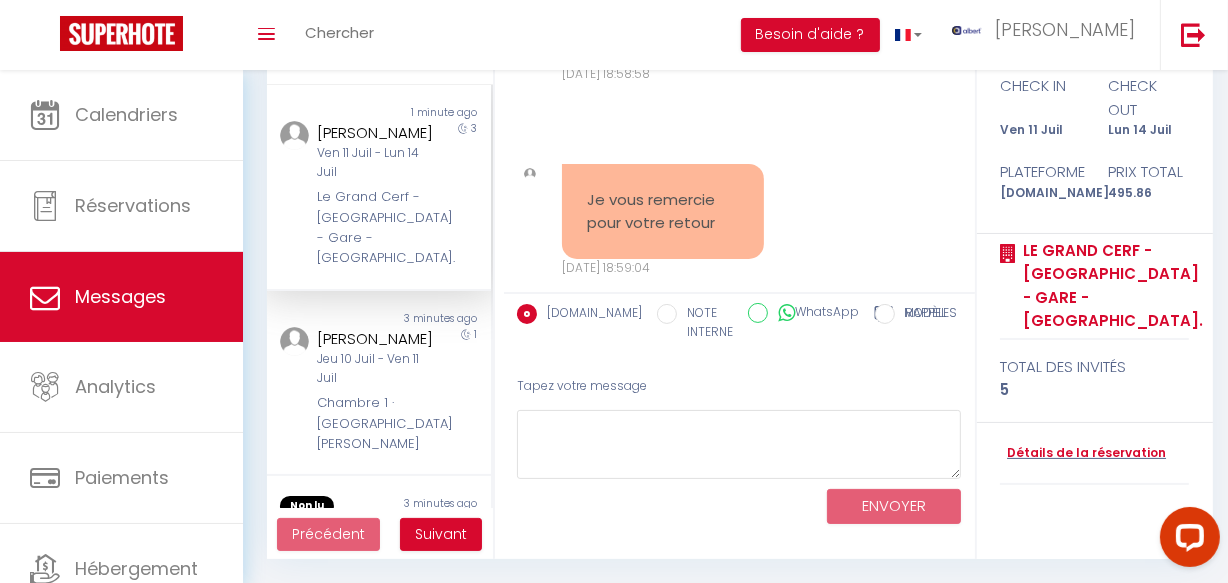 scroll, scrollTop: 8402, scrollLeft: 0, axis: vertical 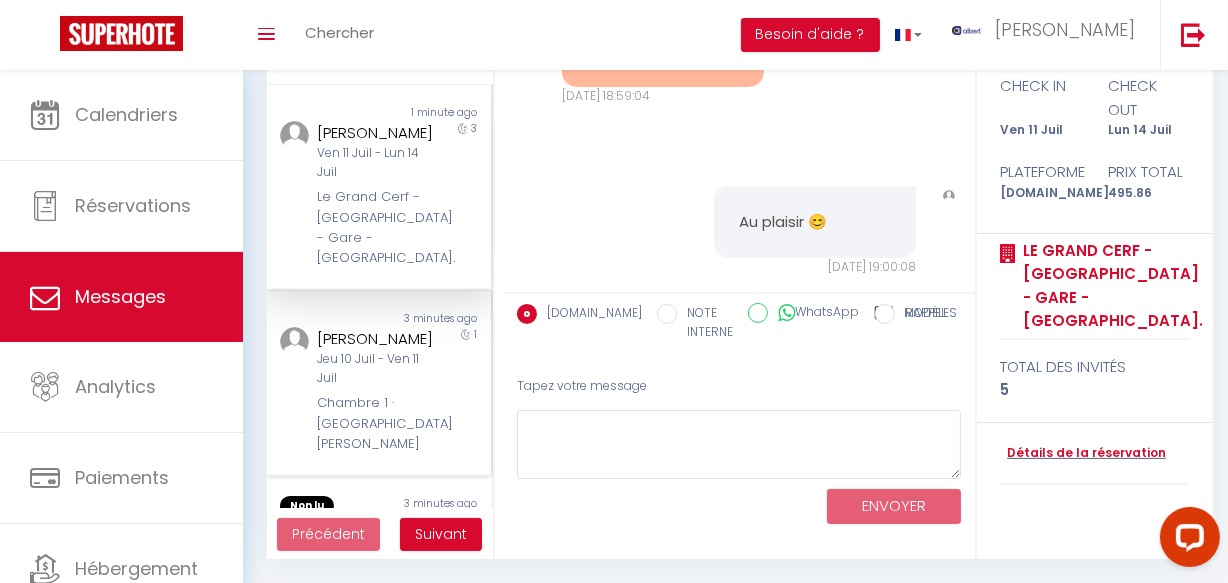 click on "1" at bounding box center (463, 391) 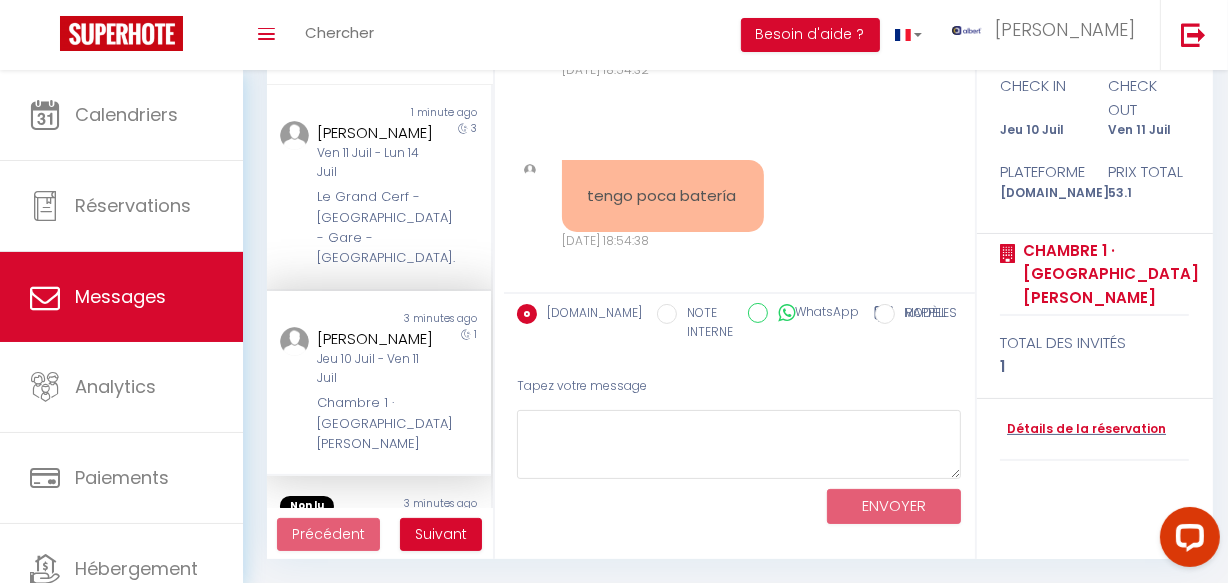 scroll, scrollTop: 14540, scrollLeft: 0, axis: vertical 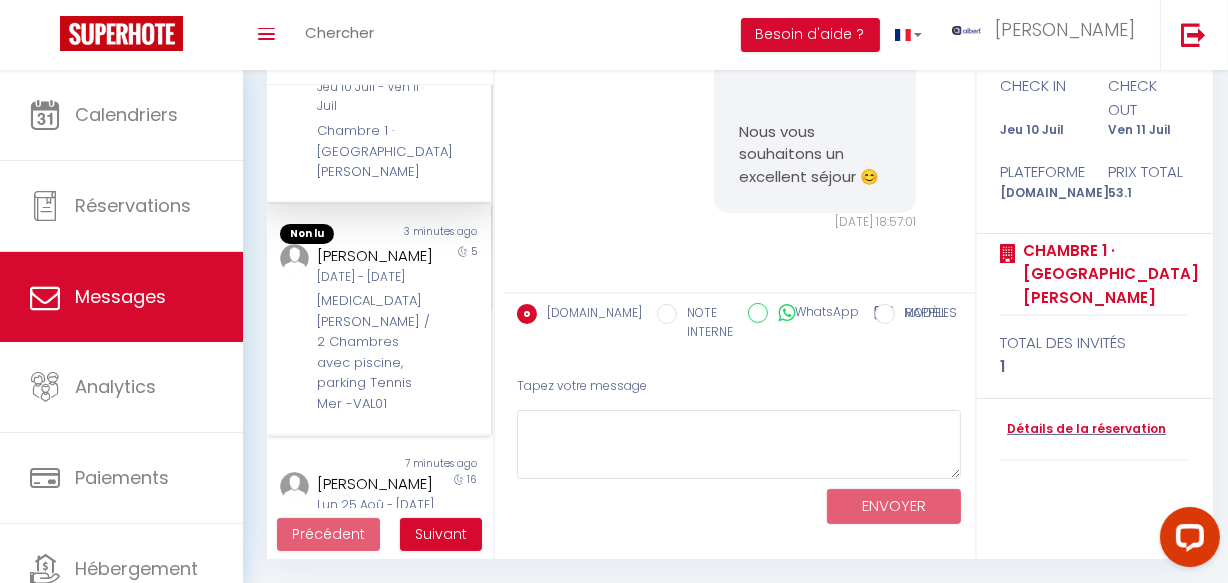 click on "[MEDICAL_DATA] [PERSON_NAME] / 2 Chambres avec piscine, parking Tennis Mer -VAL01" at bounding box center (375, 352) 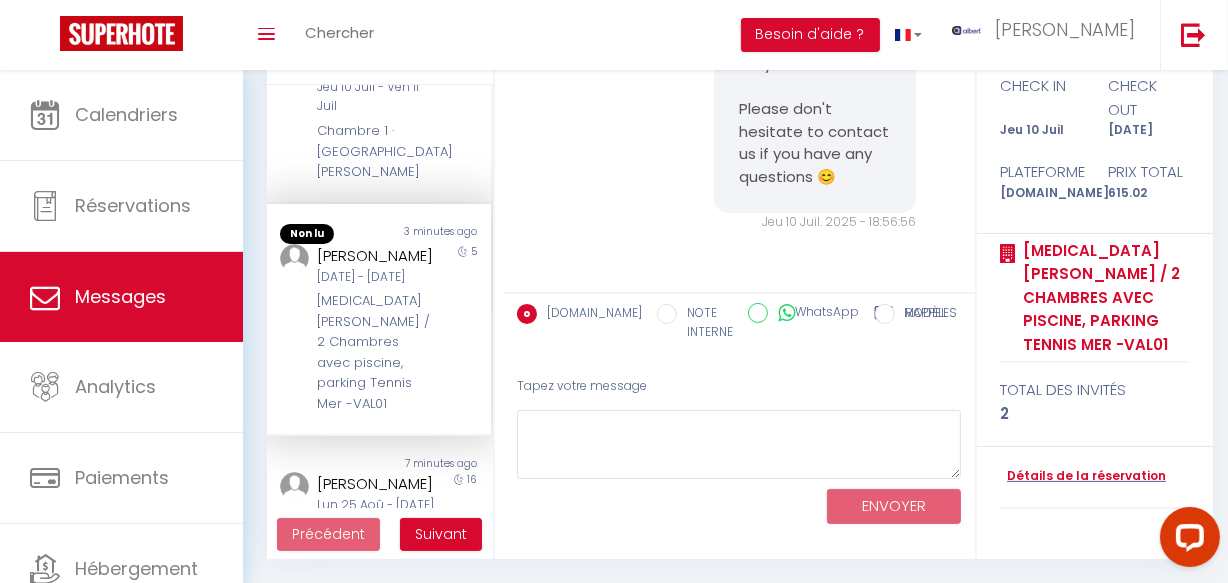 scroll, scrollTop: 10199, scrollLeft: 0, axis: vertical 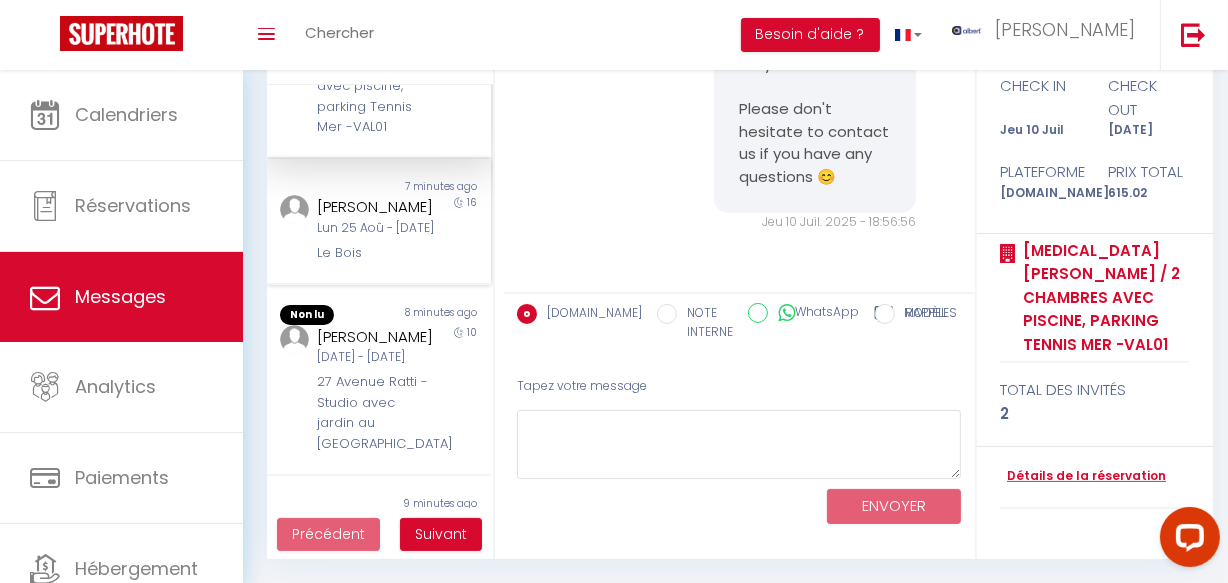 click on "Lun 25 Aoû - [DATE]" at bounding box center (375, 228) 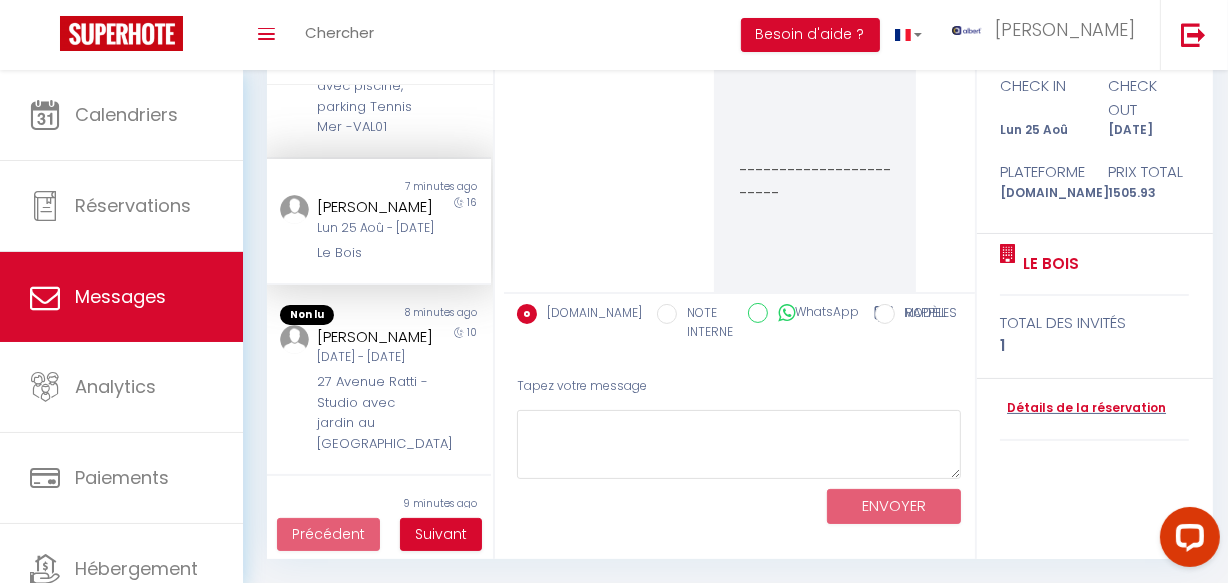 scroll, scrollTop: 1275, scrollLeft: 0, axis: vertical 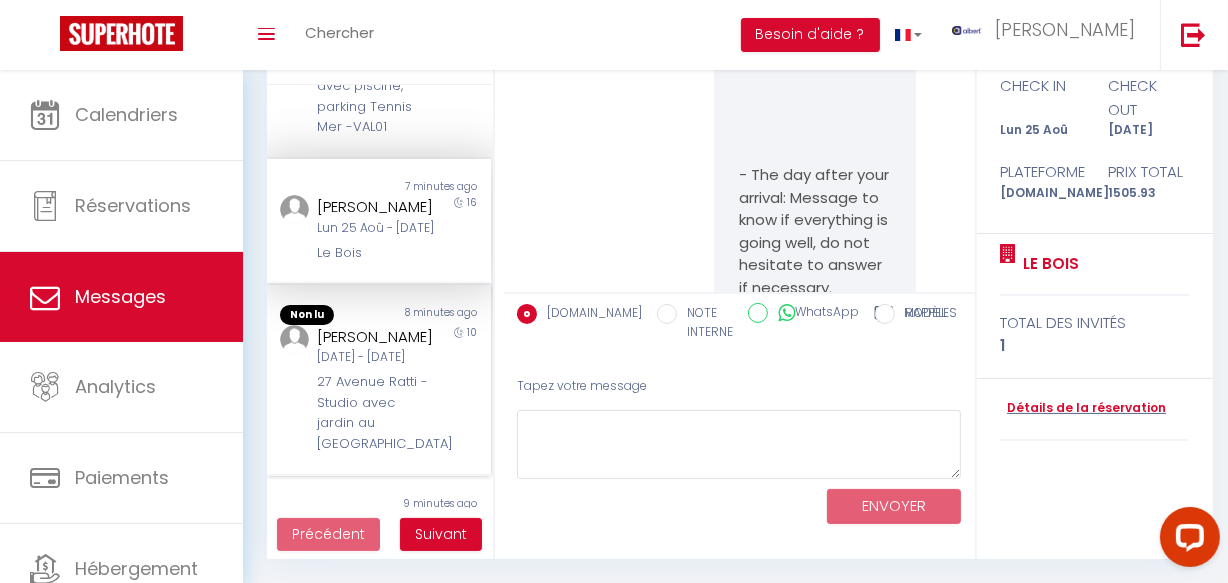 click on "[DATE] - [DATE]" at bounding box center [375, 357] 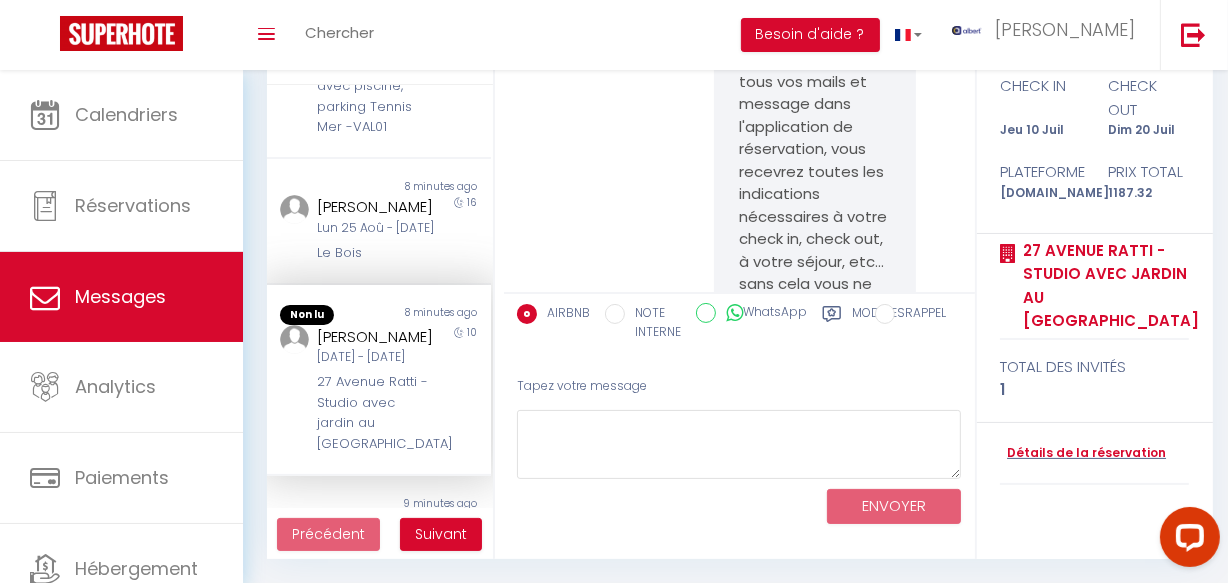 scroll, scrollTop: 12389, scrollLeft: 0, axis: vertical 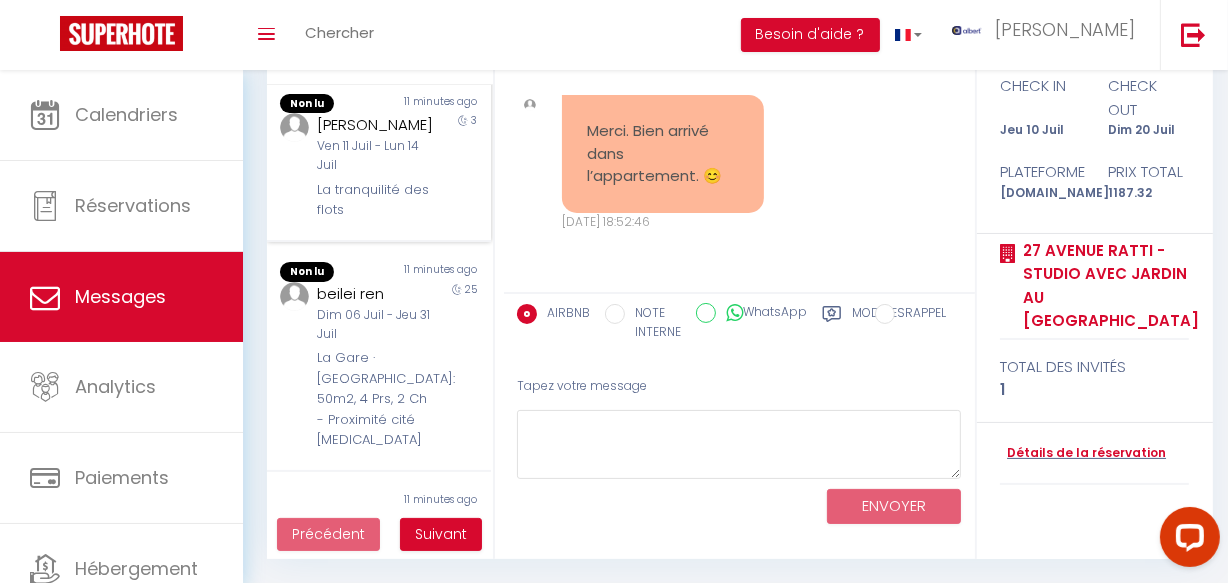 click on "Ven 11 Juil - Lun 14 Juil" at bounding box center [375, 156] 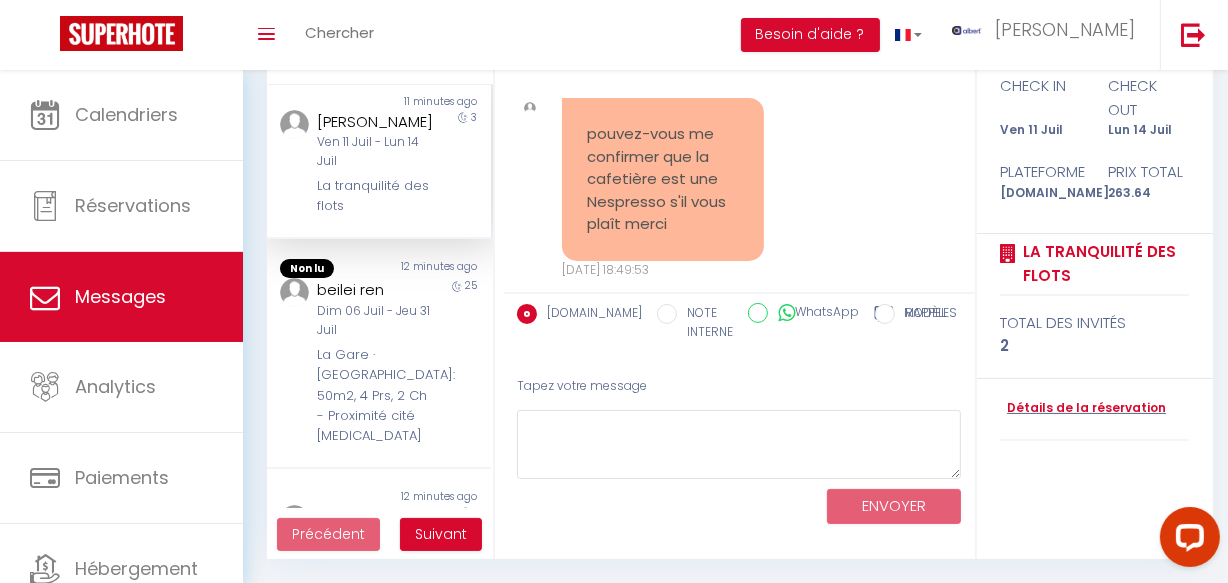 scroll, scrollTop: 5091, scrollLeft: 0, axis: vertical 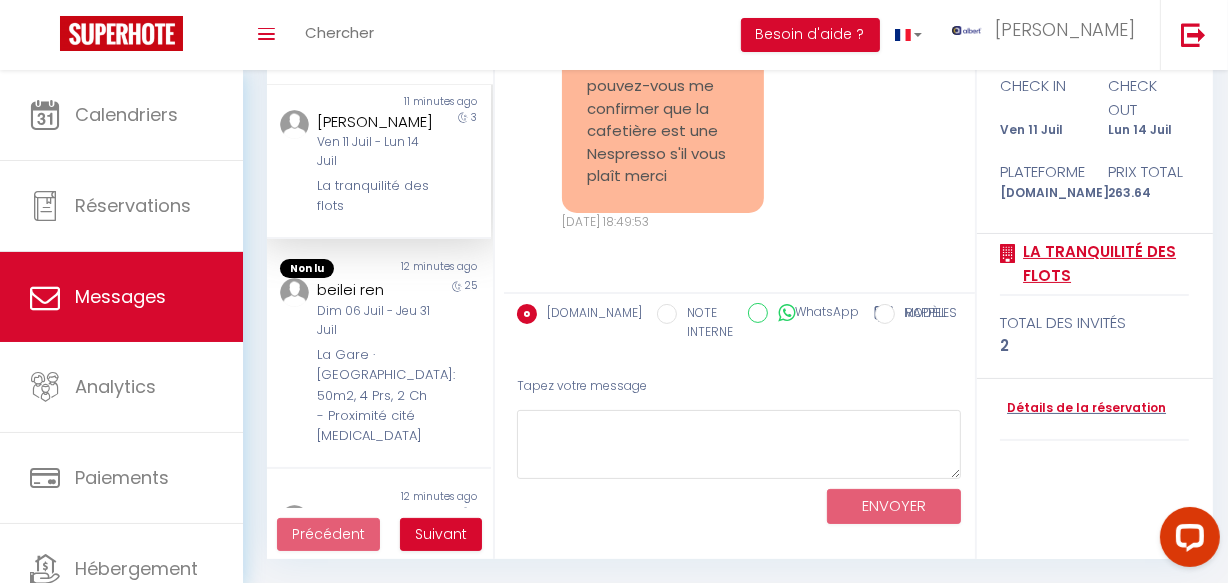 copy on "La tranquilité des flots" 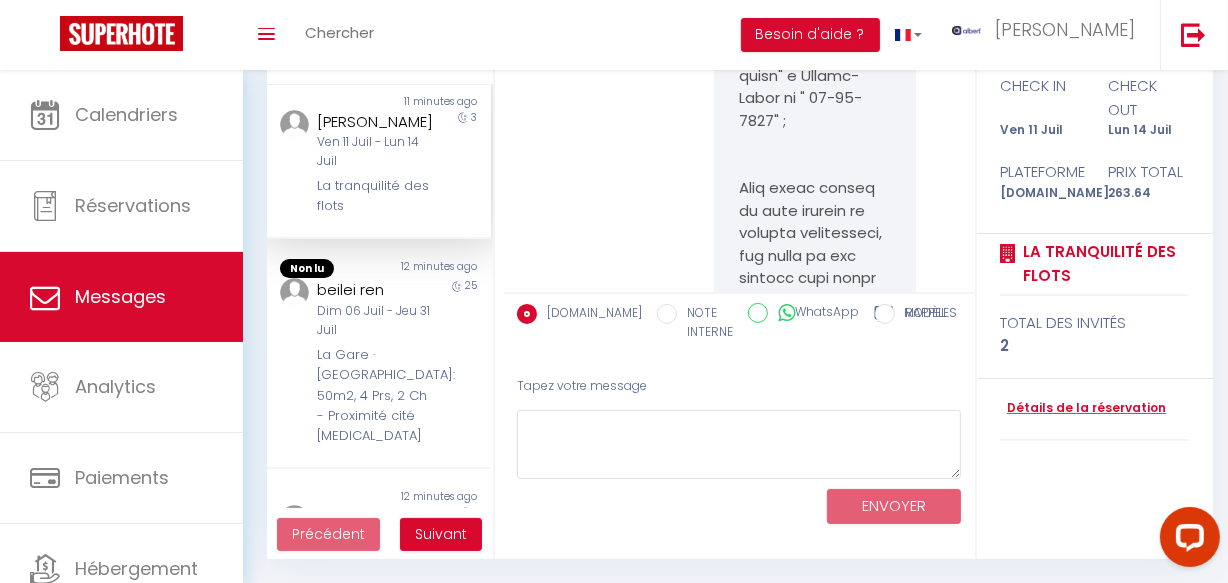 scroll, scrollTop: 0, scrollLeft: 0, axis: both 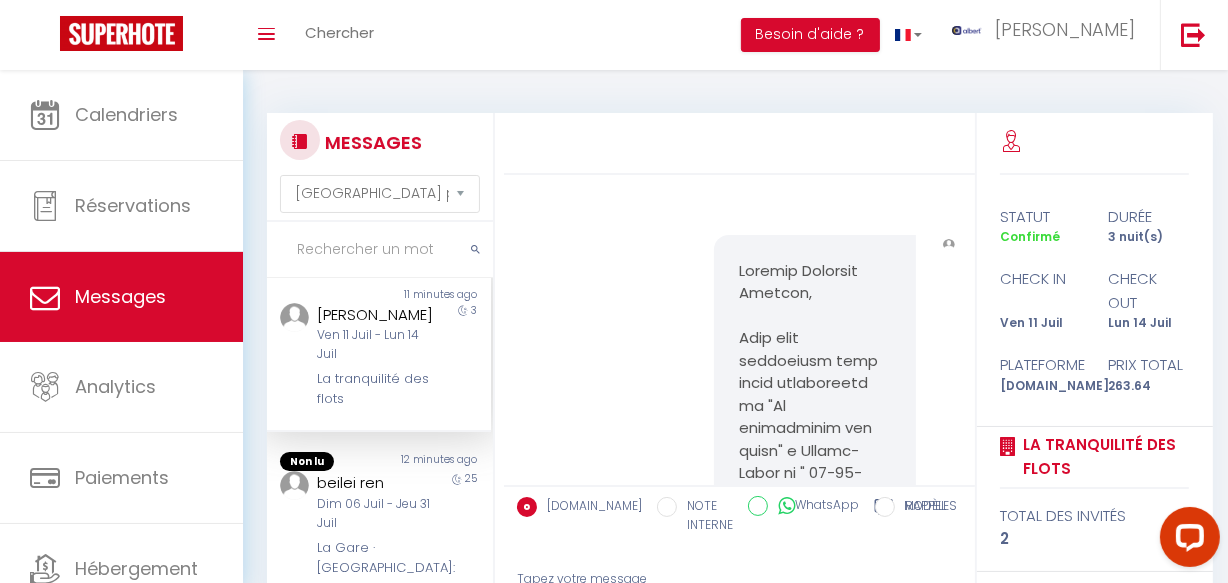 click at bounding box center (815, 1137) 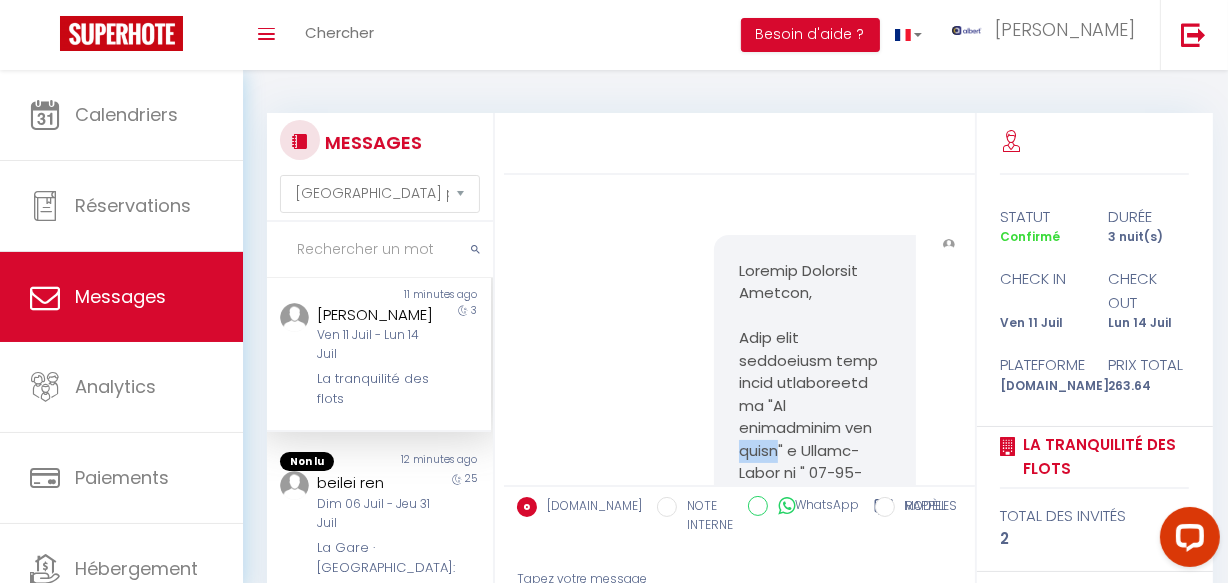 click at bounding box center [815, 1137] 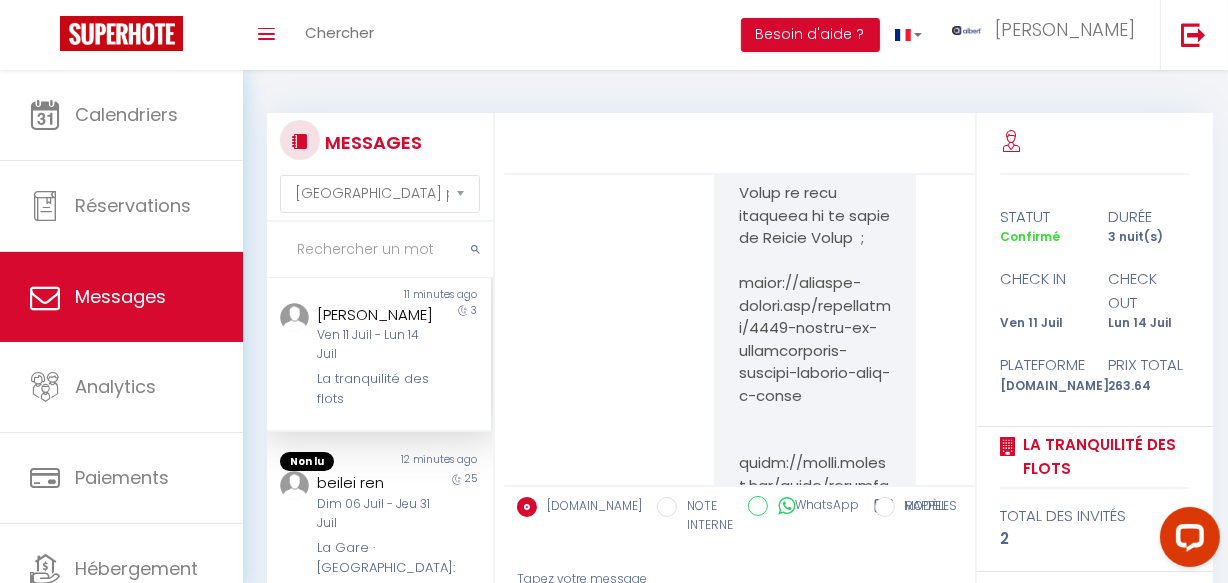 scroll, scrollTop: 1363, scrollLeft: 0, axis: vertical 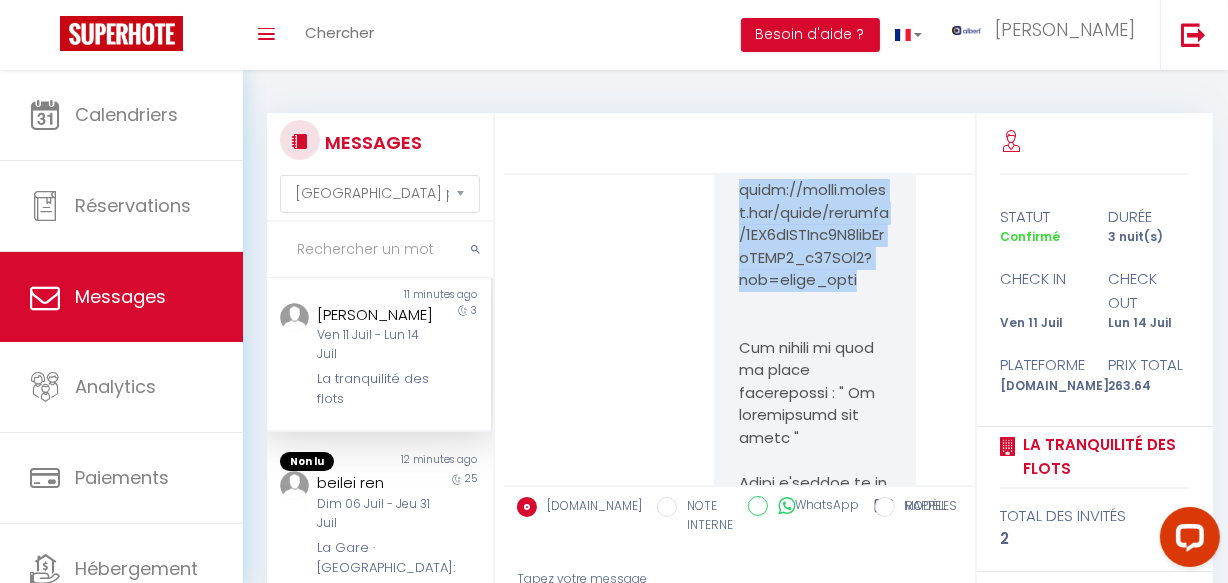 copy on "https://drive.google.com/drive/folders/1FW1kNCNZvn0X8ycbInoCKII9_n08GOw0?usp=drive_link" 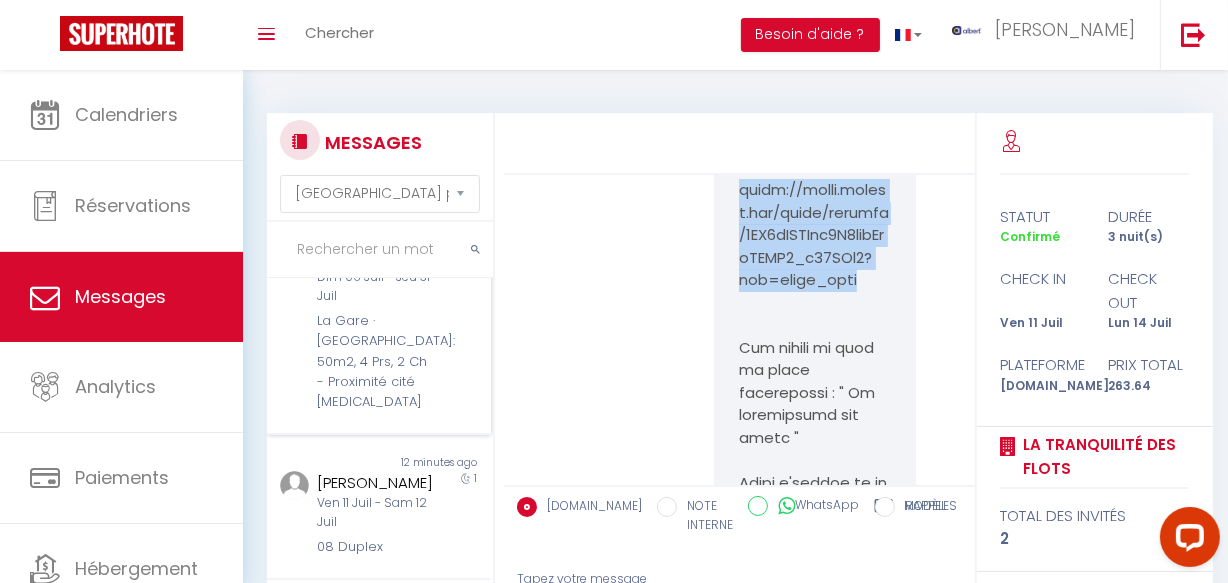 scroll, scrollTop: 1363, scrollLeft: 0, axis: vertical 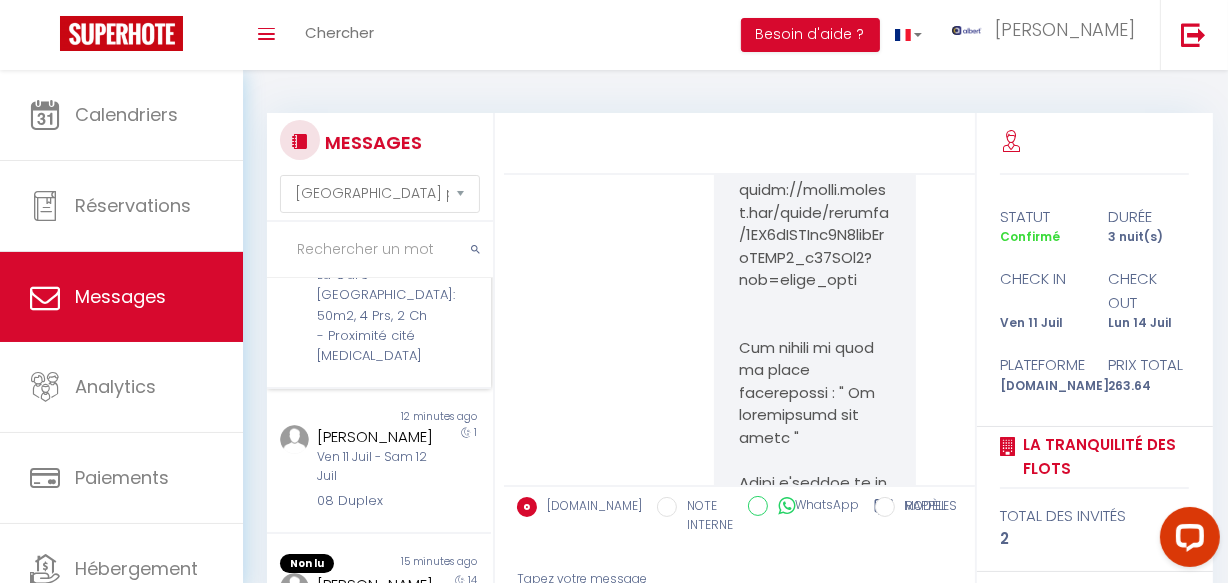 click on "La Gare · La Gare: 50m2, 4 Prs, 2 Ch - Proximité cité [MEDICAL_DATA]" at bounding box center [375, 316] 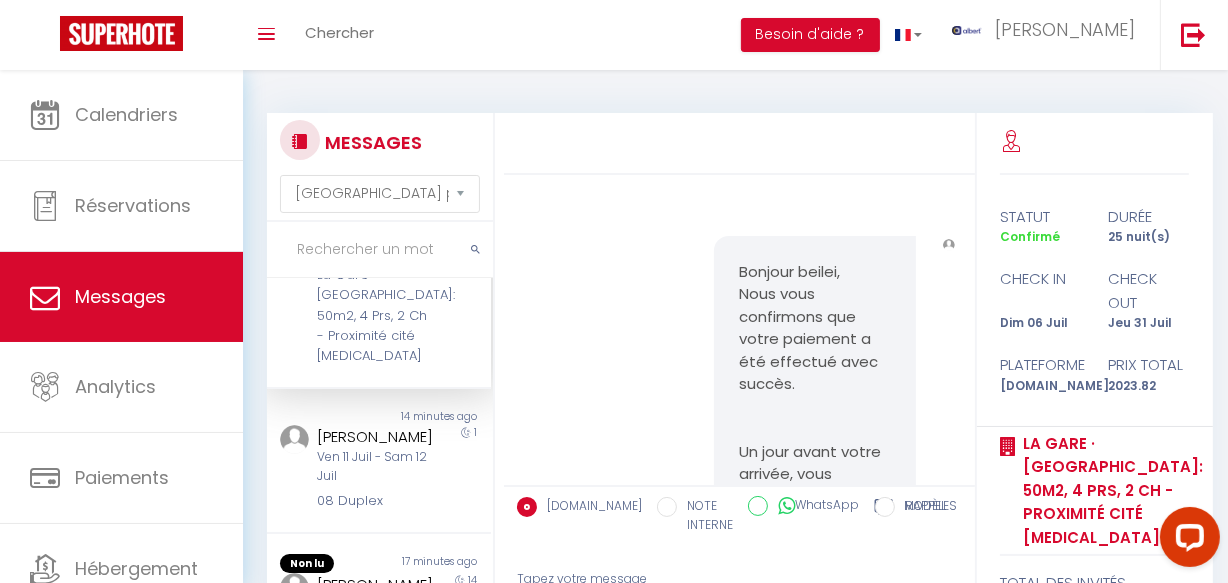 scroll, scrollTop: 9692, scrollLeft: 0, axis: vertical 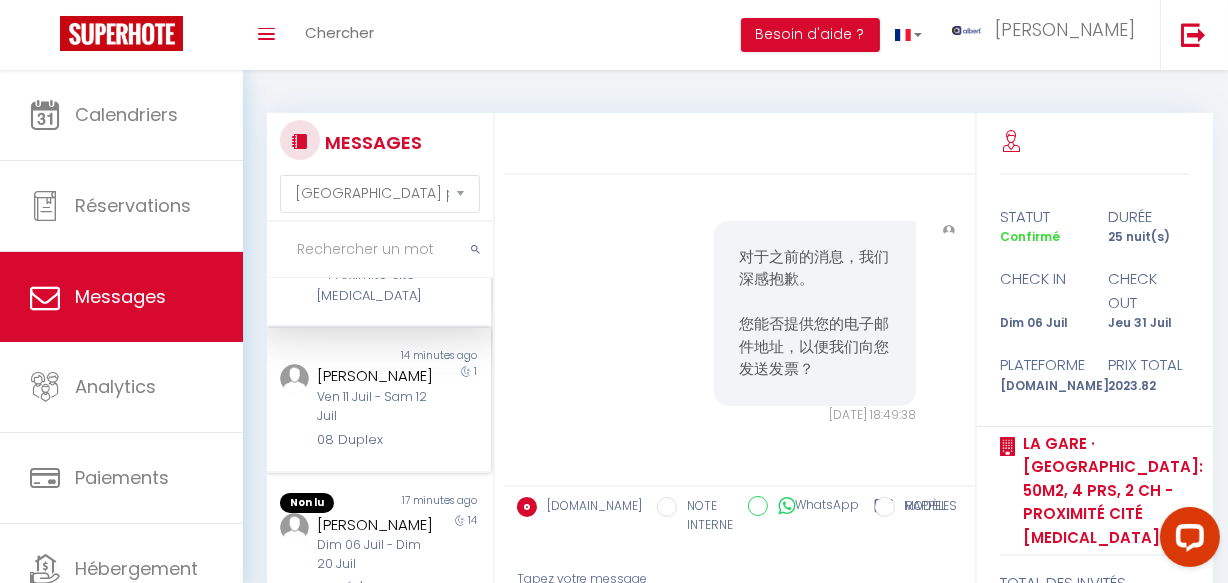 click on "08 Duplex" at bounding box center [375, 440] 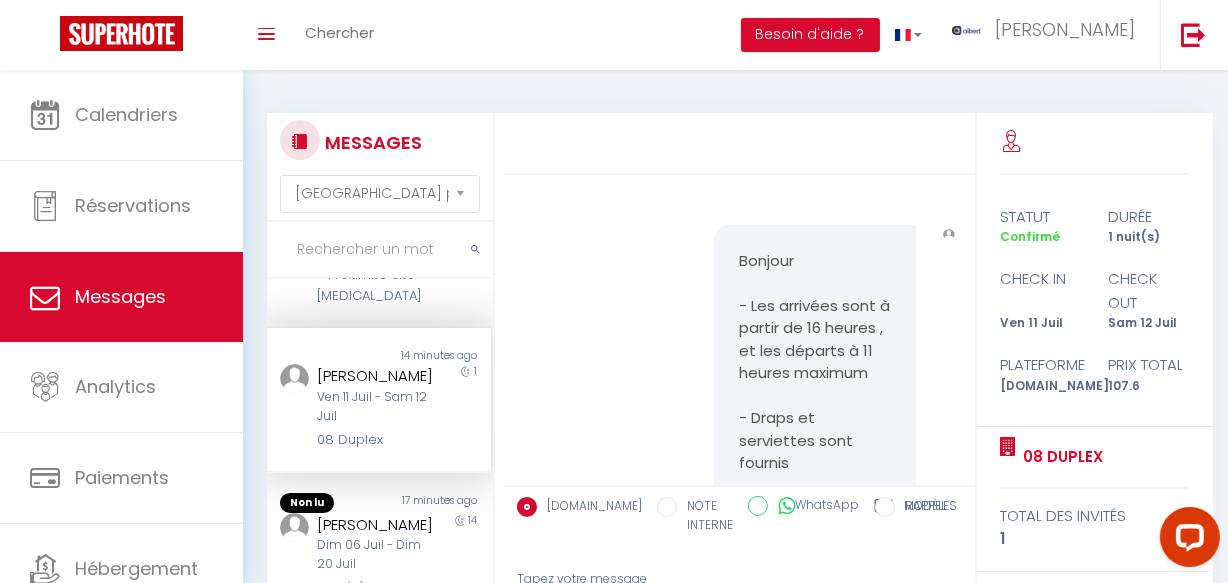 scroll, scrollTop: 0, scrollLeft: 0, axis: both 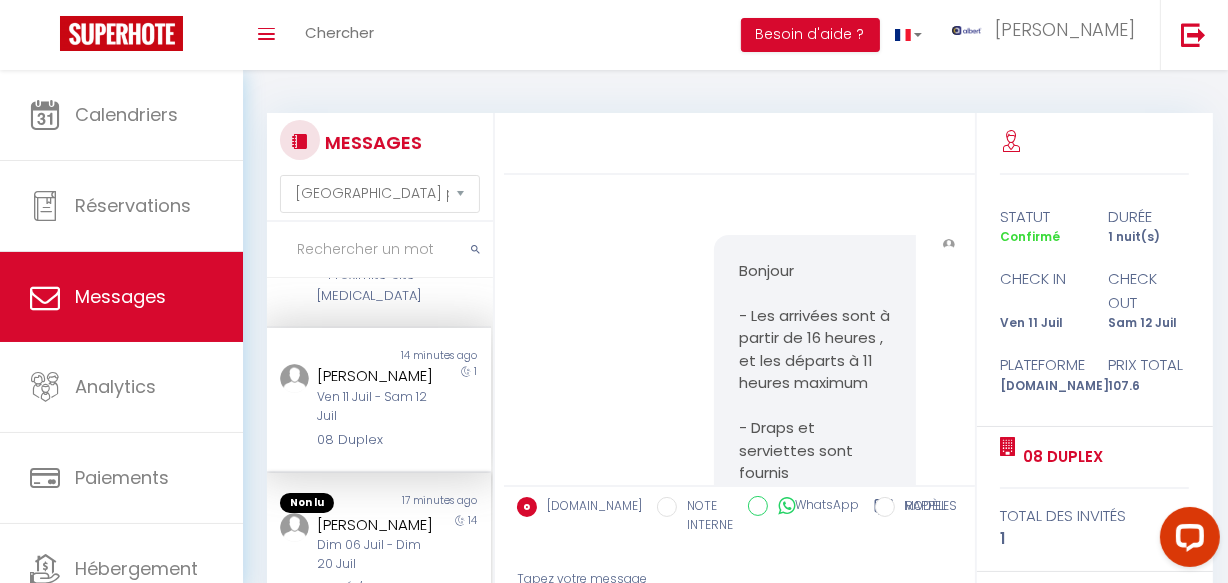 click on "Non lu
17 minutes ago
Gudrun De Poorter   Dim 06 Juil - Dim 20 Juil   MACÉ / T2 Historique Exclusif Calme Spa Coeur d'Antibes - ANT19     14" at bounding box center (379, 587) 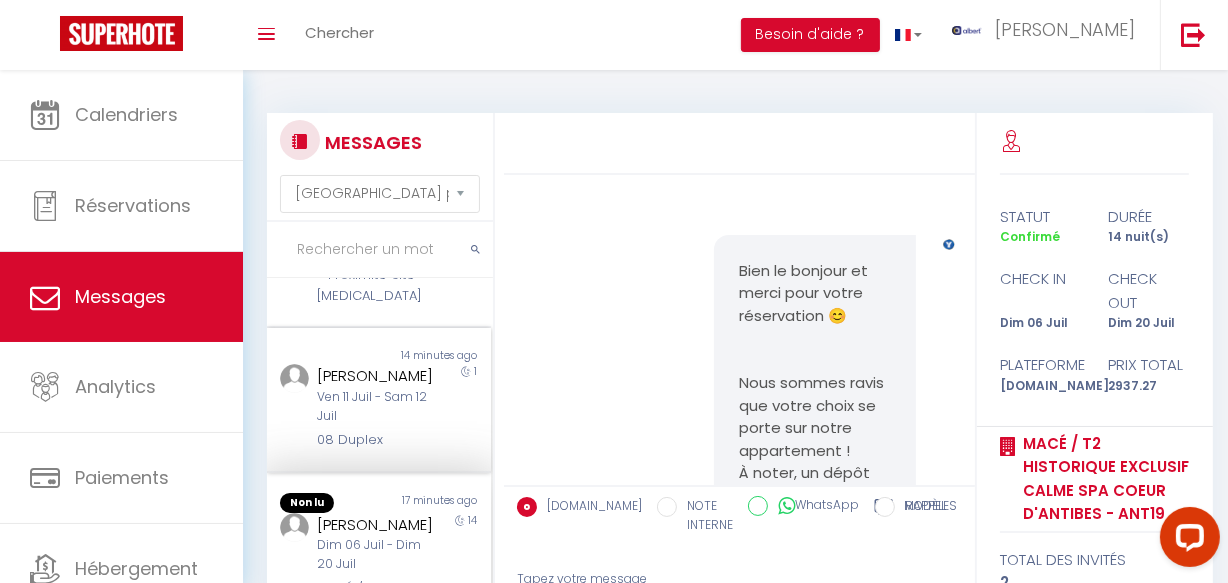 scroll, scrollTop: 13695, scrollLeft: 0, axis: vertical 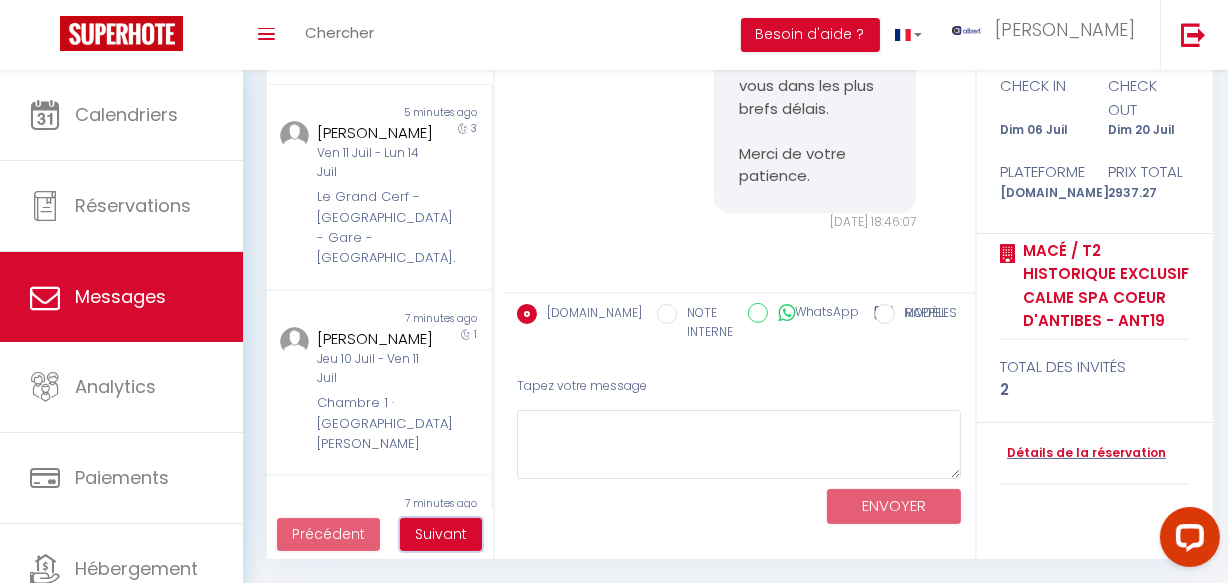 click on "Suivant" at bounding box center [441, 534] 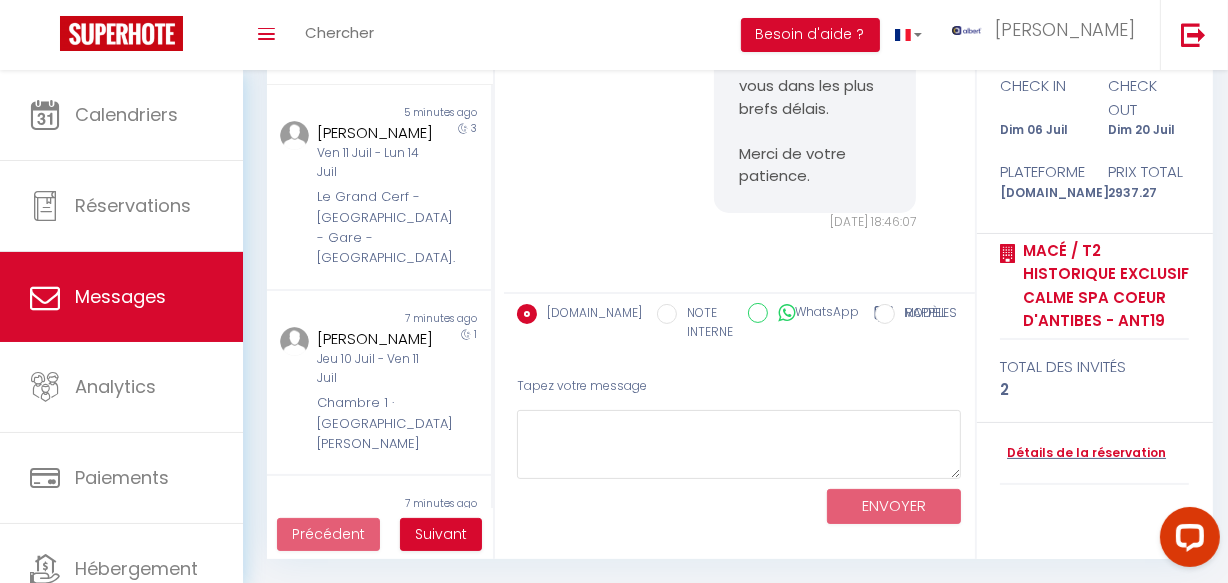 scroll, scrollTop: 70, scrollLeft: 0, axis: vertical 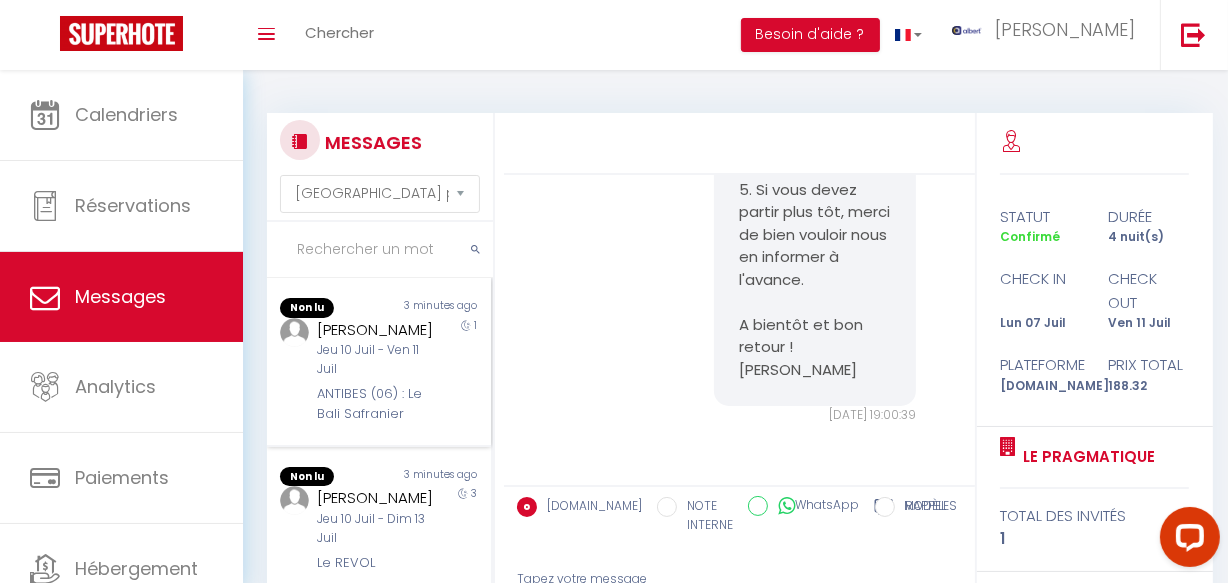 click on "Marcia Laranjinha   Jeu 10 Juil - Ven 11 Juil   ANTIBES (06) : Le Bali Safranier" at bounding box center (369, 371) 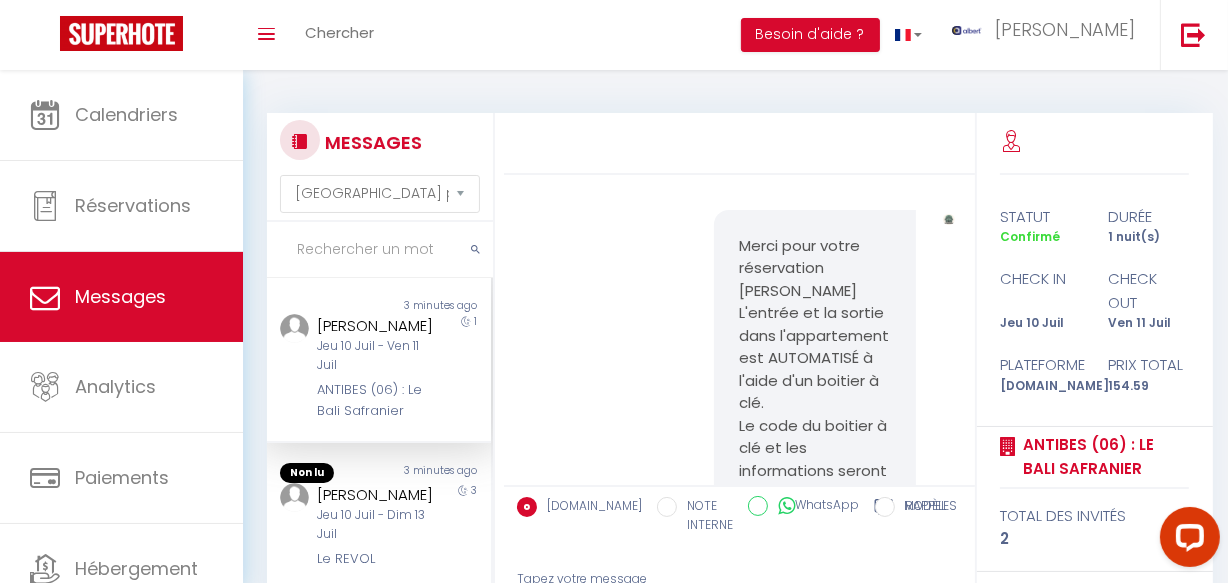 scroll, scrollTop: 0, scrollLeft: 0, axis: both 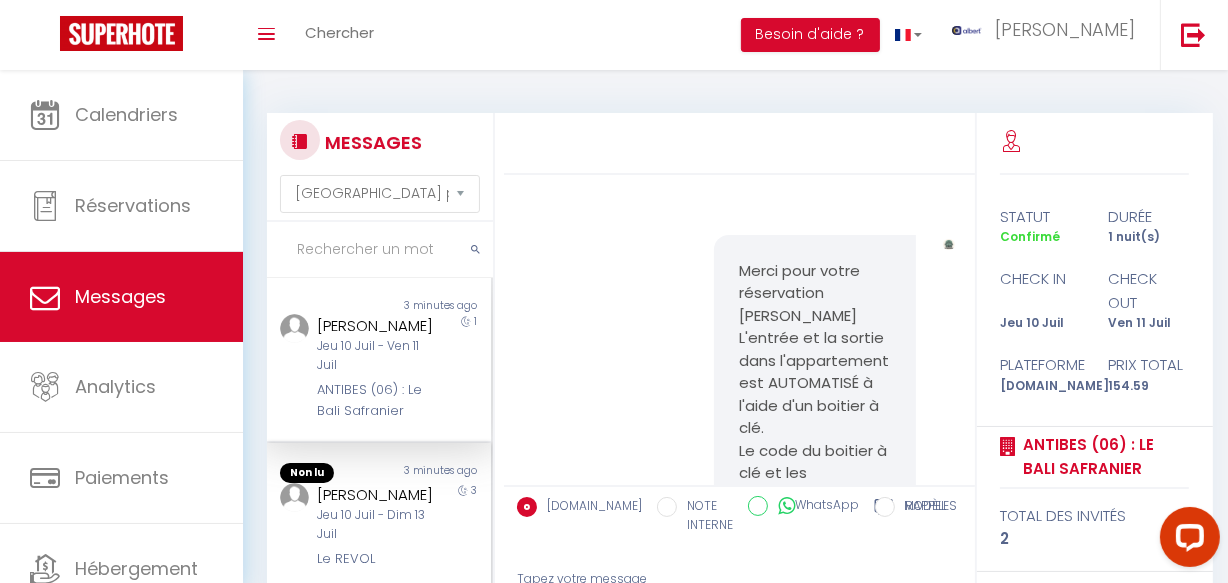 click on "Non lu" at bounding box center (323, 473) 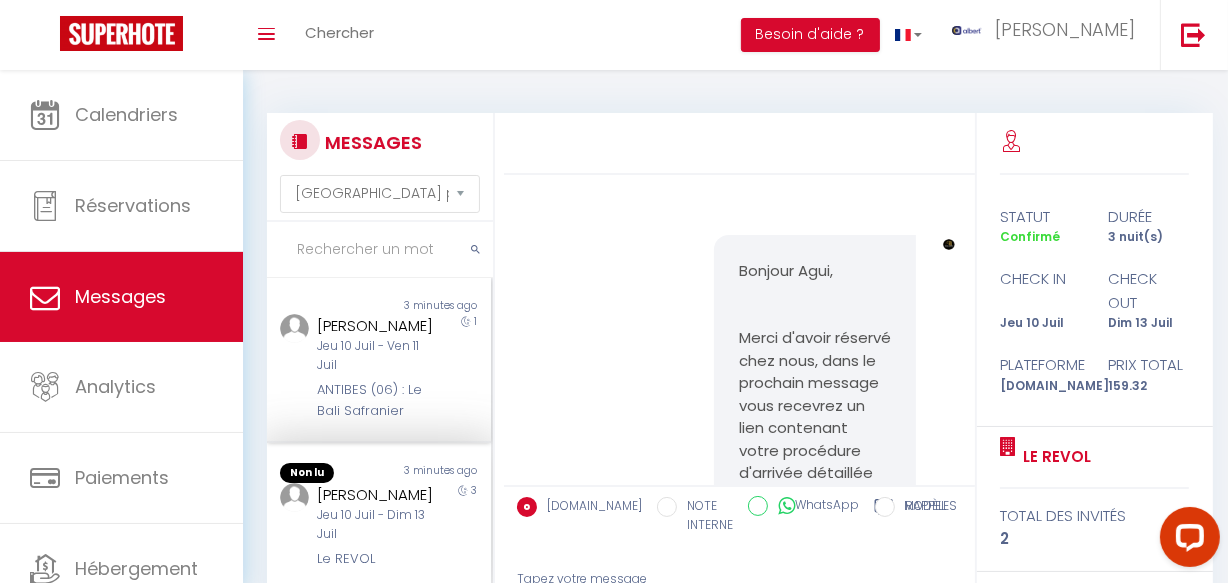 scroll, scrollTop: 5476, scrollLeft: 0, axis: vertical 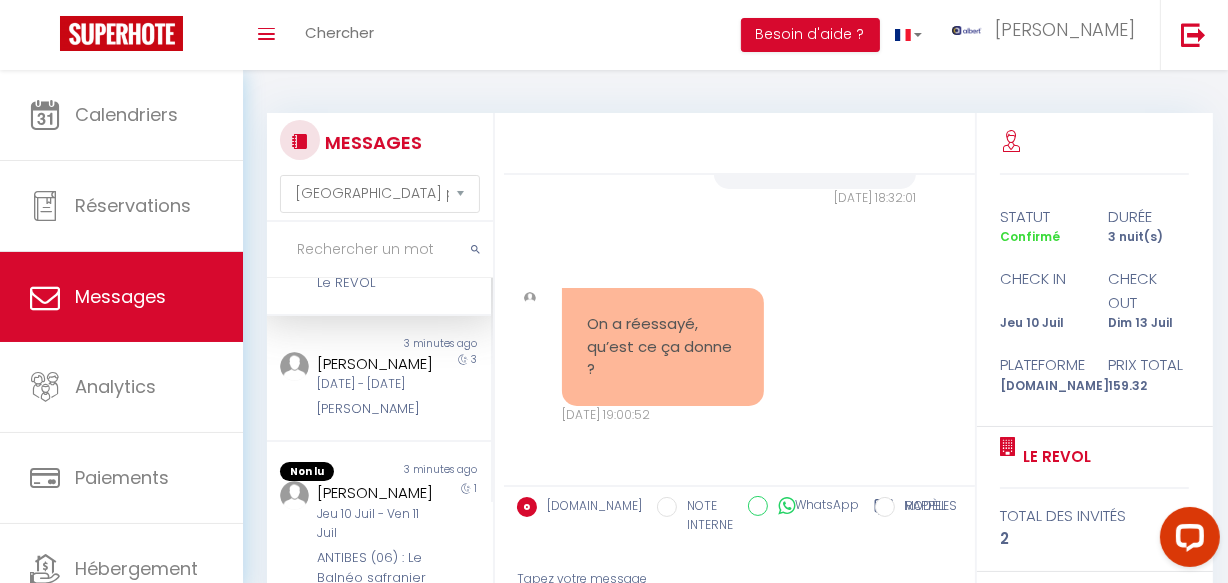 copy on "Le dépôt n’a pas encore été validé. Merci de réessayer s’il vous plaît." 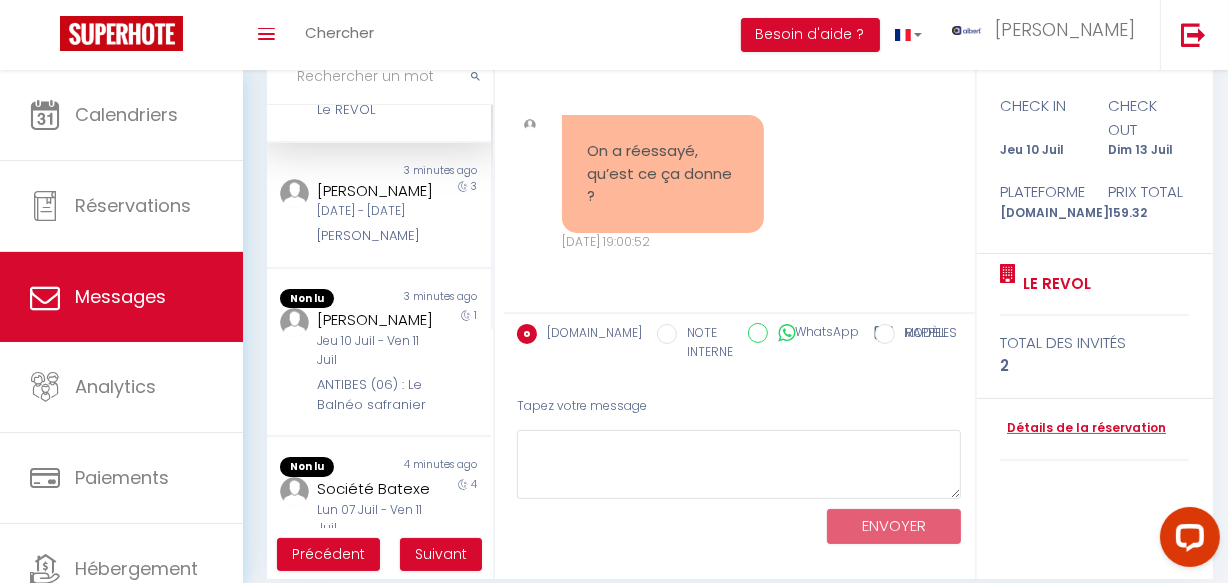 scroll, scrollTop: 193, scrollLeft: 0, axis: vertical 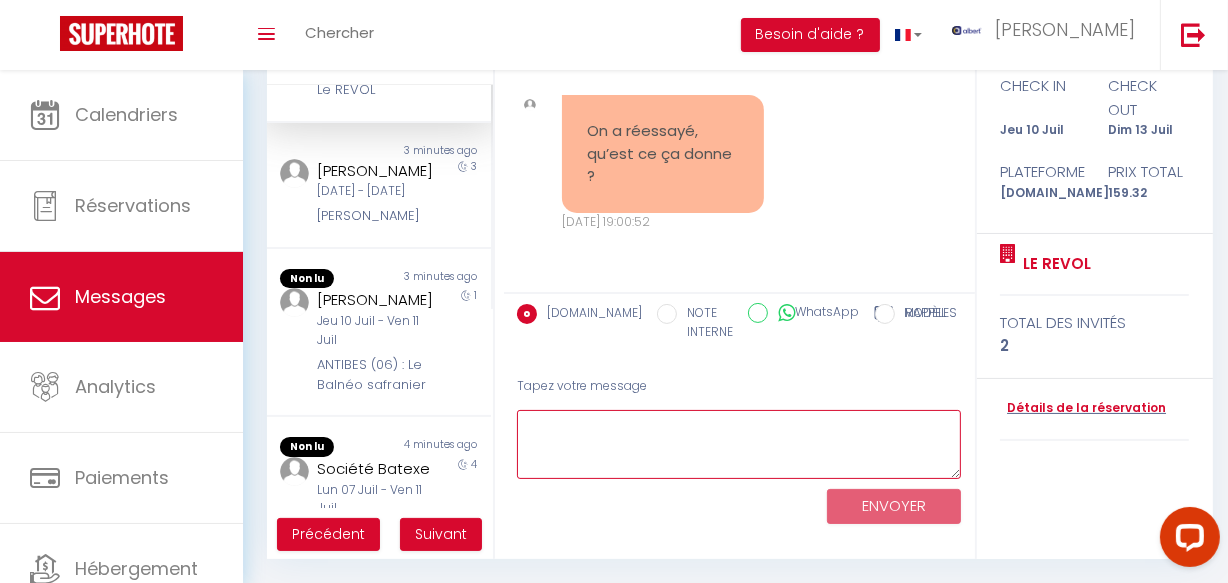 click at bounding box center (739, 444) 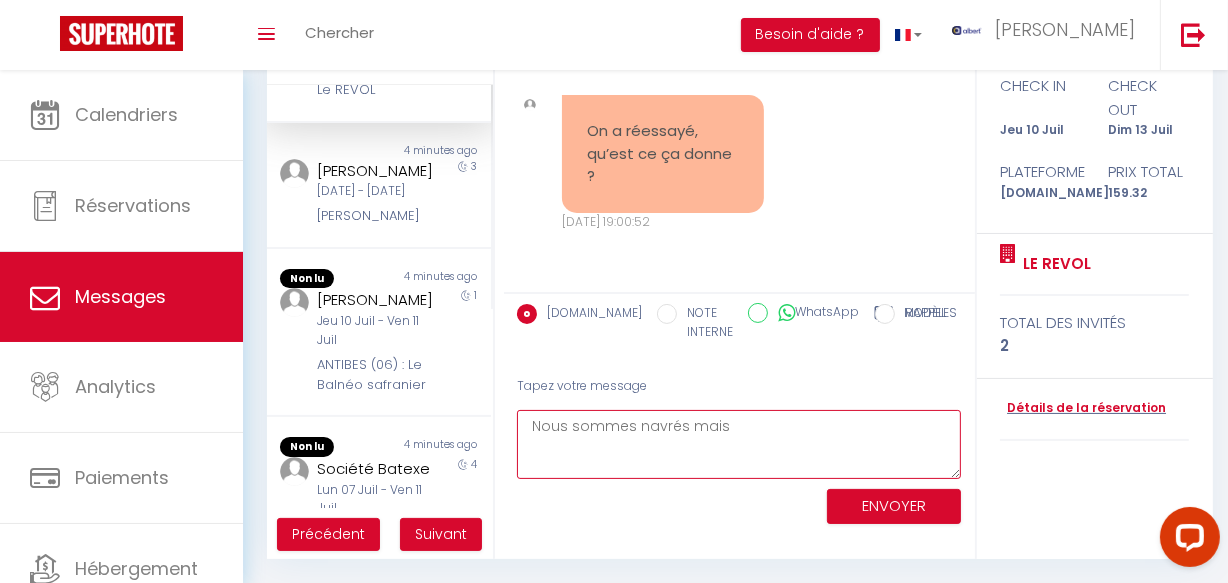 paste on "Le dépôt n’a pas encore été validé. Merci de réessayer s’il vous plaît." 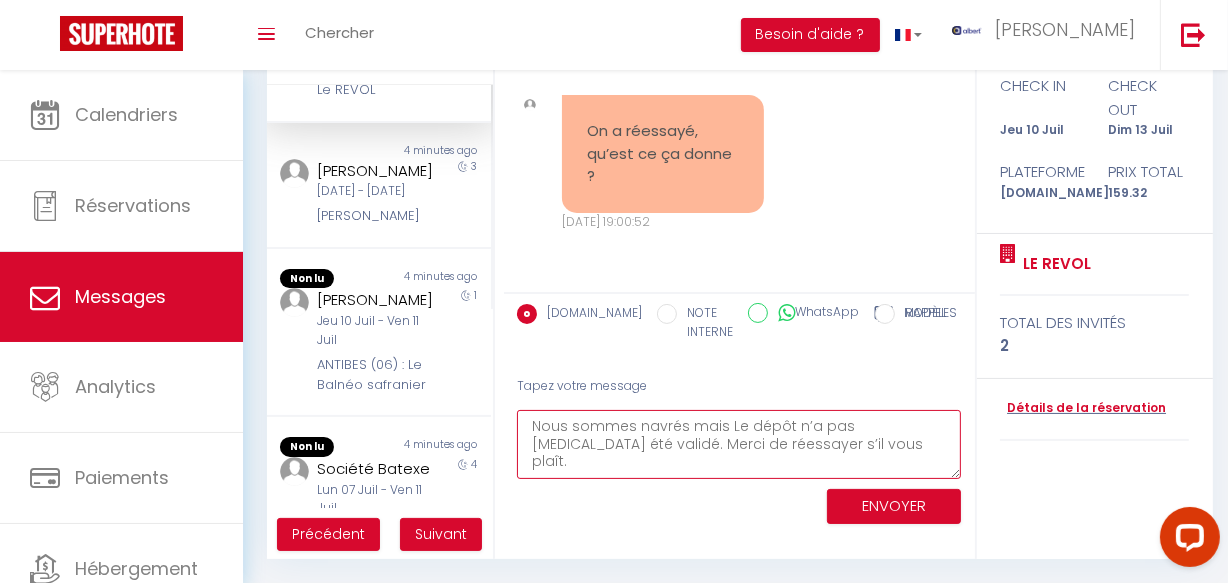 click on "Nous sommes navrés mais Le dépôt n’a pas encore été validé. Merci de réessayer s’il vous plaît." at bounding box center [739, 444] 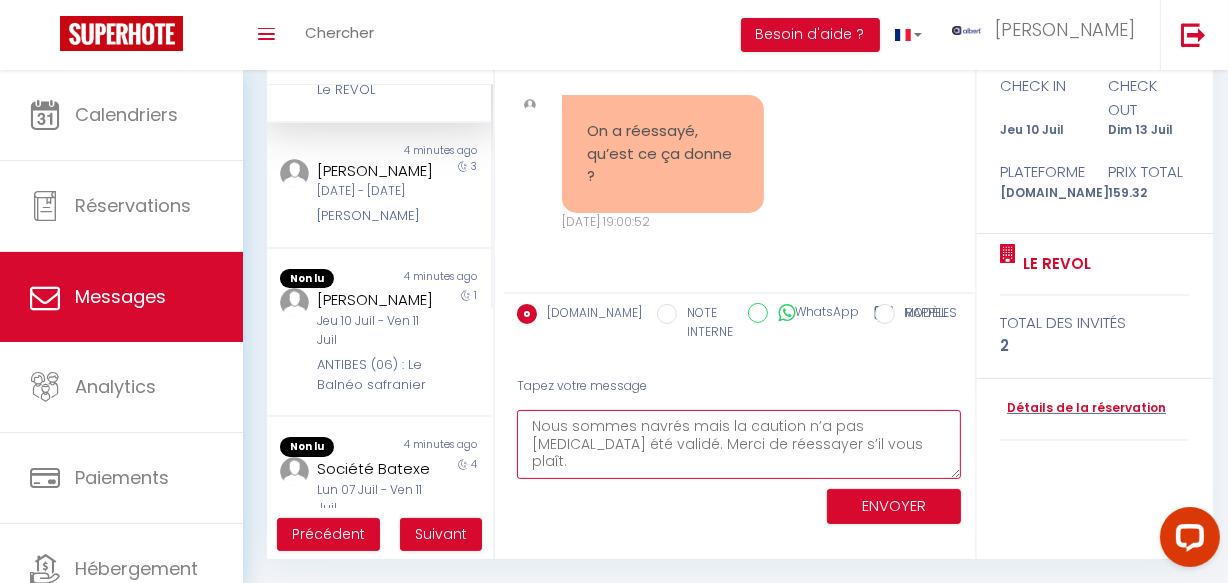 drag, startPoint x: 797, startPoint y: 425, endPoint x: 816, endPoint y: 444, distance: 26.870058 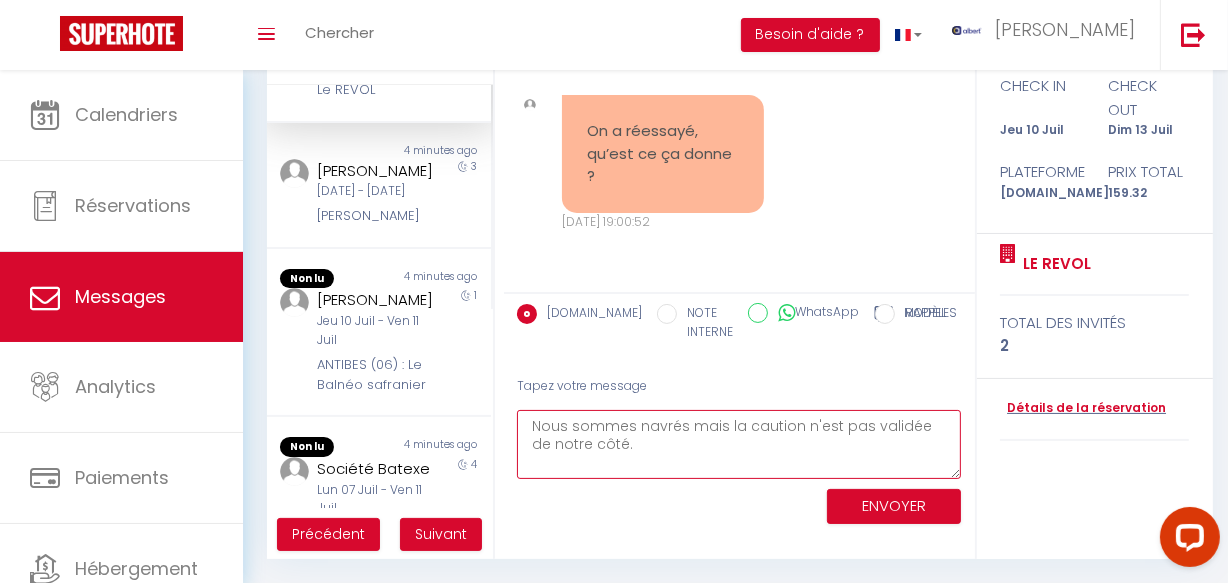 type on "Nous sommes navrés mais la caution n'est pas validée de notre côté." 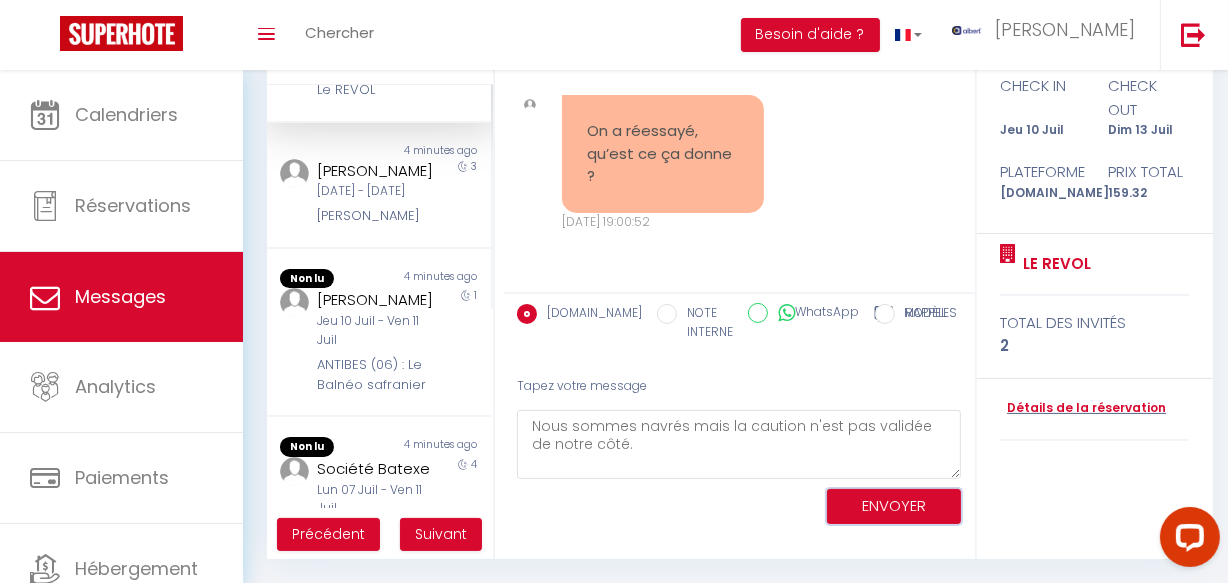 click on "ENVOYER" at bounding box center [894, 506] 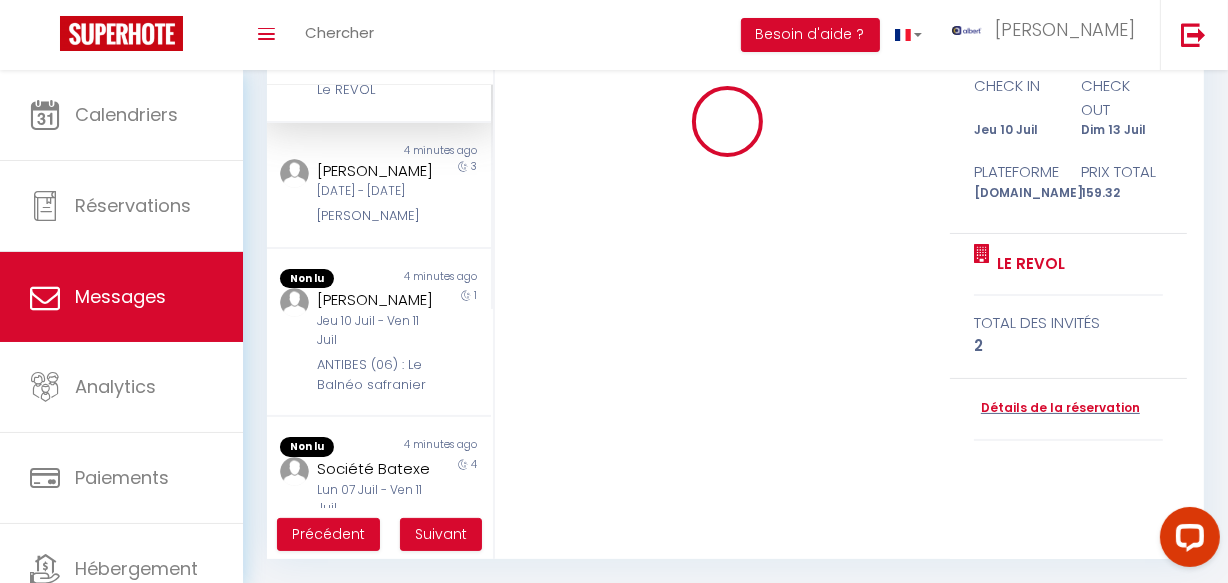 type 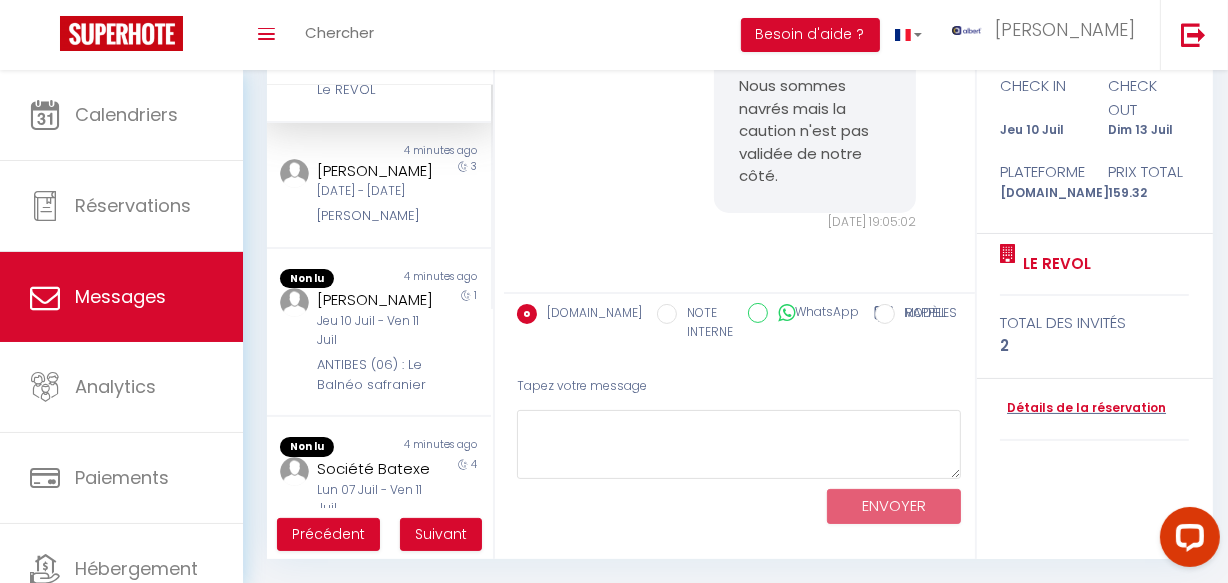 scroll, scrollTop: 5737, scrollLeft: 0, axis: vertical 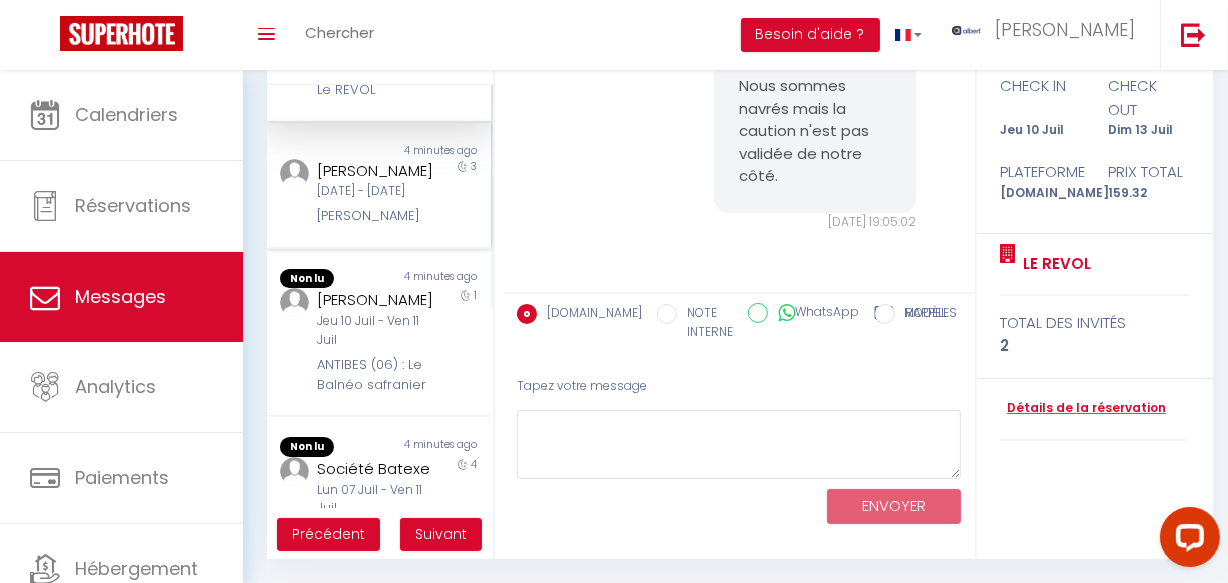click on "Cedric Clery   Mar 08 Juil - Ven 11 Juil   Ker Den" at bounding box center [369, 193] 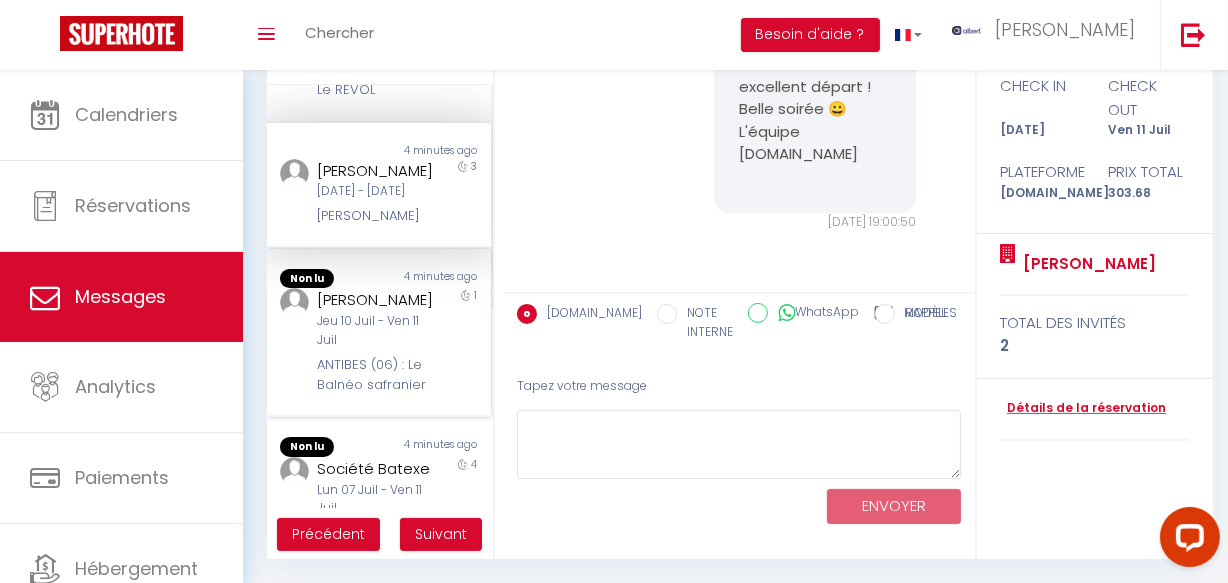 click on "GIANFEDERICO GUASTALLA" at bounding box center (375, 300) 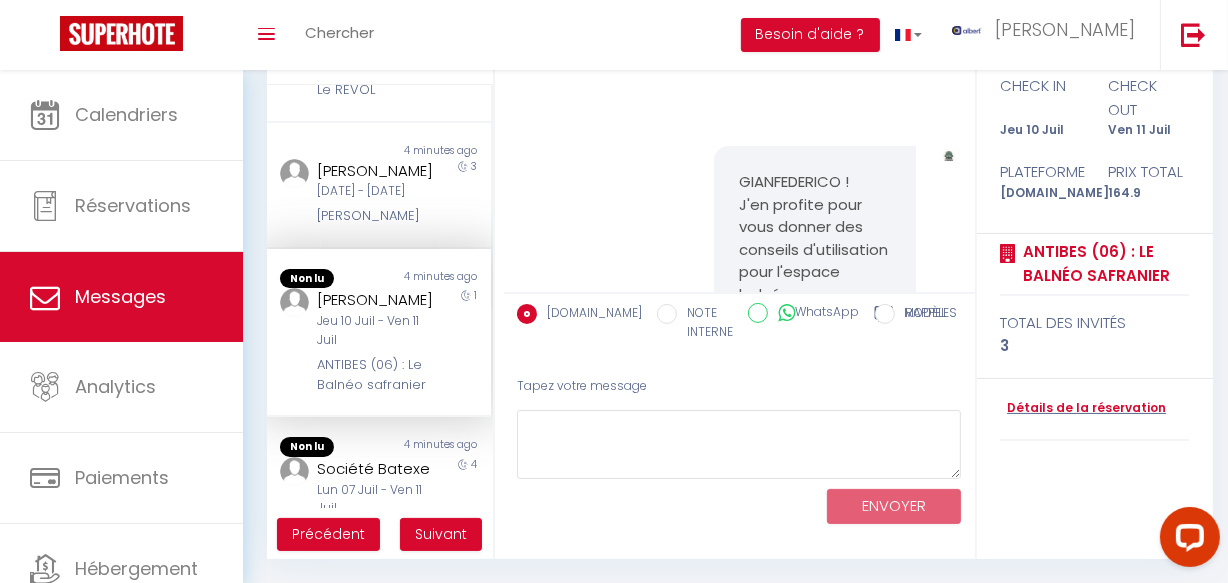 scroll, scrollTop: 6590, scrollLeft: 0, axis: vertical 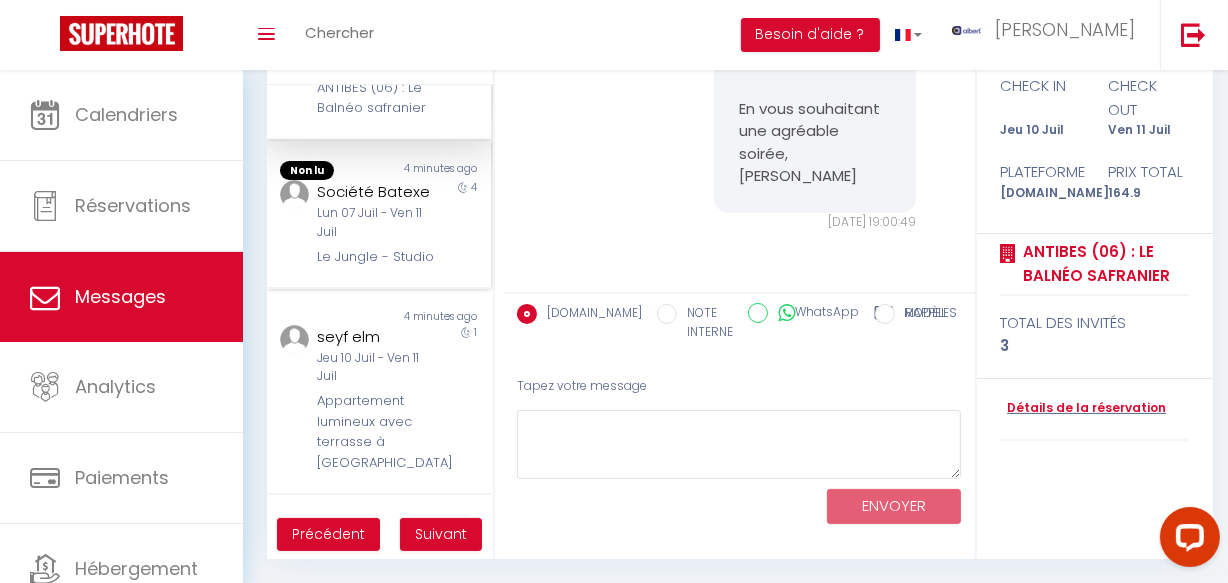 click on "Société Batexe" at bounding box center [375, 192] 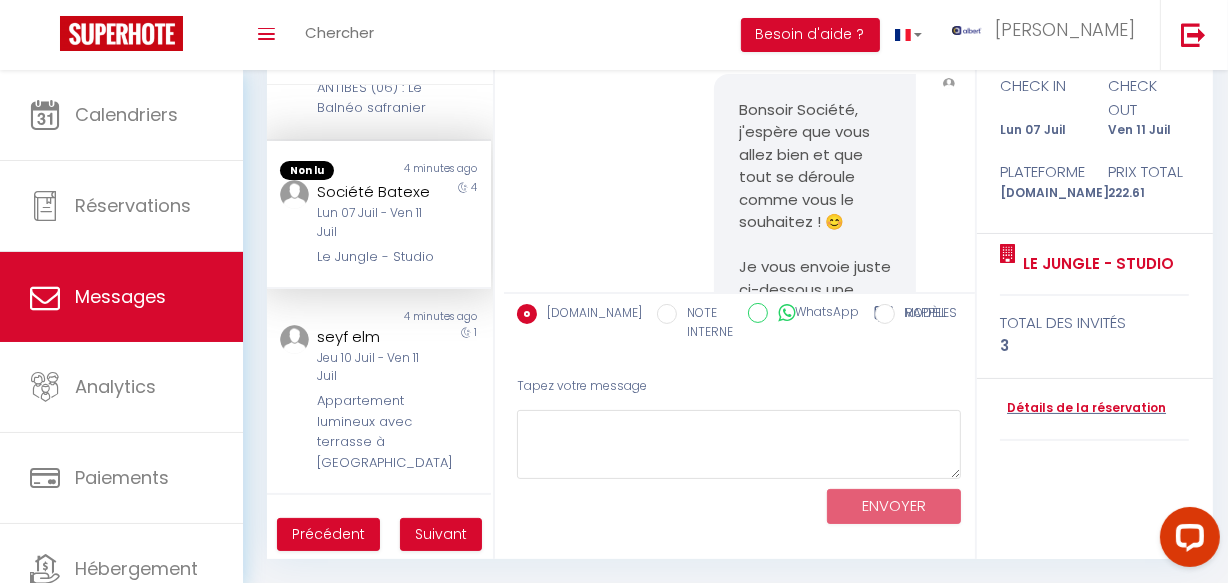 scroll, scrollTop: 8390, scrollLeft: 0, axis: vertical 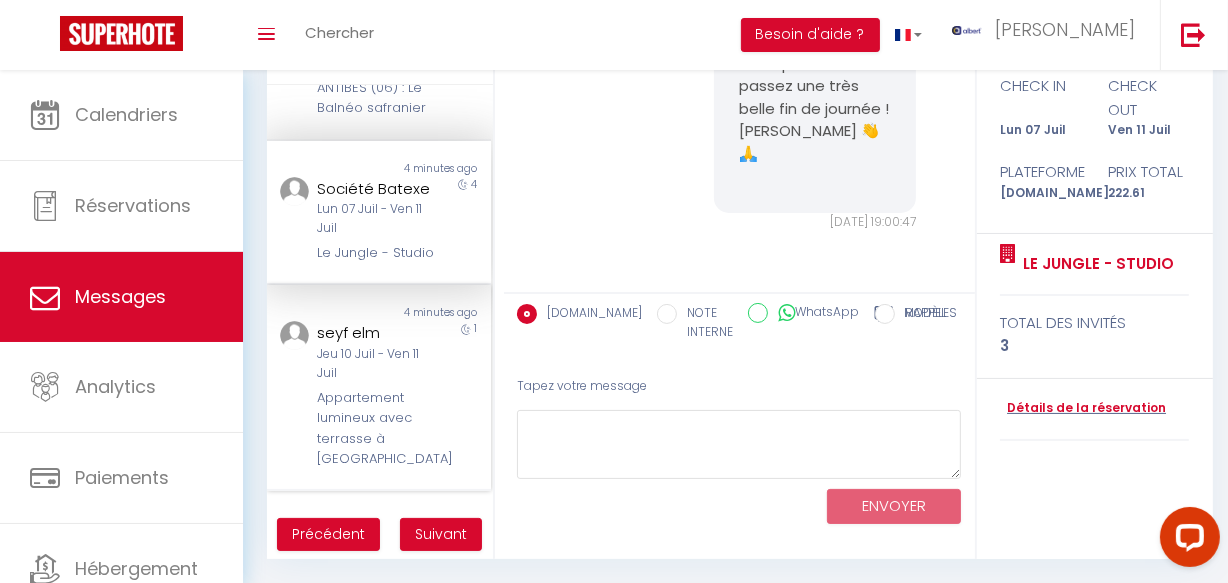 click on "Jeu 10 Juil - Ven 11 Juil" at bounding box center (375, 364) 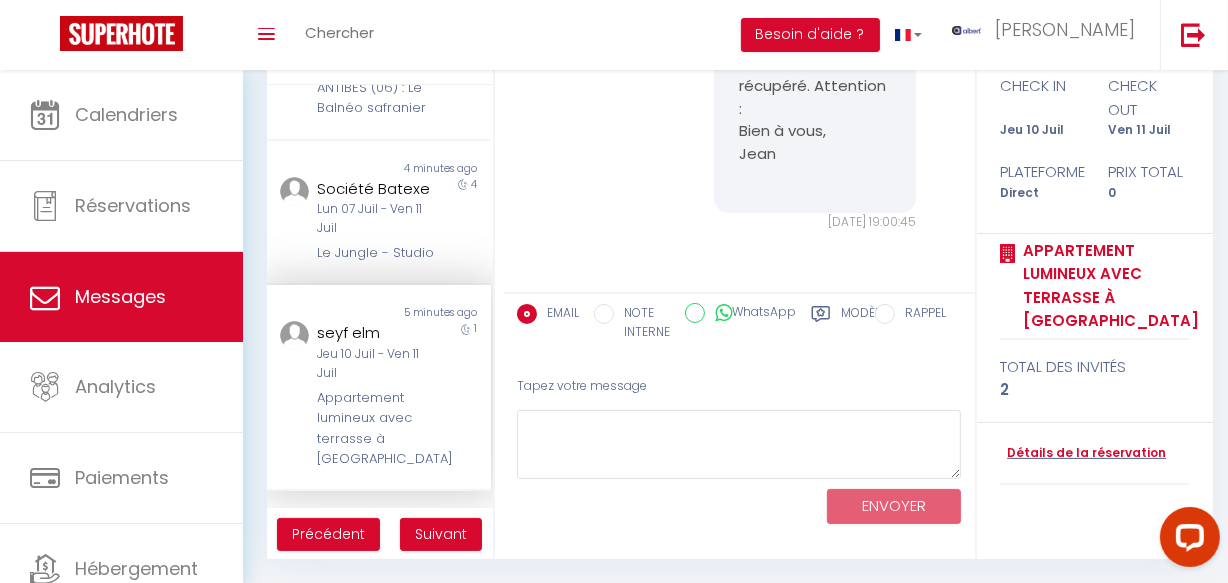 scroll, scrollTop: 818, scrollLeft: 0, axis: vertical 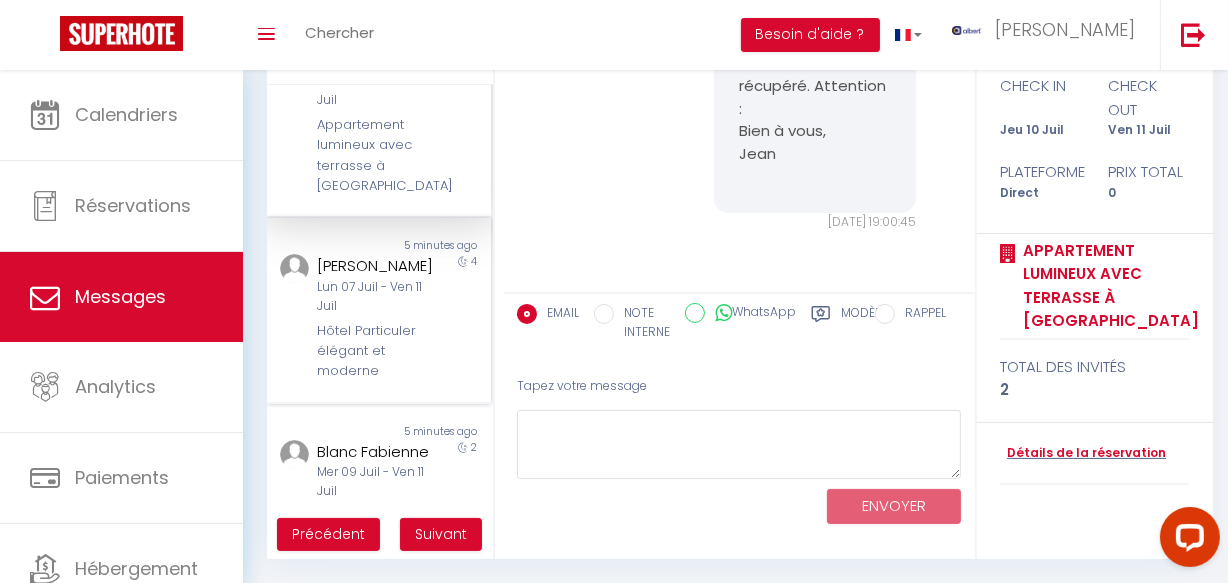 click on "Lun 07 Juil - Ven 11 Juil" at bounding box center [375, 297] 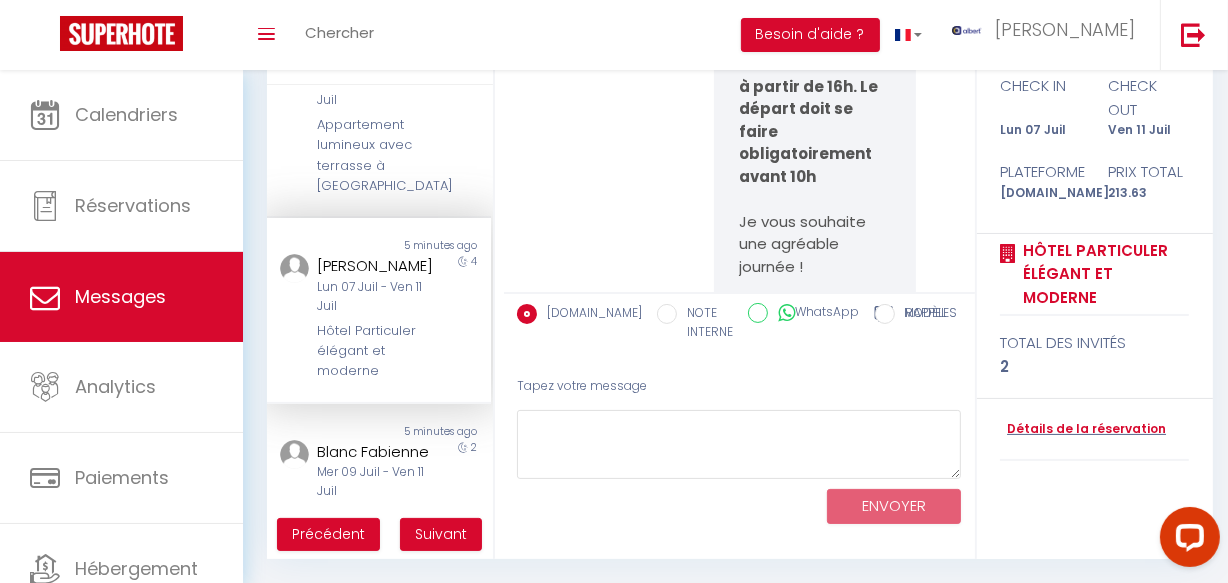 scroll, scrollTop: 3736, scrollLeft: 0, axis: vertical 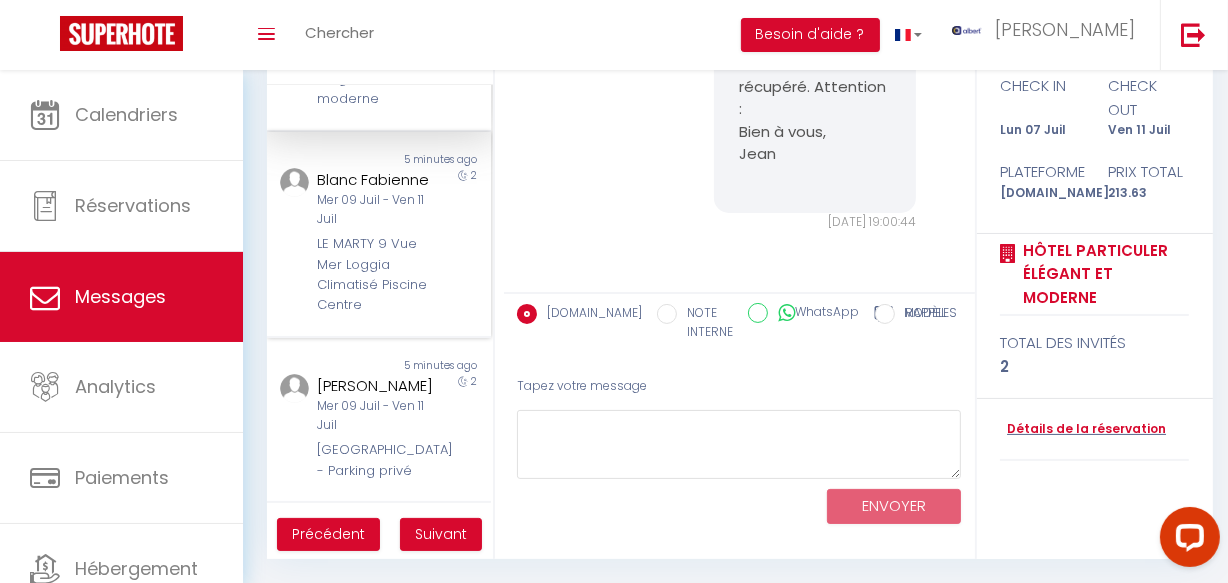 click on "LE MARTY 9 Vue Mer Loggia Climatisé Piscine Centre" at bounding box center (375, 275) 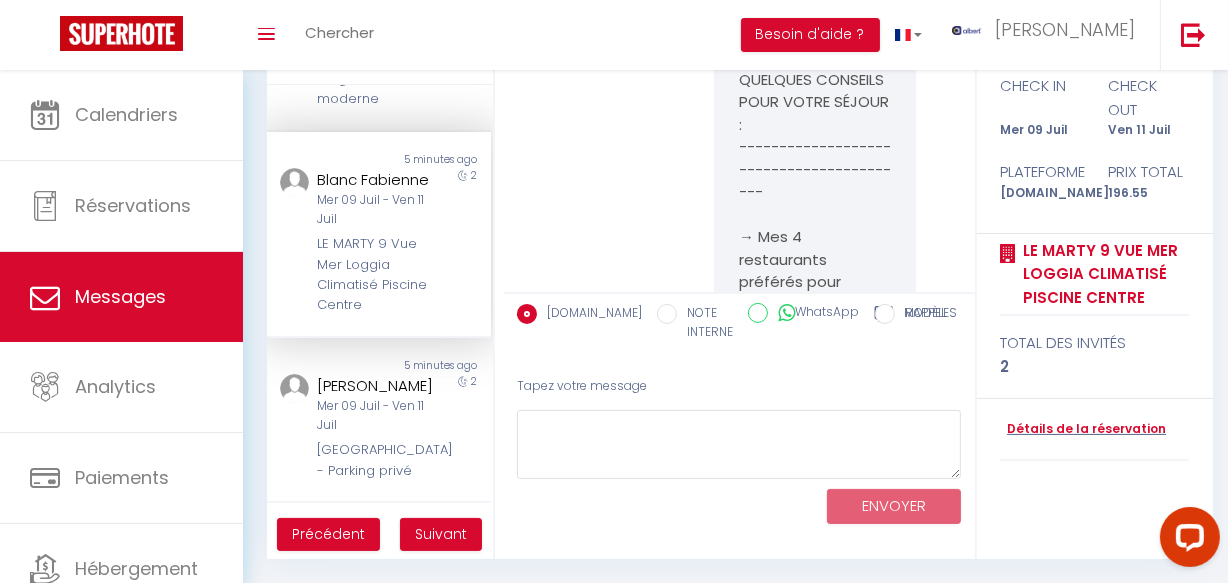 scroll, scrollTop: 15914, scrollLeft: 0, axis: vertical 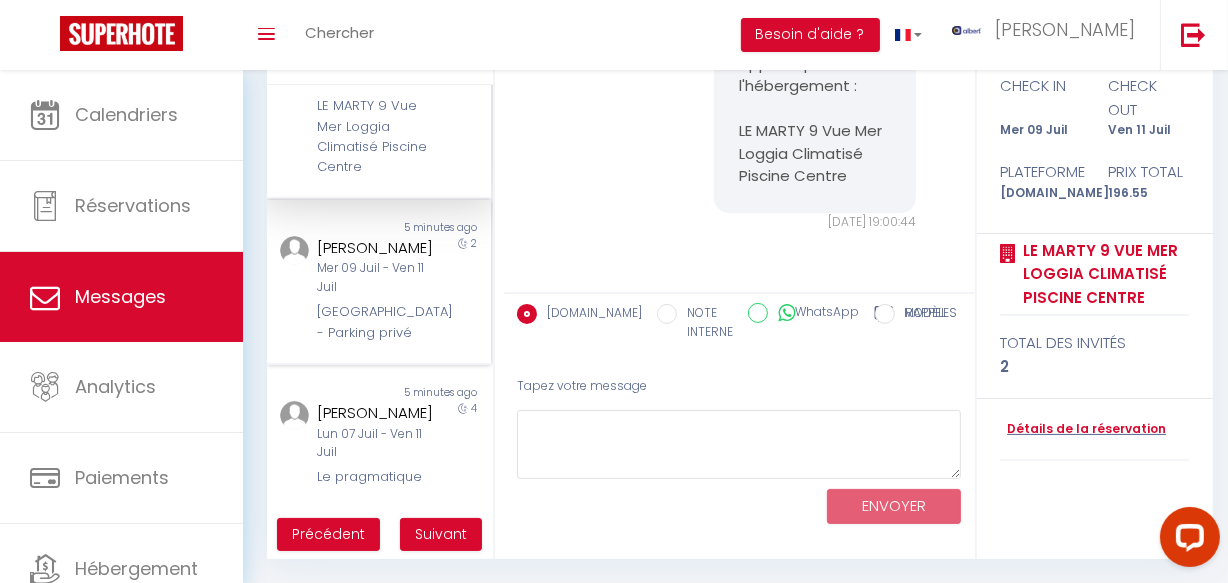 click on "Non lu
5 minutes ago
Laura Laura   Mer 09 Juil - Ven 11 Juil   Vieux Lille - Terrasse - Parking privé     2" at bounding box center (379, 282) 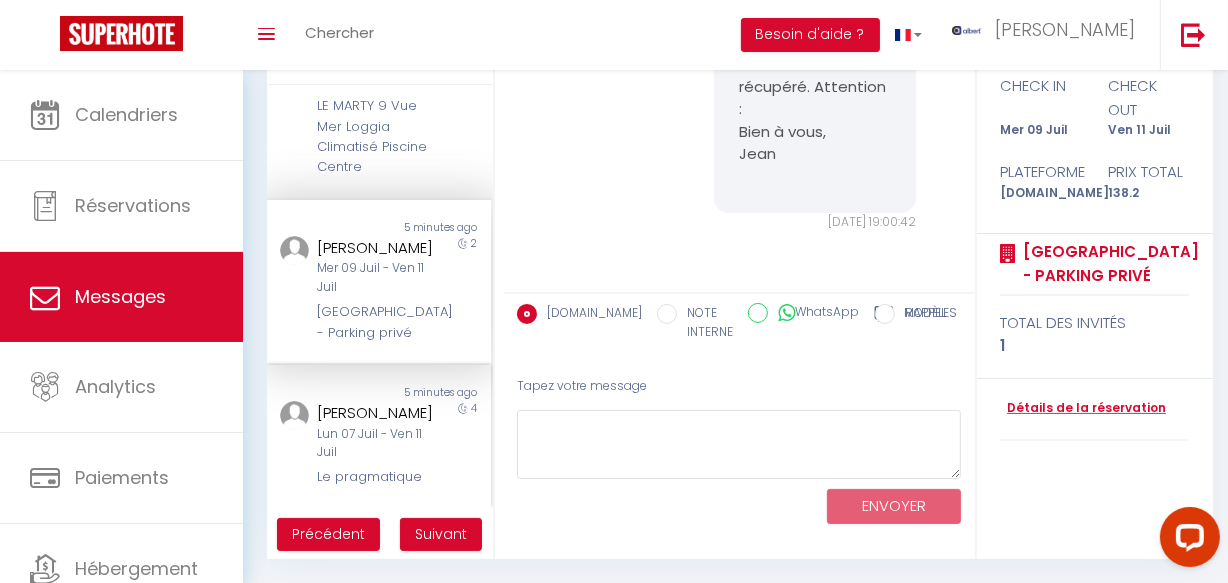 click on "5 minutes ago" at bounding box center [435, 393] 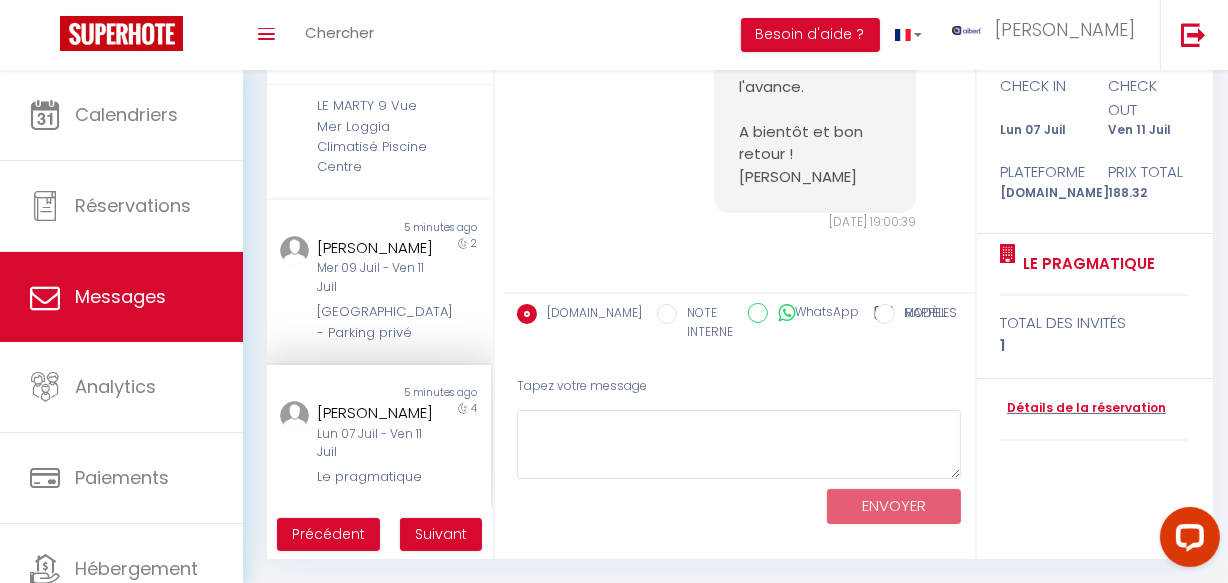 scroll, scrollTop: 4743, scrollLeft: 0, axis: vertical 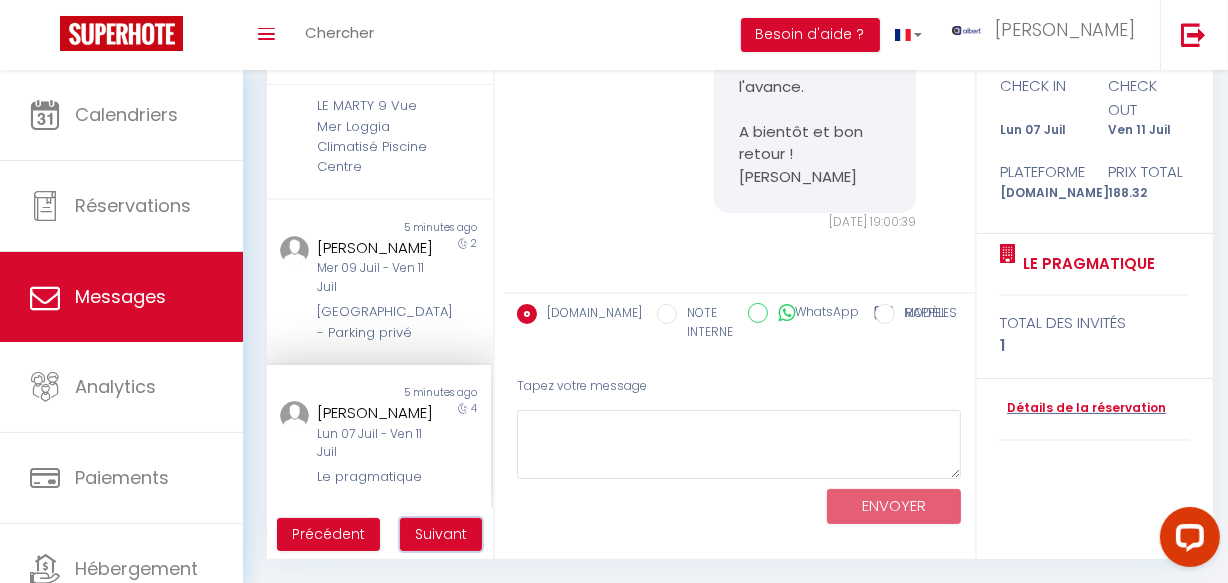 click on "Suivant" at bounding box center [441, 535] 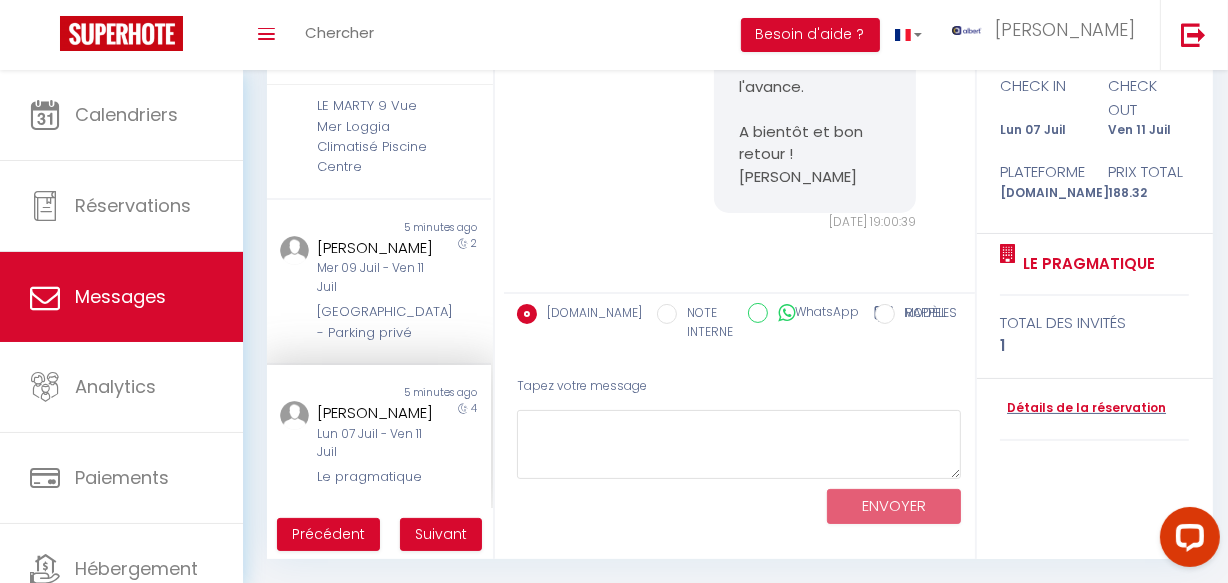 scroll, scrollTop: 70, scrollLeft: 0, axis: vertical 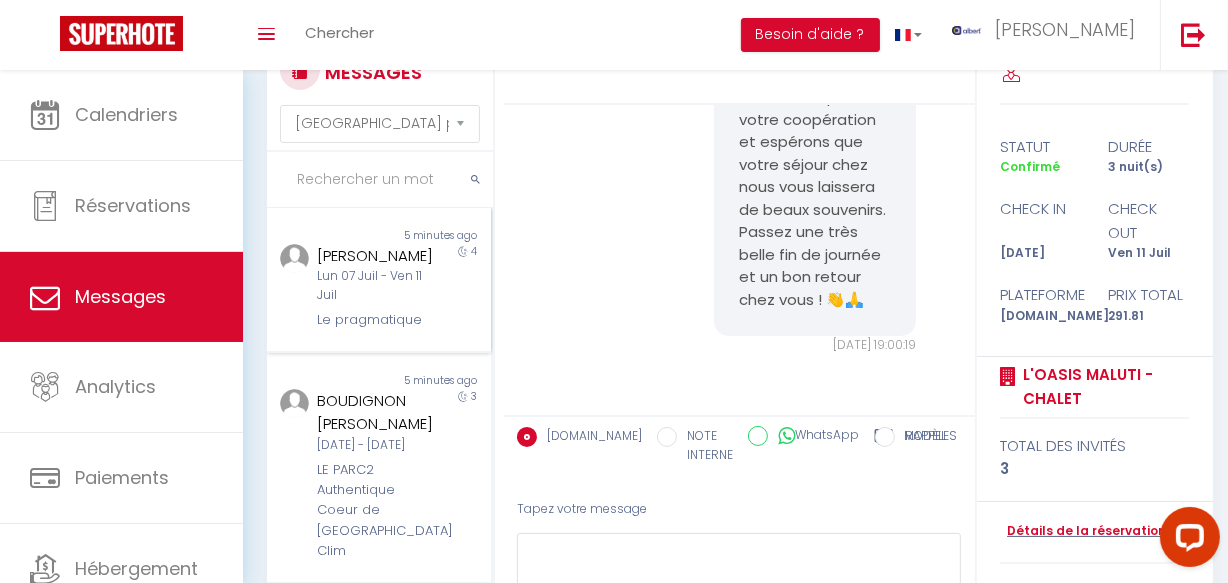 click on "Lun 07 Juil - Ven 11 Juil" at bounding box center [375, 286] 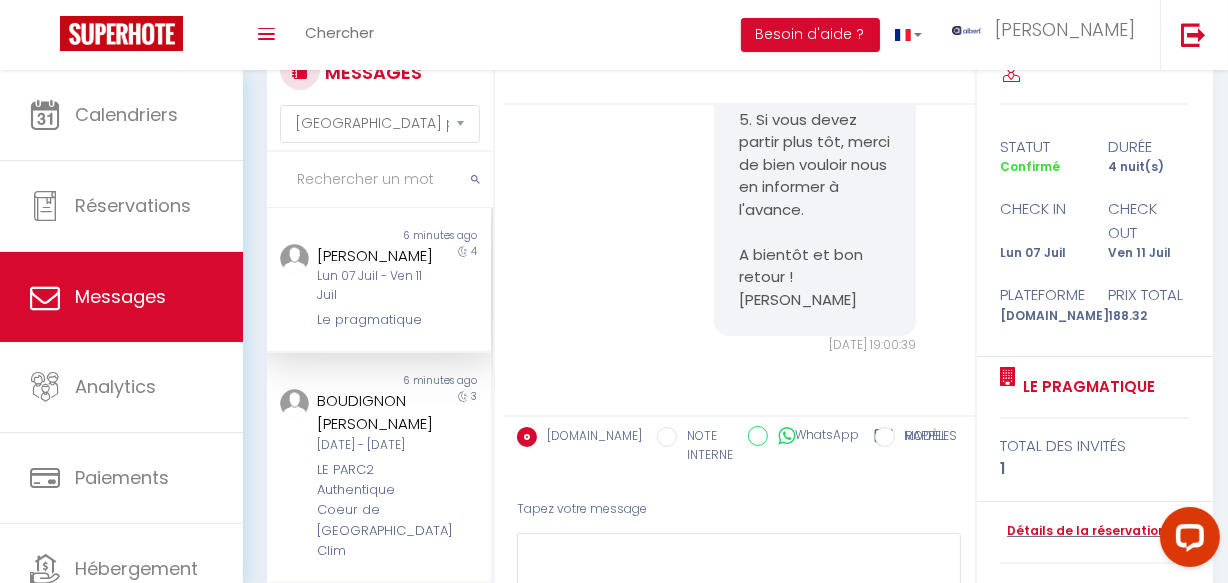 scroll, scrollTop: 4743, scrollLeft: 0, axis: vertical 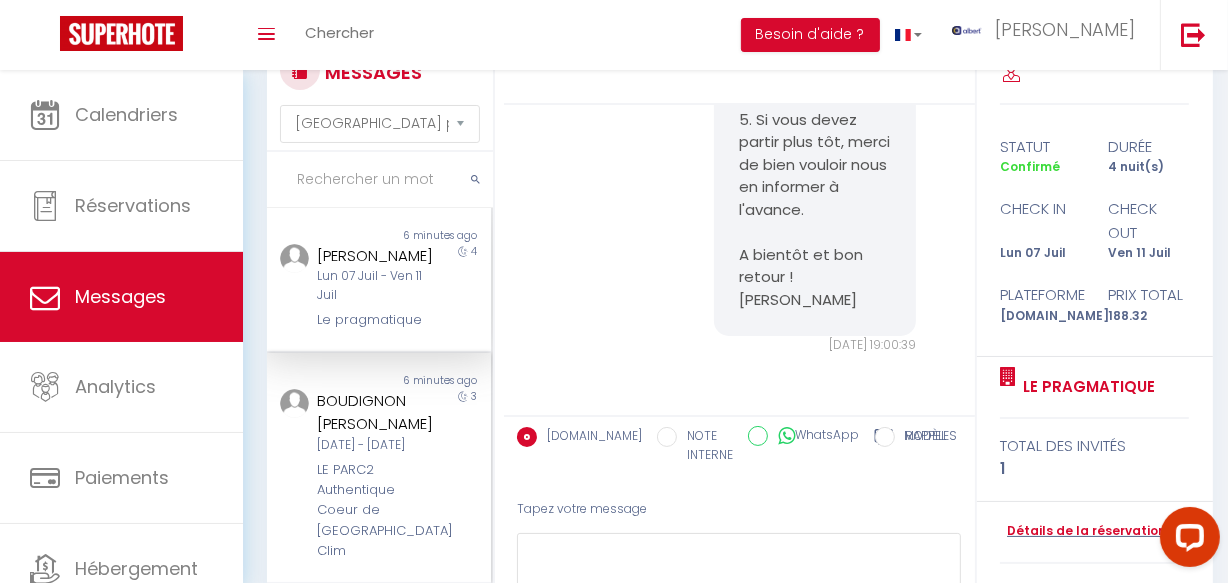 click on "BOUDIGNON Romain" at bounding box center (375, 412) 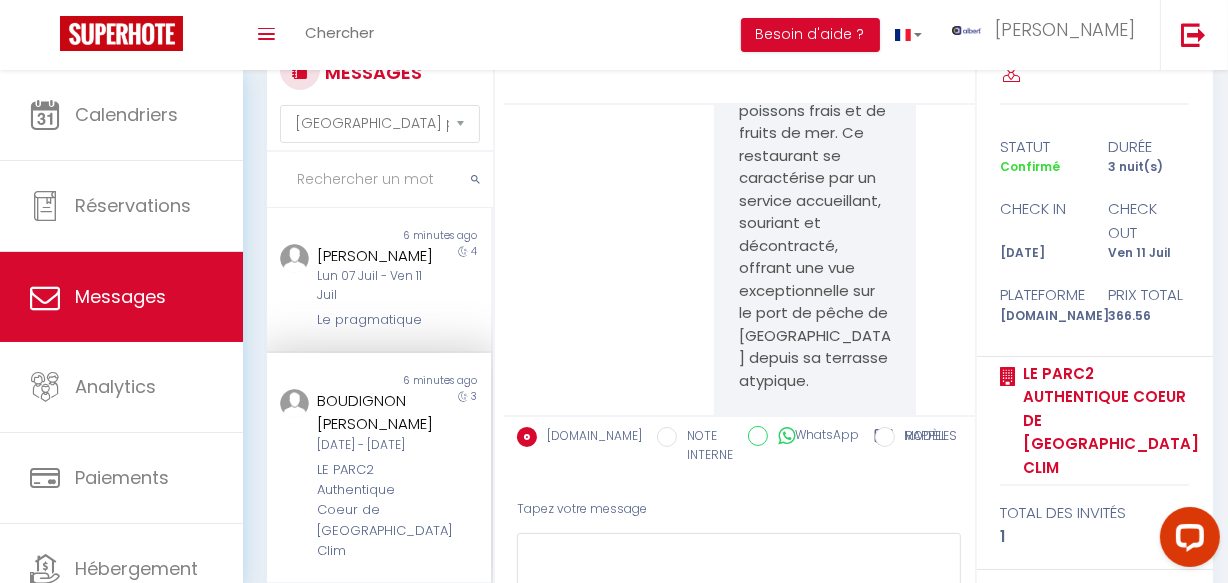 scroll, scrollTop: 15504, scrollLeft: 0, axis: vertical 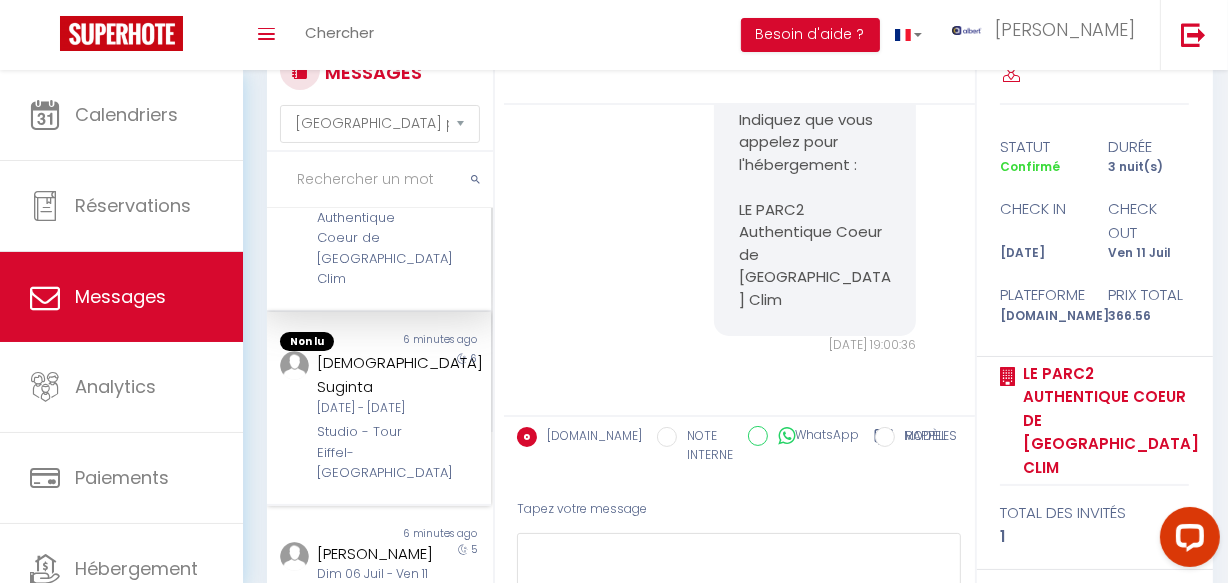 click on "[PERSON_NAME] 05 Juil - Ven 11 Juil" at bounding box center [375, 408] 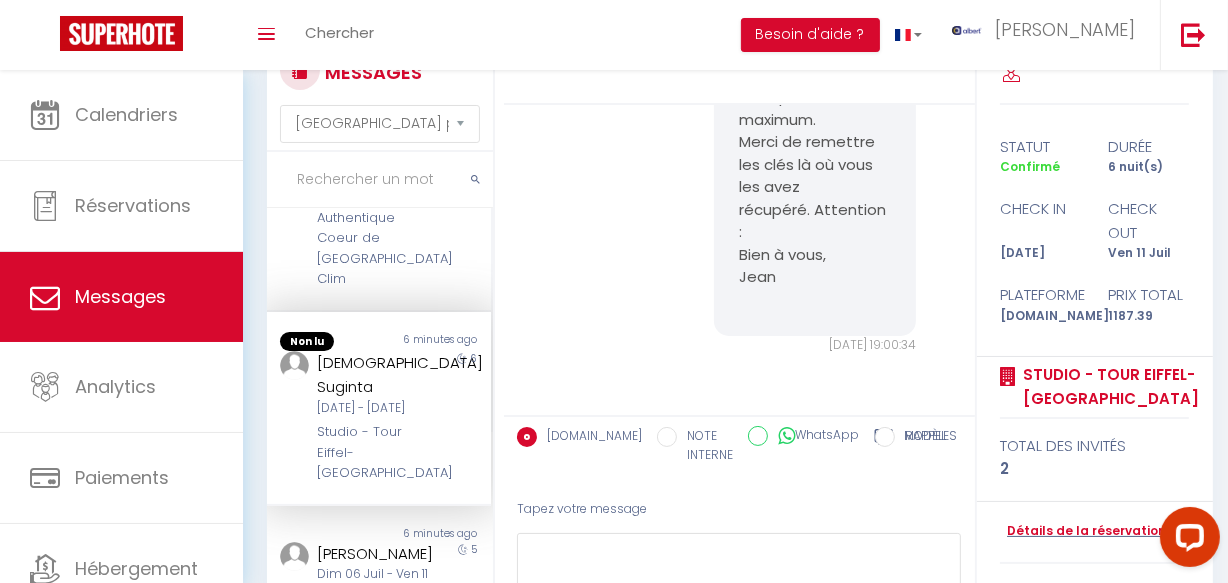scroll, scrollTop: 2701, scrollLeft: 0, axis: vertical 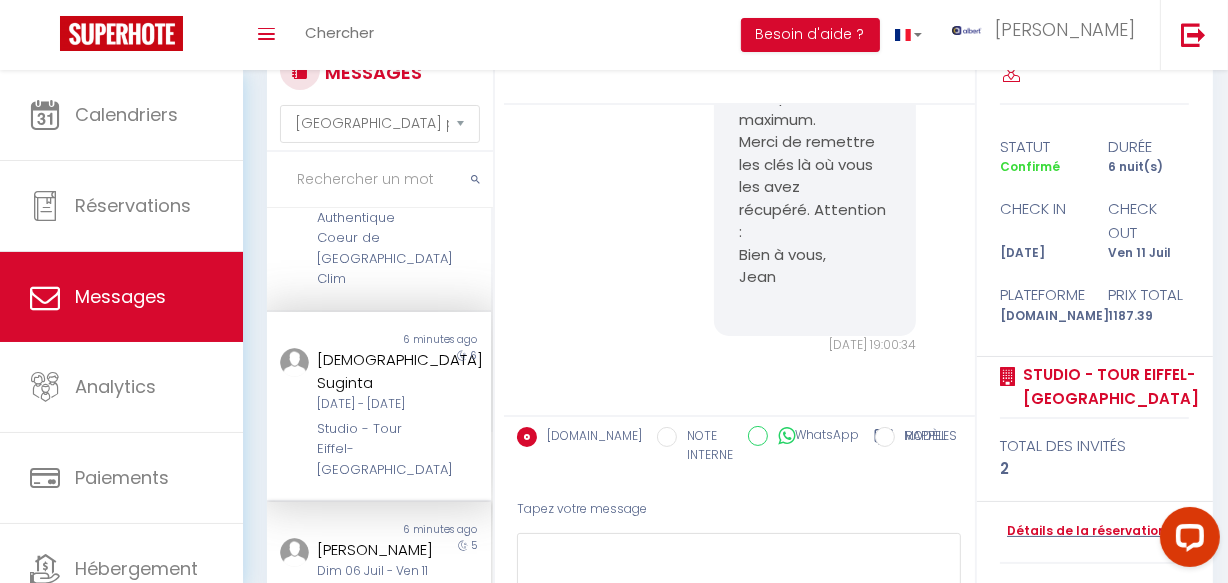 click on "6 minutes ago" at bounding box center [435, 530] 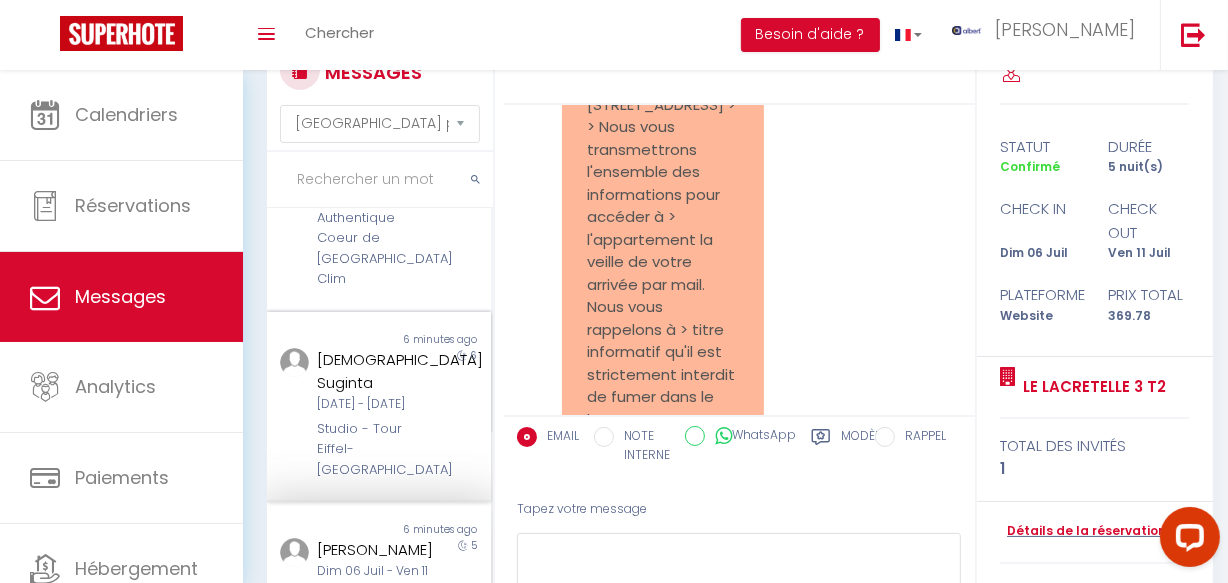 scroll, scrollTop: 14222, scrollLeft: 0, axis: vertical 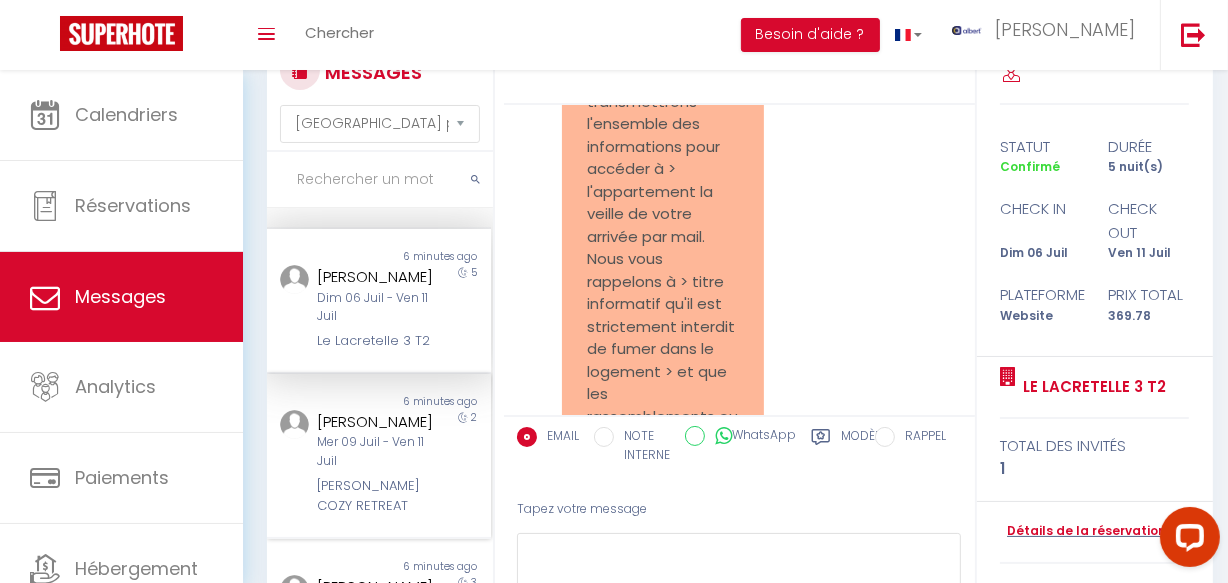click on "Non lu" at bounding box center (323, 402) 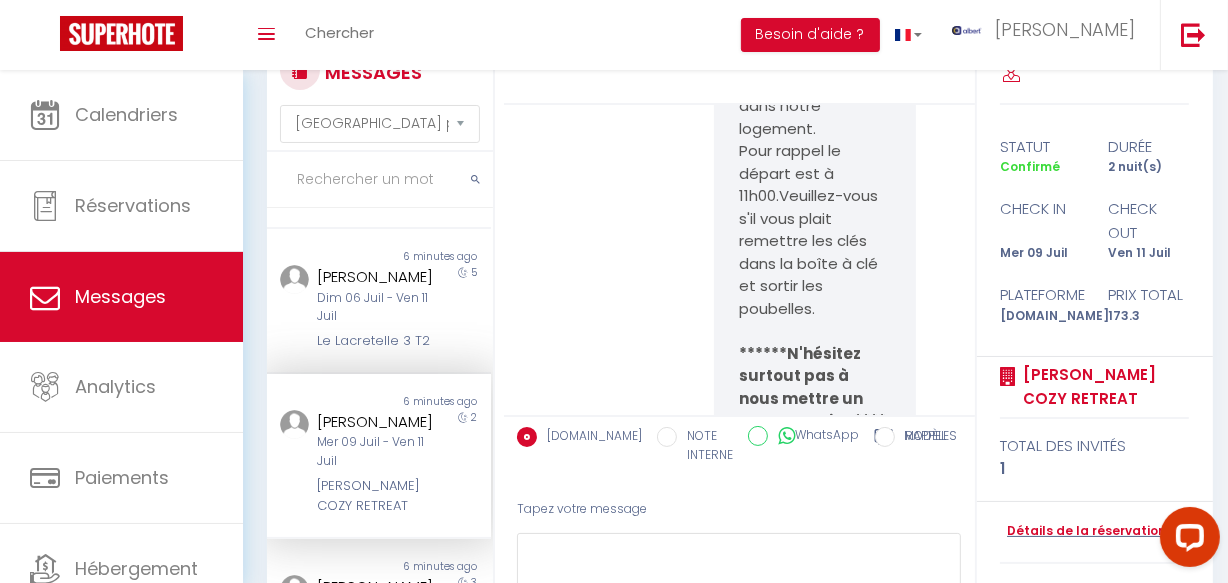 scroll, scrollTop: 7179, scrollLeft: 0, axis: vertical 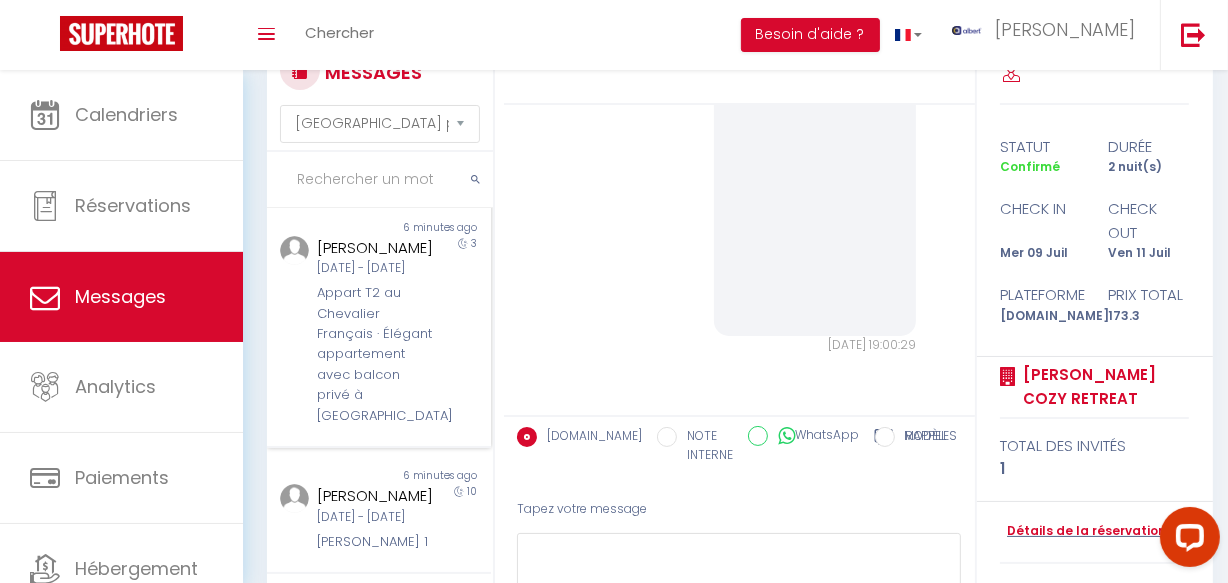 click on "Appart T2 au Chevalier Français · Élégant appartement avec balcon privé à Lille" at bounding box center (375, 354) 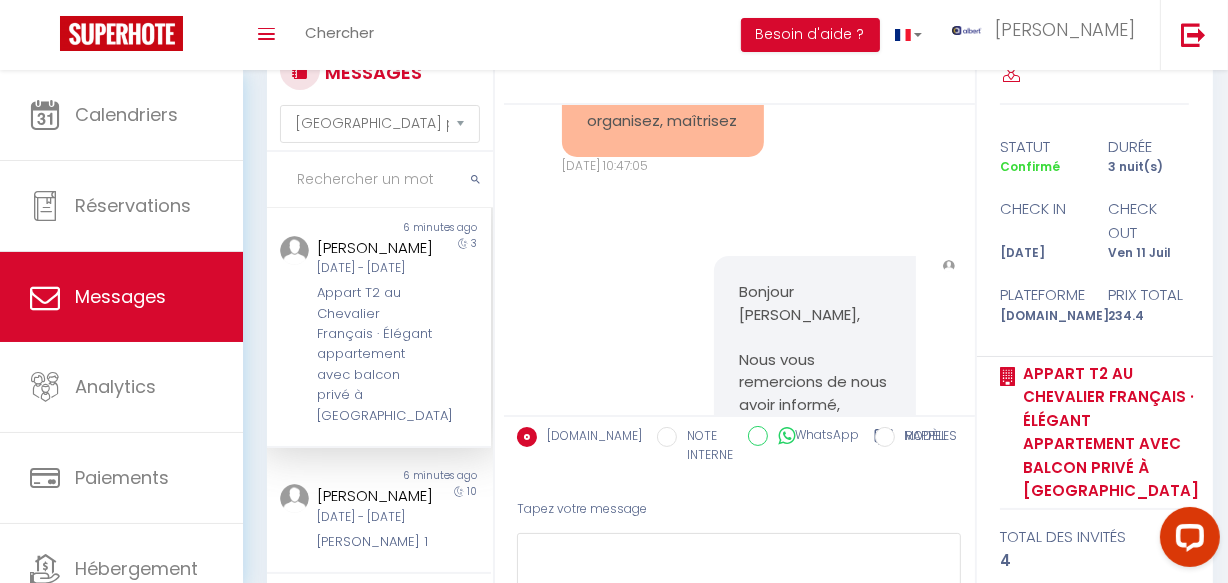scroll, scrollTop: 6560, scrollLeft: 0, axis: vertical 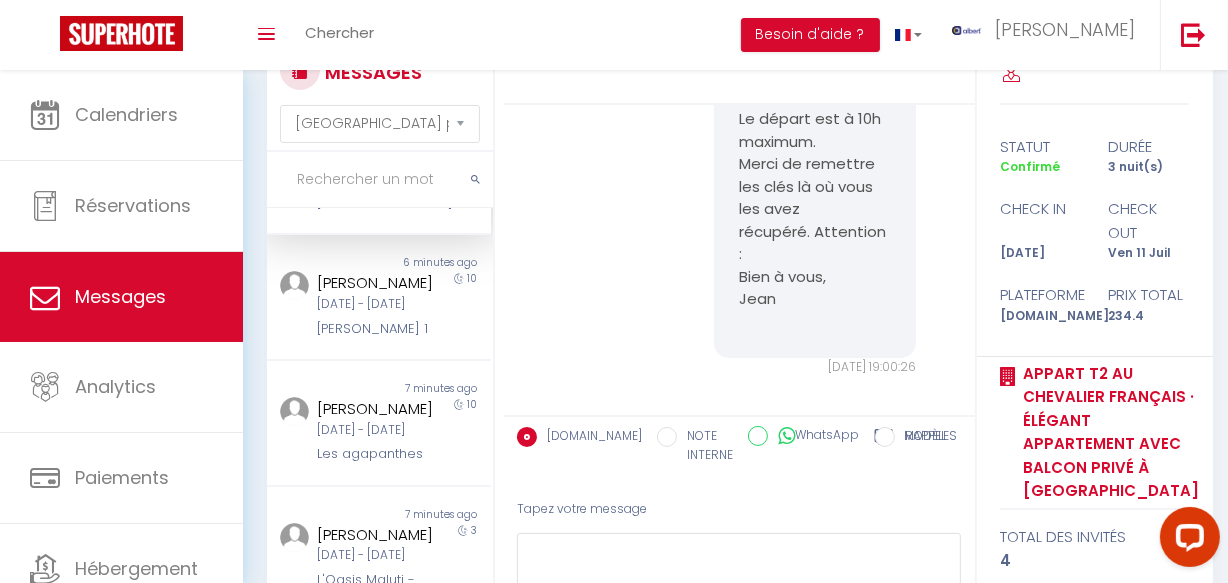 click on "7 minutes ago" at bounding box center [435, 389] 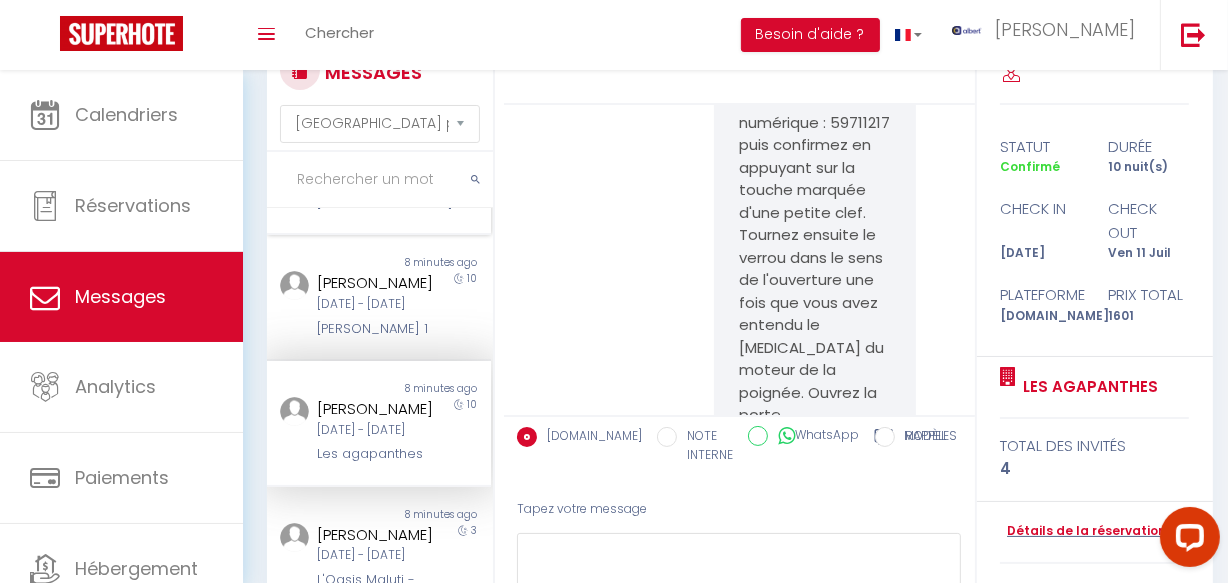 scroll, scrollTop: 154, scrollLeft: 0, axis: vertical 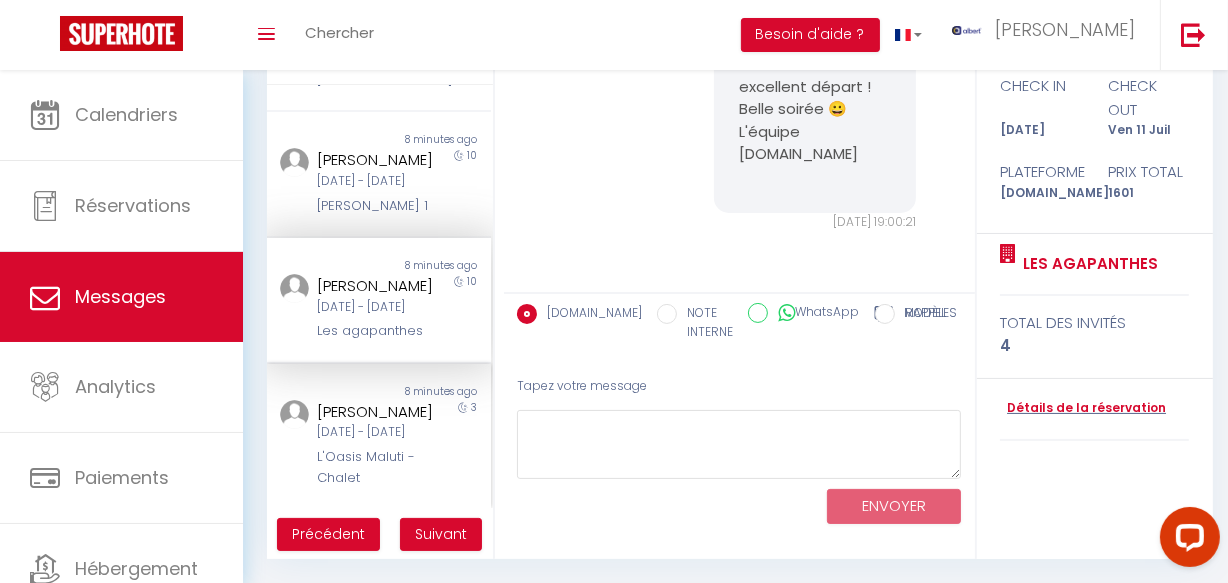 click on "Dominique SURPLY" at bounding box center (375, 412) 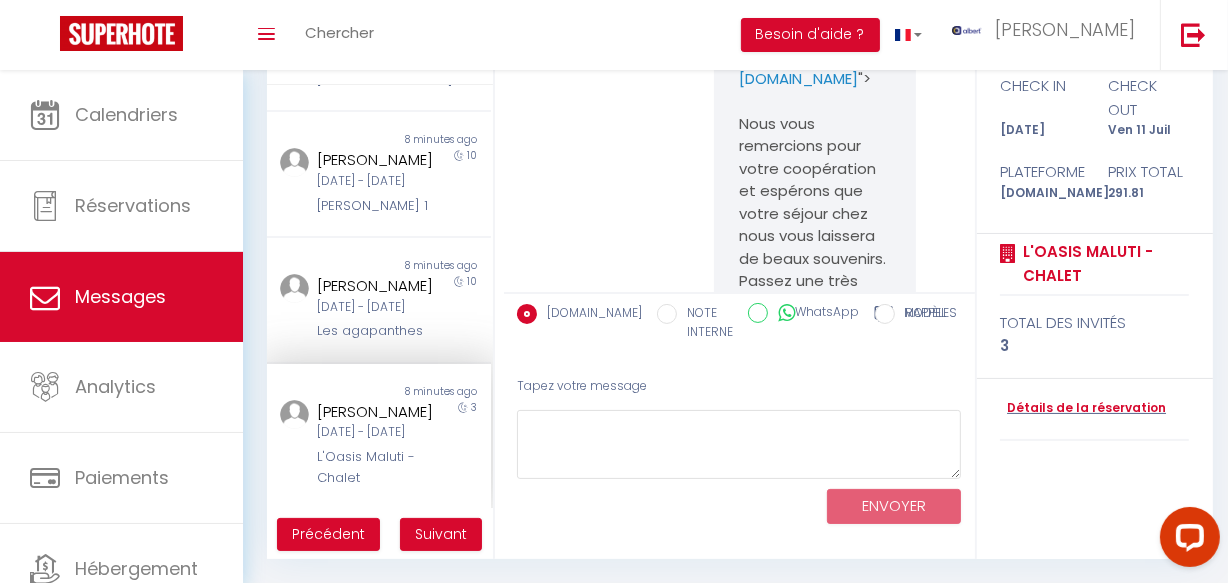 scroll, scrollTop: 11788, scrollLeft: 0, axis: vertical 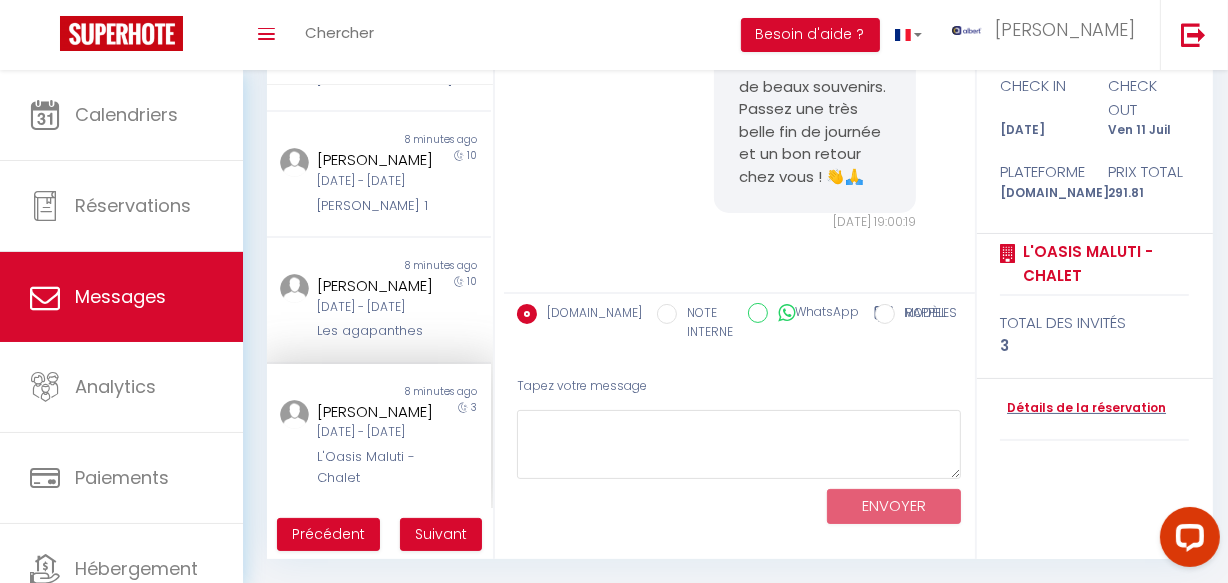 click on "Précédent     Suivant" at bounding box center (380, 534) 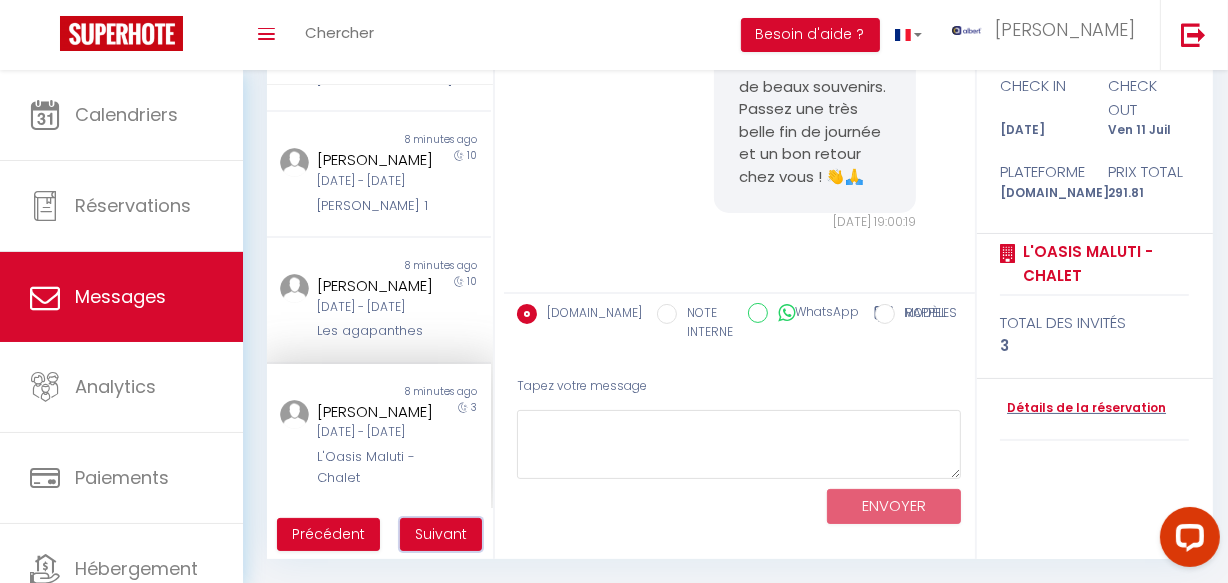 click on "Suivant" at bounding box center [441, 534] 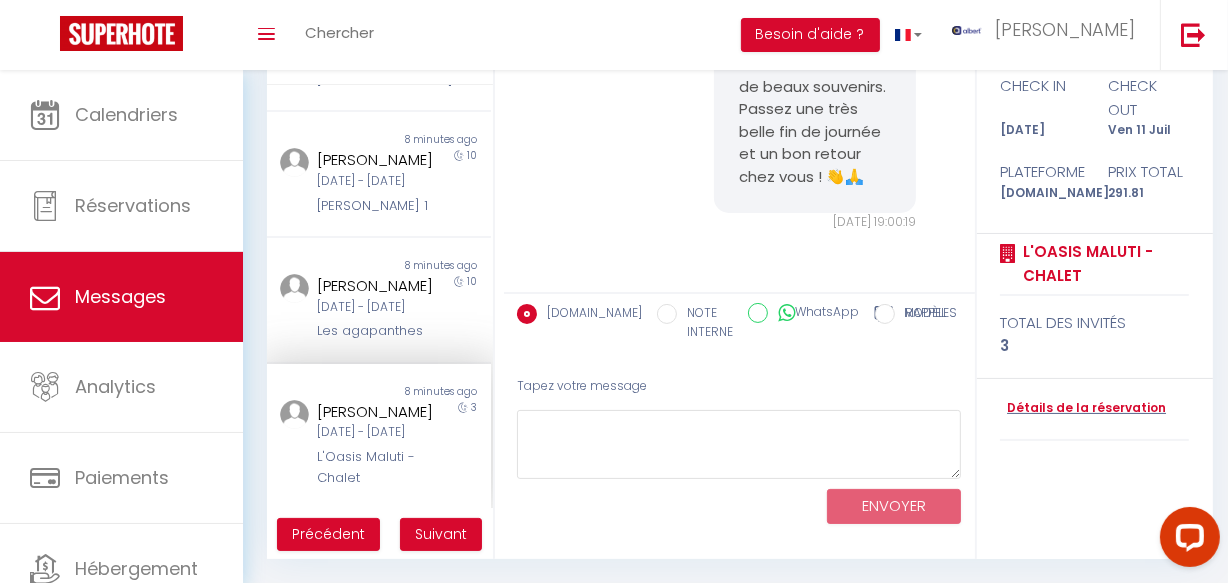 scroll, scrollTop: 70, scrollLeft: 0, axis: vertical 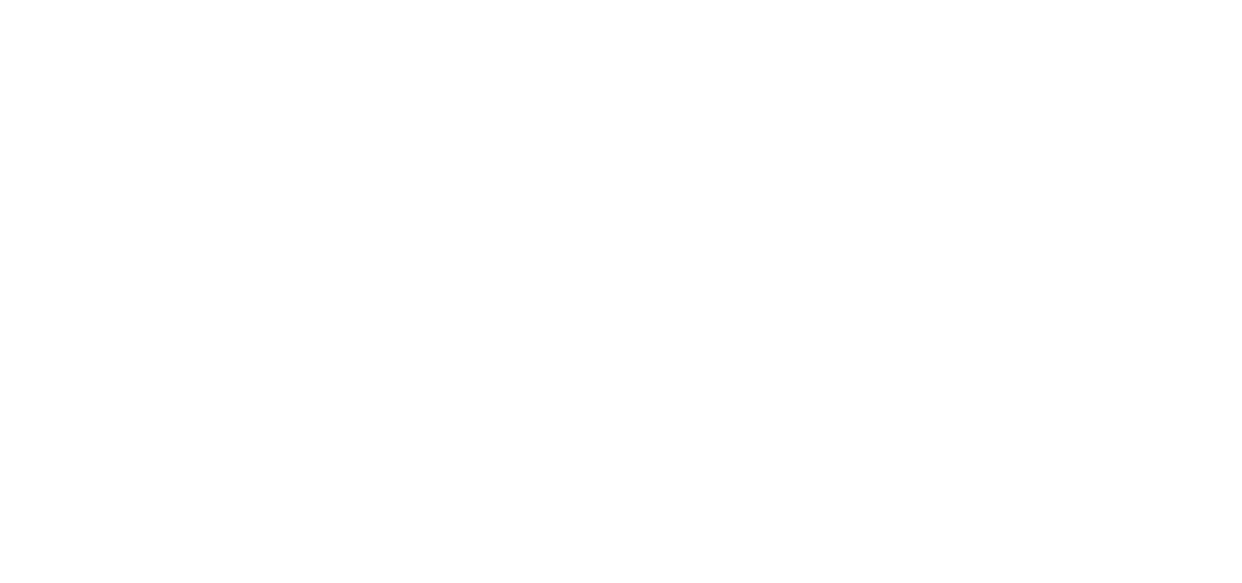 select on "message" 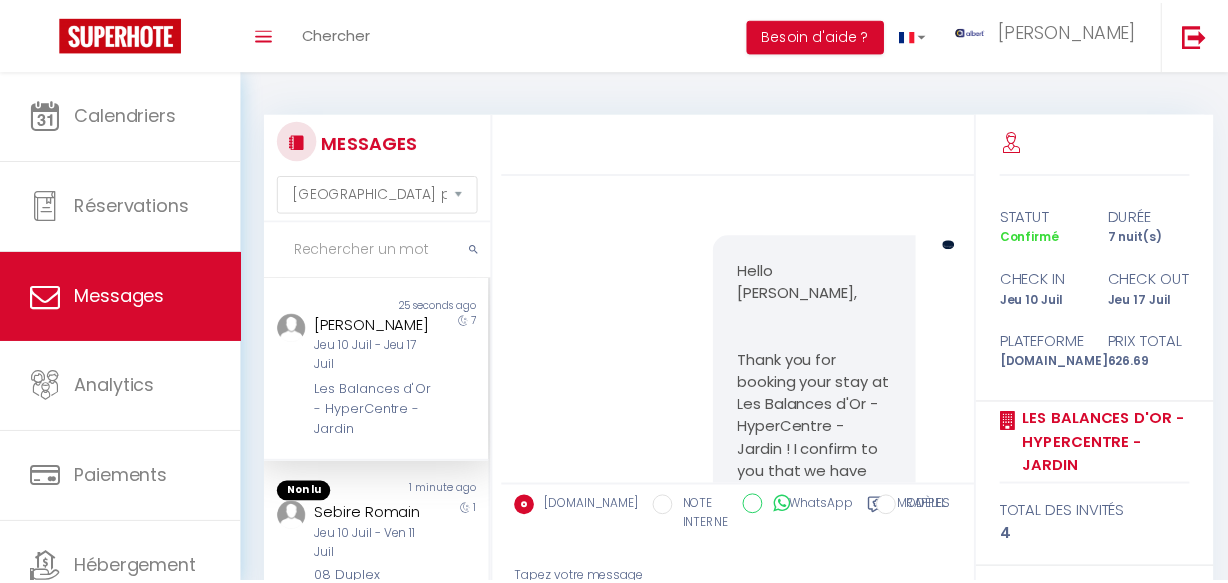 scroll, scrollTop: 70, scrollLeft: 0, axis: vertical 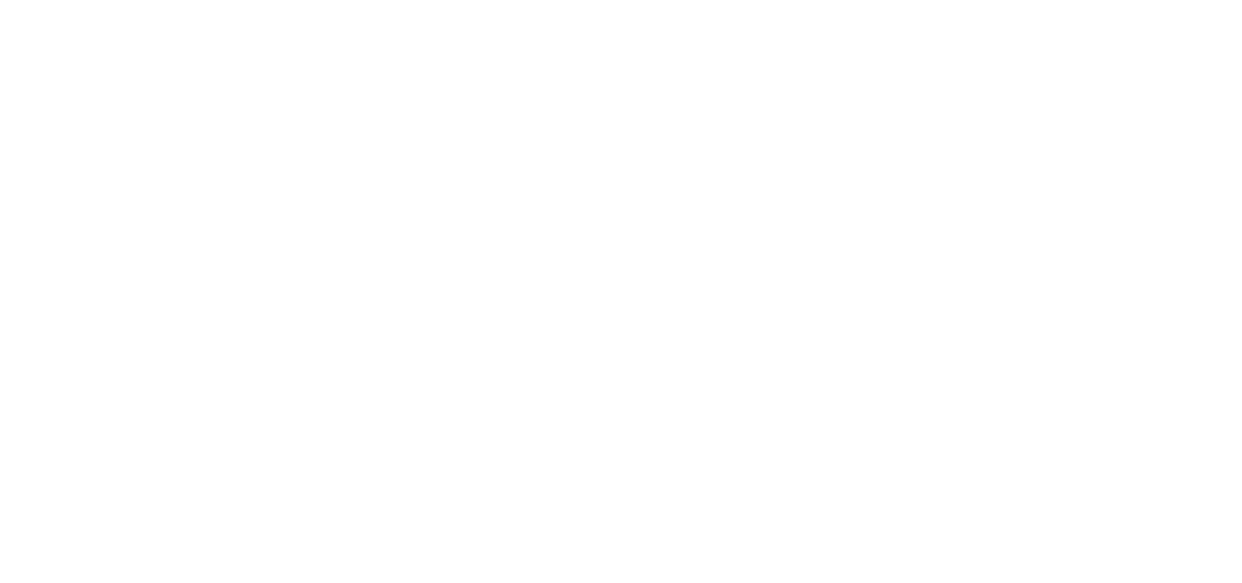 select on "message" 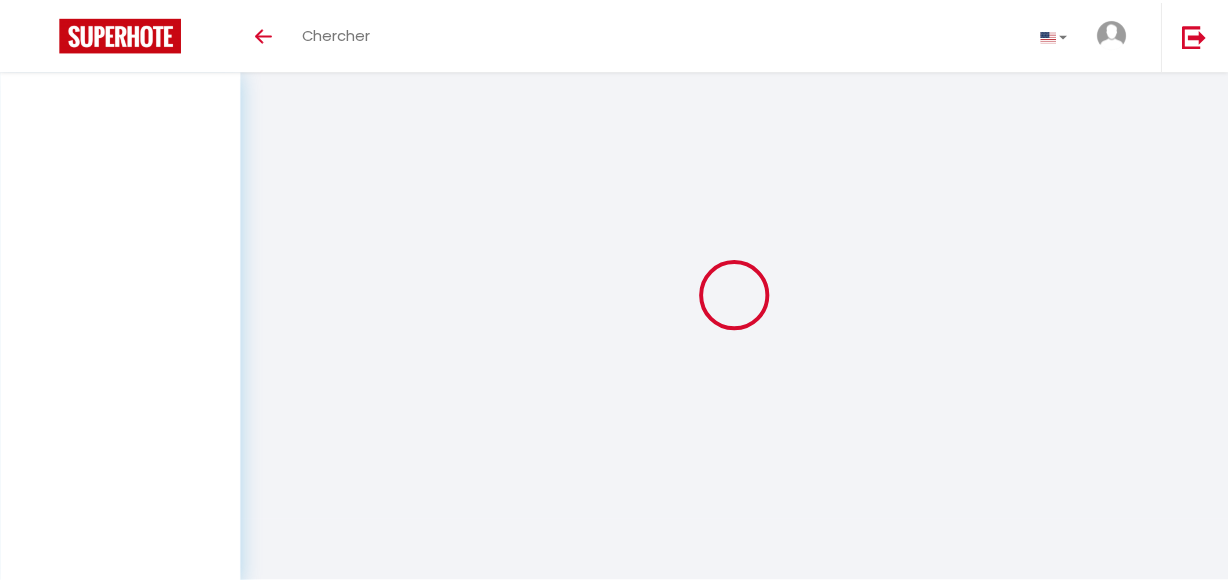 scroll, scrollTop: 70, scrollLeft: 0, axis: vertical 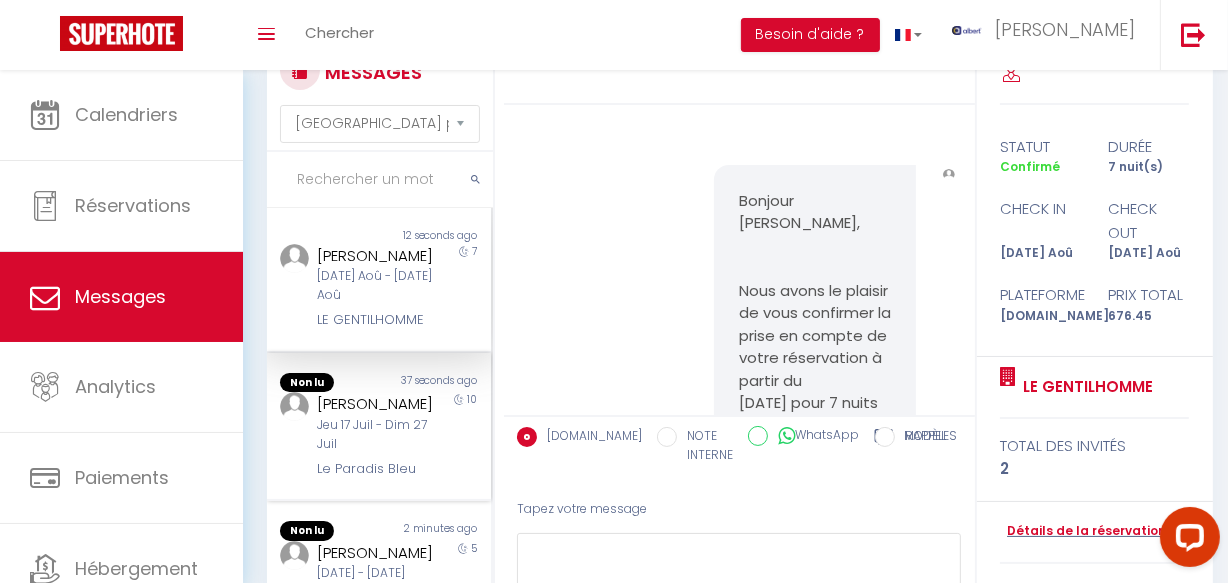 click on "Christophe Paternesi" at bounding box center (375, 404) 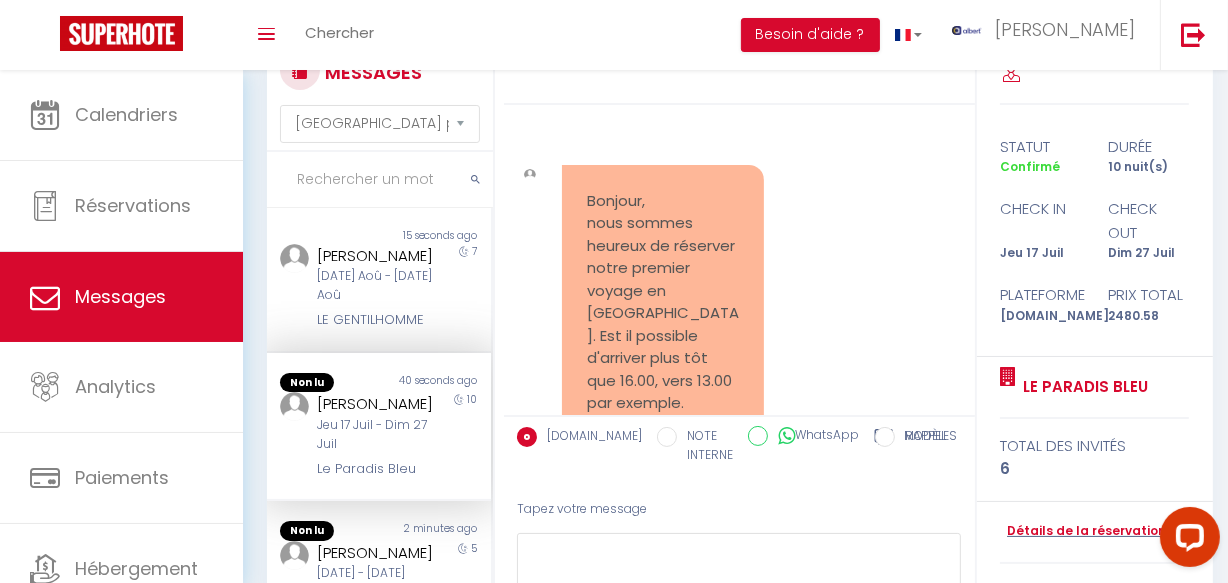 scroll, scrollTop: 12032, scrollLeft: 0, axis: vertical 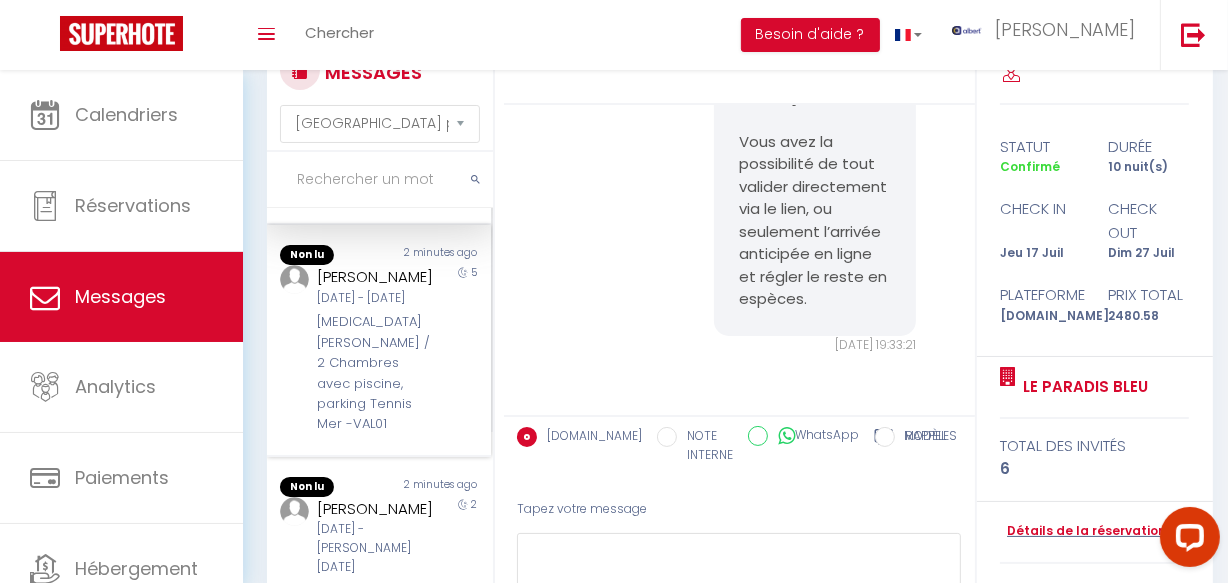 click on "[MEDICAL_DATA] [PERSON_NAME] / 2 Chambres avec piscine, parking Tennis Mer -VAL01" at bounding box center [375, 373] 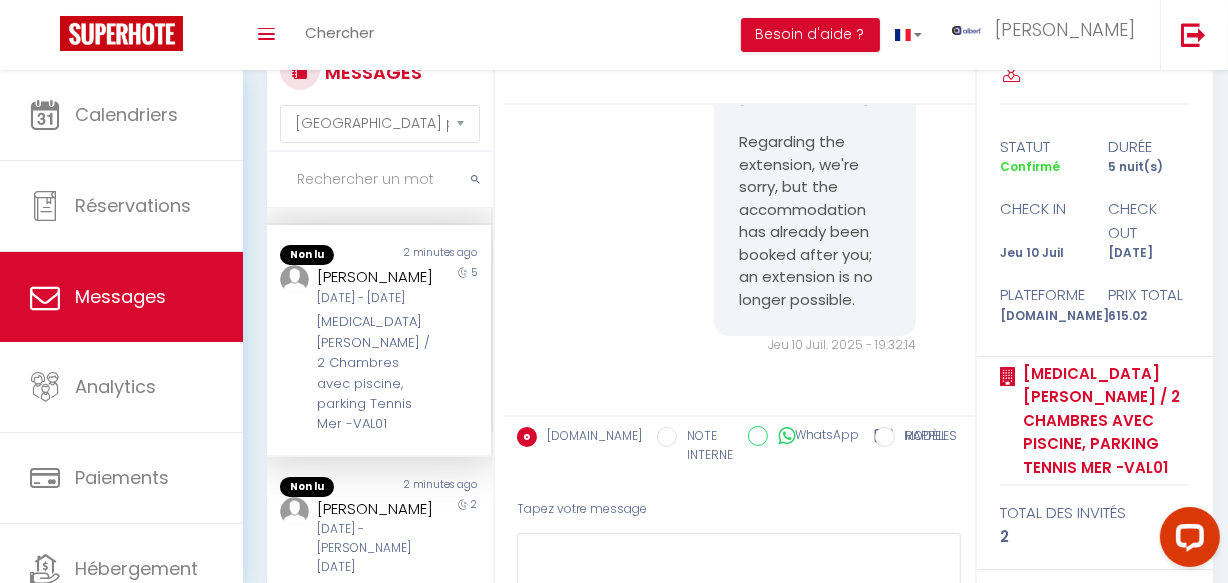 scroll, scrollTop: 11150, scrollLeft: 0, axis: vertical 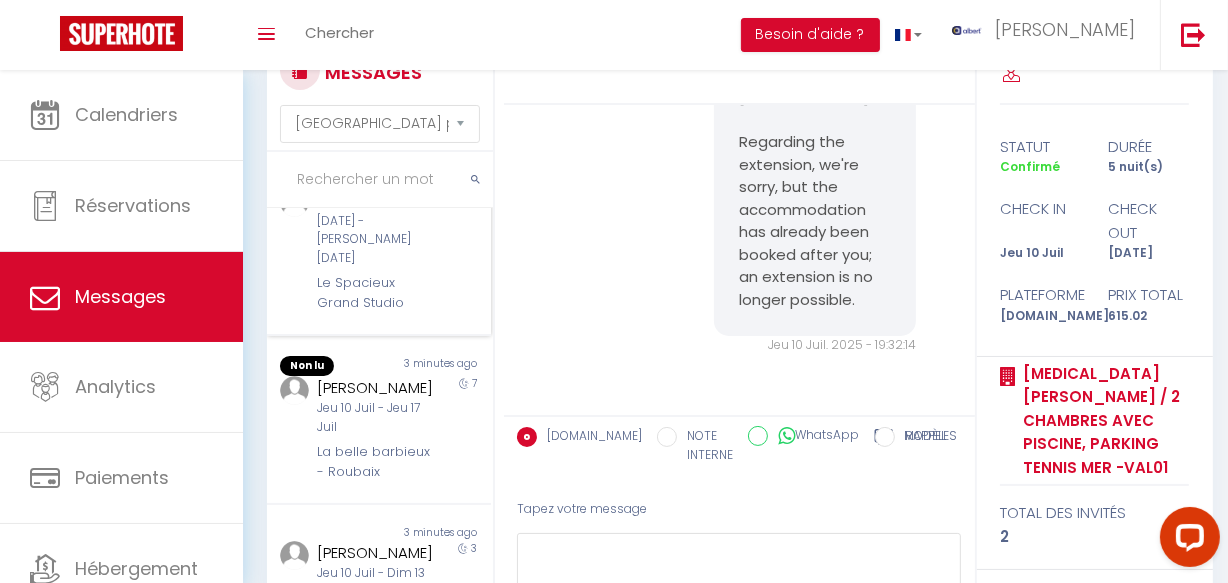 click on "Le Spacieux Grand Studio" at bounding box center (375, 293) 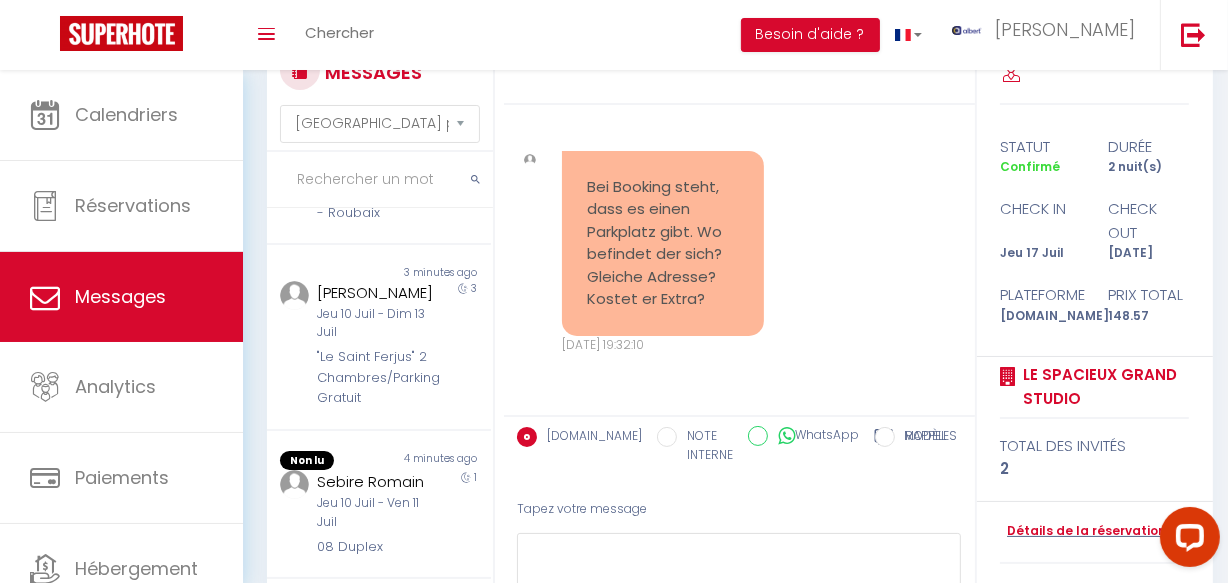 scroll, scrollTop: 560, scrollLeft: 0, axis: vertical 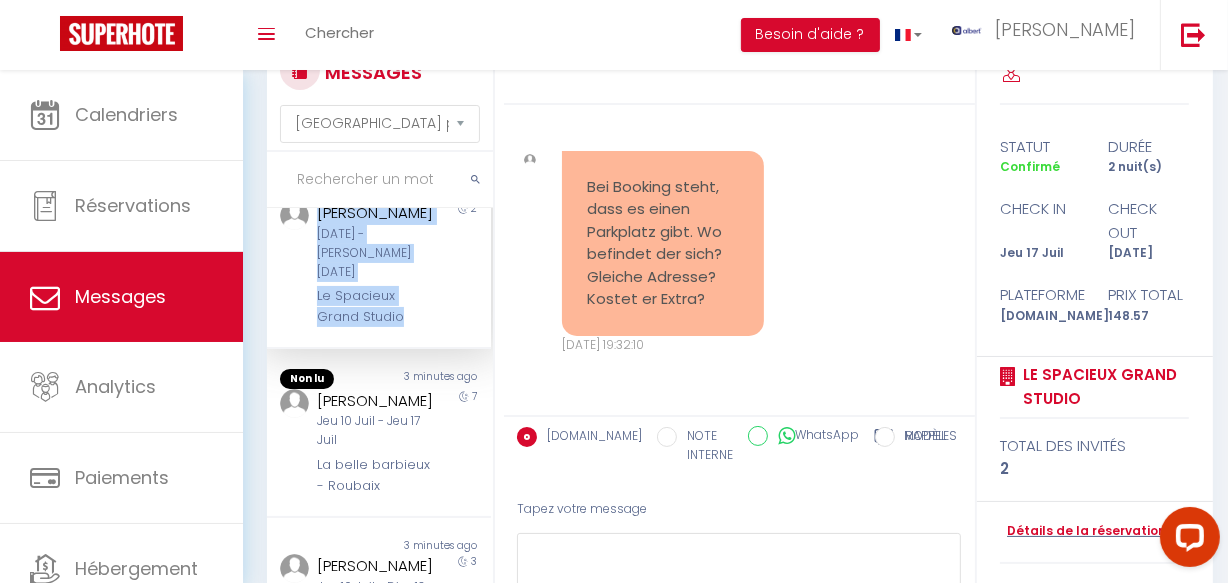 drag, startPoint x: 313, startPoint y: 270, endPoint x: 428, endPoint y: 263, distance: 115.212845 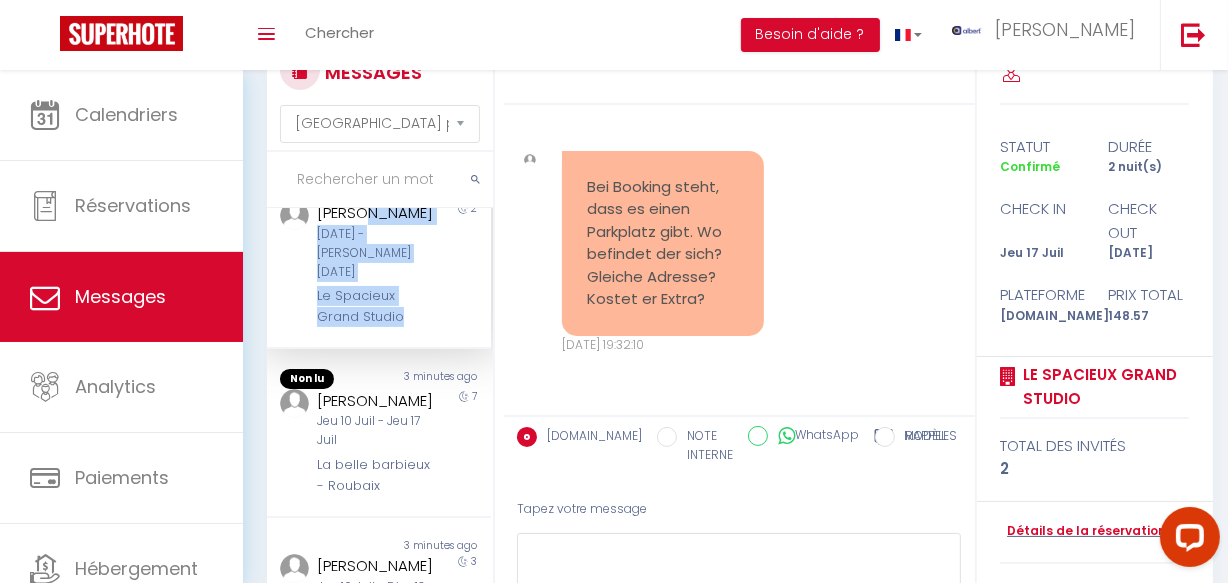 drag, startPoint x: 428, startPoint y: 270, endPoint x: 384, endPoint y: 272, distance: 44.04543 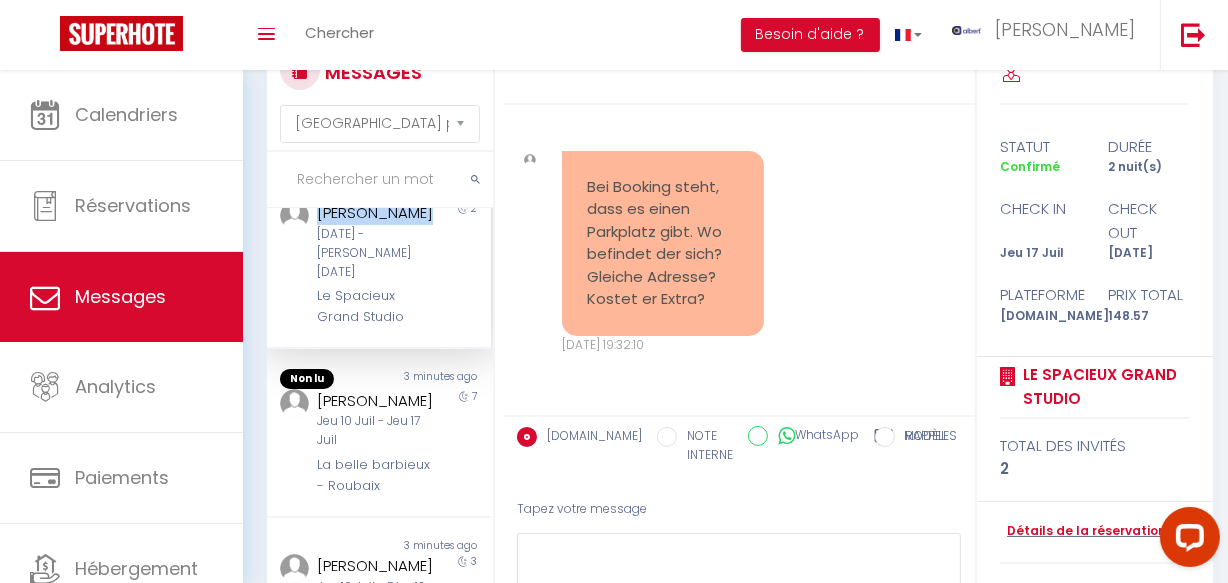 copy on "Jürgen Hillme" 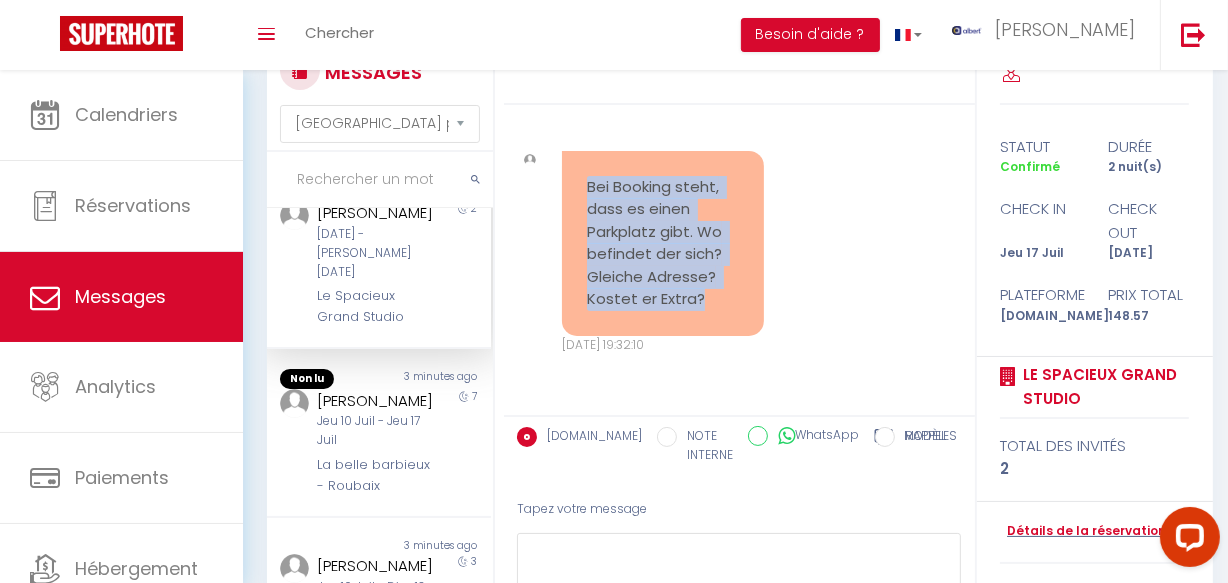 copy on "Bei Booking steht, dass es einen Parkplatz gibt. Wo befindet der sich? Gleiche Adresse? Kostet er Extra?" 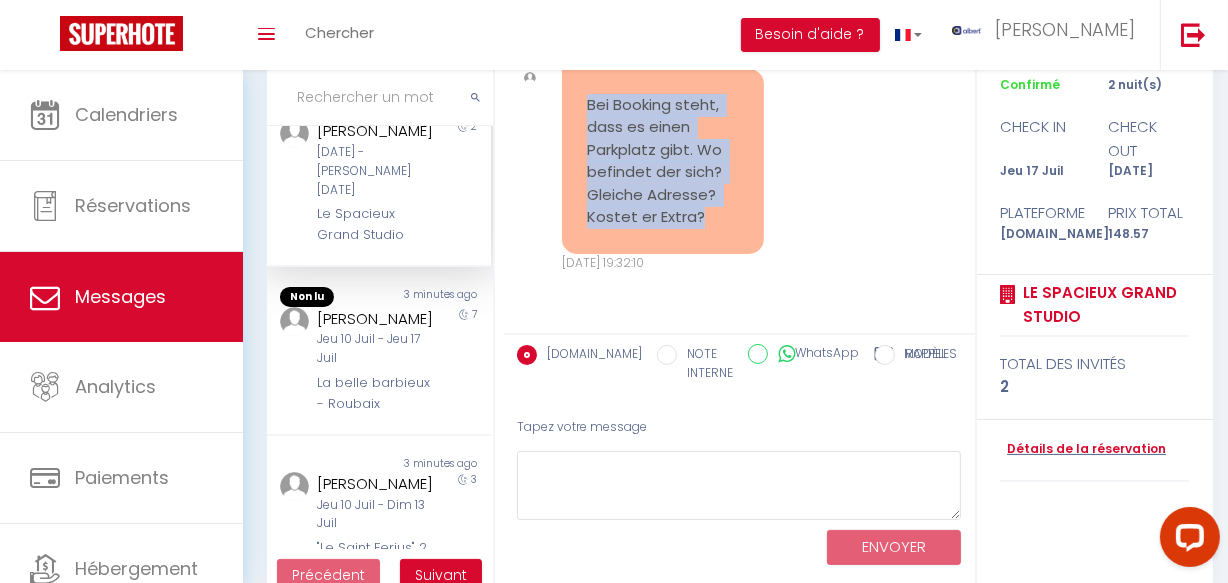 scroll, scrollTop: 193, scrollLeft: 0, axis: vertical 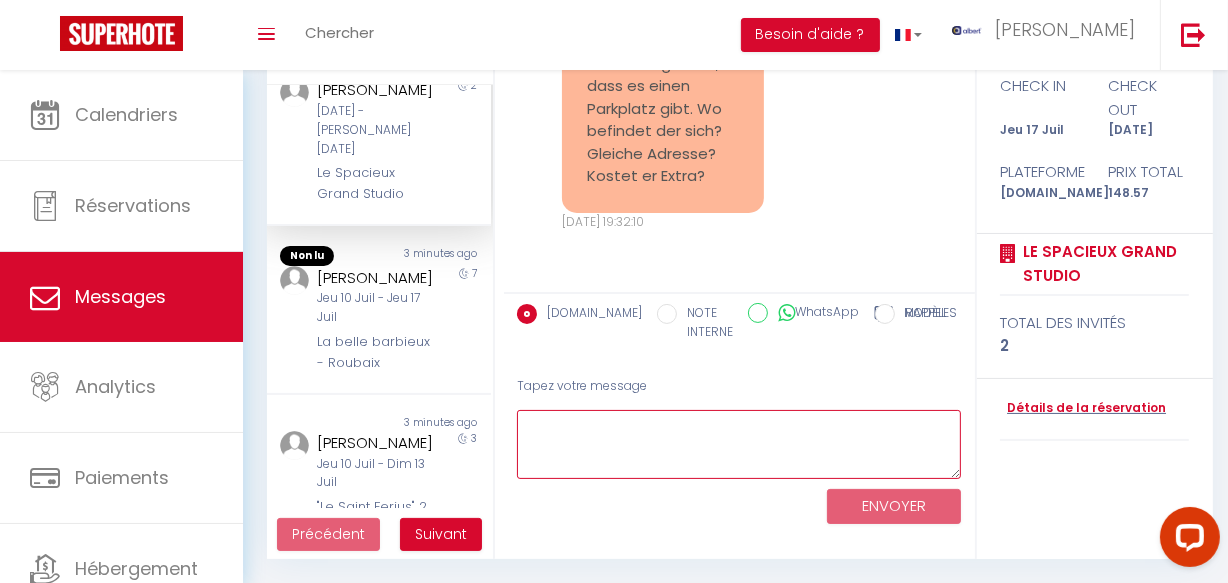 click at bounding box center [739, 444] 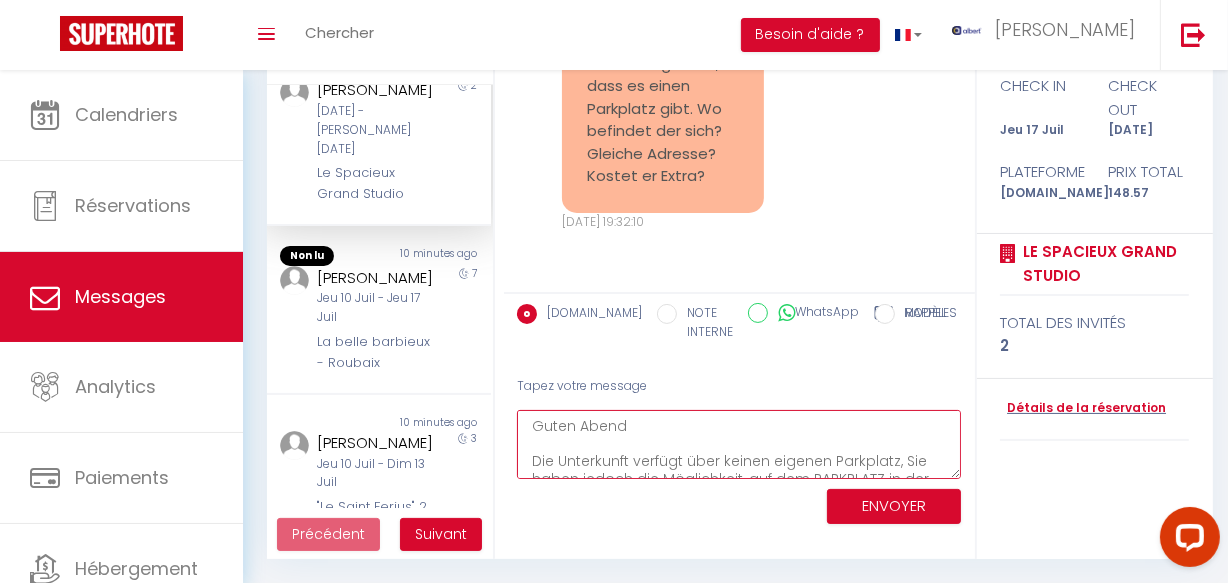 scroll, scrollTop: 116, scrollLeft: 0, axis: vertical 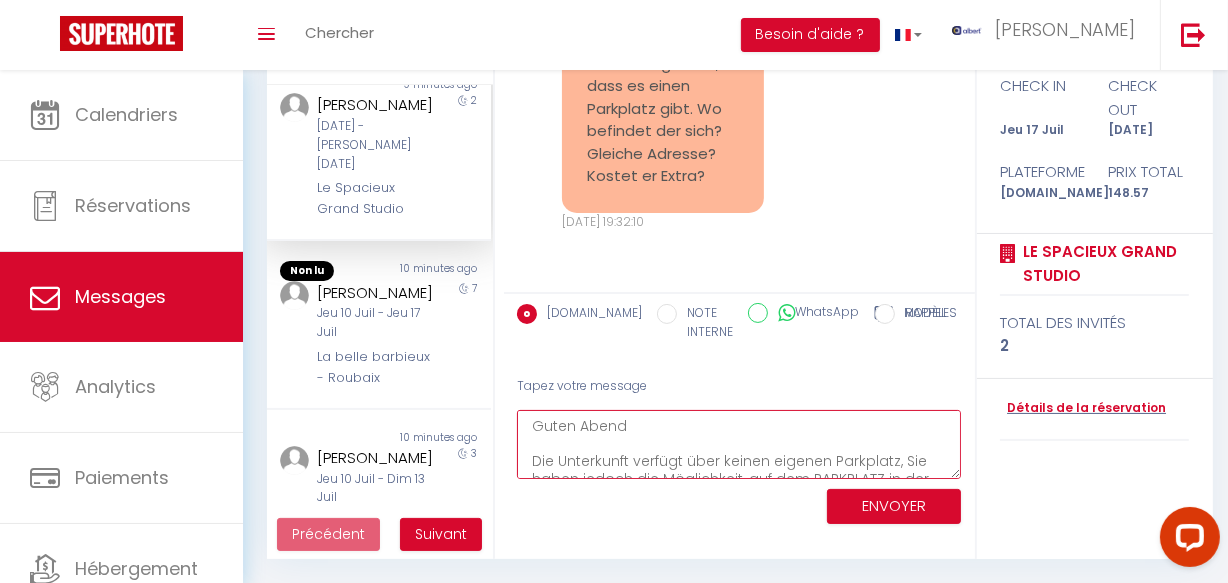 click on "Guten Abend
Die Unterkunft verfügt über keinen eigenen Parkplatz, Sie haben jedoch die Möglichkeit, auf dem PARKPLATZ in der Rue Romain Rolland 60 – 01000 Bourg-en-Bresse gebührenpflichtig zu parken. Dieser Parkplatz befindet sich 100 Meter von der Wohnung entfernt. Der Preis variiert je nach Parkdauer zwischen 1,20 € und 6,30 €.
Wir bleiben bei Bedarf erreichbar 😊" at bounding box center (739, 444) 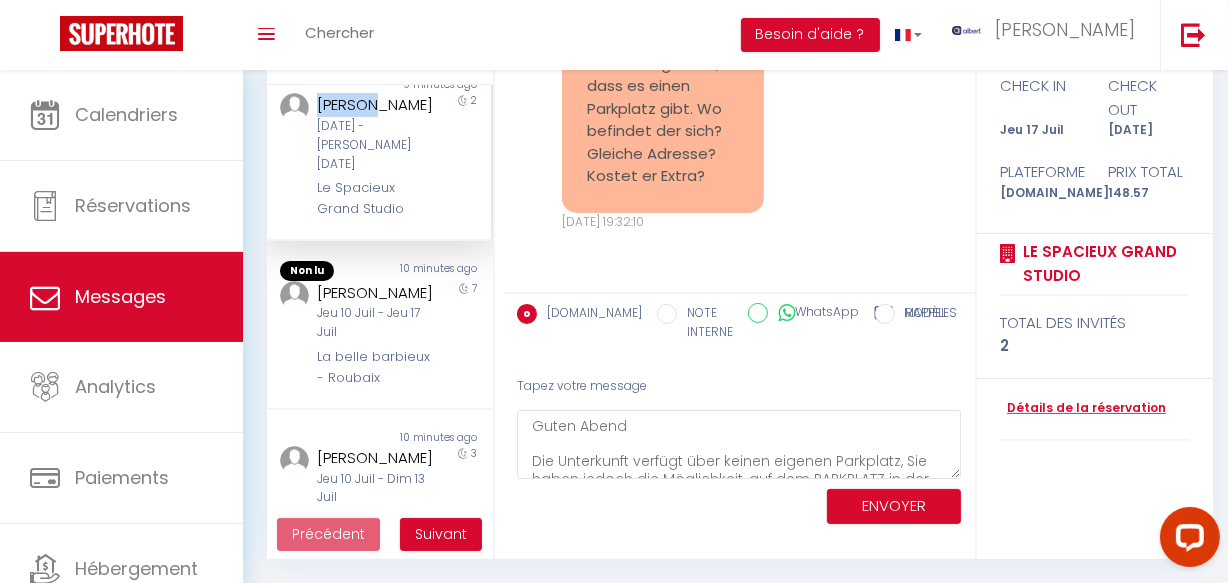 copy on "Jürgen" 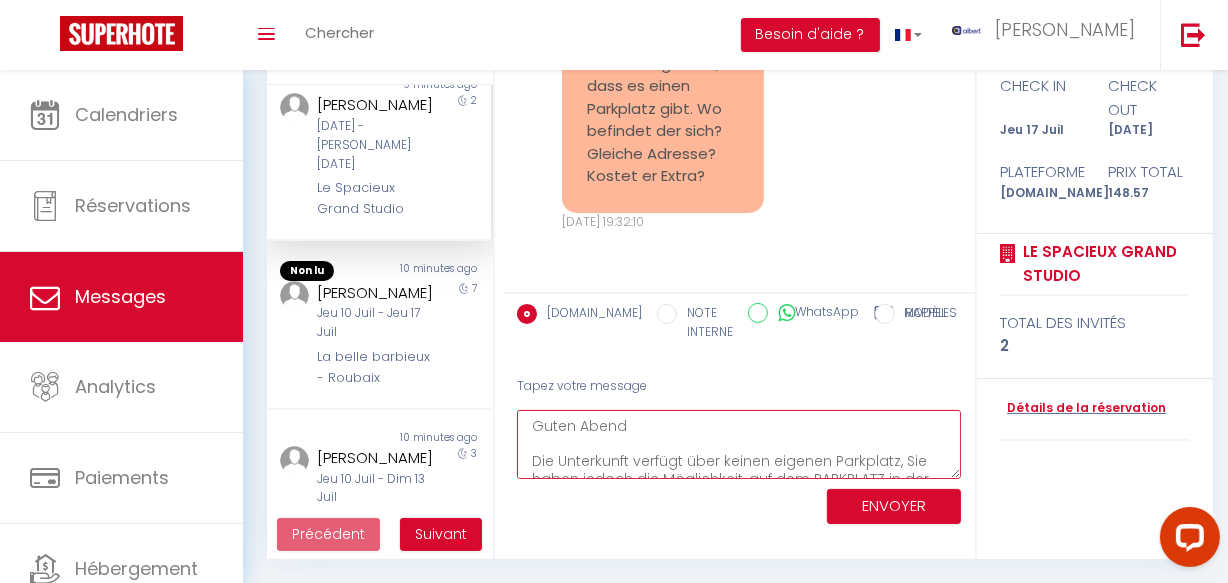 click on "Guten Abend
Die Unterkunft verfügt über keinen eigenen Parkplatz, Sie haben jedoch die Möglichkeit, auf dem PARKPLATZ in der Rue Romain Rolland 60 – 01000 Bourg-en-Bresse gebührenpflichtig zu parken. Dieser Parkplatz befindet sich 100 Meter von der Wohnung entfernt. Der Preis variiert je nach Parkdauer zwischen 1,20 € und 6,30 €.
Wir bleiben bei Bedarf erreichbar 😊" at bounding box center [739, 444] 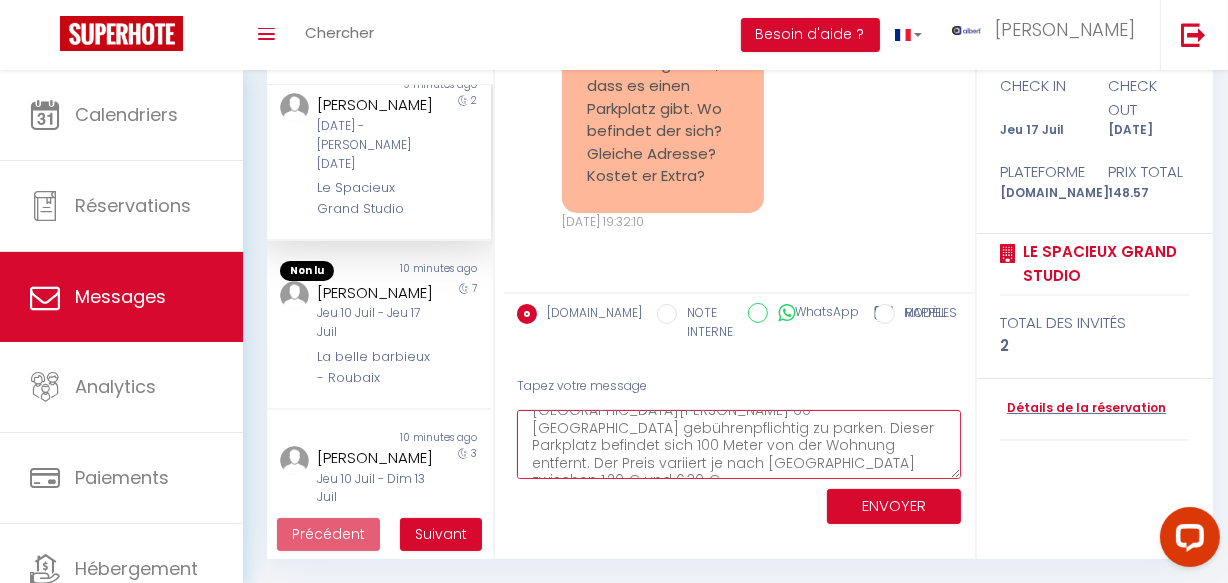 scroll, scrollTop: 122, scrollLeft: 0, axis: vertical 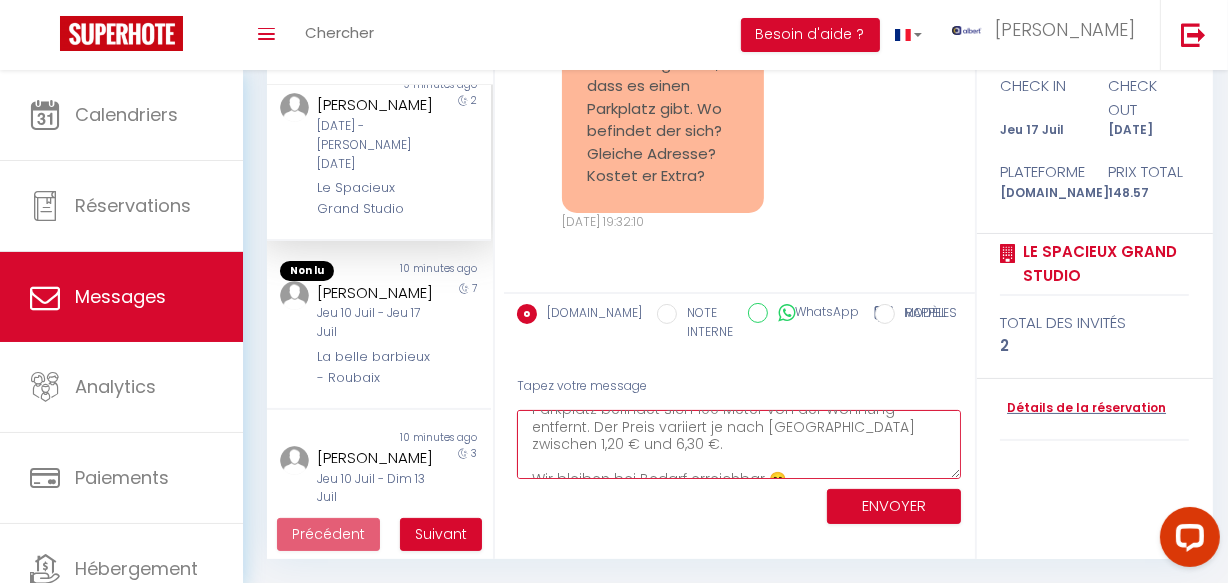 type on "Guten [PERSON_NAME],
Die Unterkunft verfügt über keinen eigenen Parkplatz, Sie haben jedoch die Möglichkeit, auf dem PARKPLATZ in der [GEOGRAPHIC_DATA][PERSON_NAME] 60 – [GEOGRAPHIC_DATA] gebührenpflichtig zu parken. Dieser Parkplatz befindet sich 100 Meter von der Wohnung entfernt. Der Preis variiert je nach [GEOGRAPHIC_DATA] zwischen 1,20 € und 6,30 €.
Wir bleiben bei Bedarf erreichbar 😊" 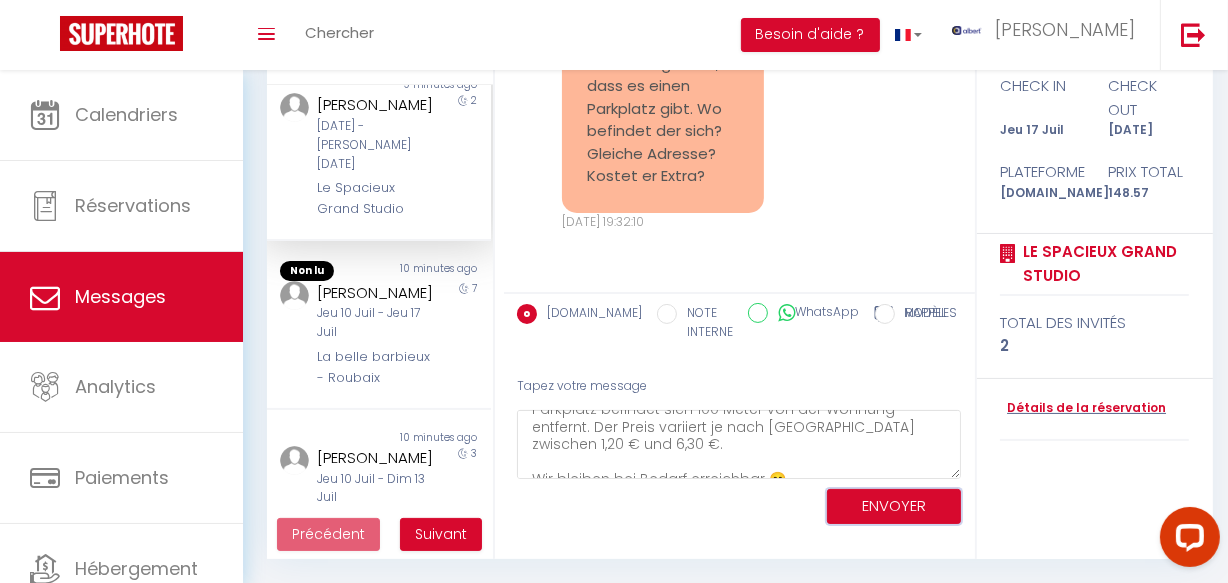 click on "ENVOYER" at bounding box center [894, 506] 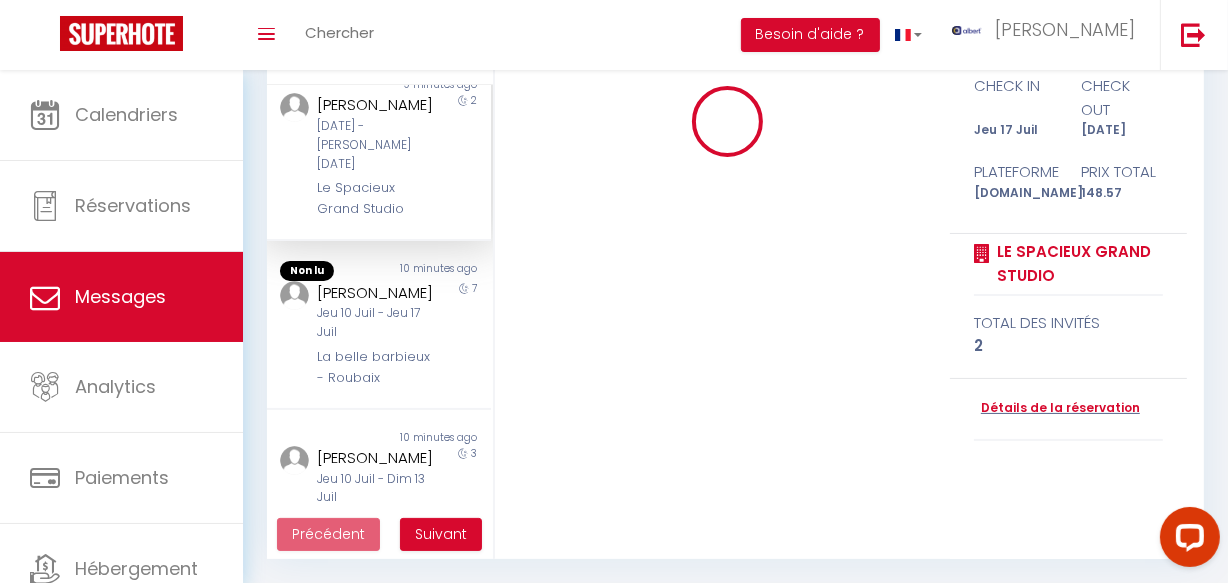 type 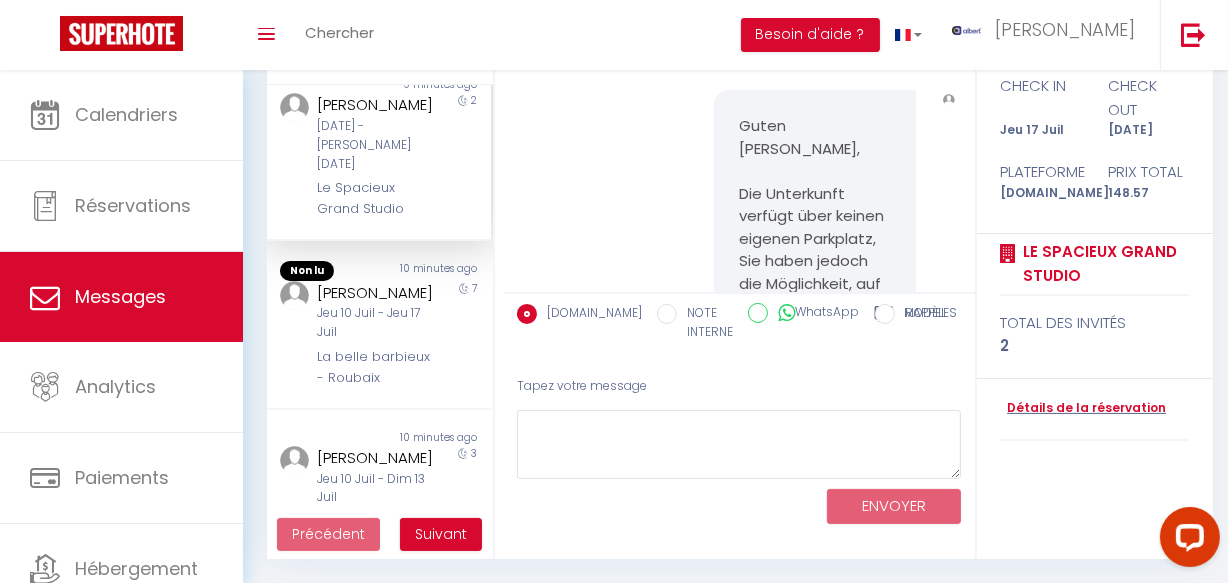 scroll, scrollTop: 0, scrollLeft: 0, axis: both 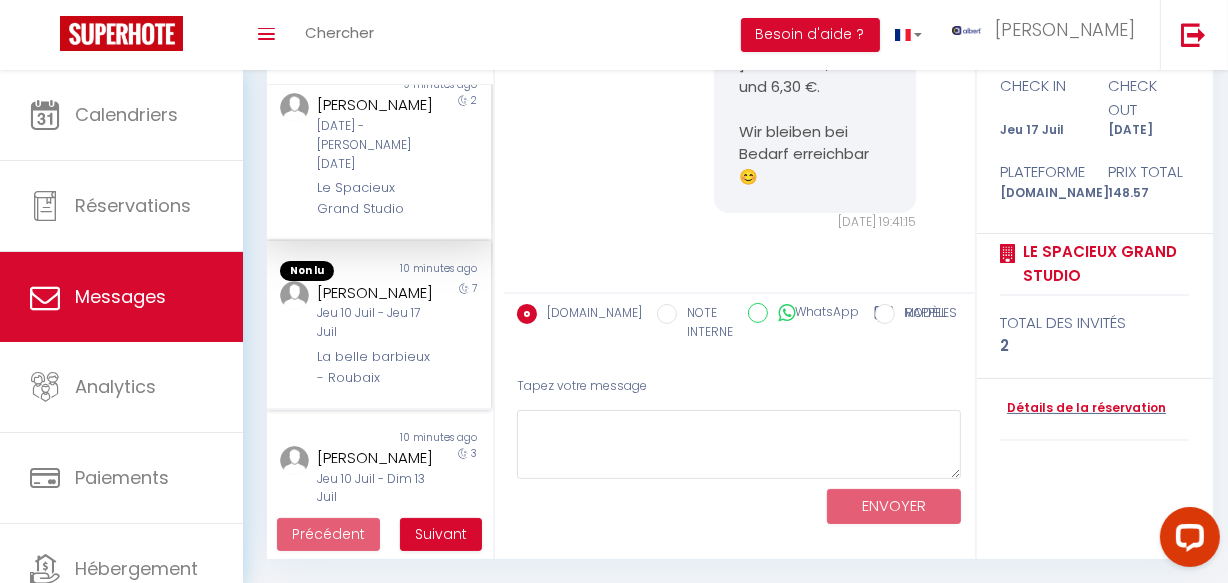 click on "La belle barbieux - Roubaix" at bounding box center [375, 367] 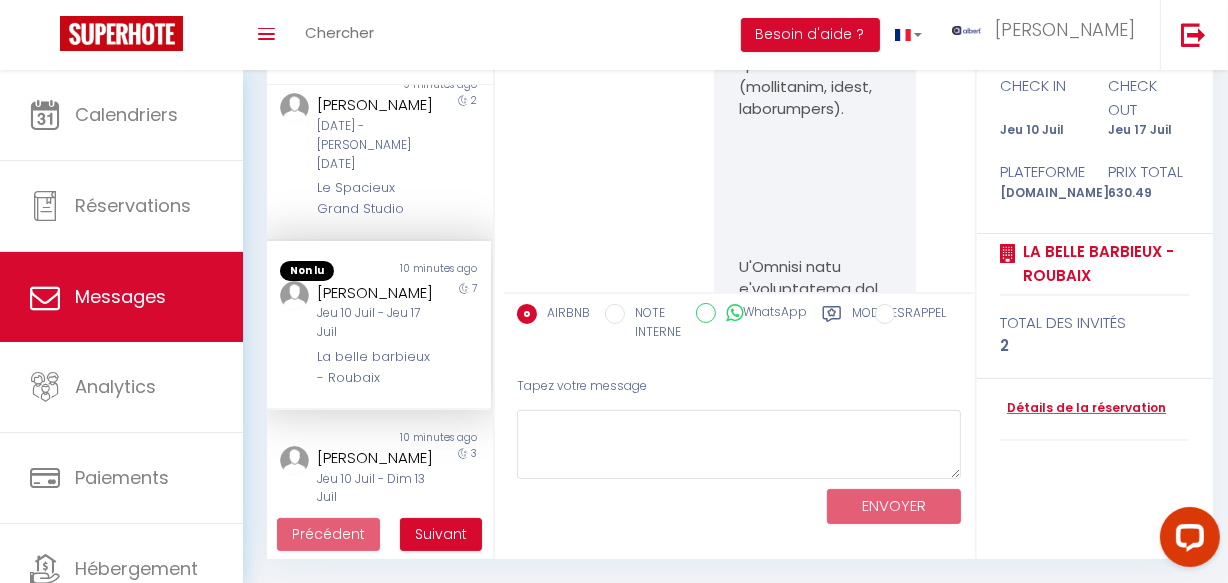 scroll, scrollTop: 10179, scrollLeft: 0, axis: vertical 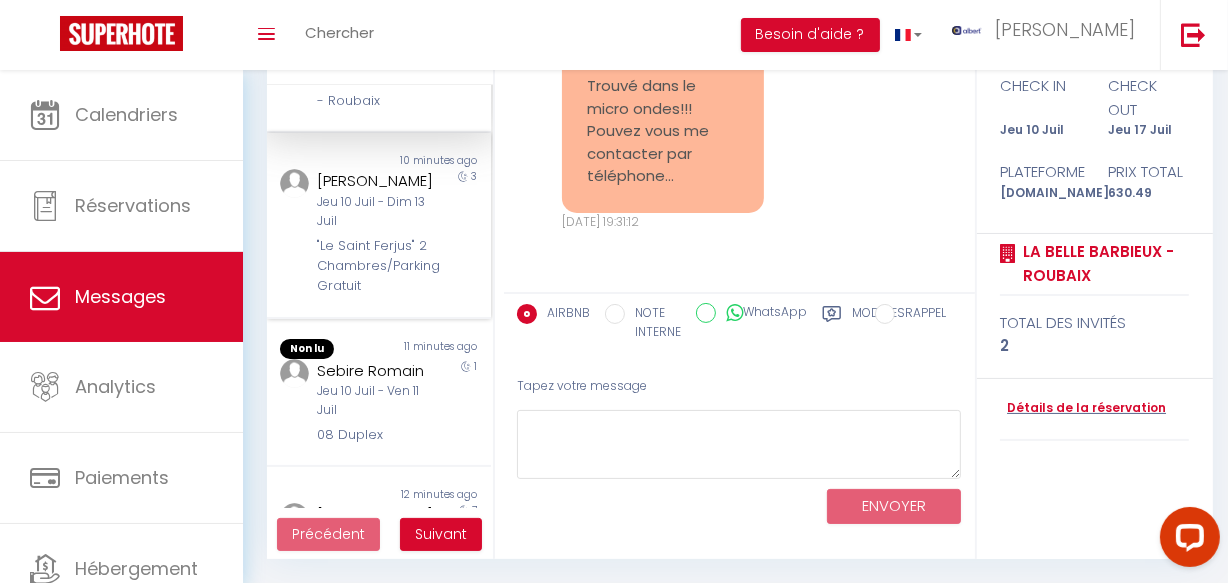 click on ""Le Saint Ferjus"  2 Chambres/Parking Gratuit" at bounding box center [375, 266] 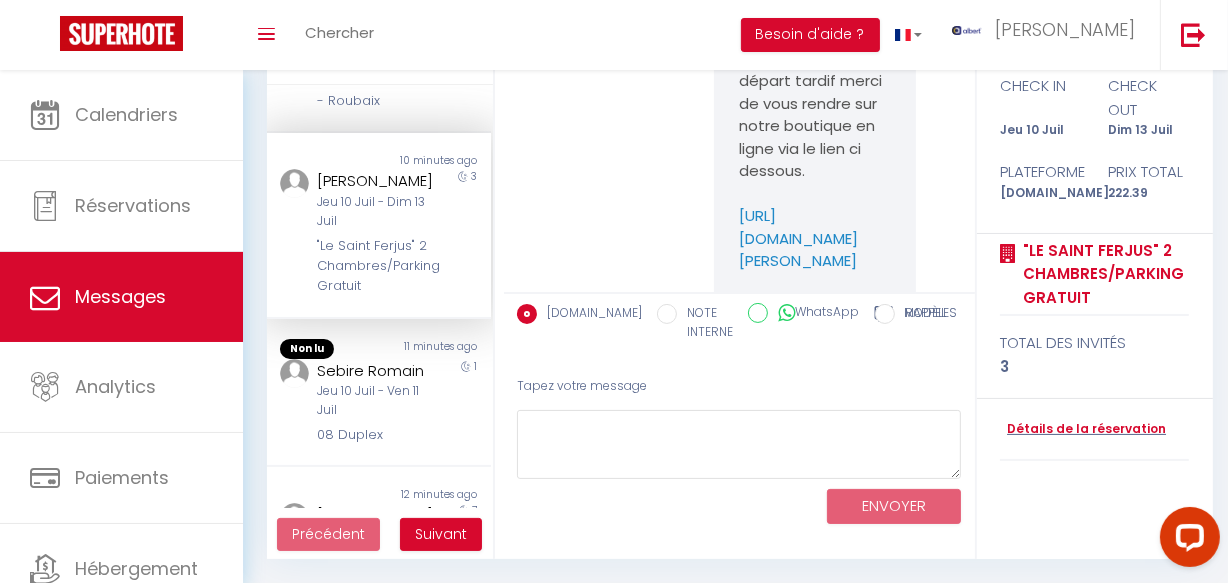 scroll, scrollTop: 790, scrollLeft: 0, axis: vertical 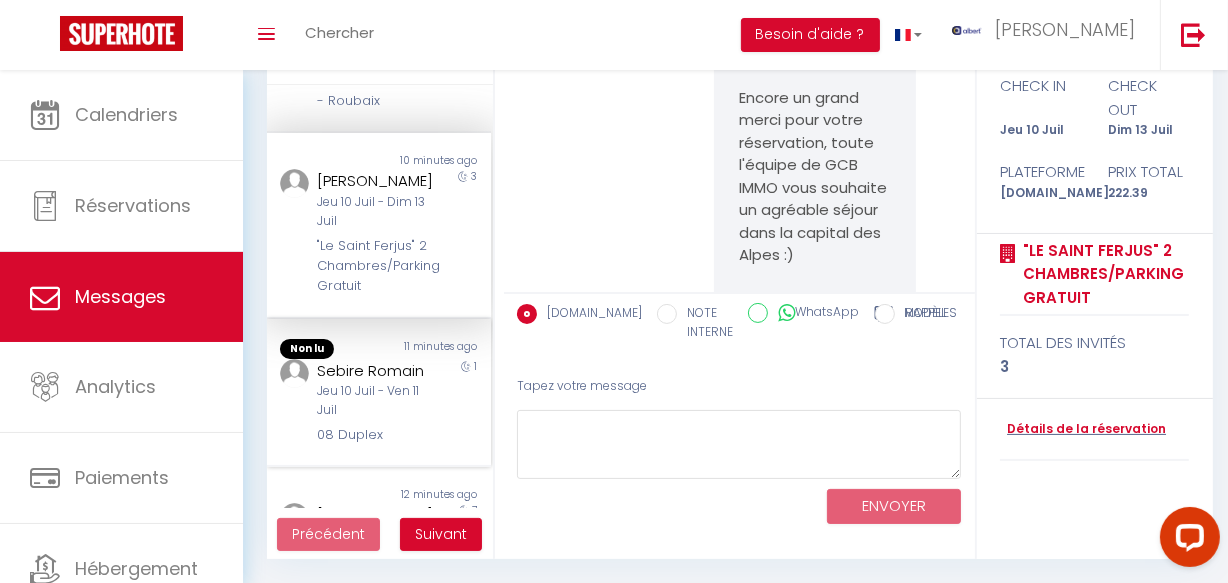 click on "Sebire Romain" at bounding box center (375, 371) 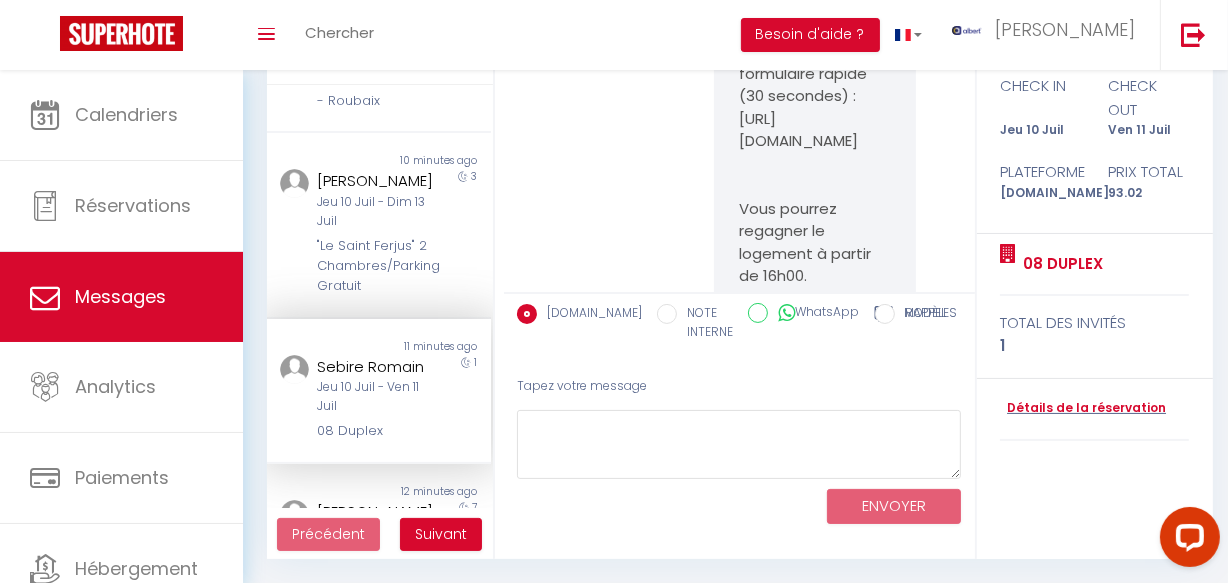 scroll, scrollTop: 1695, scrollLeft: 0, axis: vertical 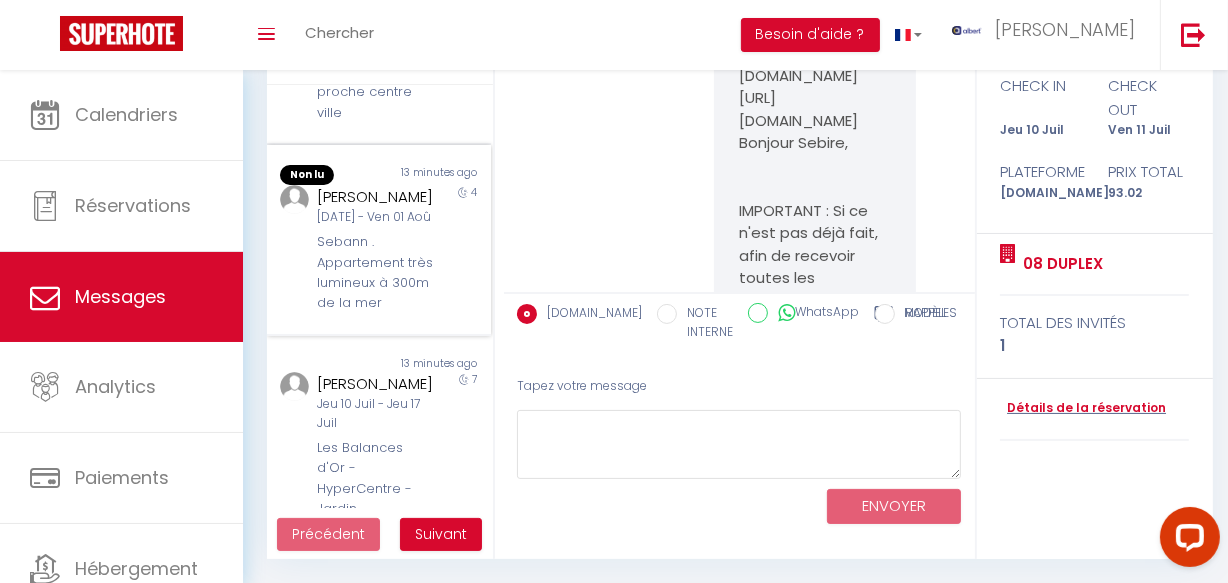click on "13 minutes ago" at bounding box center (435, 175) 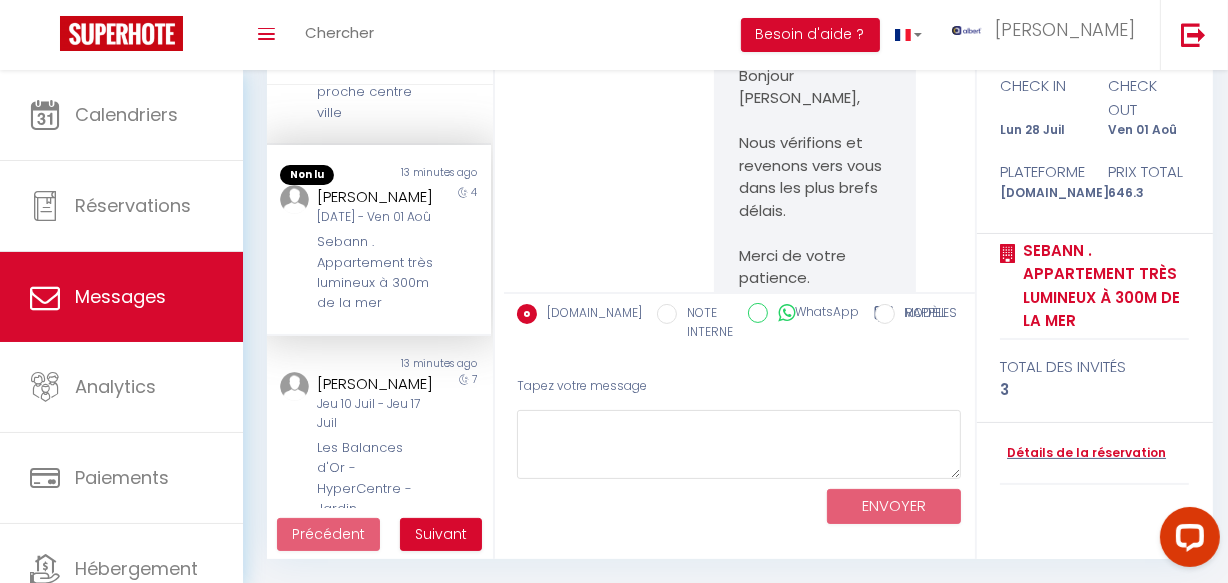 scroll, scrollTop: 4101, scrollLeft: 0, axis: vertical 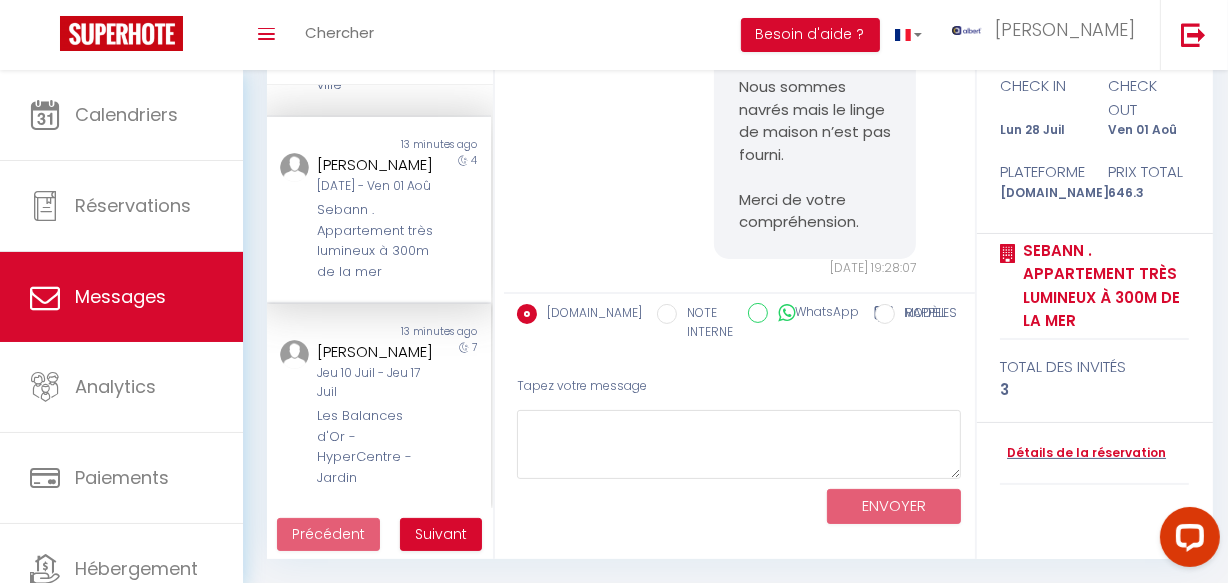 click on "13 minutes ago" at bounding box center [435, 332] 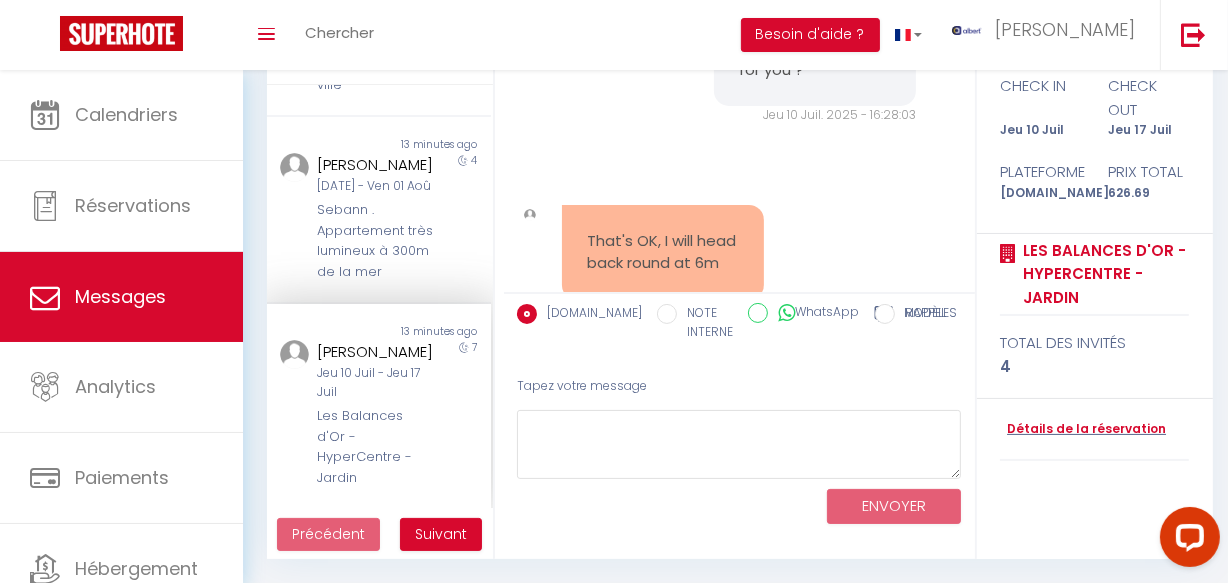 scroll, scrollTop: 14692, scrollLeft: 0, axis: vertical 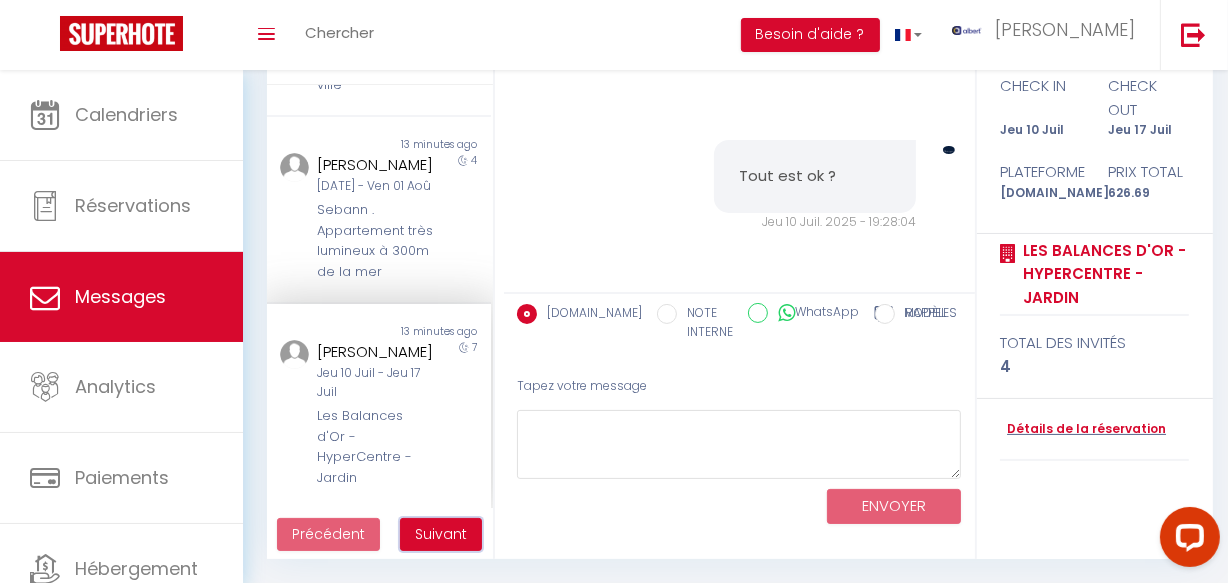 click on "Suivant" at bounding box center (441, 534) 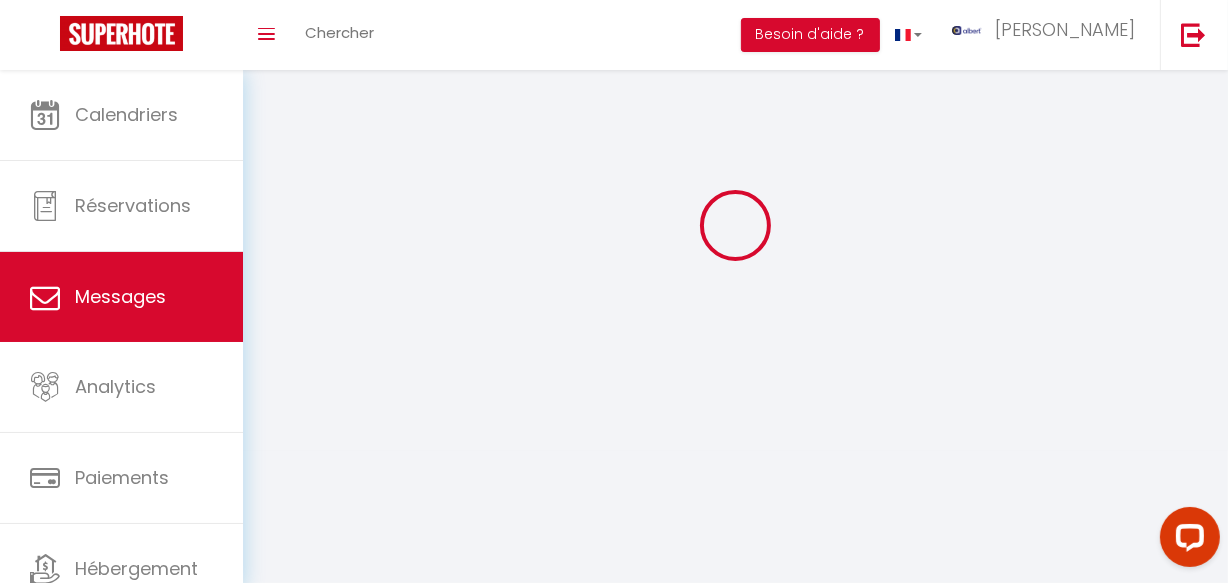 scroll, scrollTop: 70, scrollLeft: 0, axis: vertical 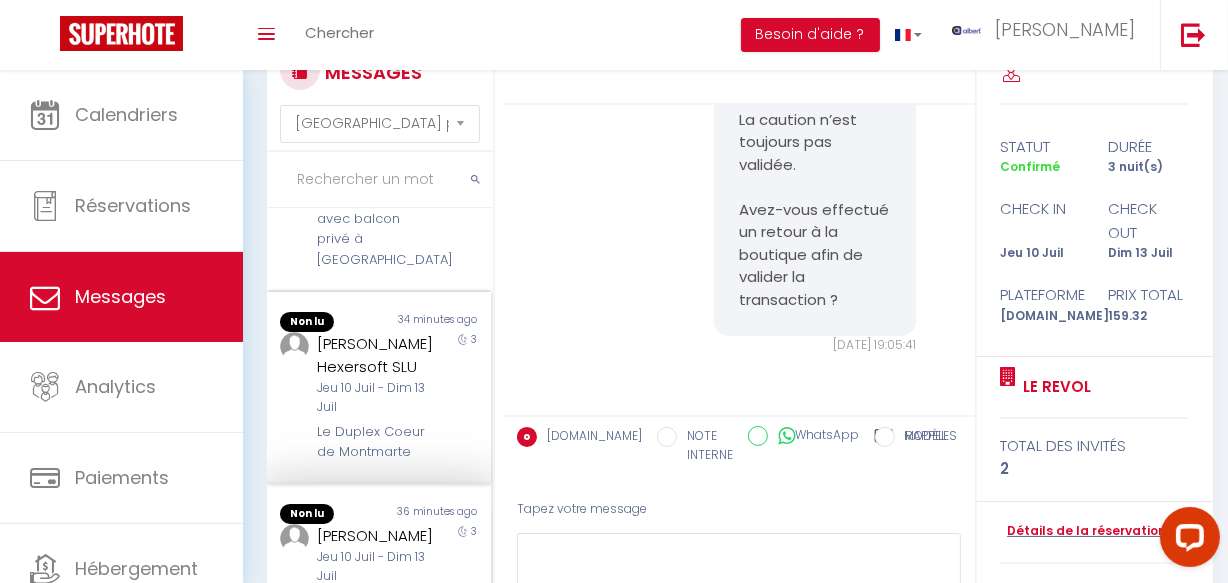 click on "3" at bounding box center (463, 397) 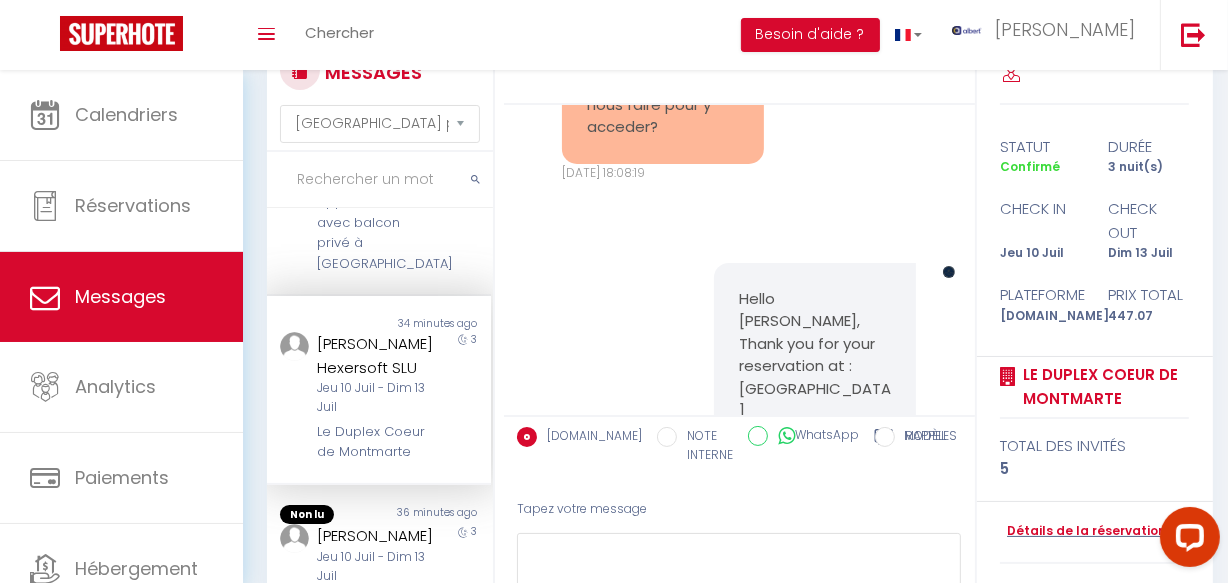 scroll, scrollTop: 459, scrollLeft: 0, axis: vertical 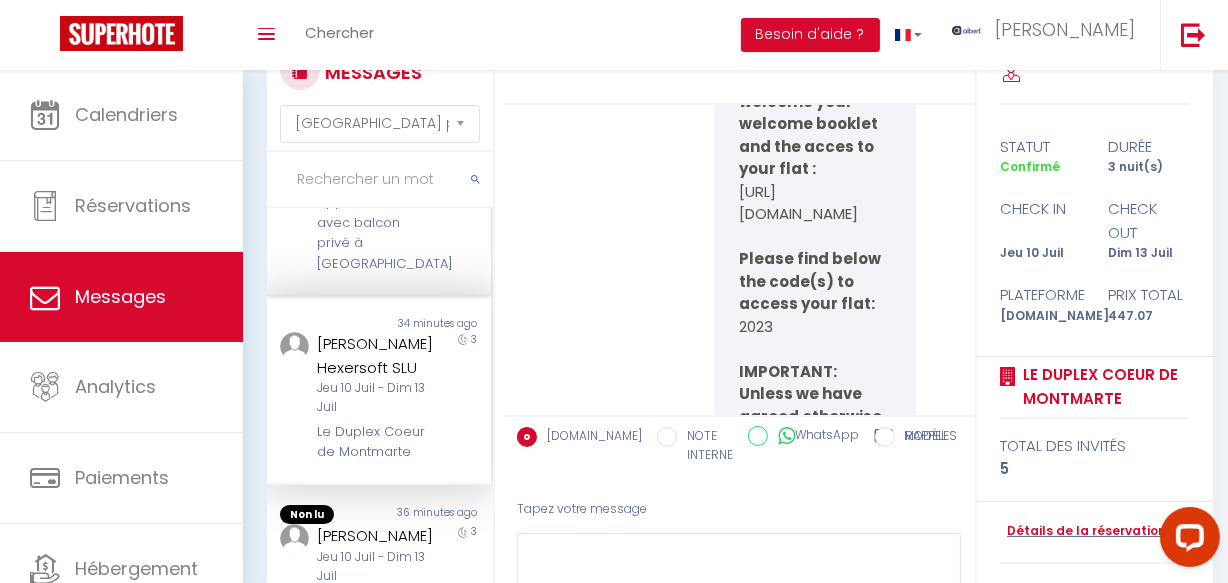 click on "Appart T2 au Chevalier Français · Élégant appartement avec balcon privé à Lille" at bounding box center (375, 202) 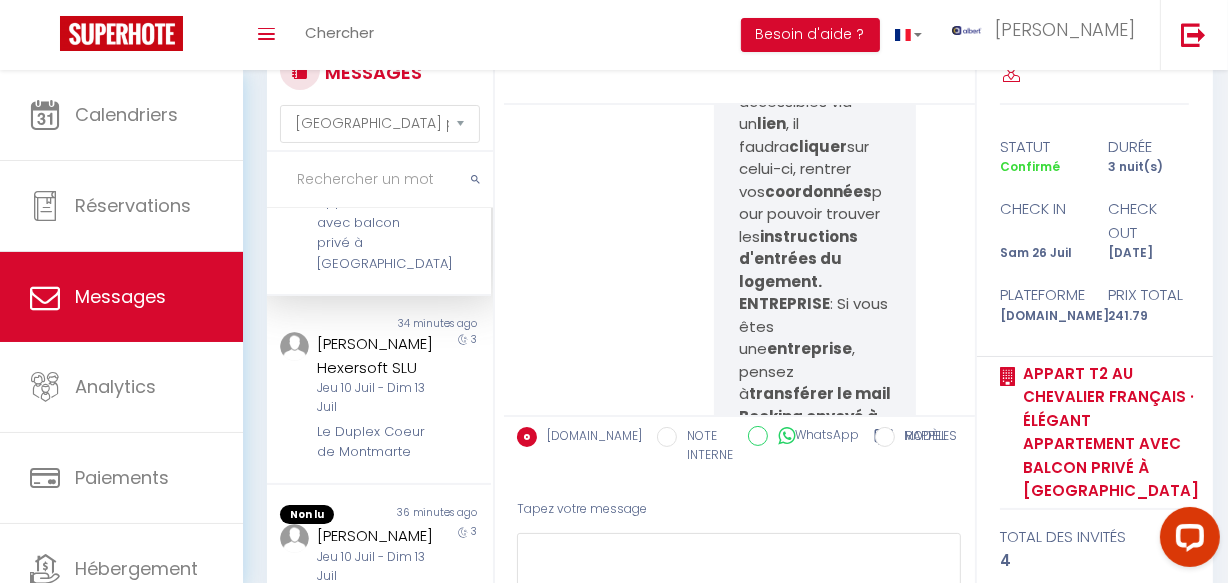scroll, scrollTop: 1647, scrollLeft: 0, axis: vertical 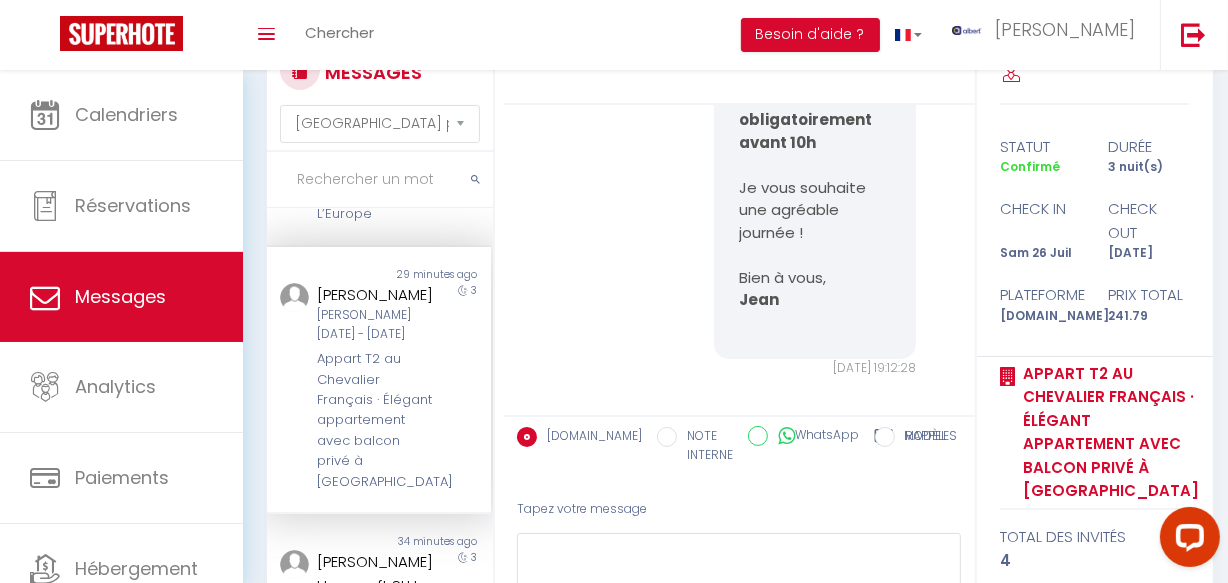 click on "L’appart de L’Europe" at bounding box center (375, 204) 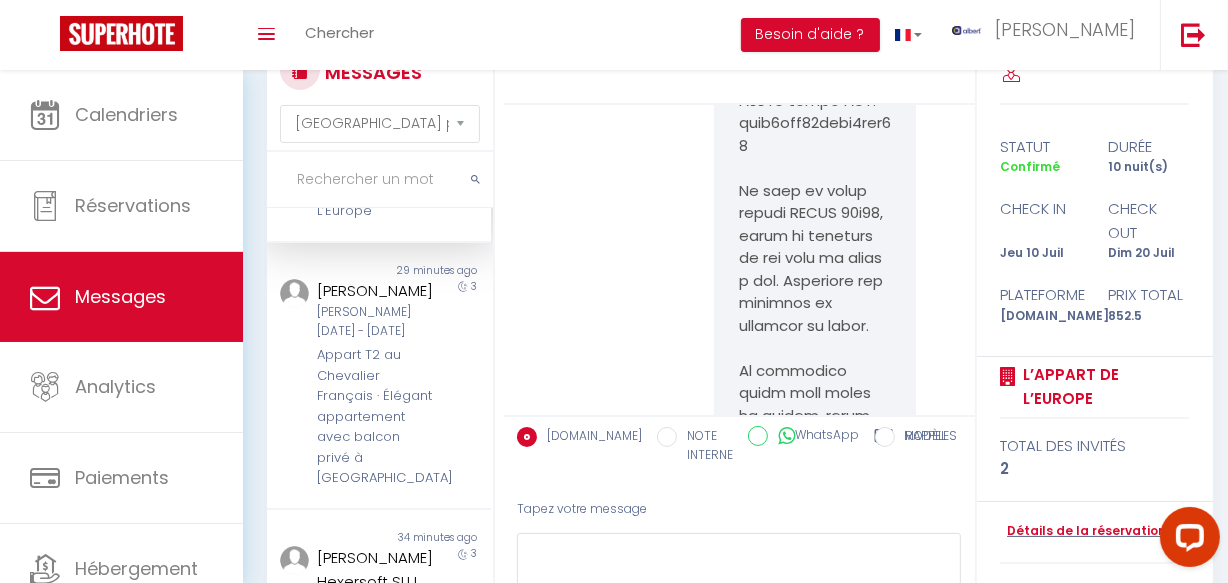 scroll, scrollTop: 1175, scrollLeft: 0, axis: vertical 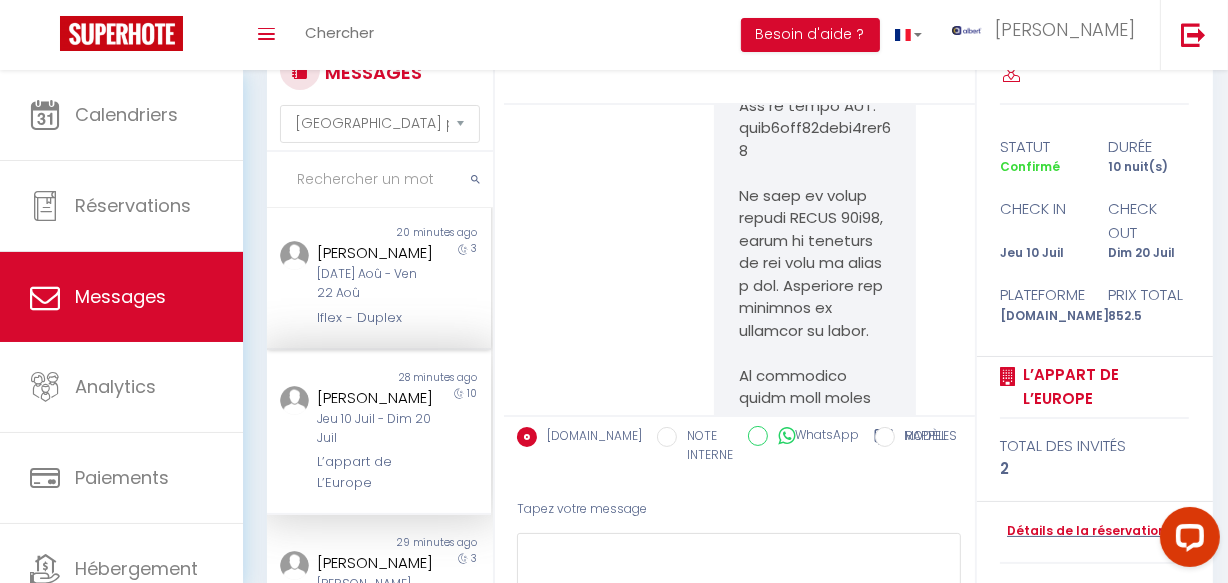 click on "Mar 19 Aoû - Ven 22 Aoû" at bounding box center [375, 284] 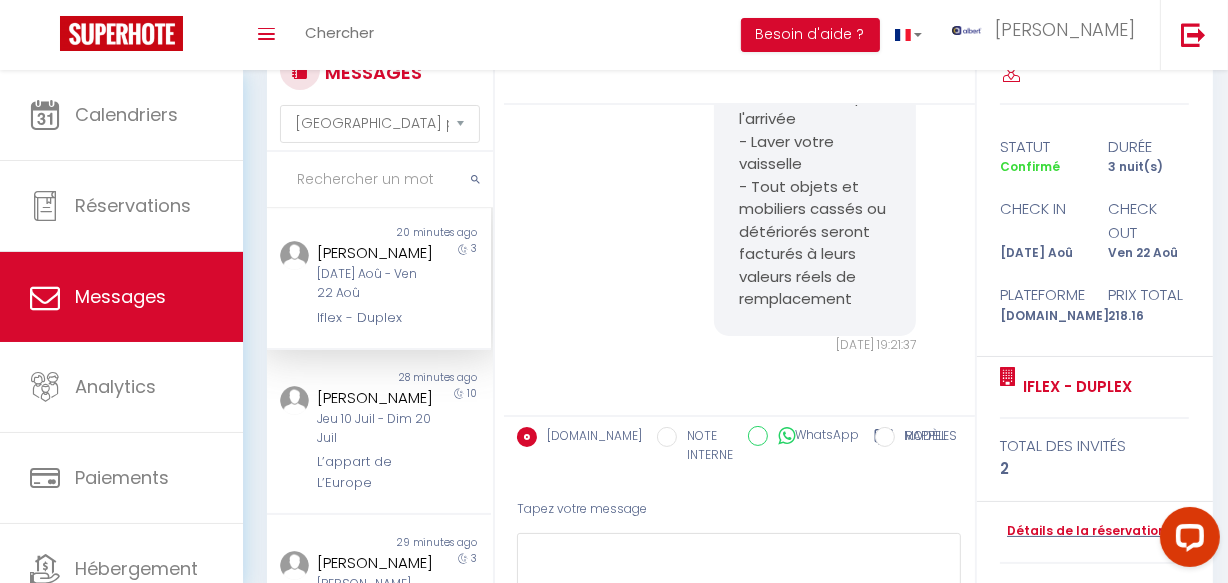 click on "Luxueux Logement Design 4 ch Climatisé" at bounding box center [375, 152] 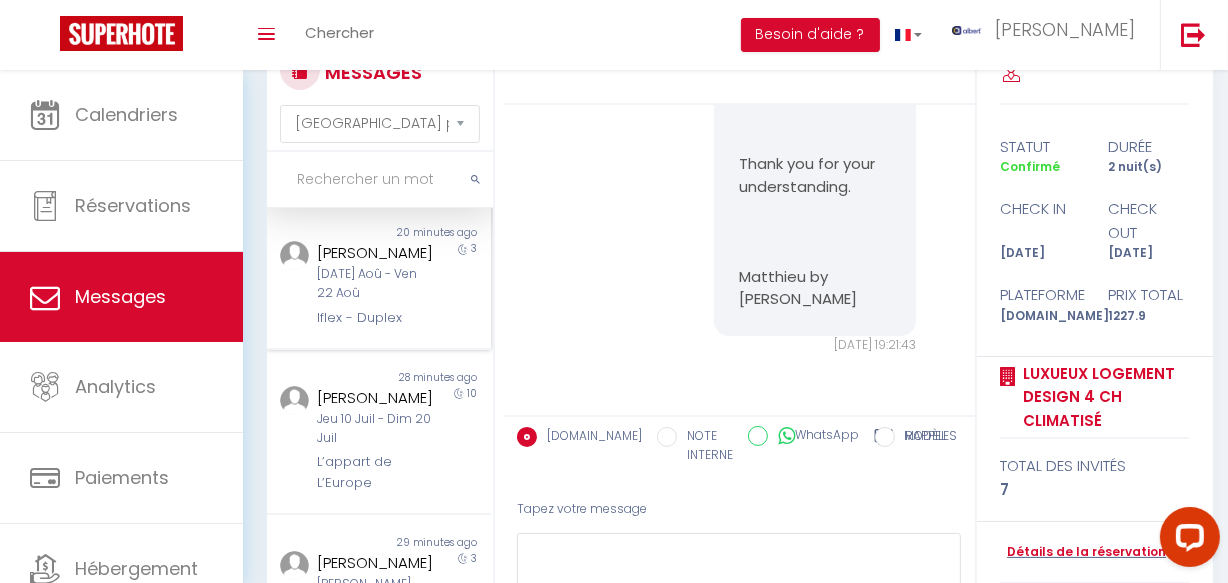 scroll, scrollTop: 8645, scrollLeft: 0, axis: vertical 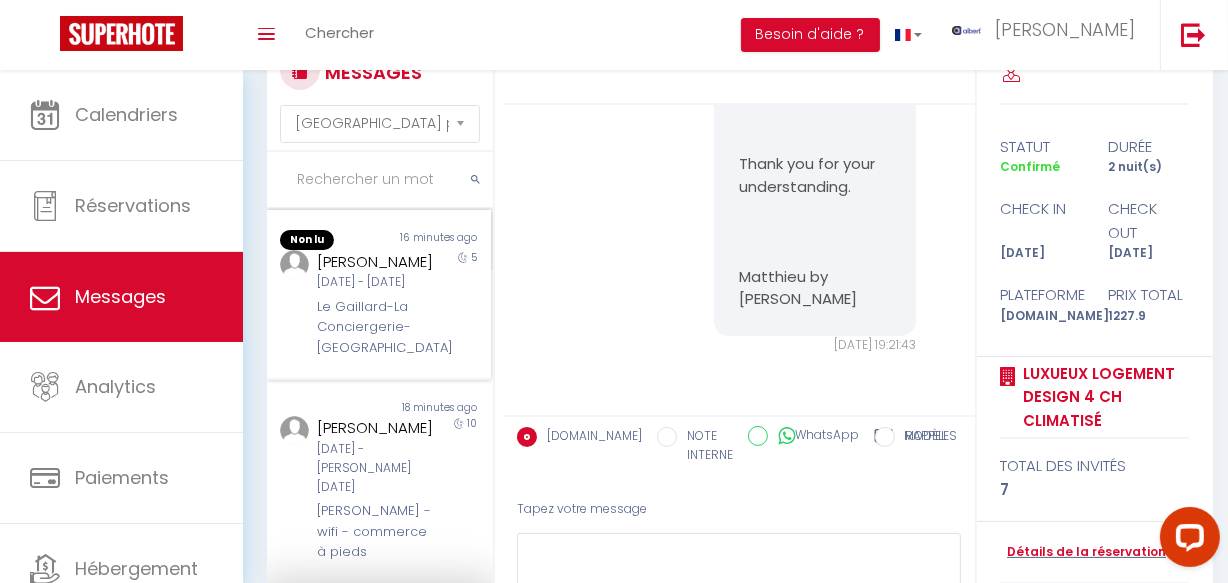 click on "Jeu 10 Juil - [DATE] Juil" at bounding box center (375, 282) 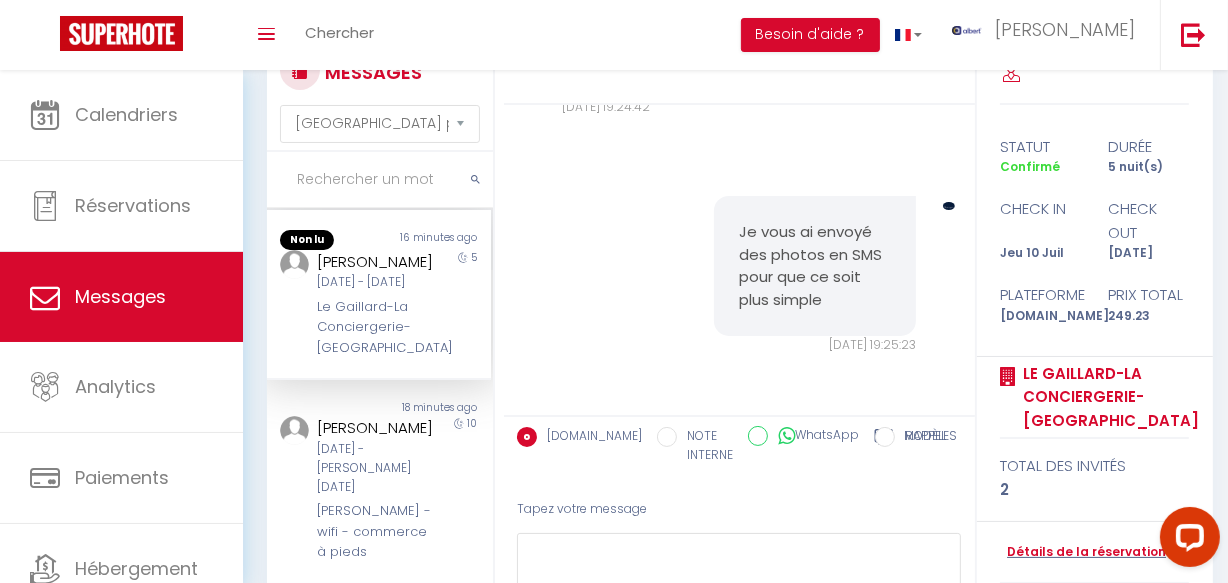 scroll, scrollTop: 9621, scrollLeft: 0, axis: vertical 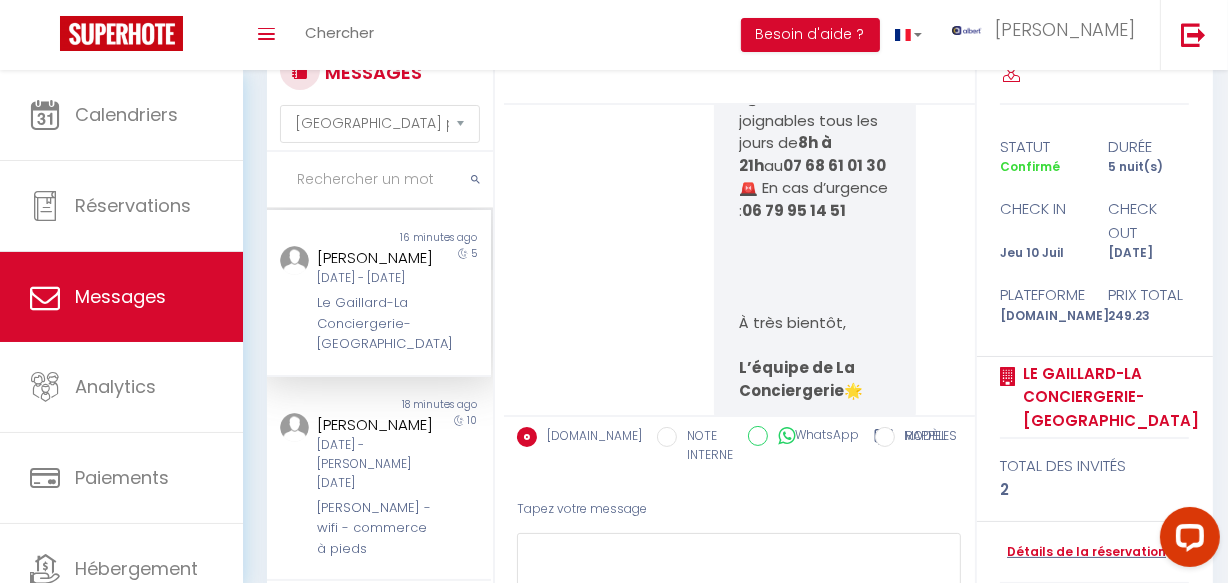 click on "Gwen M   Jeu 10 Juil - Mar 15 Juil   Le Gaillard-La Conciergerie-Poitiers" at bounding box center (369, 300) 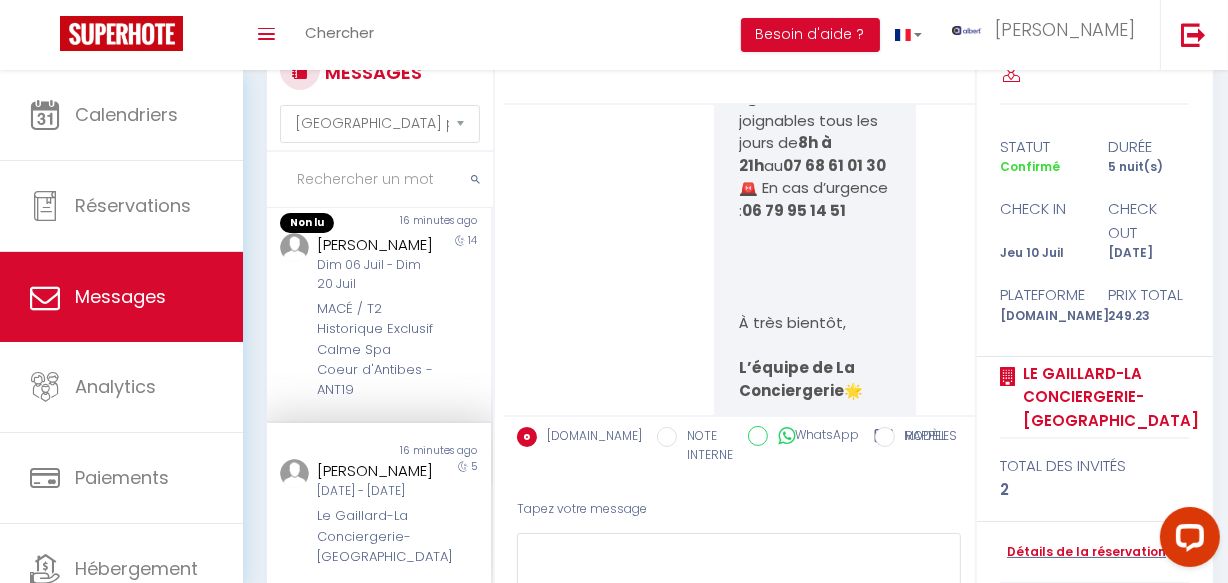 scroll, scrollTop: 161, scrollLeft: 0, axis: vertical 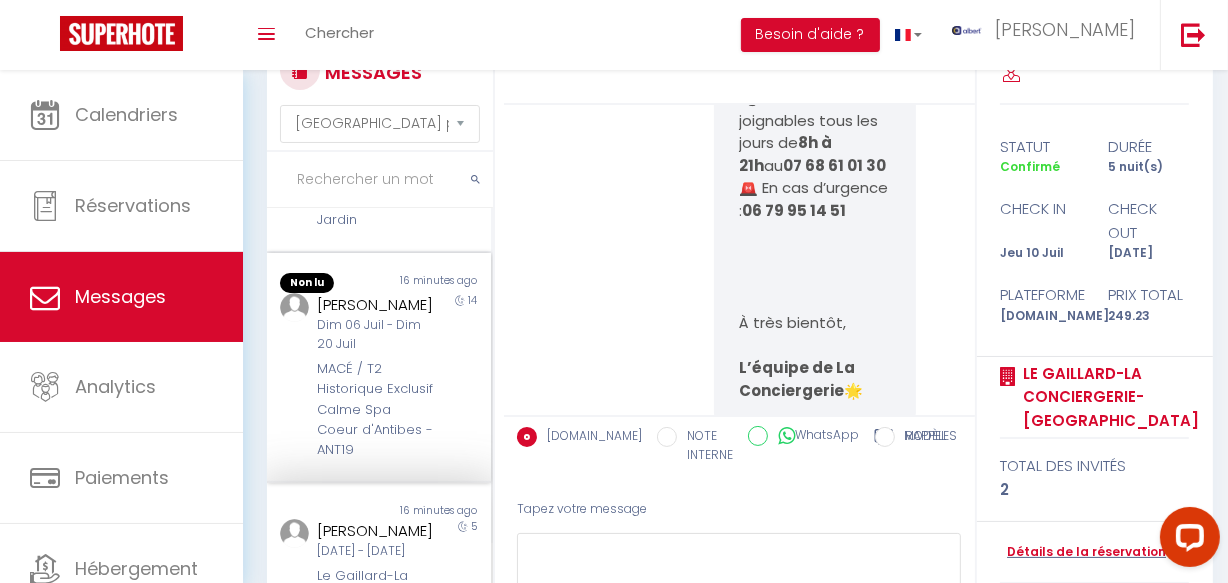 click on "Dim 06 Juil - Dim 20 Juil" at bounding box center [375, 335] 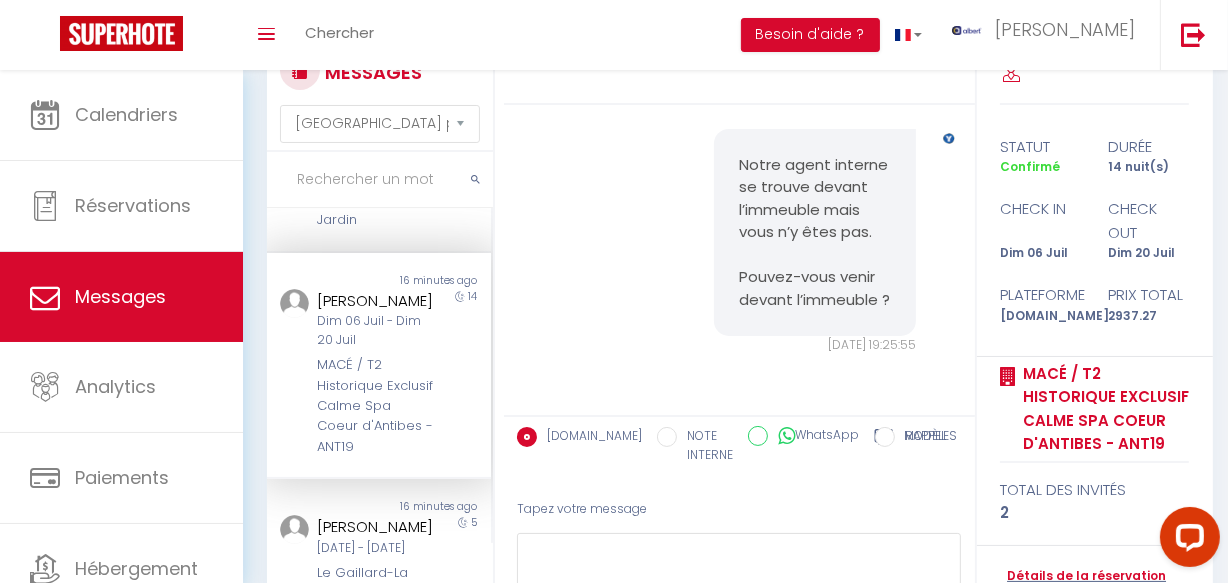 scroll, scrollTop: 14420, scrollLeft: 0, axis: vertical 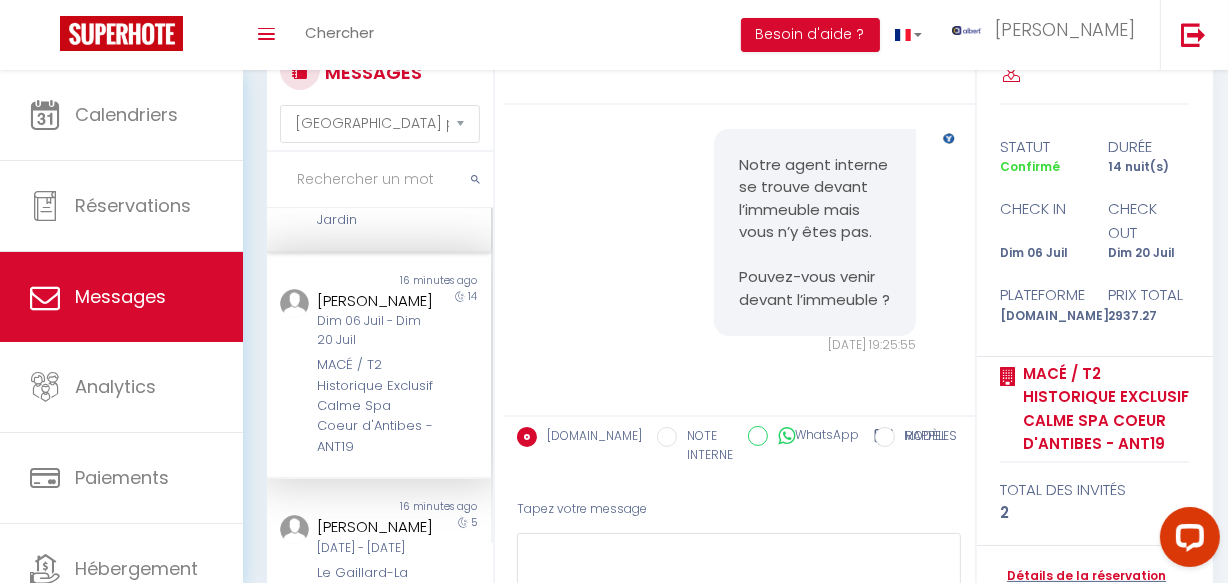 click on "Non lu
14 minutes ago
Kristopher Smith   Jeu 10 Juil - Jeu 17 Juil   Les Balances d'Or - HyperCentre - Jardin     7" at bounding box center [379, 150] 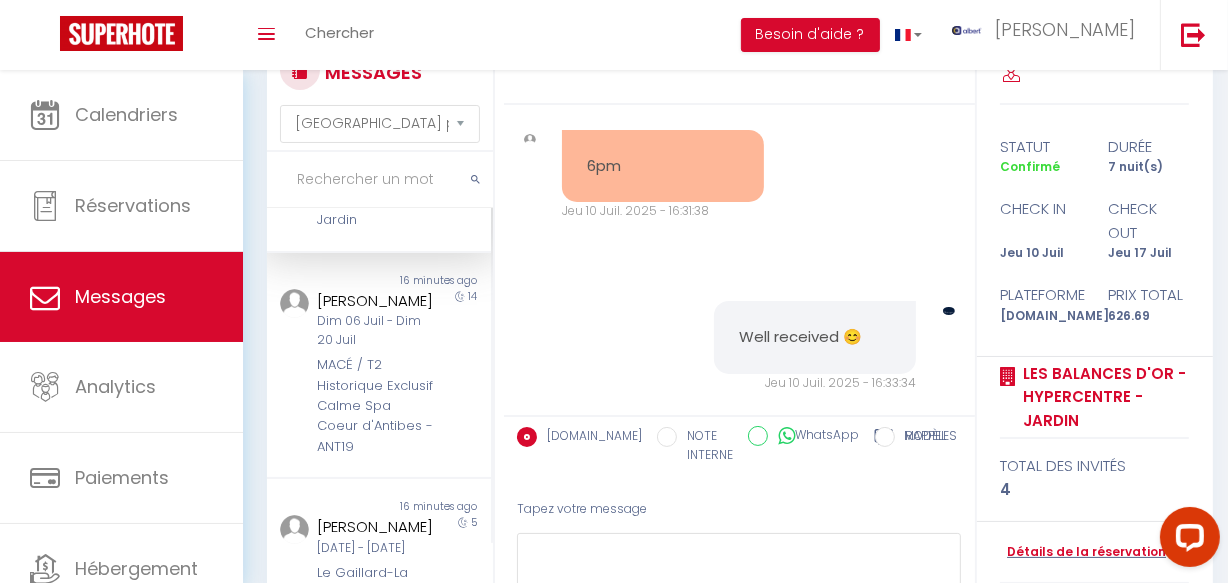 scroll 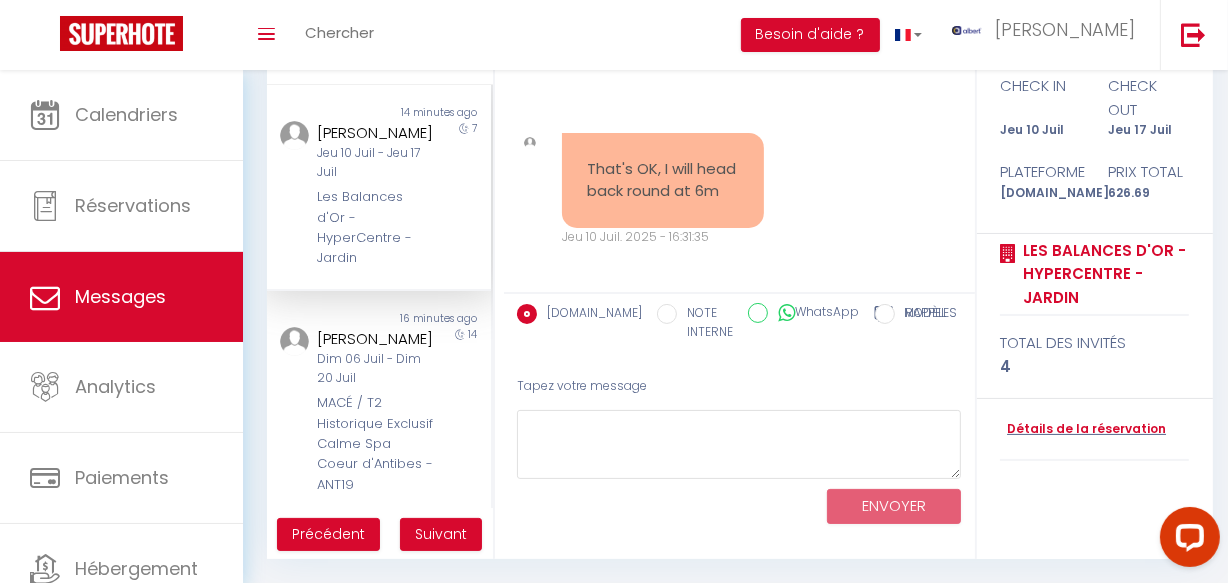 click on "Les Balances d'Or - HyperCentre - Jardin" at bounding box center (375, 228) 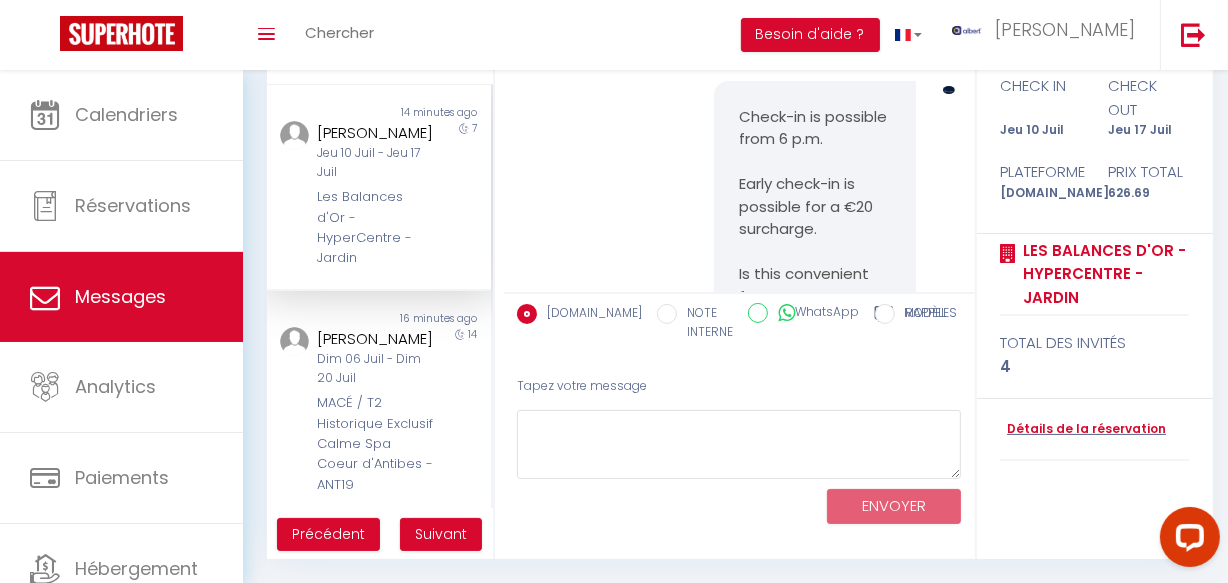 scroll, scrollTop: 13329, scrollLeft: 0, axis: vertical 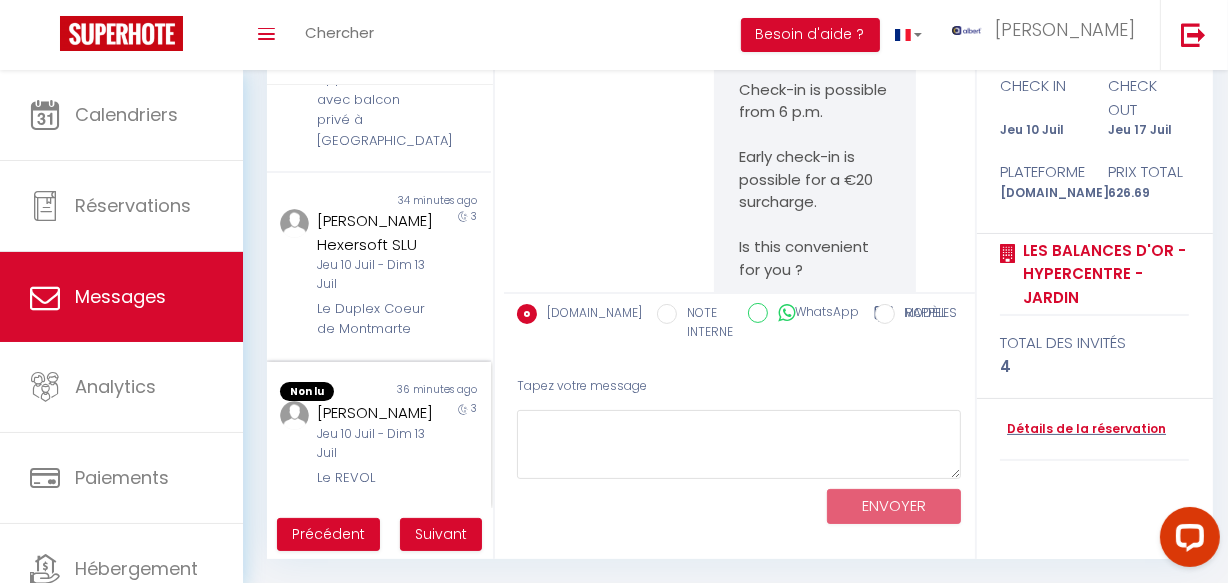 click on "Jeu 10 Juil - Dim 13 Juil" at bounding box center (375, 444) 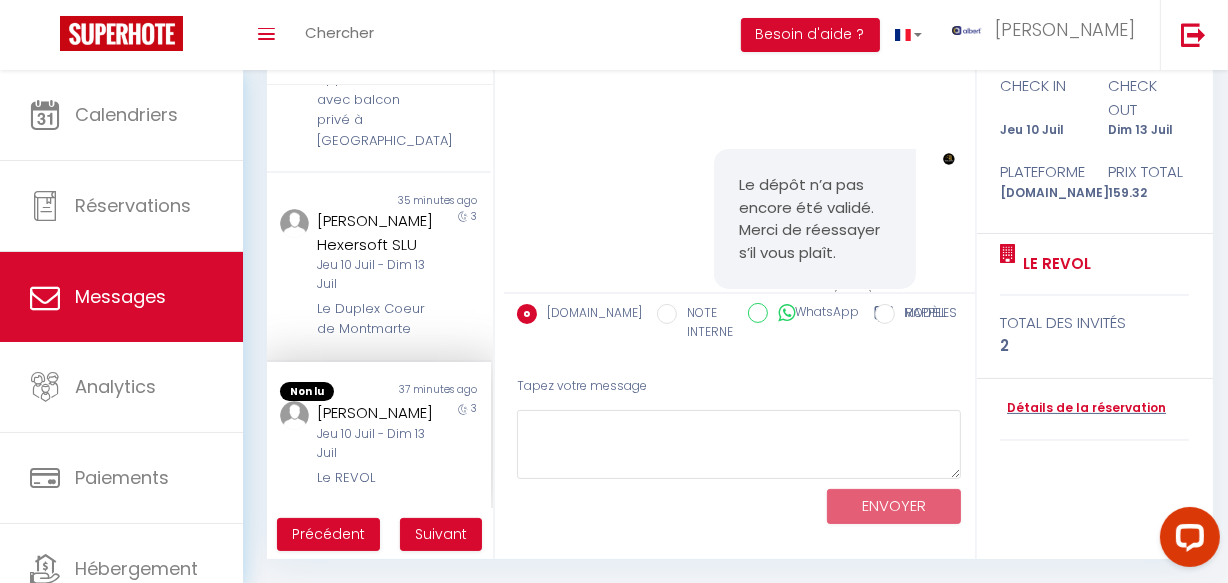scroll, scrollTop: 6403, scrollLeft: 0, axis: vertical 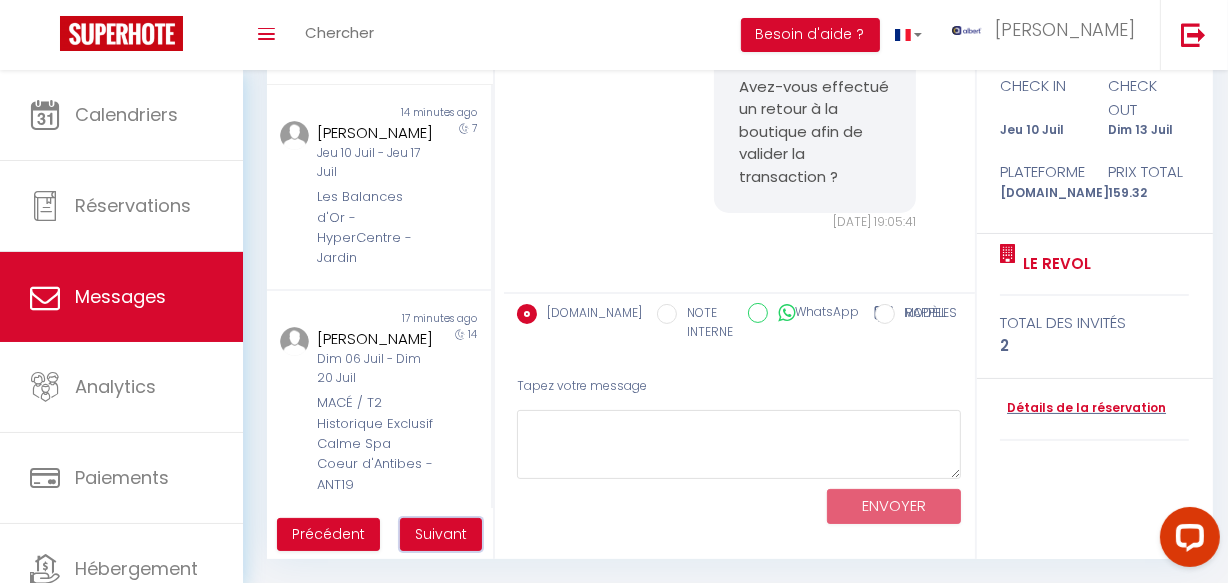 click on "Suivant" at bounding box center (441, 535) 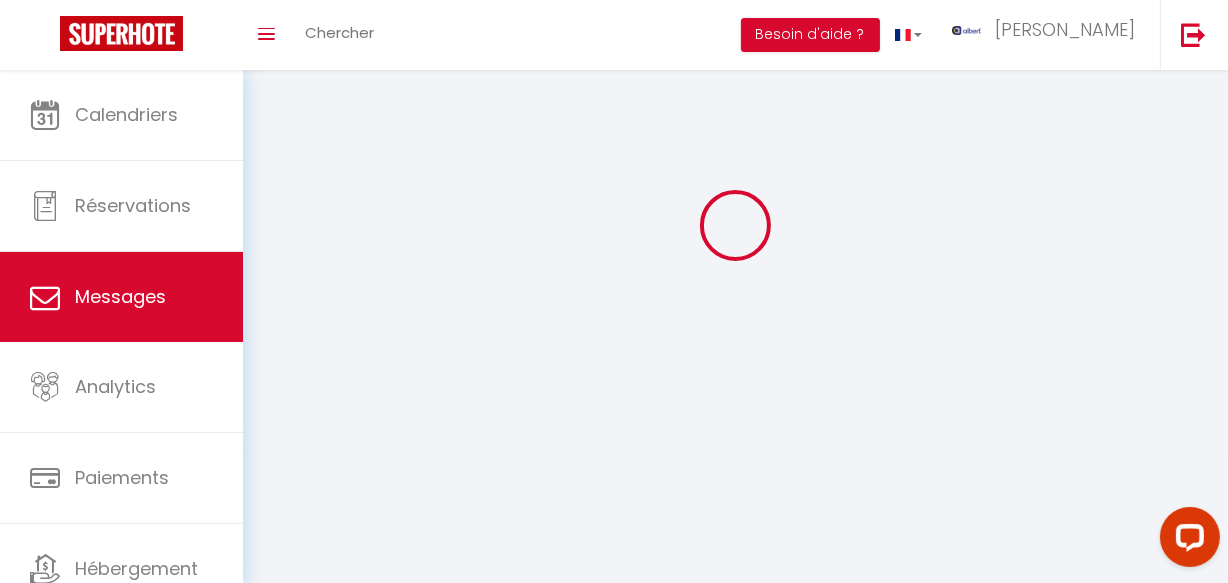 scroll, scrollTop: 70, scrollLeft: 0, axis: vertical 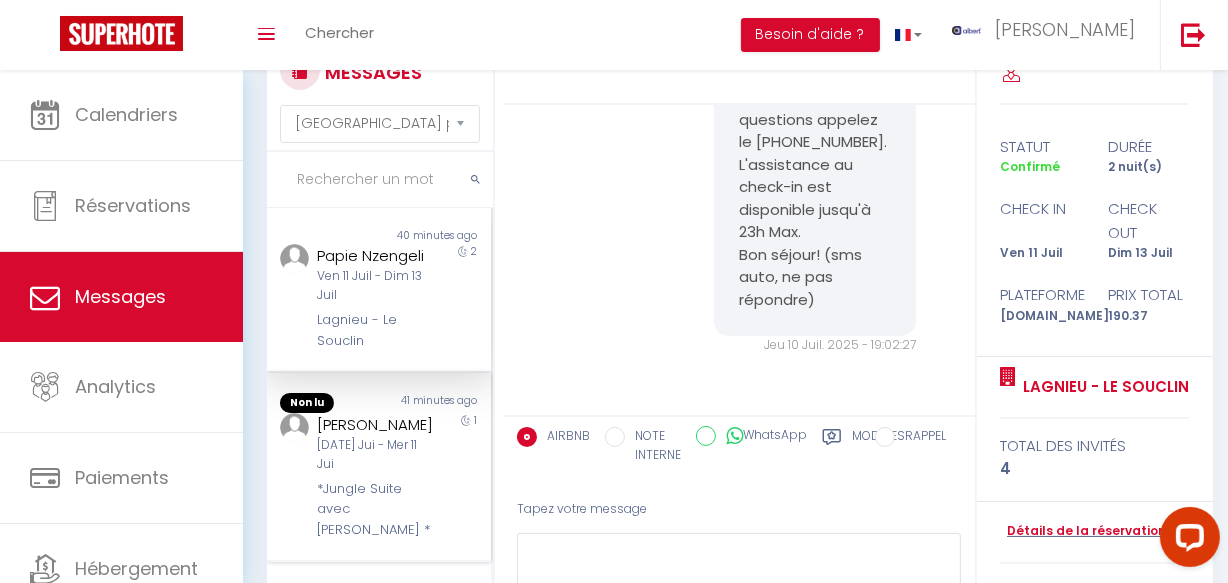 click on "41 minutes ago" at bounding box center (435, 403) 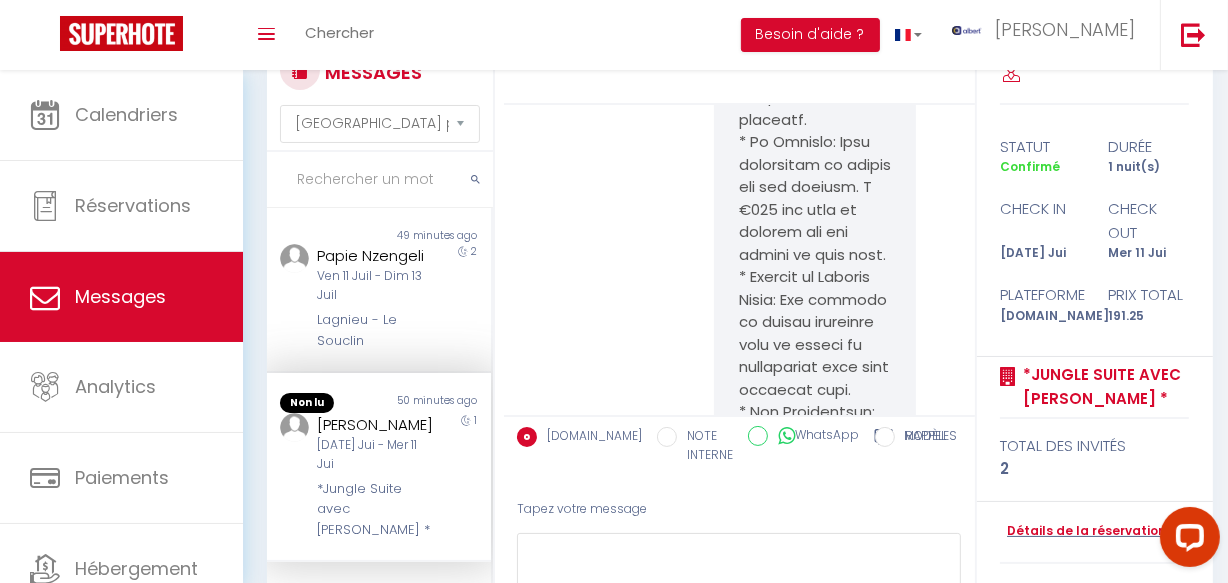 scroll, scrollTop: 39215, scrollLeft: 0, axis: vertical 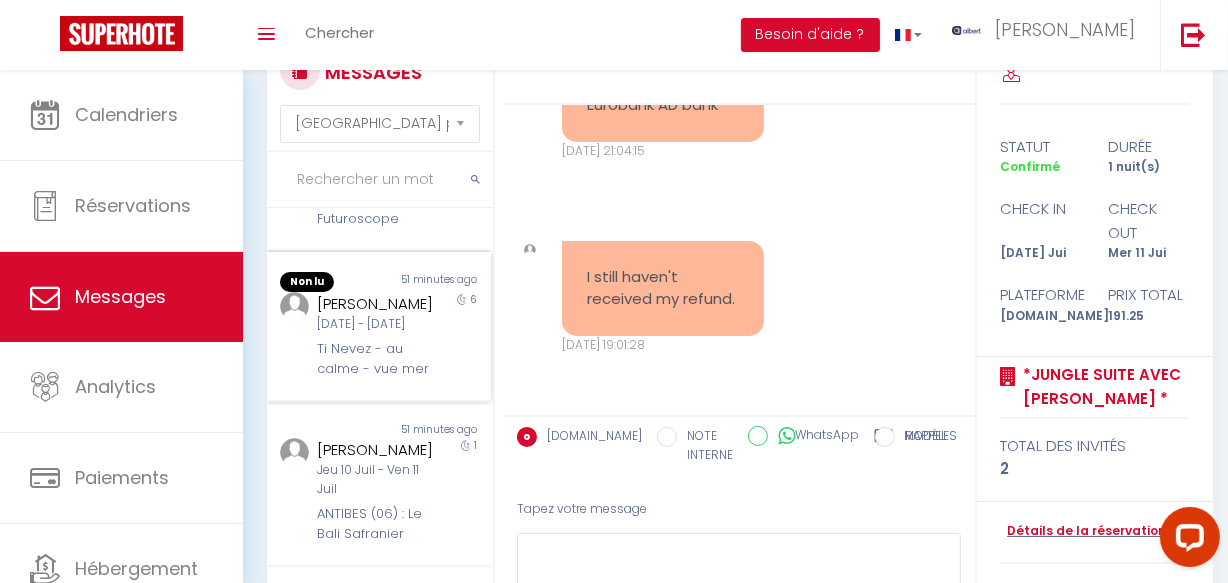 click on "51 minutes ago" at bounding box center [435, 282] 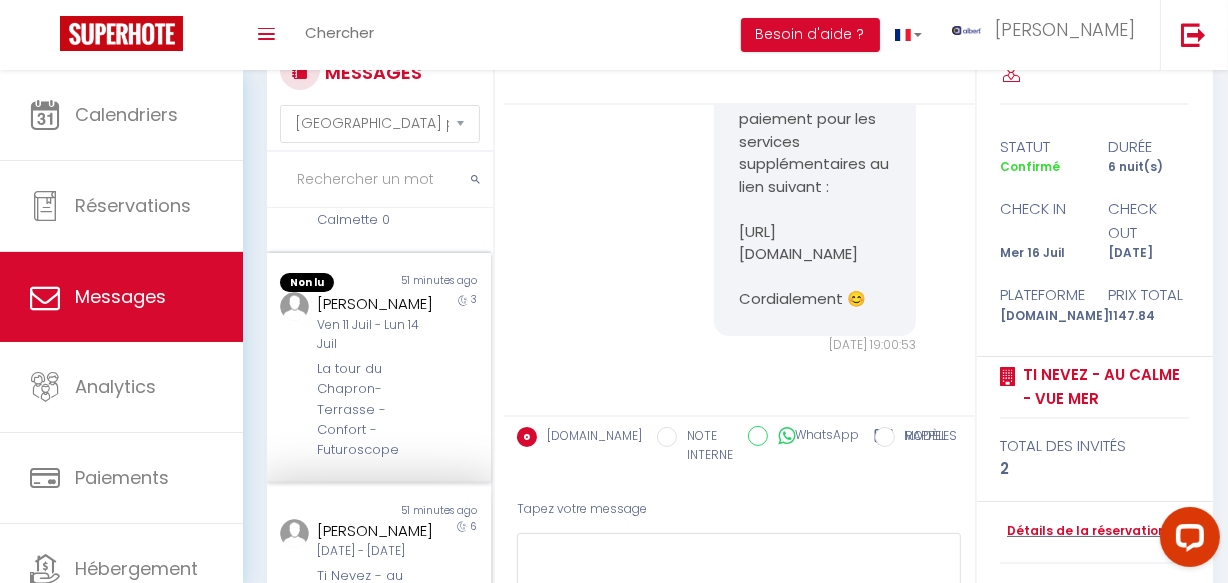 scroll, scrollTop: 869, scrollLeft: 0, axis: vertical 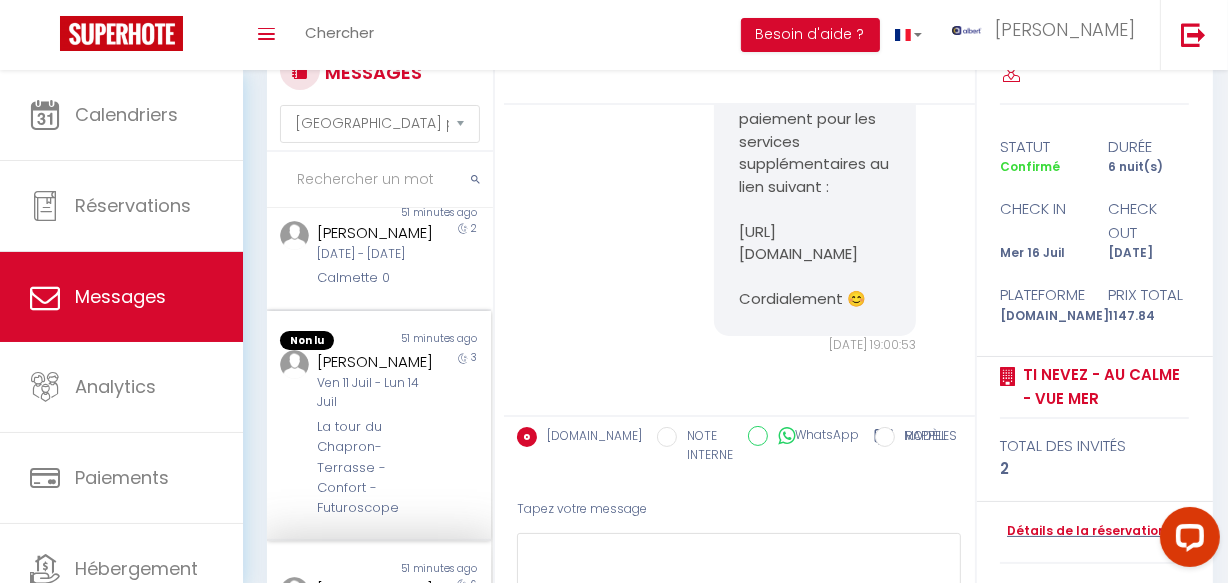 click on "51 minutes ago" at bounding box center [435, 341] 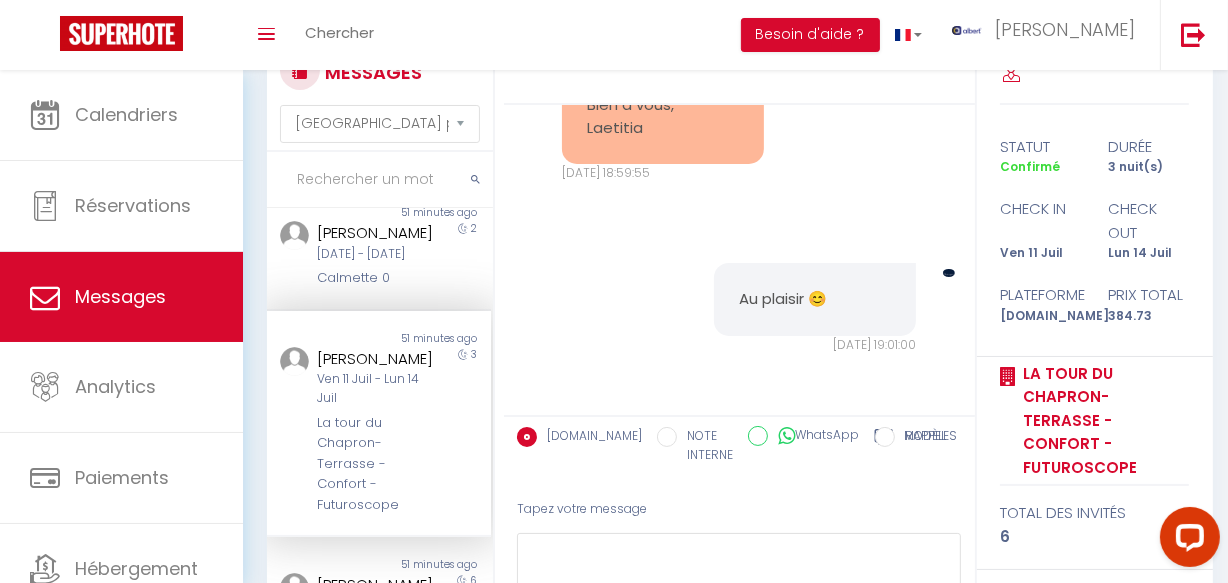 scroll, scrollTop: 596, scrollLeft: 0, axis: vertical 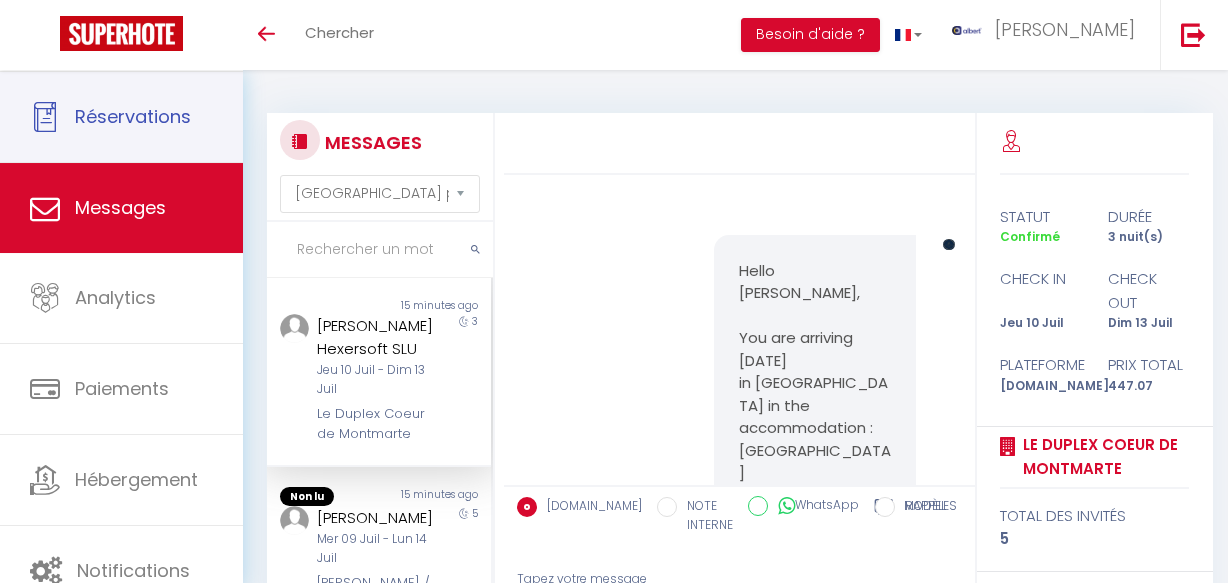 select on "message" 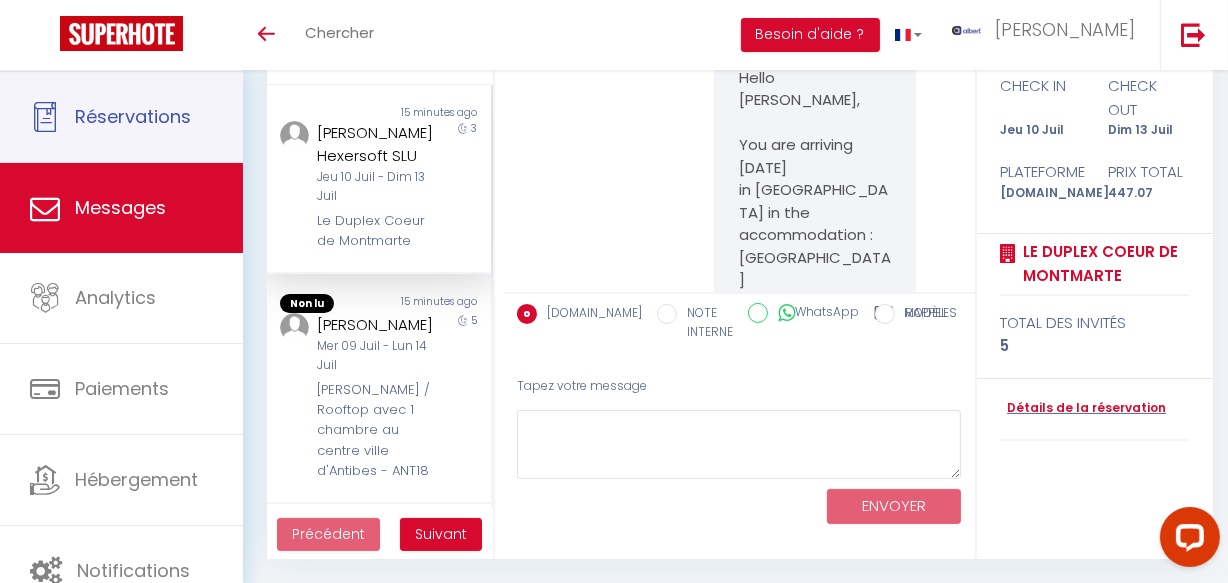 click on "Messages" at bounding box center (121, 208) 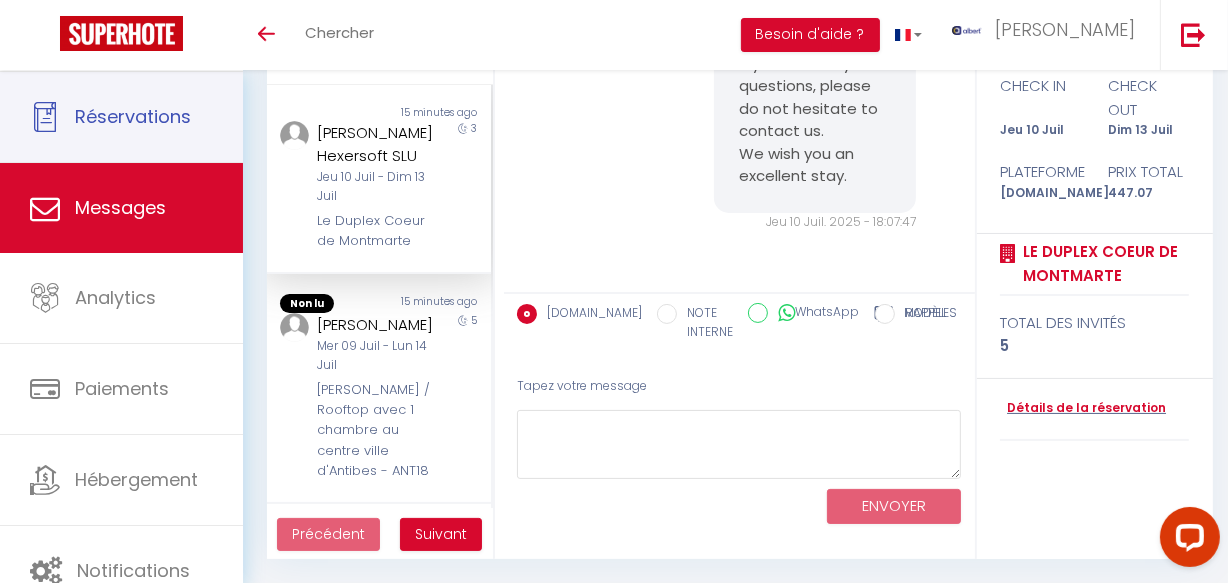 scroll, scrollTop: 0, scrollLeft: 0, axis: both 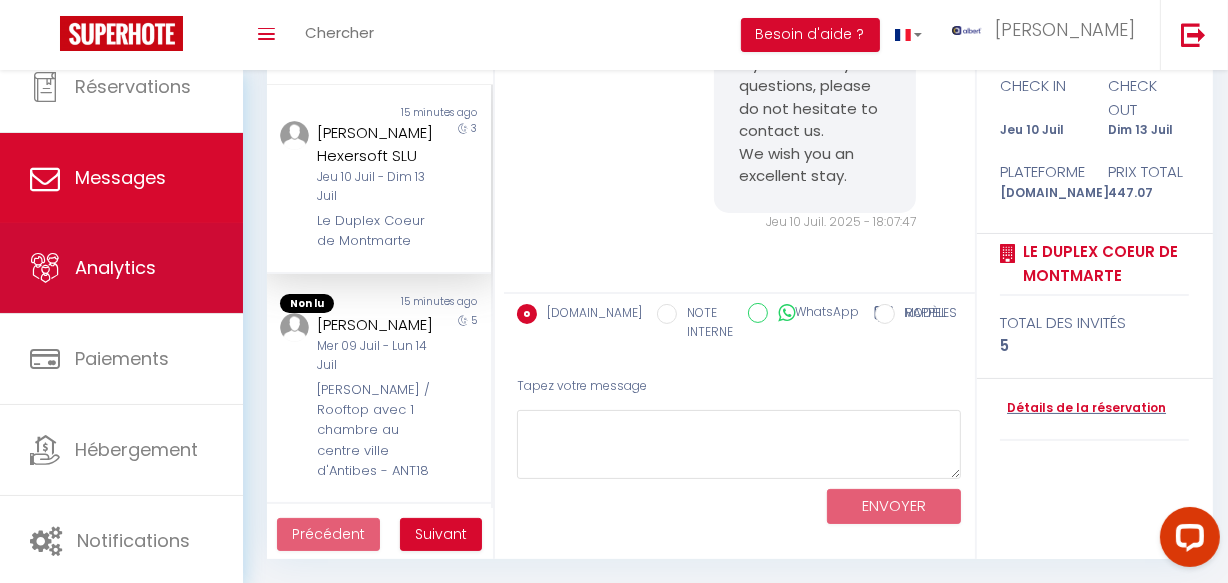 click on "Analytics" at bounding box center [121, 268] 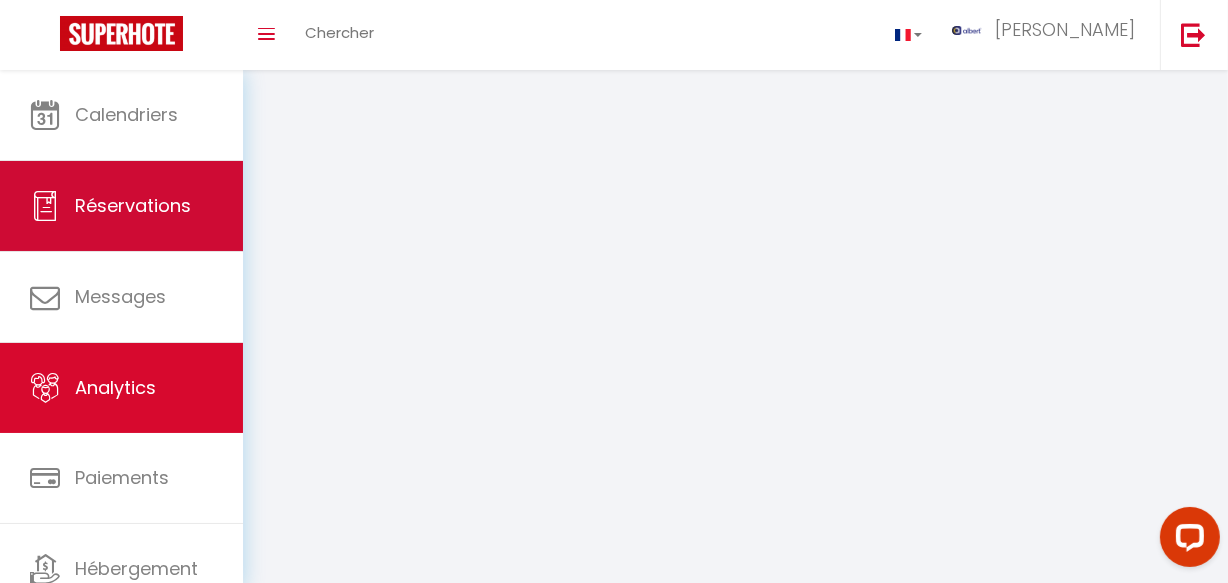 scroll, scrollTop: 0, scrollLeft: 0, axis: both 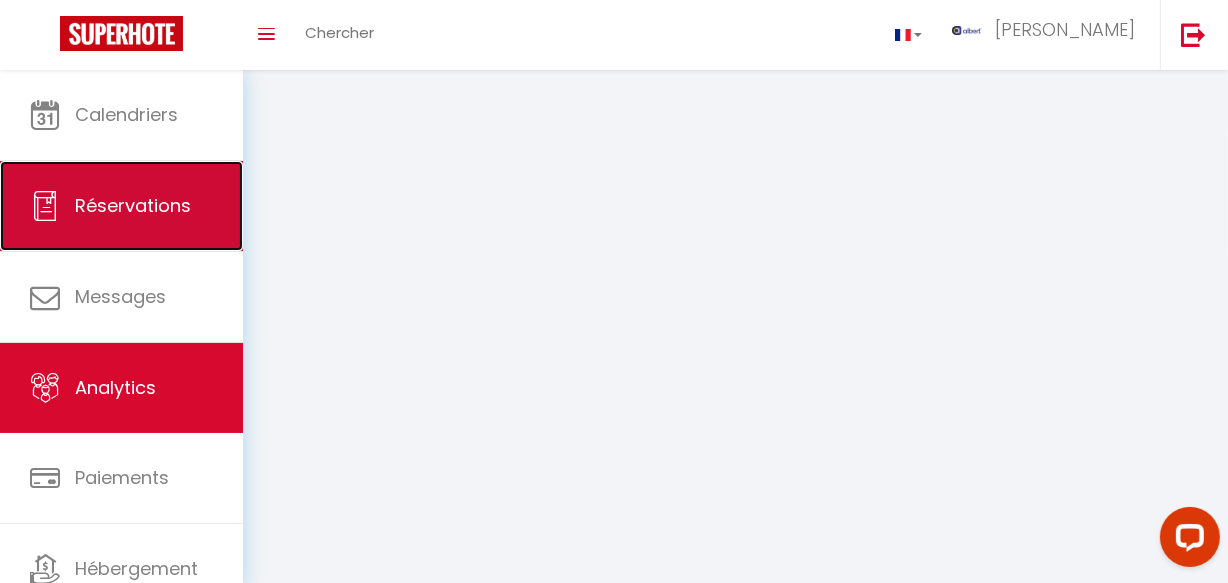 click on "Réservations" at bounding box center [121, 206] 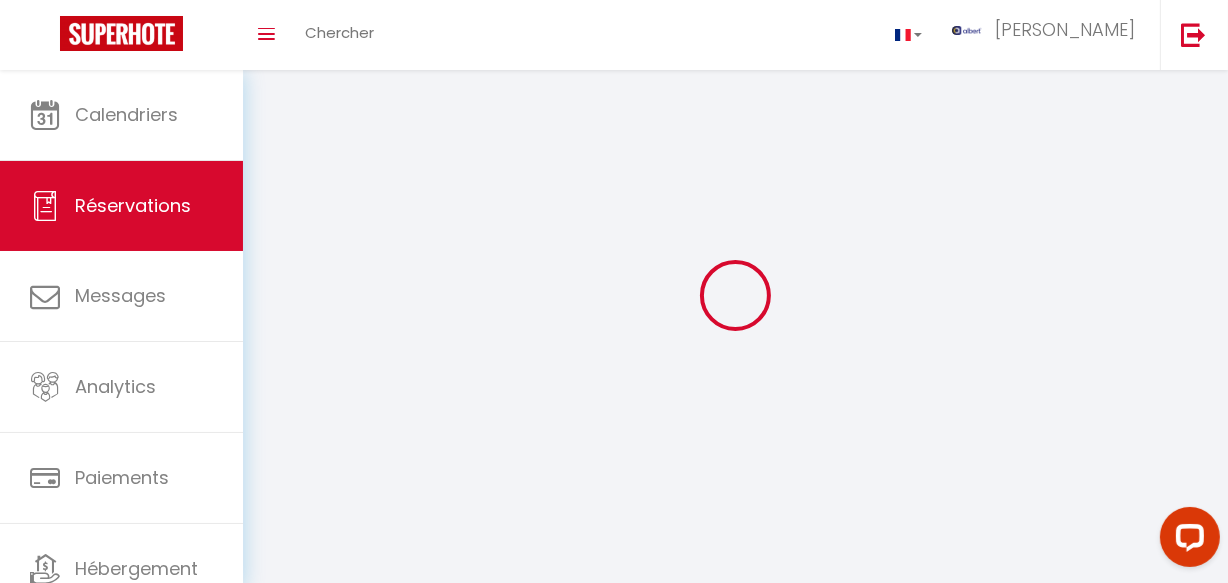 select on "2025" 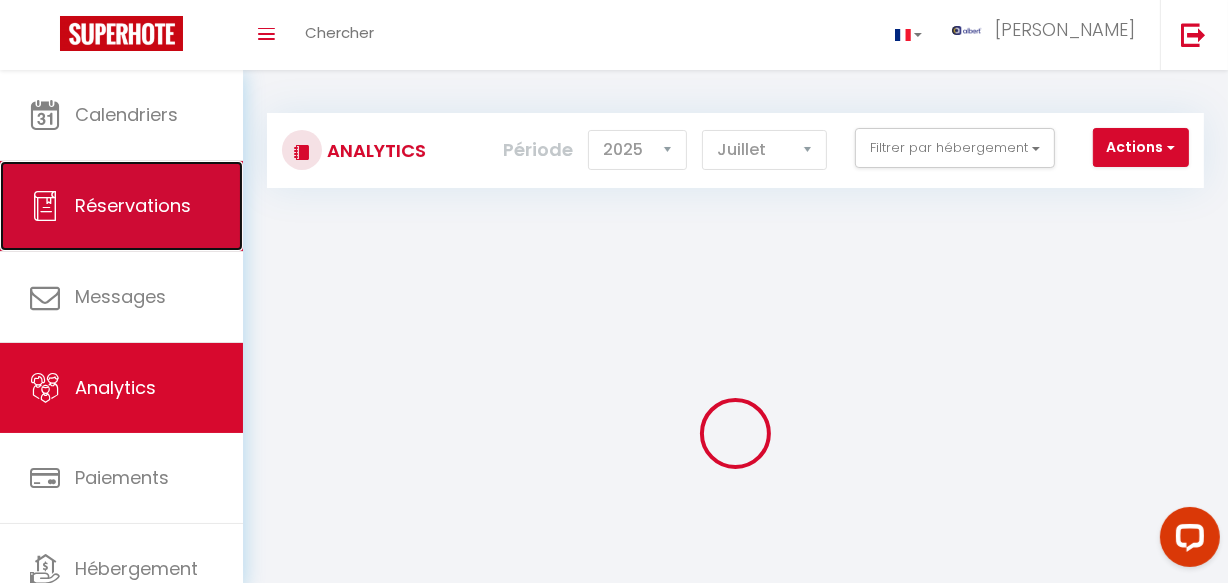 click on "Réservations" at bounding box center (121, 206) 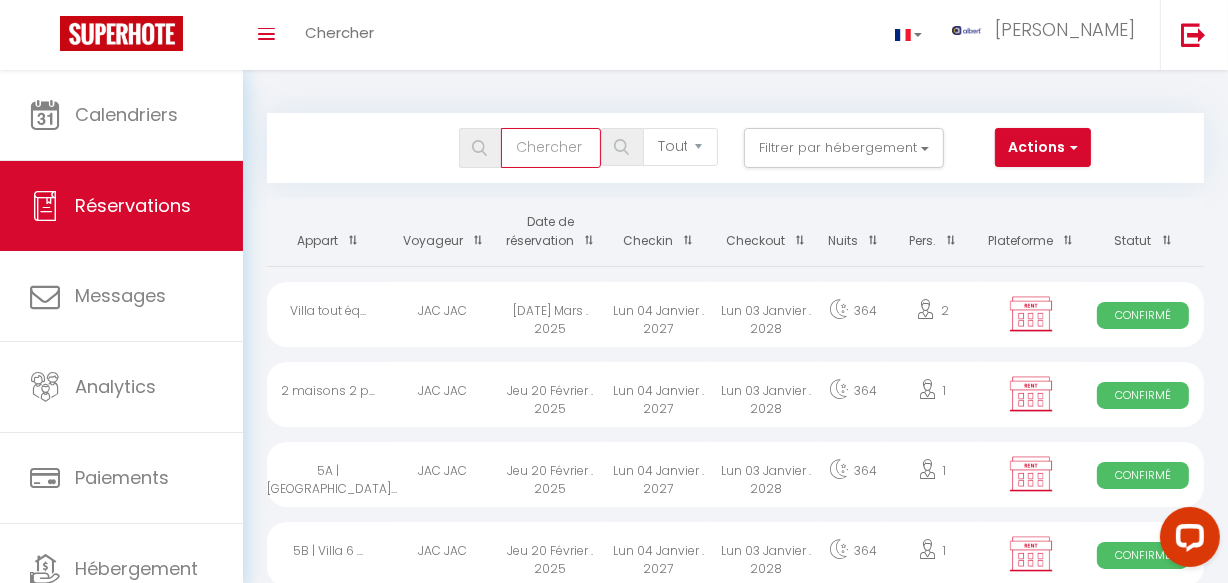 click at bounding box center [551, 148] 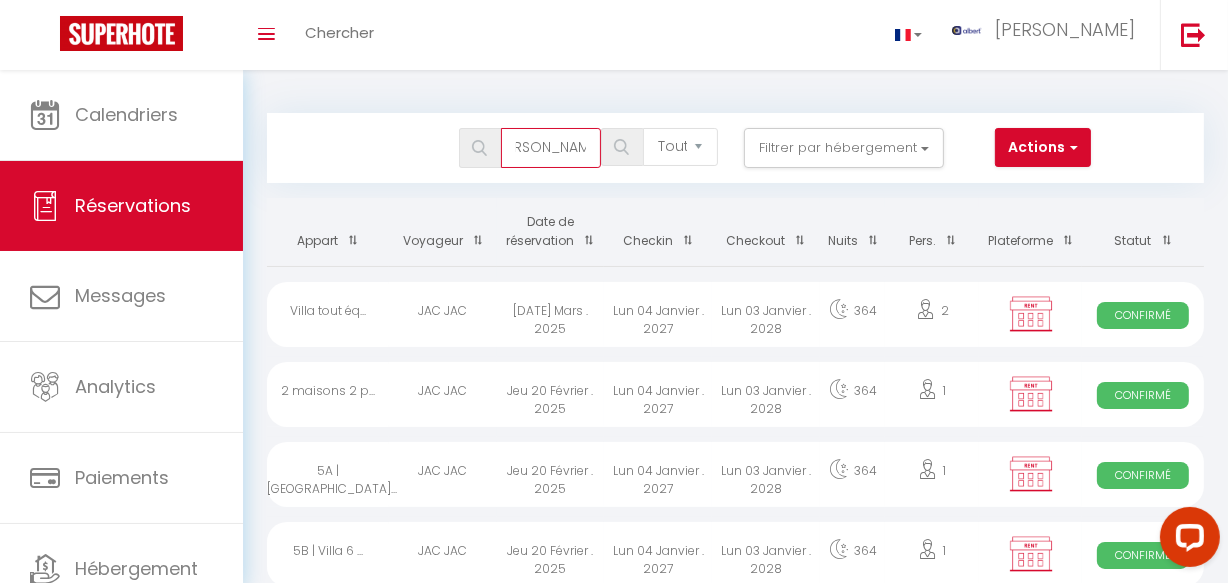 scroll, scrollTop: 0, scrollLeft: 28, axis: horizontal 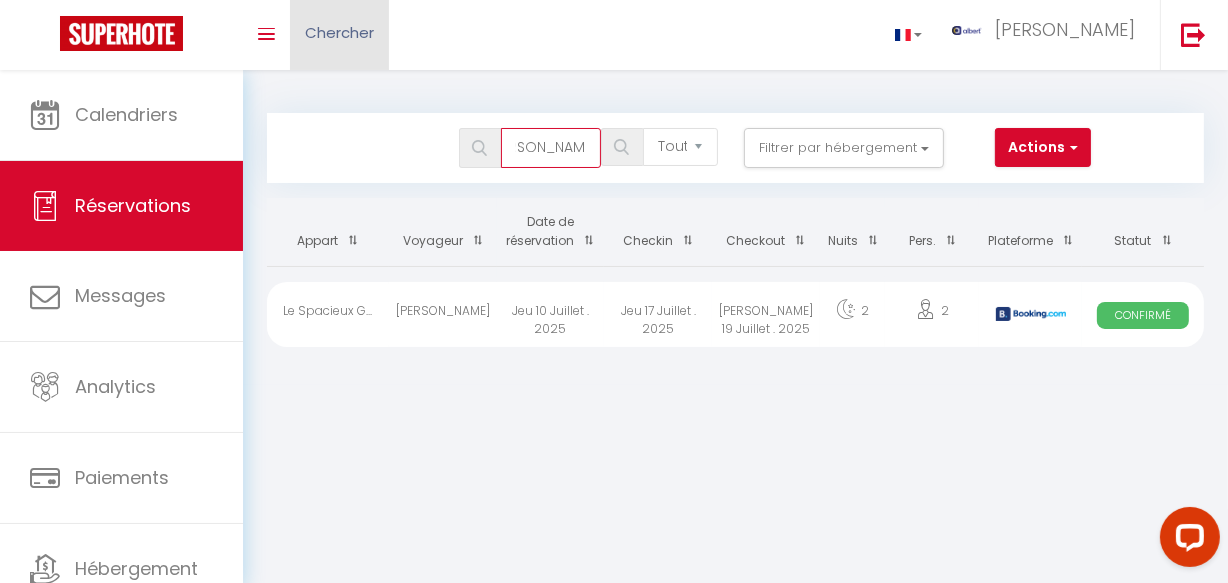 type on "[PERSON_NAME]" 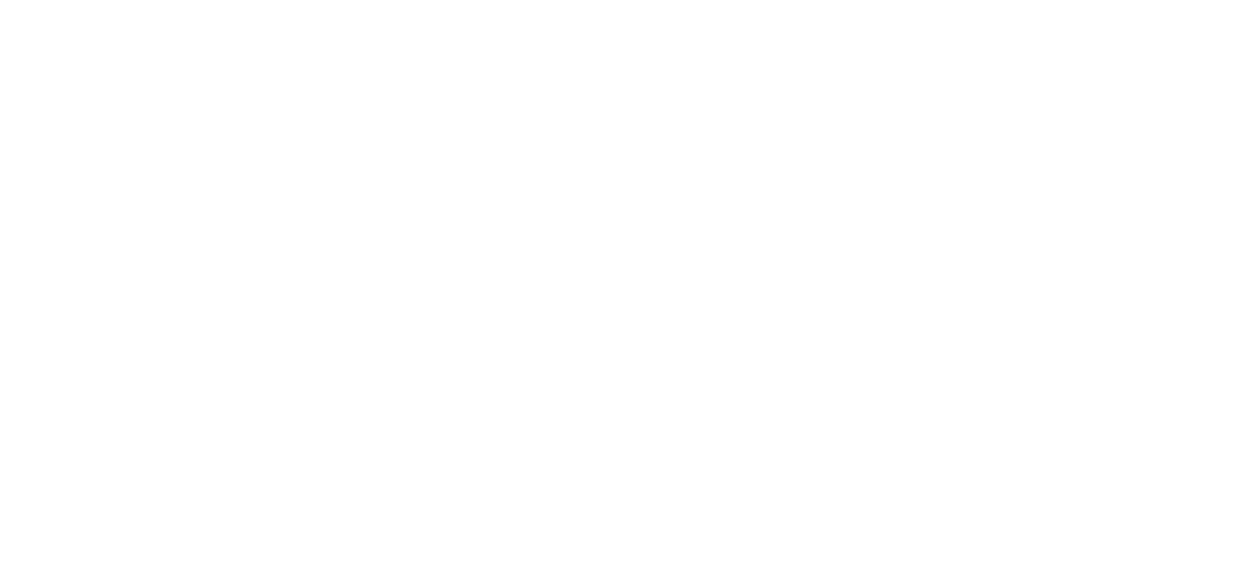 scroll, scrollTop: 0, scrollLeft: 0, axis: both 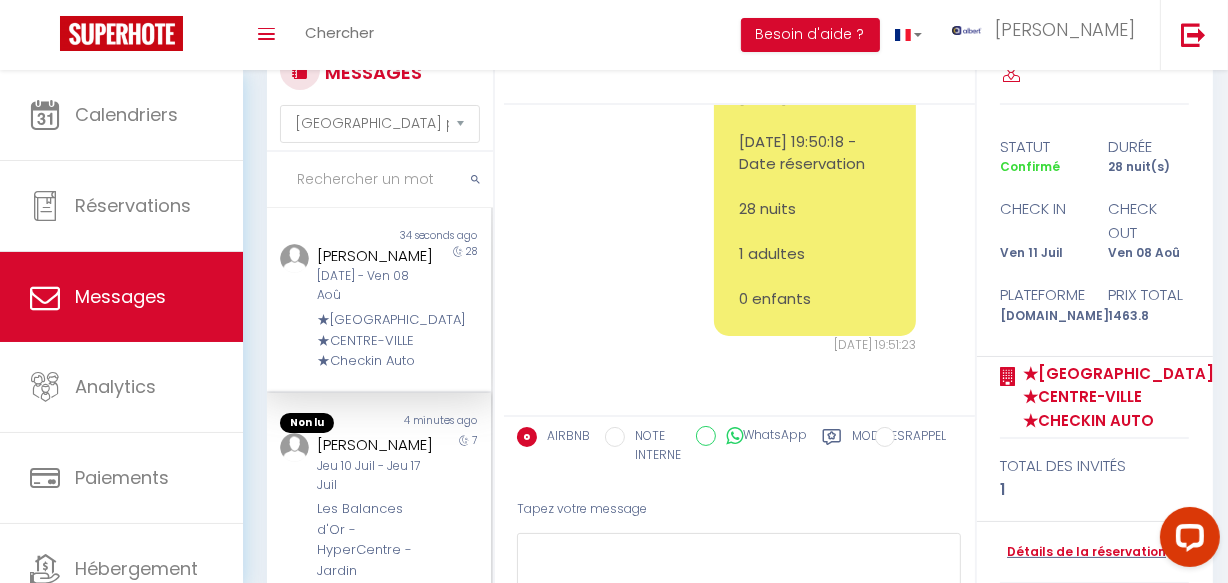 click on "Non lu" at bounding box center [323, 423] 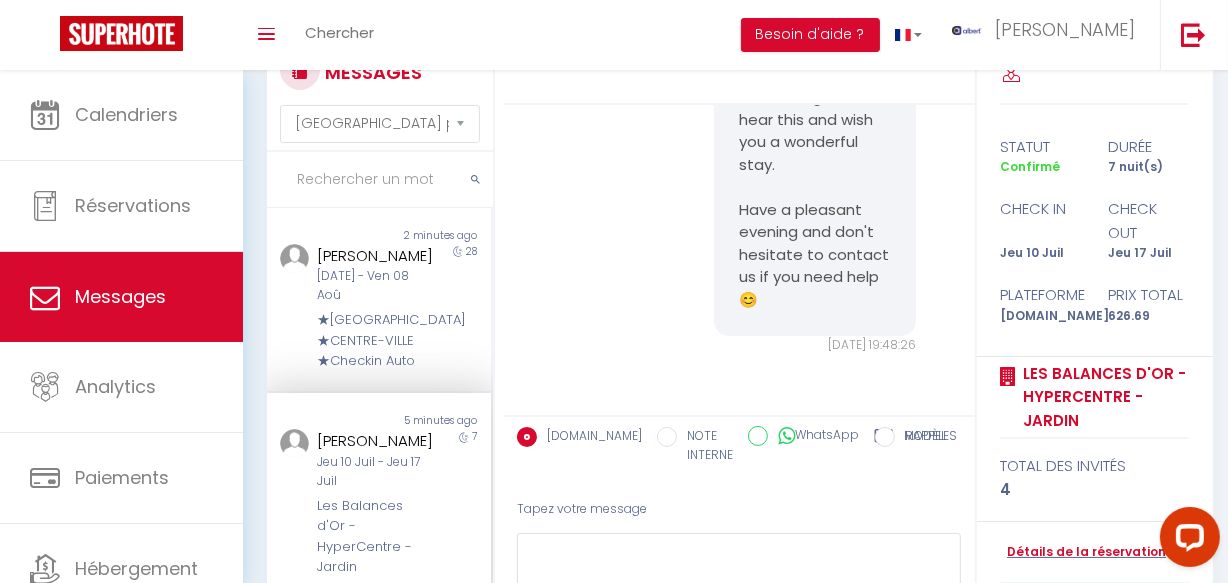 scroll, scrollTop: 15328, scrollLeft: 0, axis: vertical 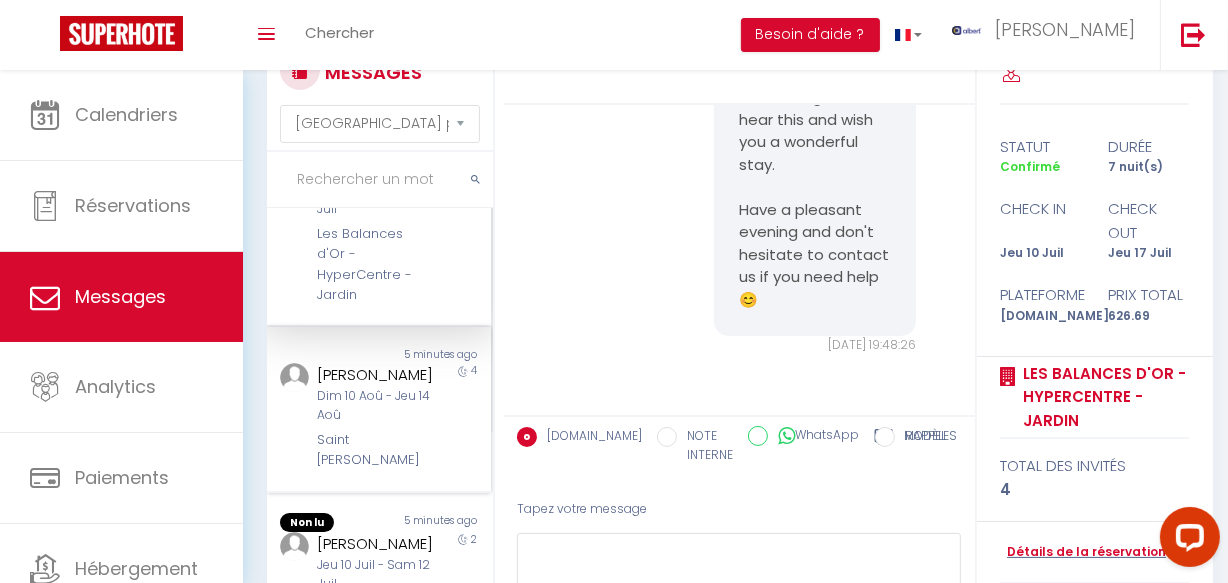 click on "5 minutes ago" at bounding box center (435, 355) 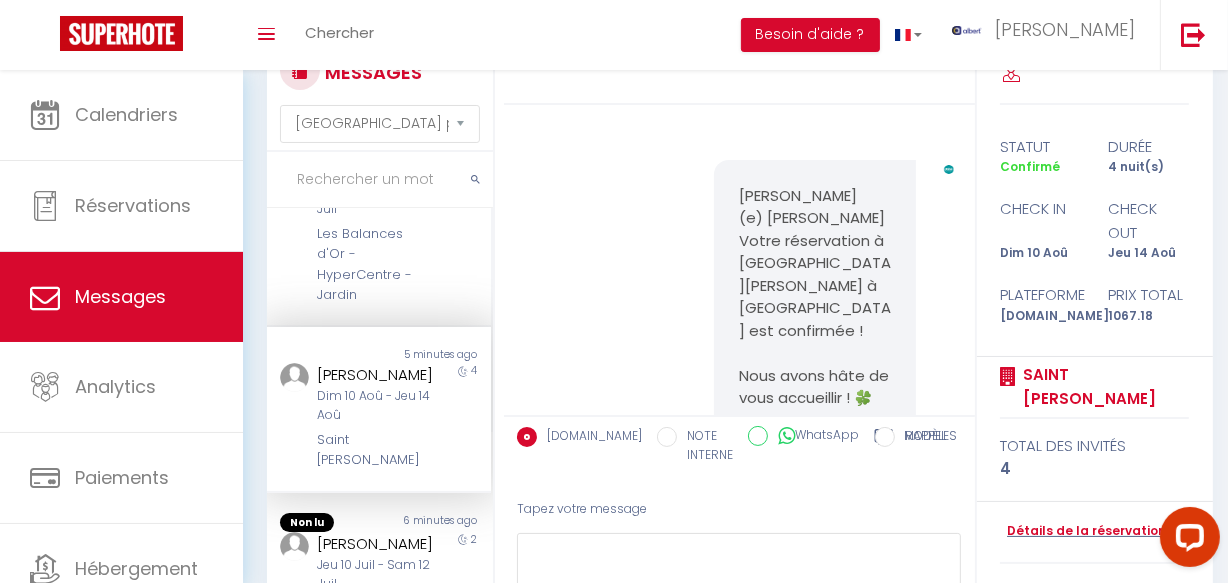 scroll, scrollTop: 0, scrollLeft: 0, axis: both 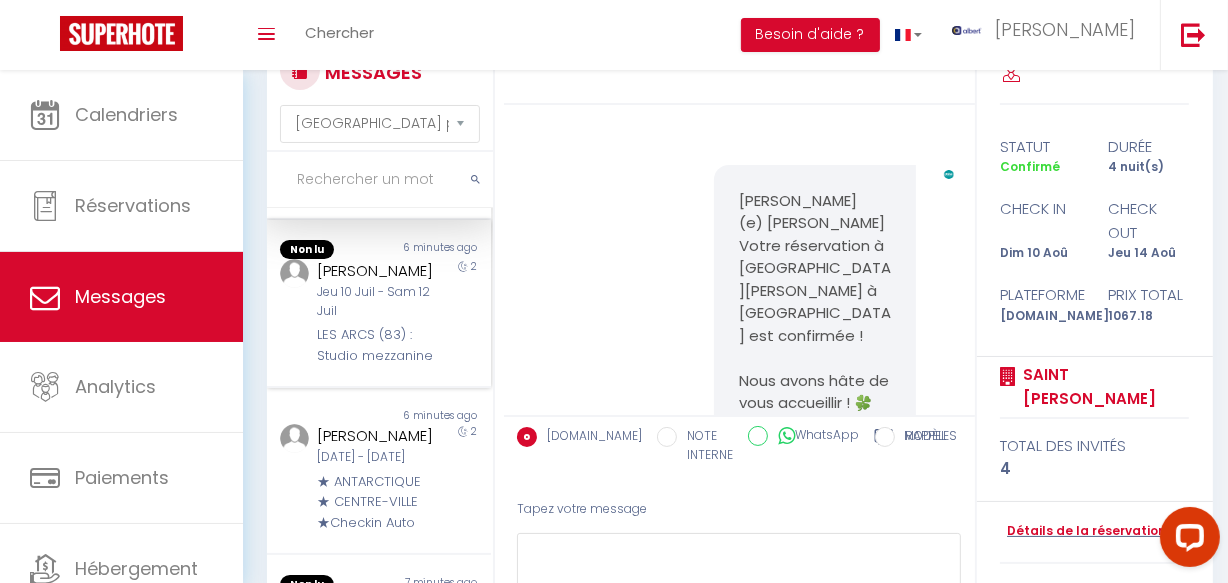 click on "[PERSON_NAME]" at bounding box center (375, 271) 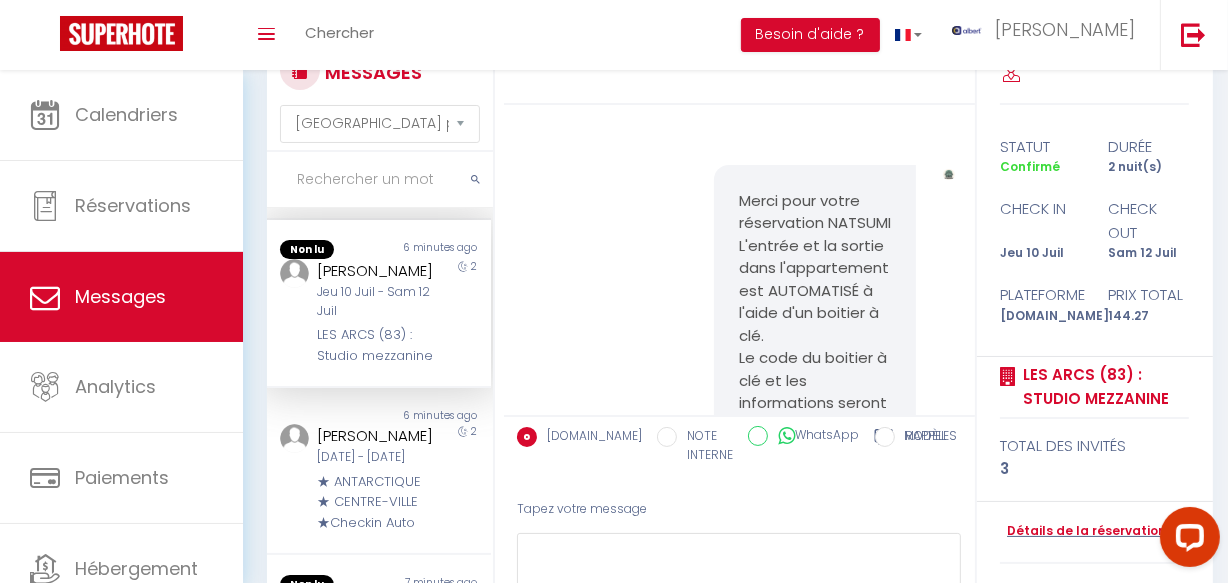 scroll, scrollTop: 6412, scrollLeft: 0, axis: vertical 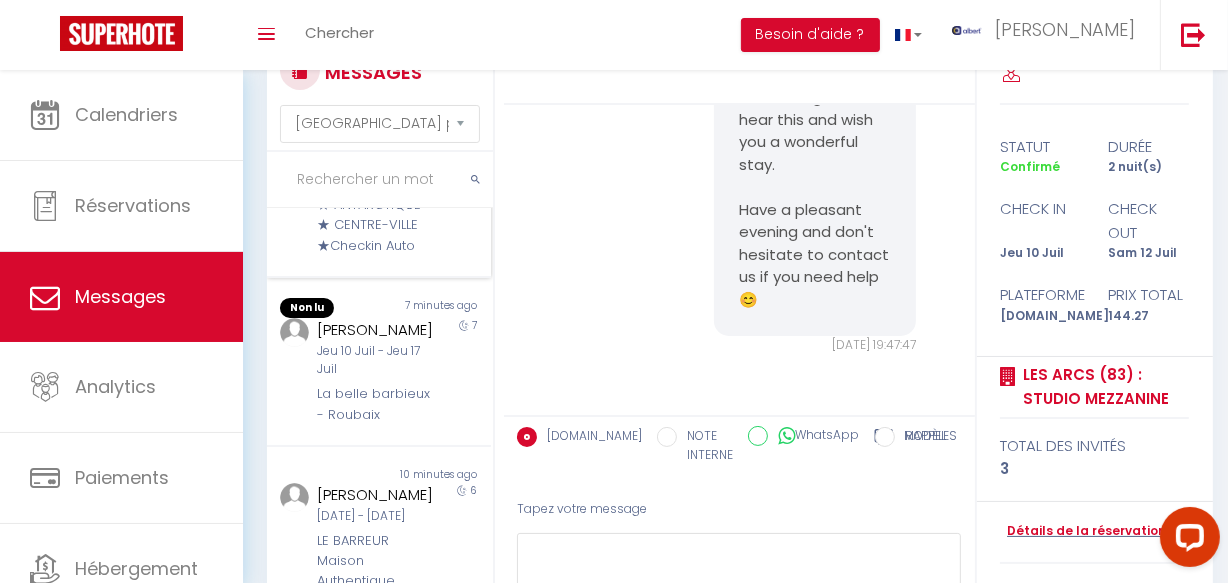 click on "★ ANTARCTIQUE ★ CENTRE-VILLE ★Checkin Auto" at bounding box center (375, 225) 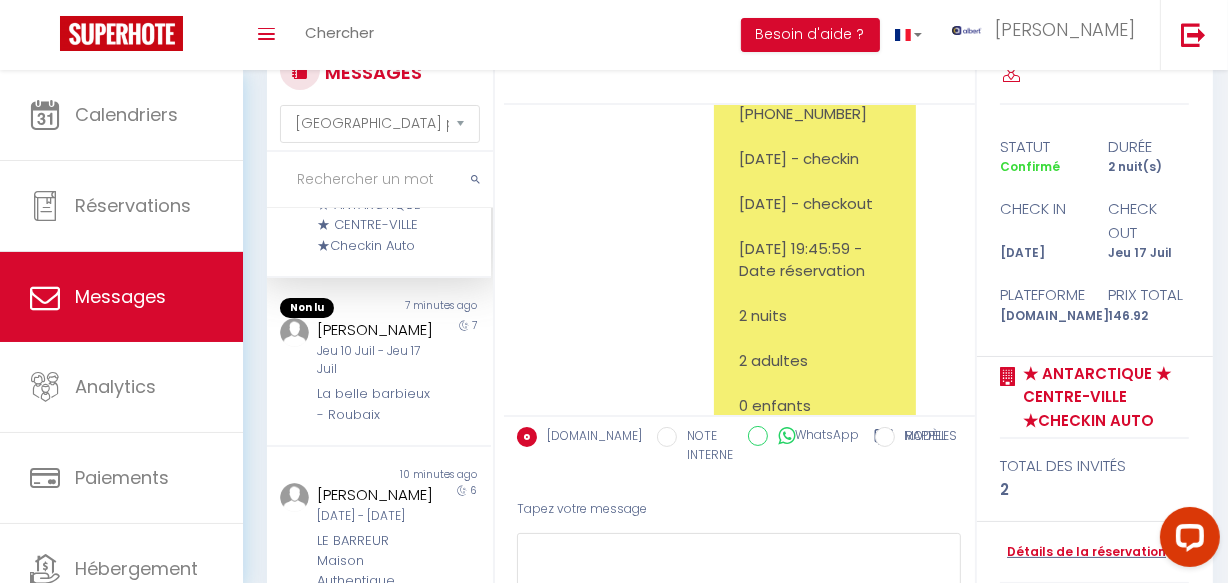 scroll, scrollTop: 0, scrollLeft: 0, axis: both 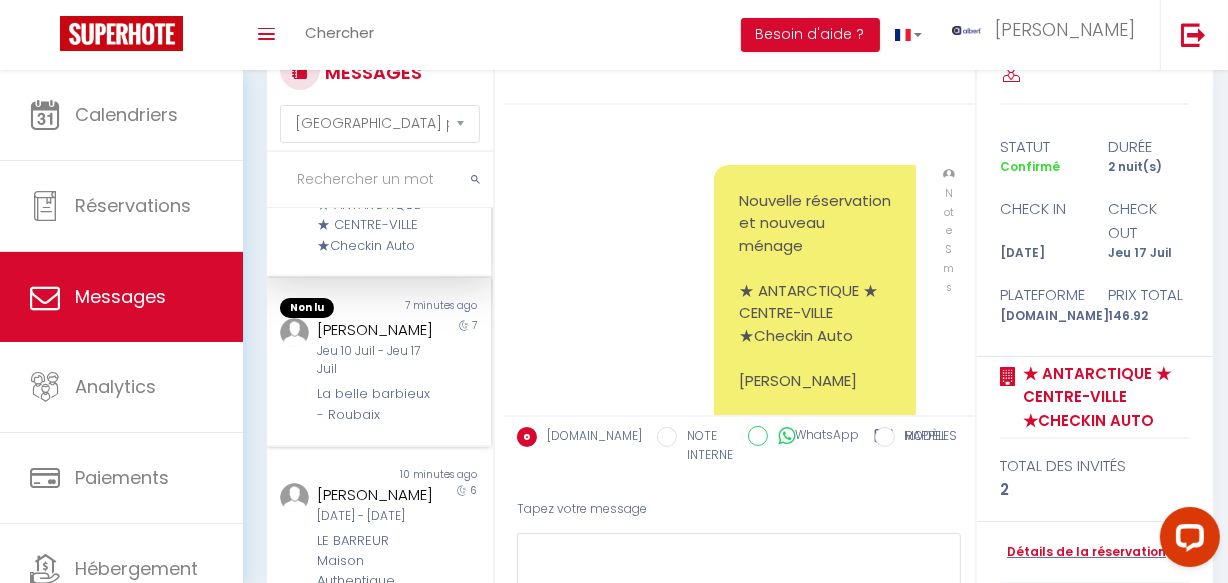 click on "7 minutes ago" at bounding box center (435, 308) 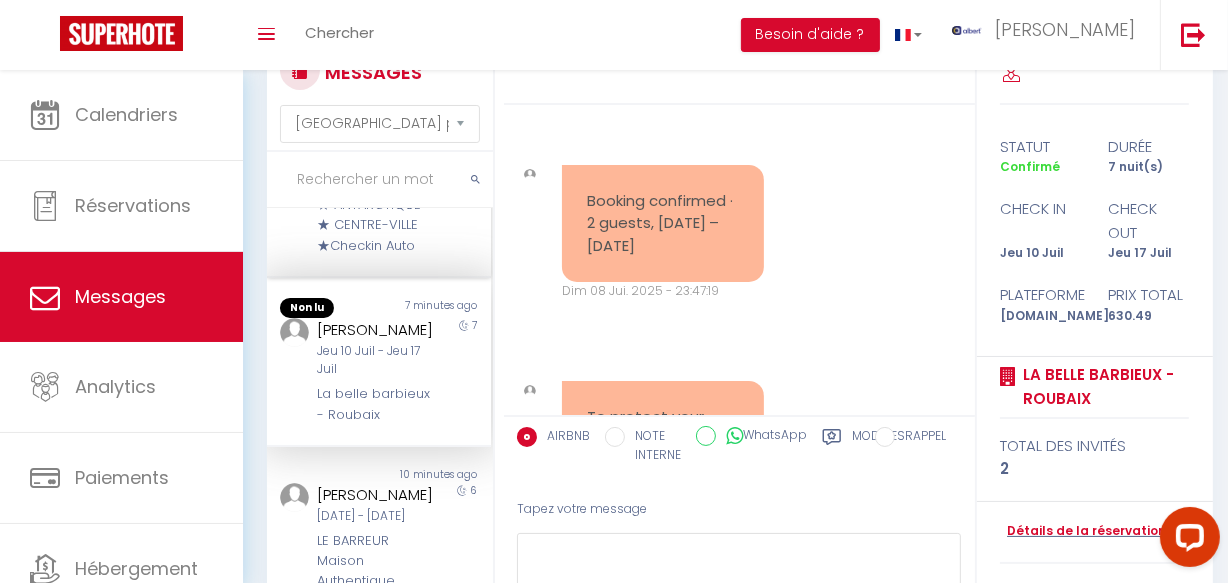 scroll, scrollTop: 10552, scrollLeft: 0, axis: vertical 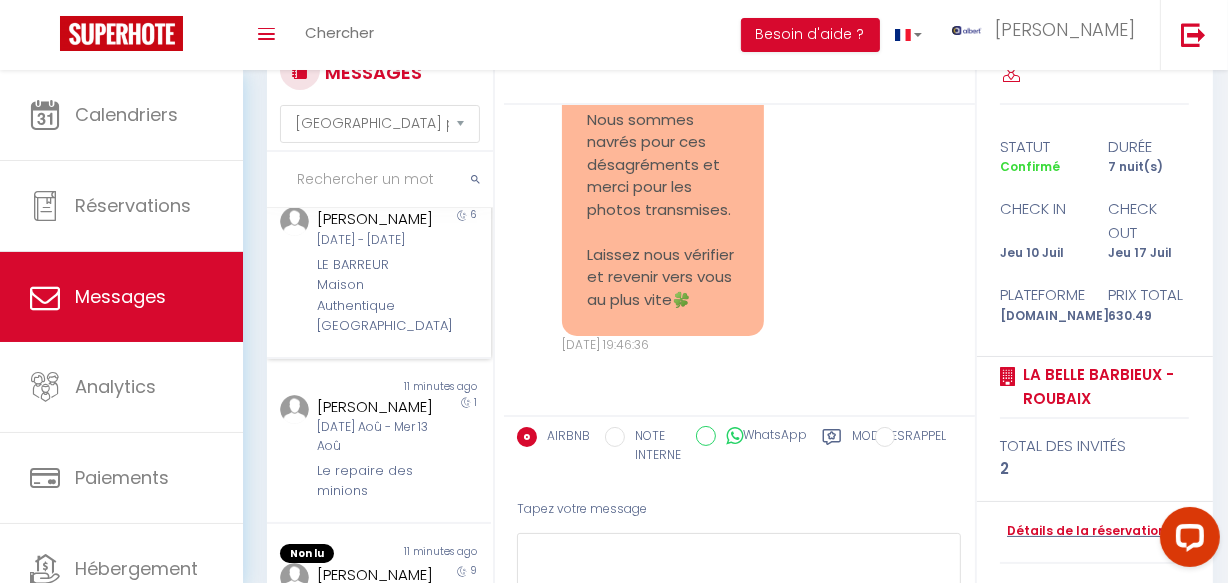 click on "6" at bounding box center (463, 271) 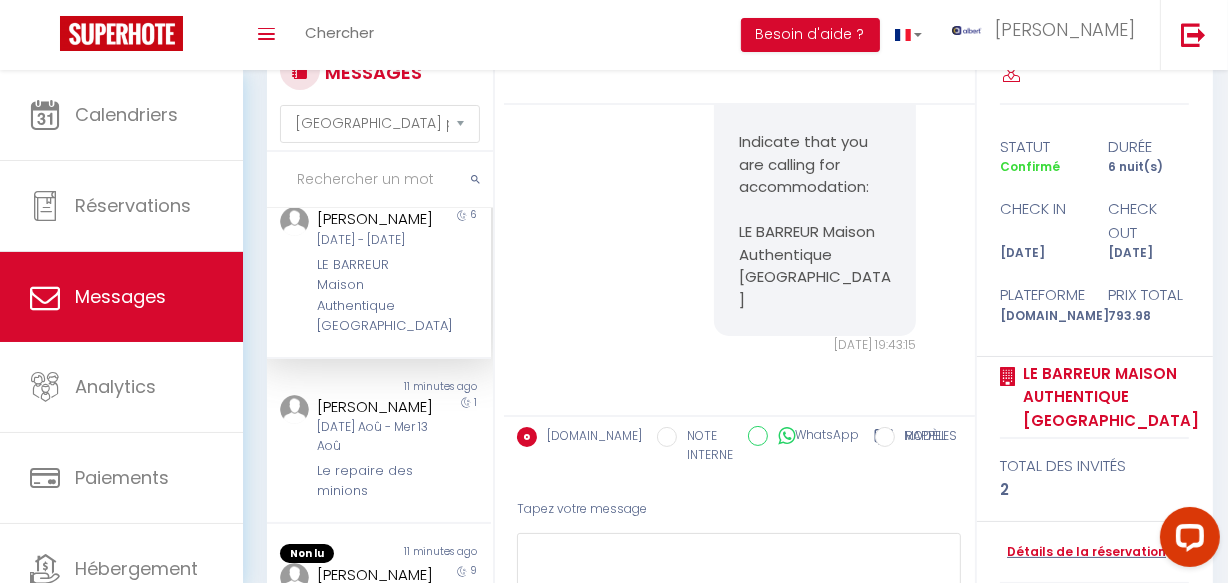 scroll, scrollTop: 1589, scrollLeft: 0, axis: vertical 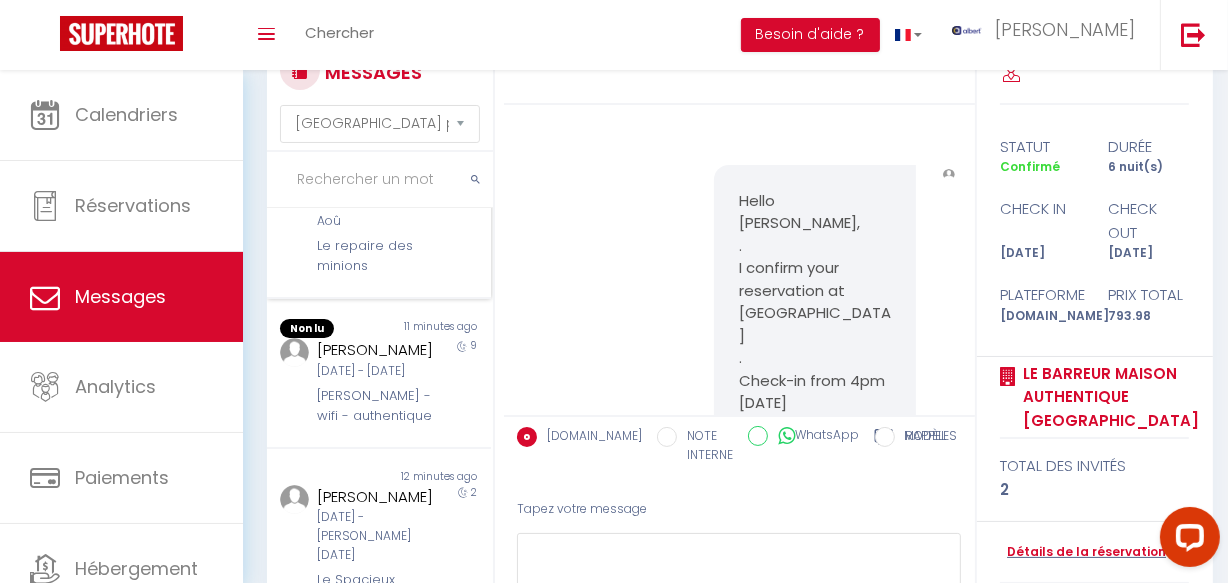 click on "[PERSON_NAME]" at bounding box center (375, 182) 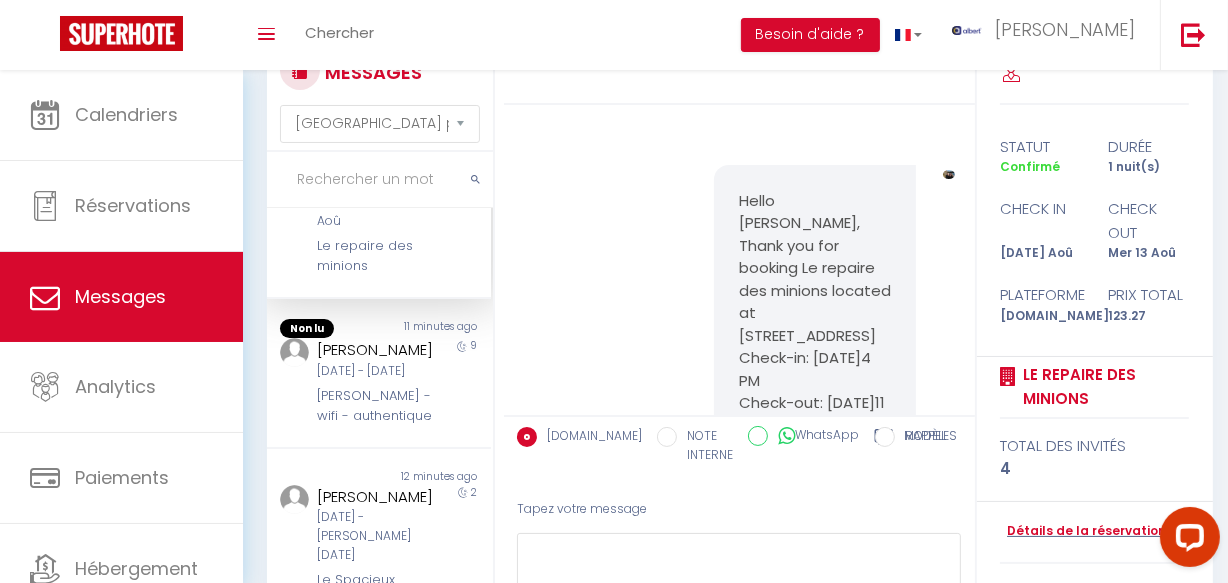 scroll, scrollTop: 666, scrollLeft: 0, axis: vertical 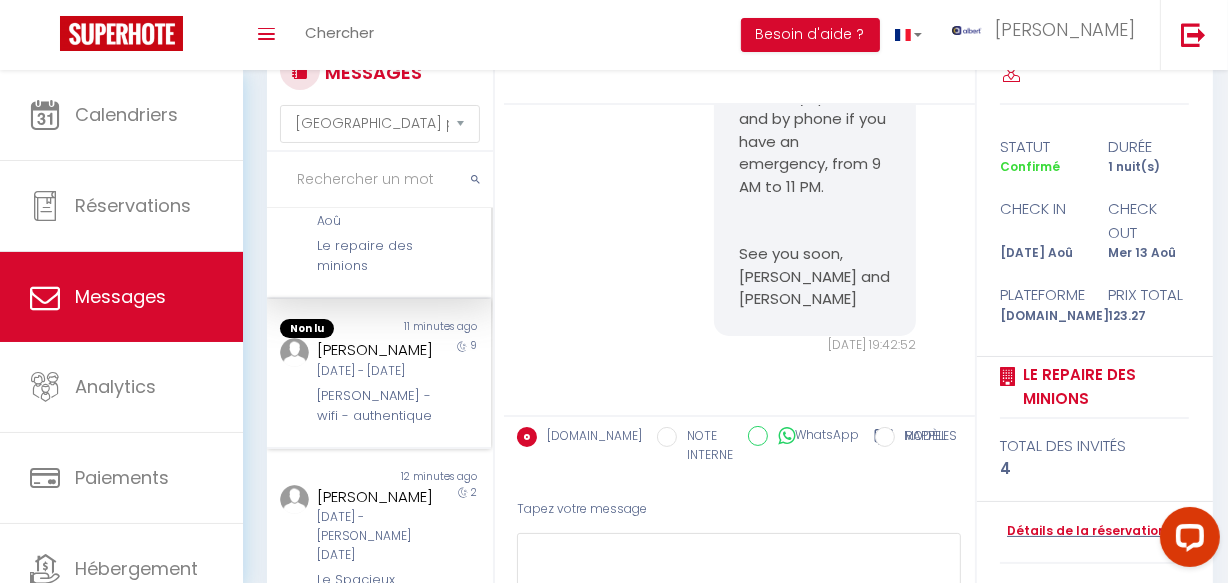 click on "[DATE] - [DATE]" at bounding box center (375, 371) 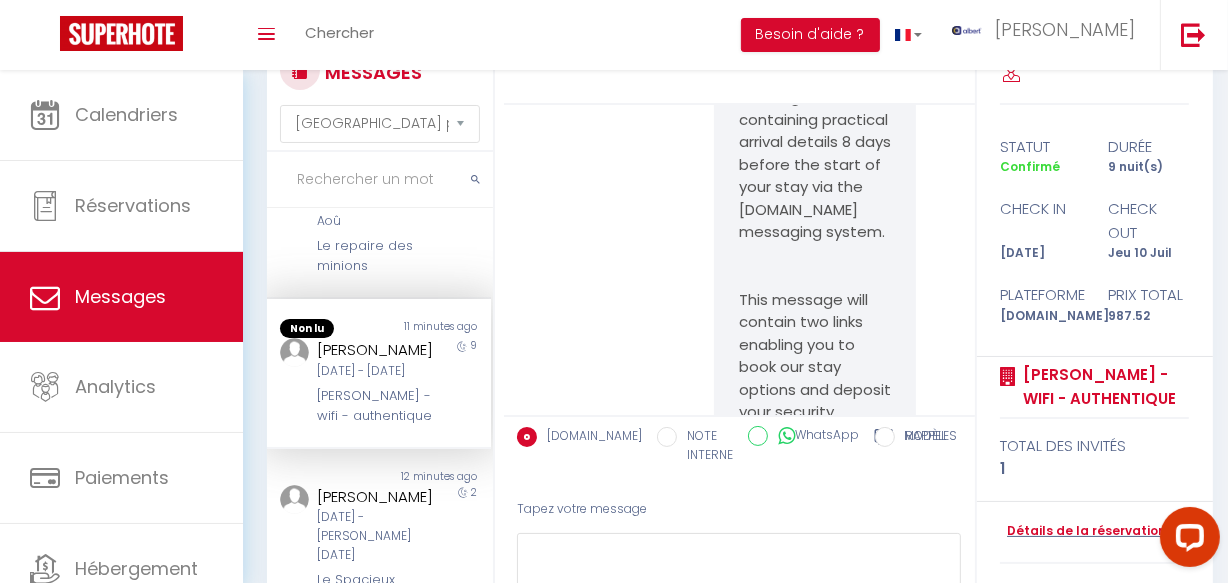 scroll, scrollTop: 18273, scrollLeft: 0, axis: vertical 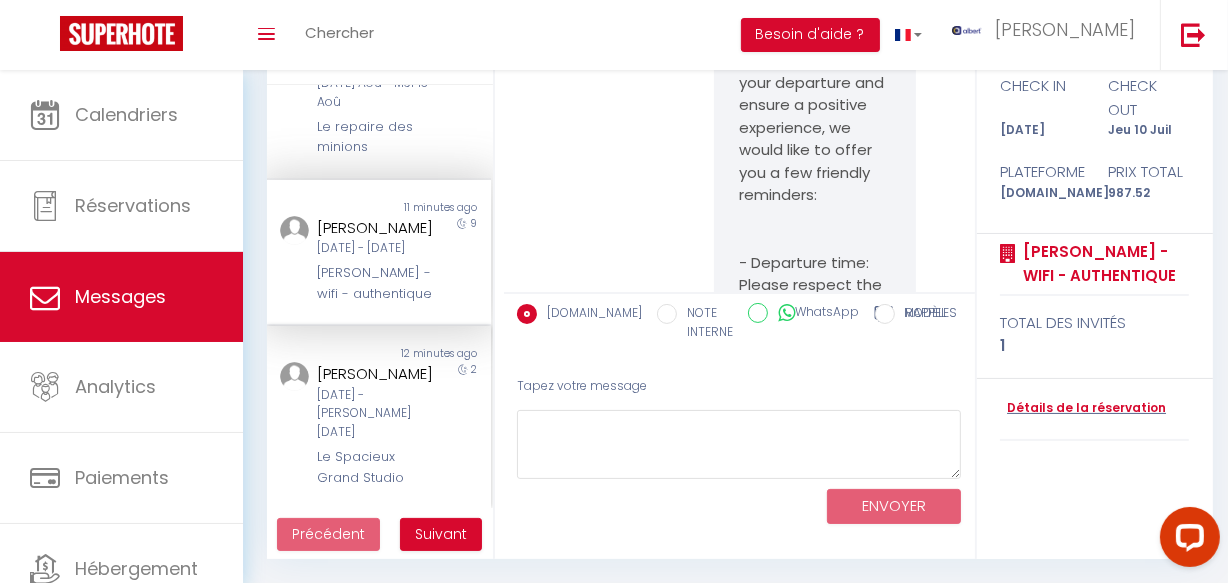click on "[DATE] - [PERSON_NAME][DATE]" at bounding box center (375, 414) 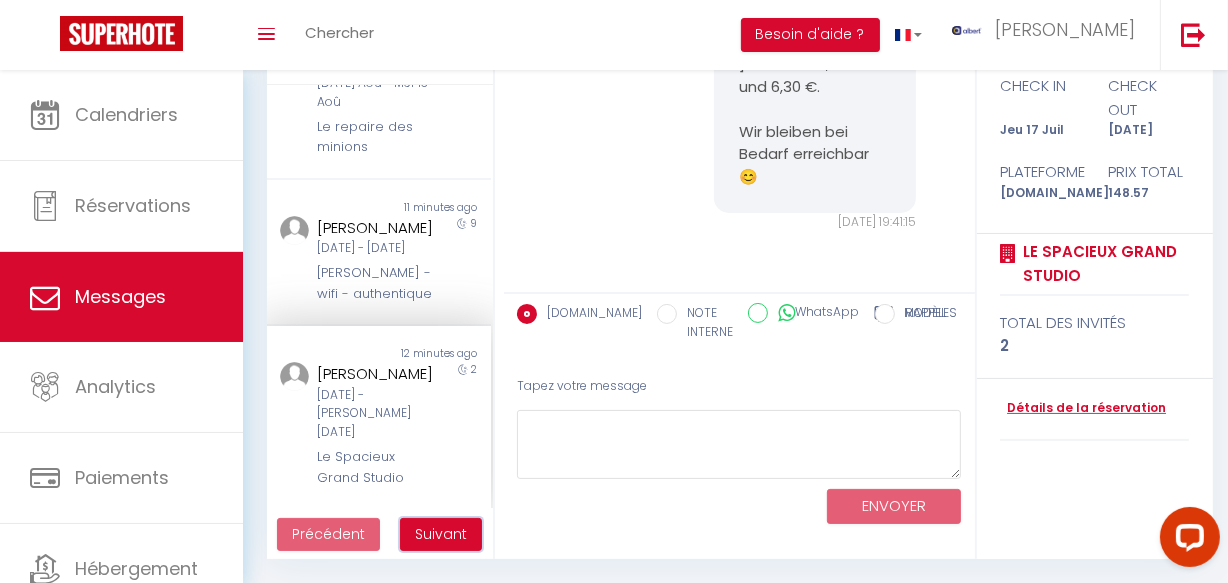 click on "Suivant" at bounding box center (441, 534) 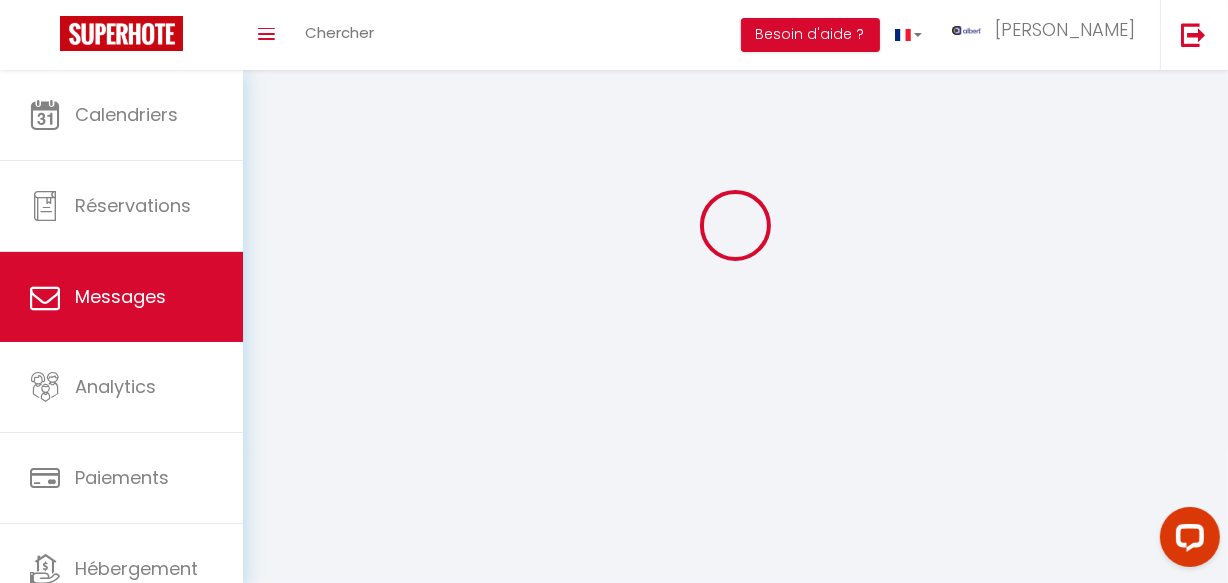 scroll, scrollTop: 70, scrollLeft: 0, axis: vertical 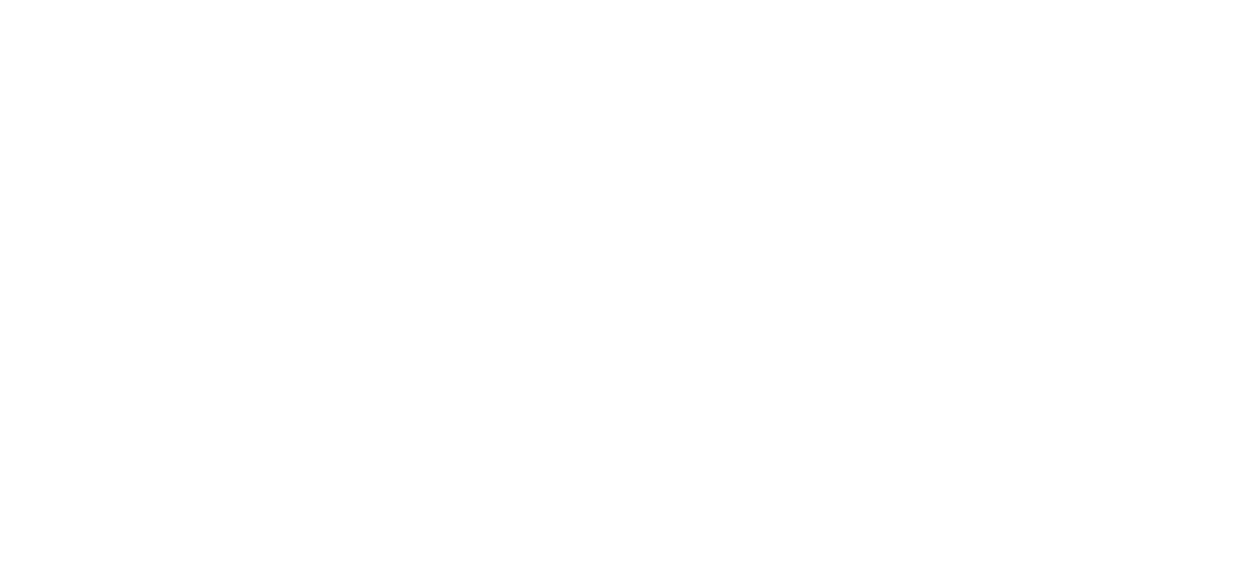 select on "message" 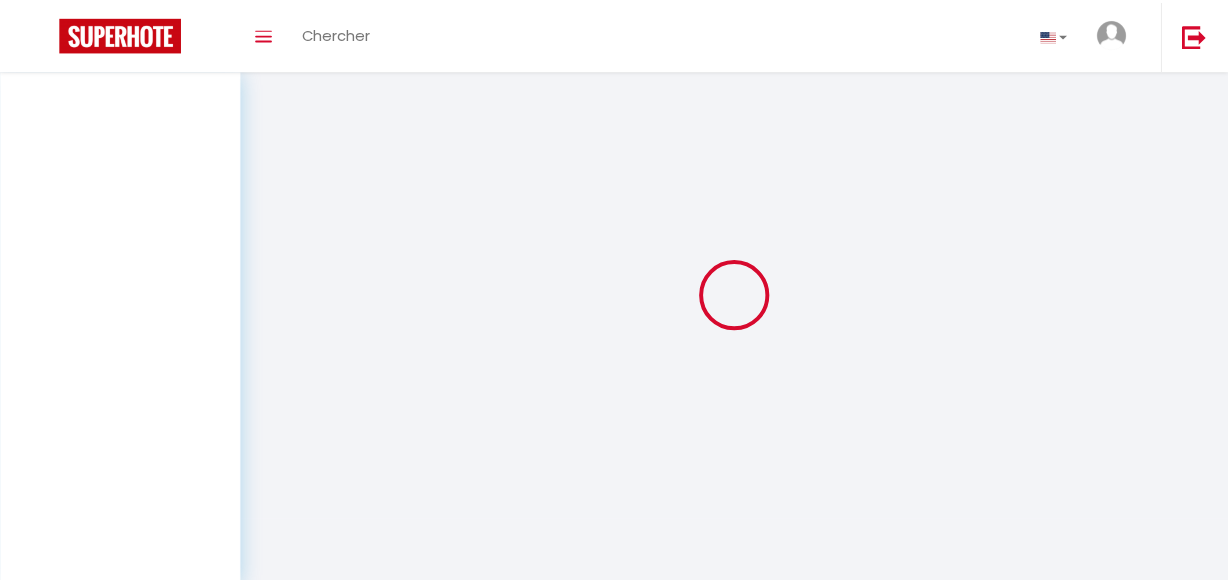 scroll, scrollTop: 70, scrollLeft: 0, axis: vertical 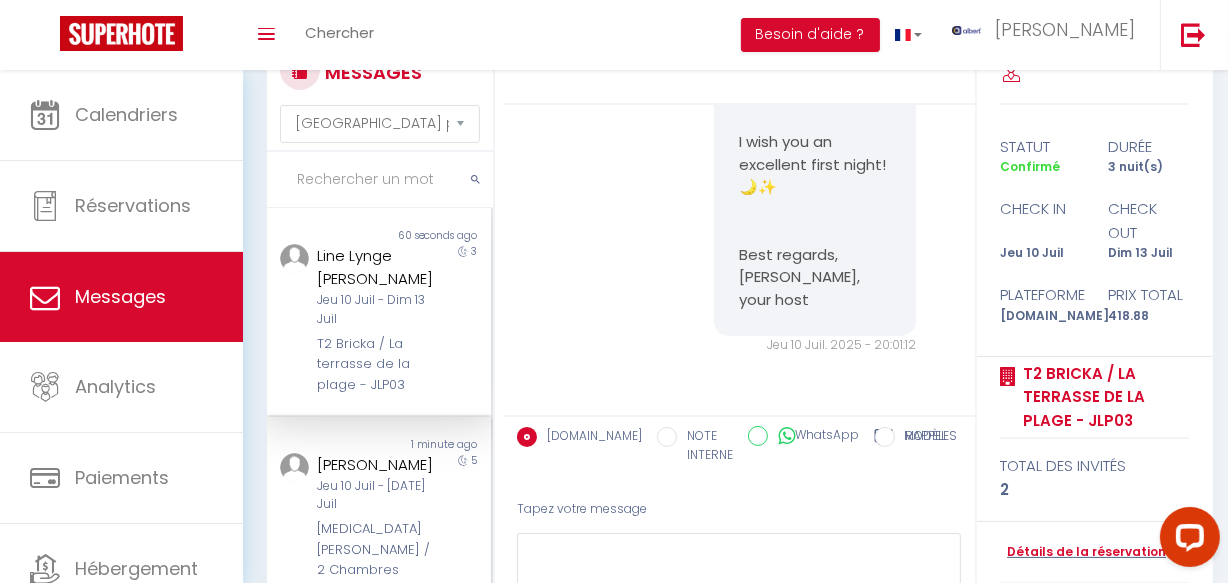 click on "Jeu 10 Juil - [DATE] Juil" at bounding box center [375, 496] 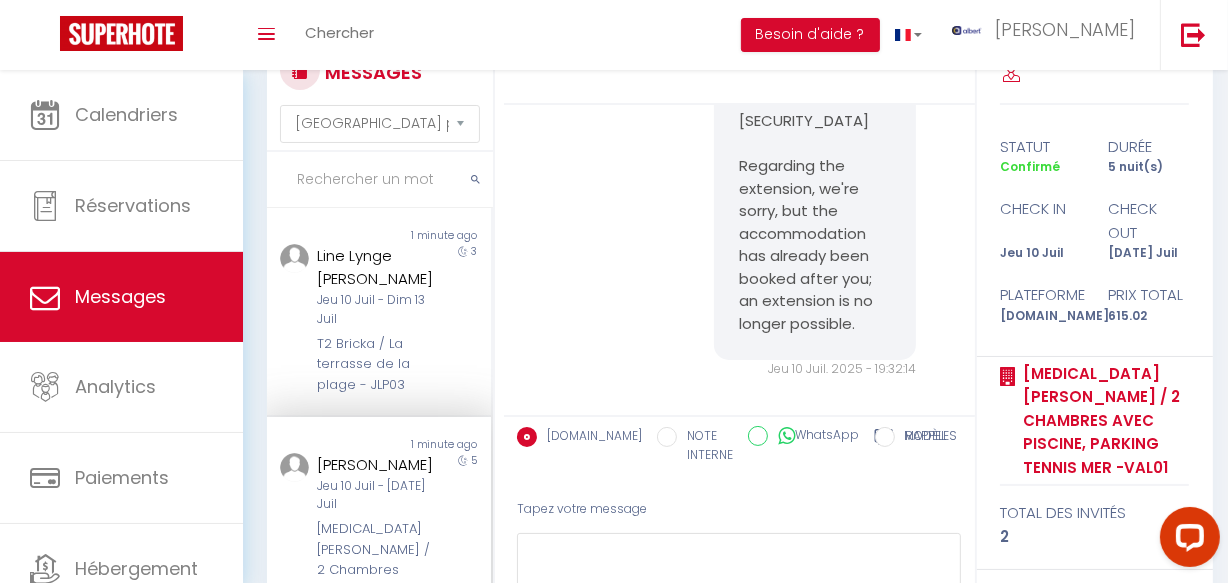 scroll, scrollTop: 12760, scrollLeft: 0, axis: vertical 